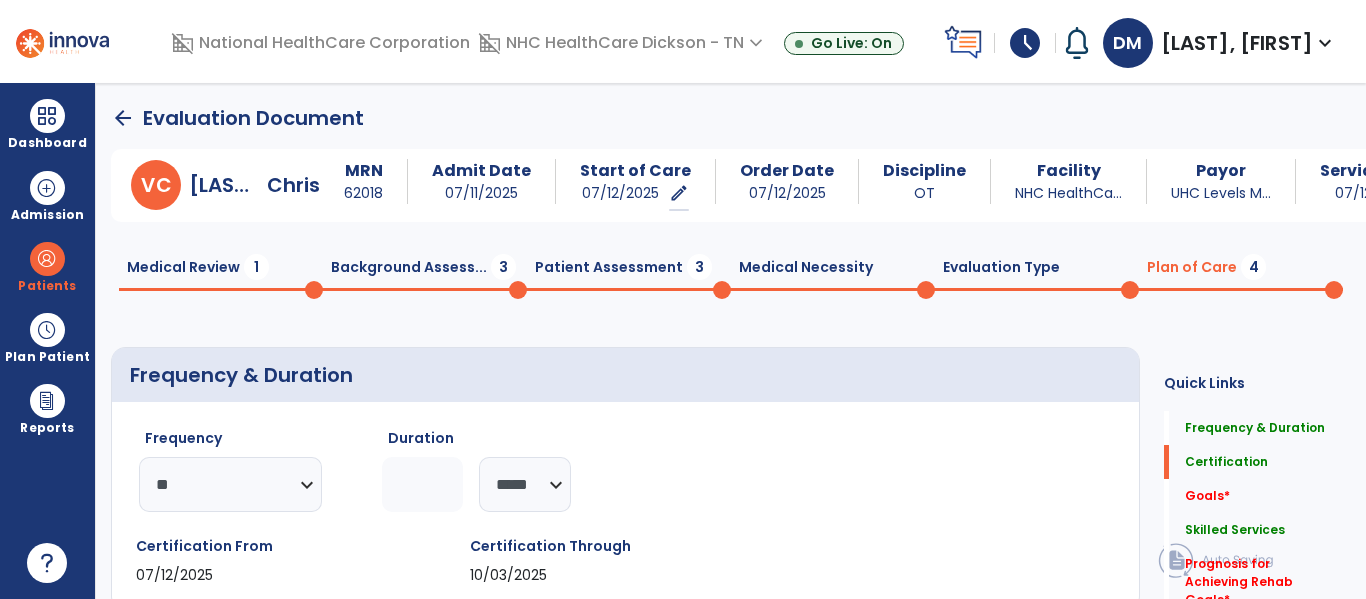 select on "**" 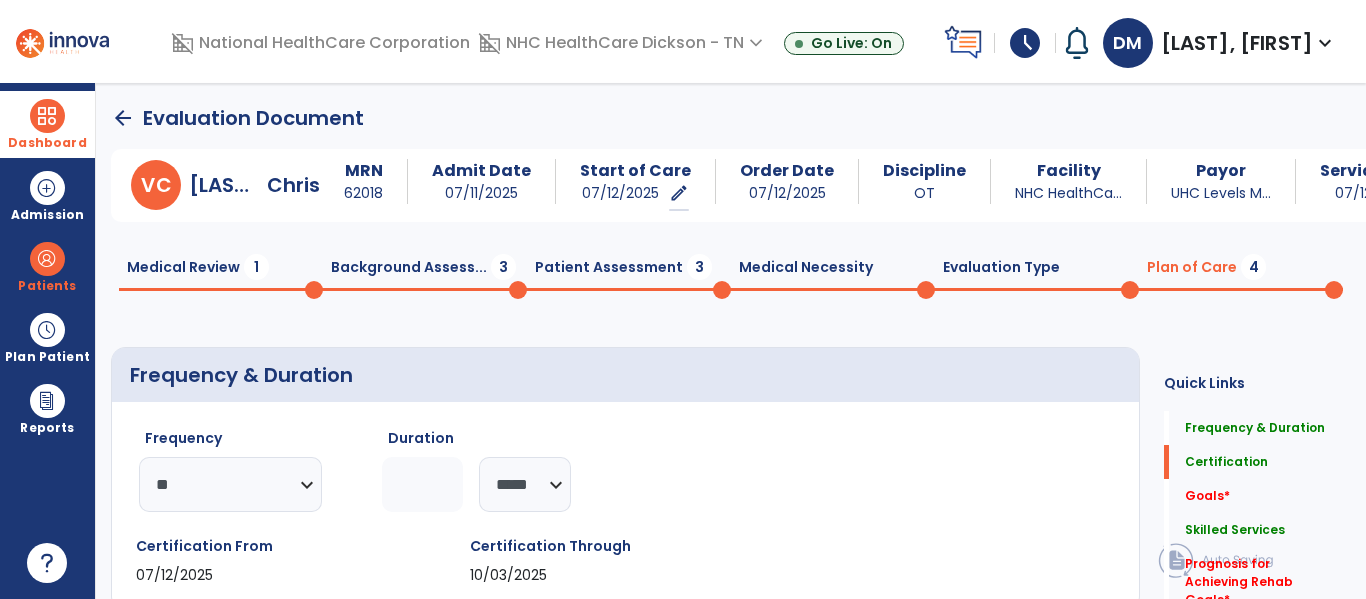 scroll, scrollTop: 0, scrollLeft: 0, axis: both 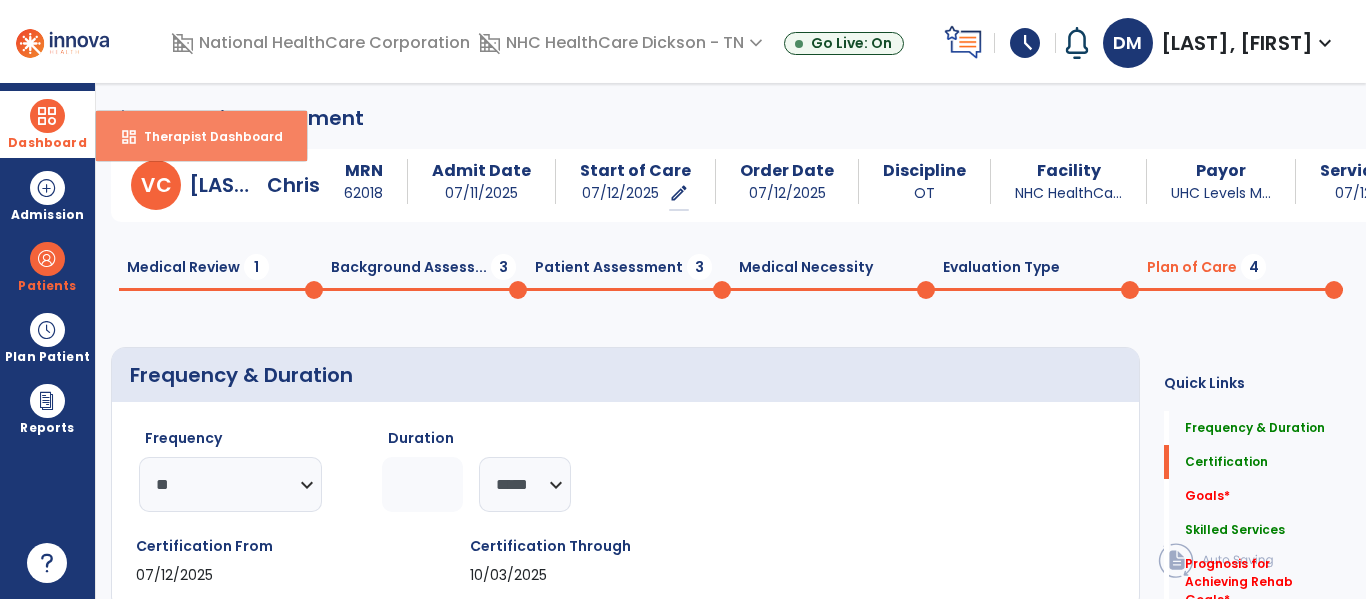 click on "dashboard  Therapist Dashboard" at bounding box center (201, 136) 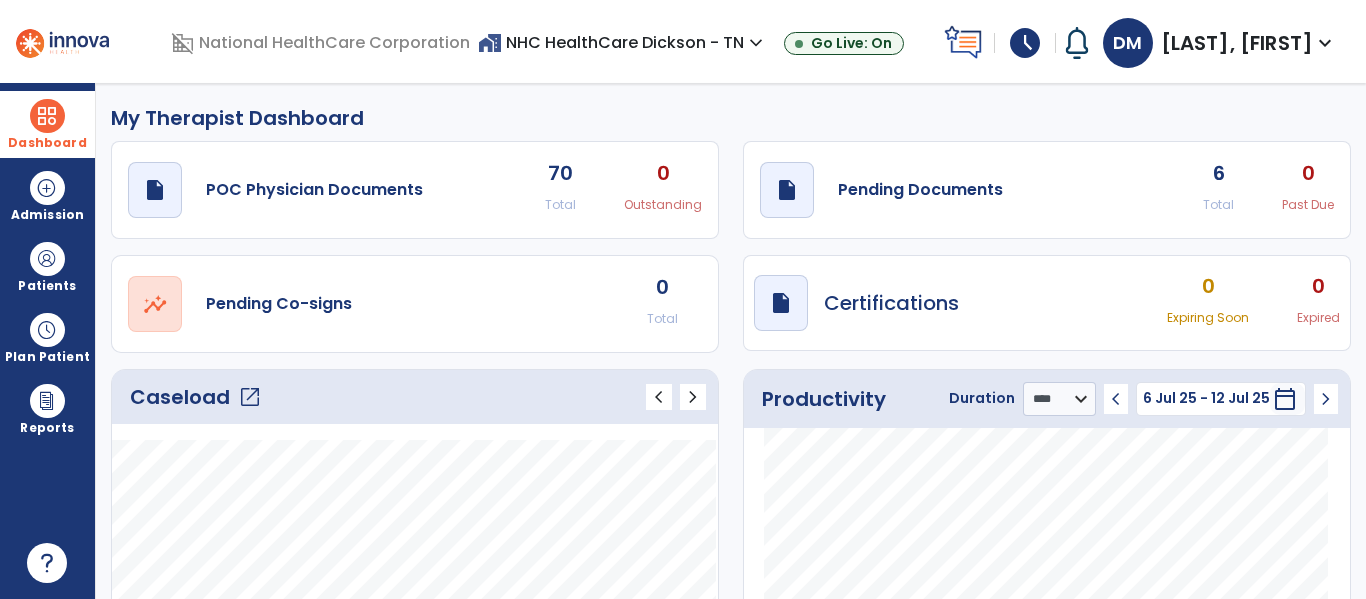 click on "open_in_new" 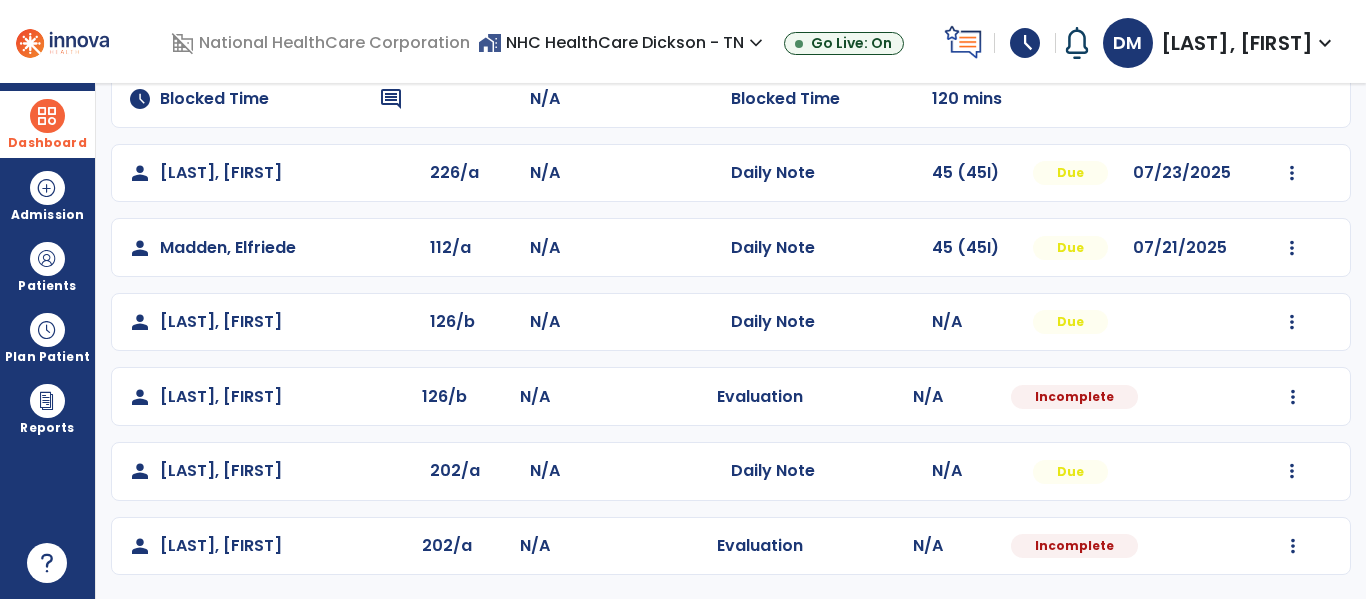 scroll, scrollTop: 410, scrollLeft: 0, axis: vertical 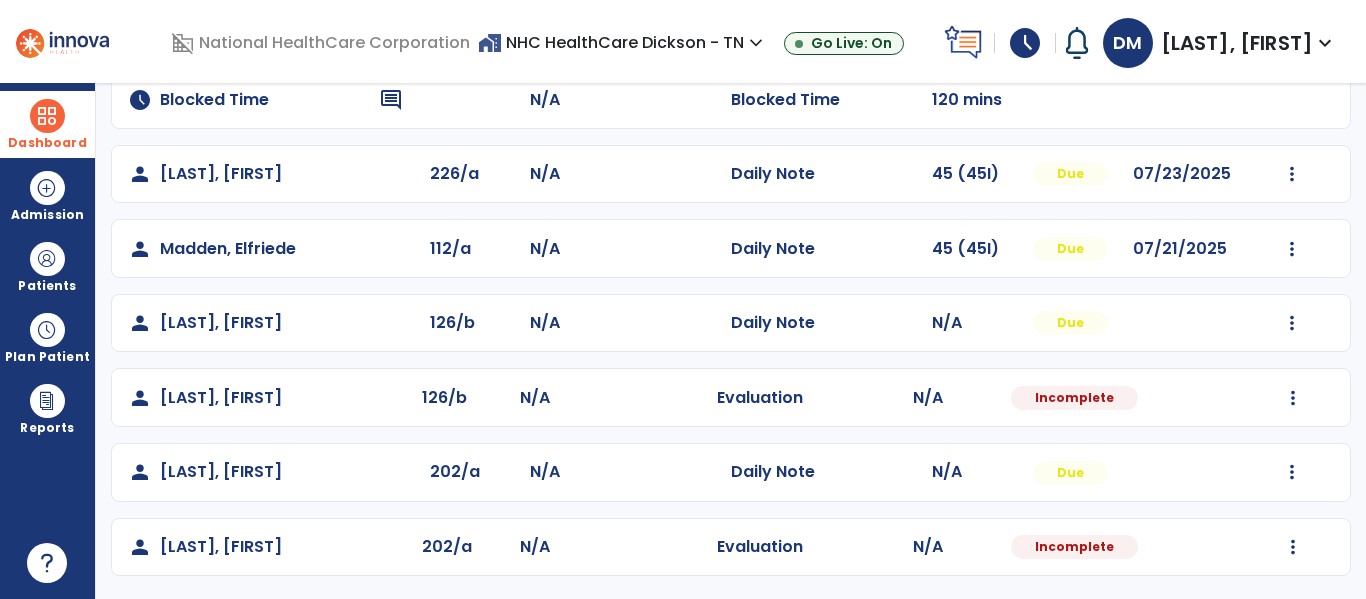 click on "Mark Visit As Complete   Reset Note   Open Document   G + C Mins" 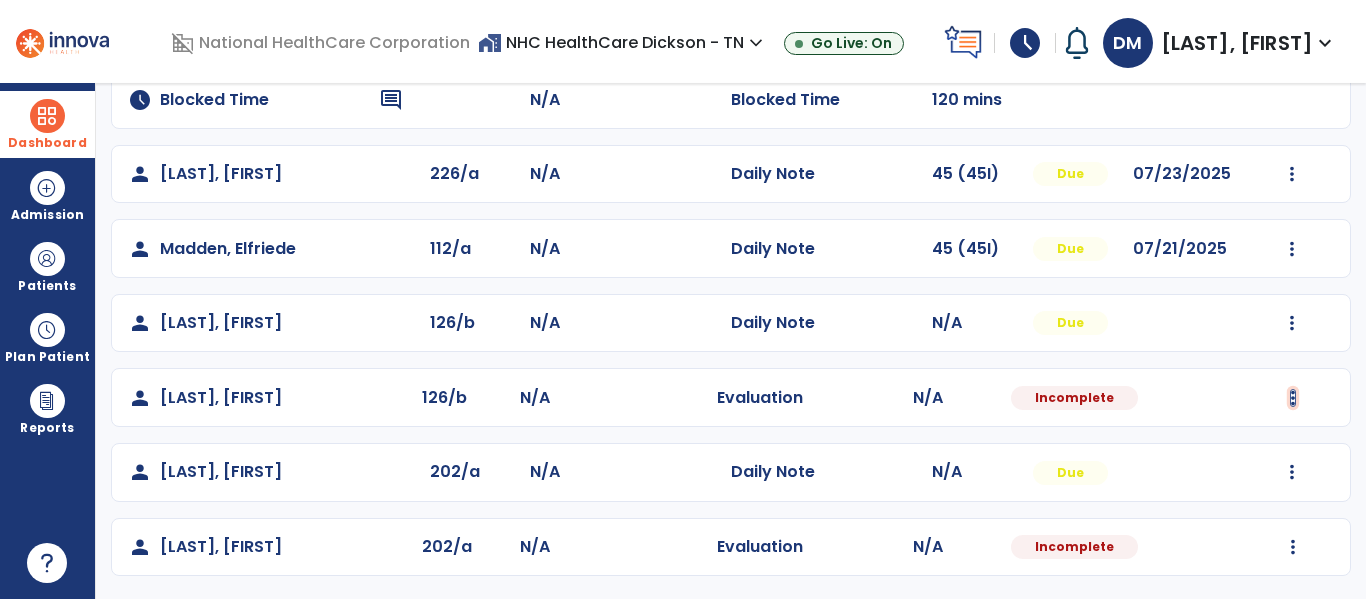 click at bounding box center [1292, 174] 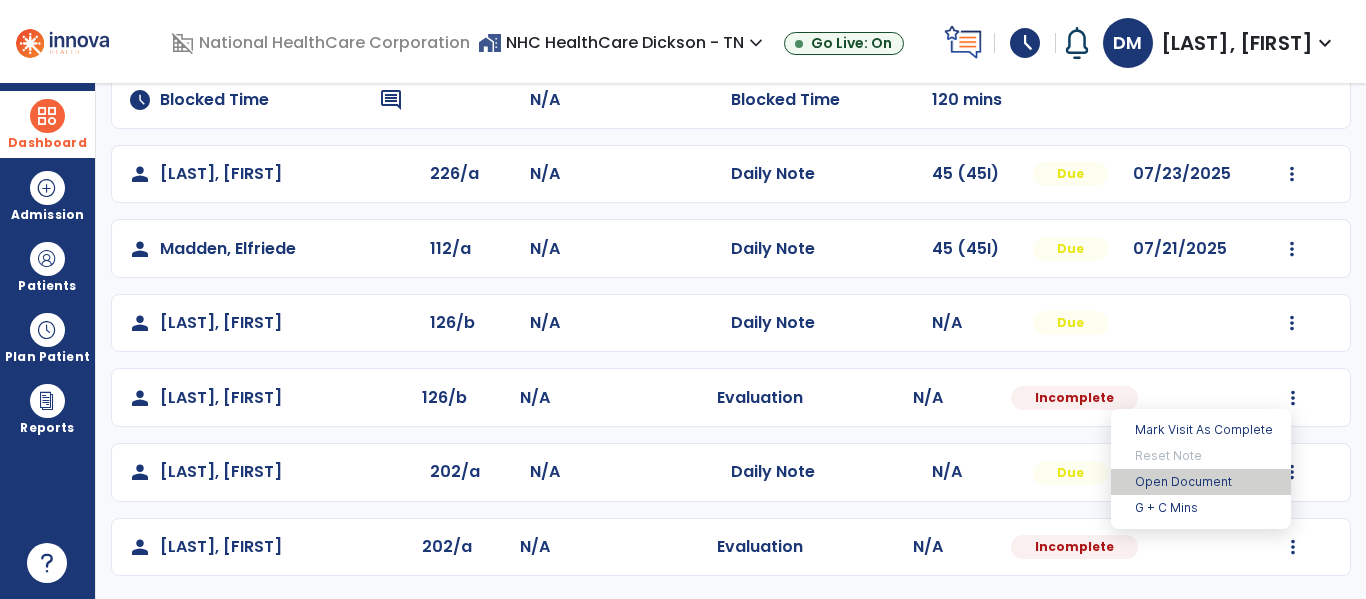 click on "Open Document" at bounding box center [1201, 482] 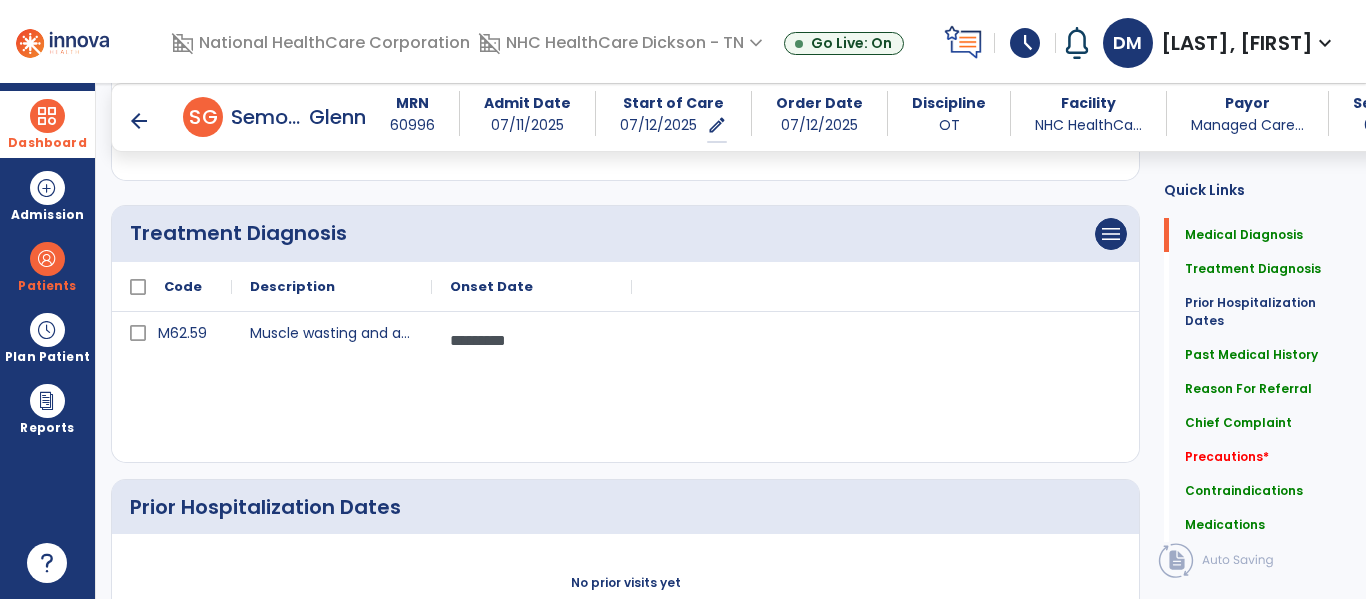 scroll, scrollTop: 895, scrollLeft: 0, axis: vertical 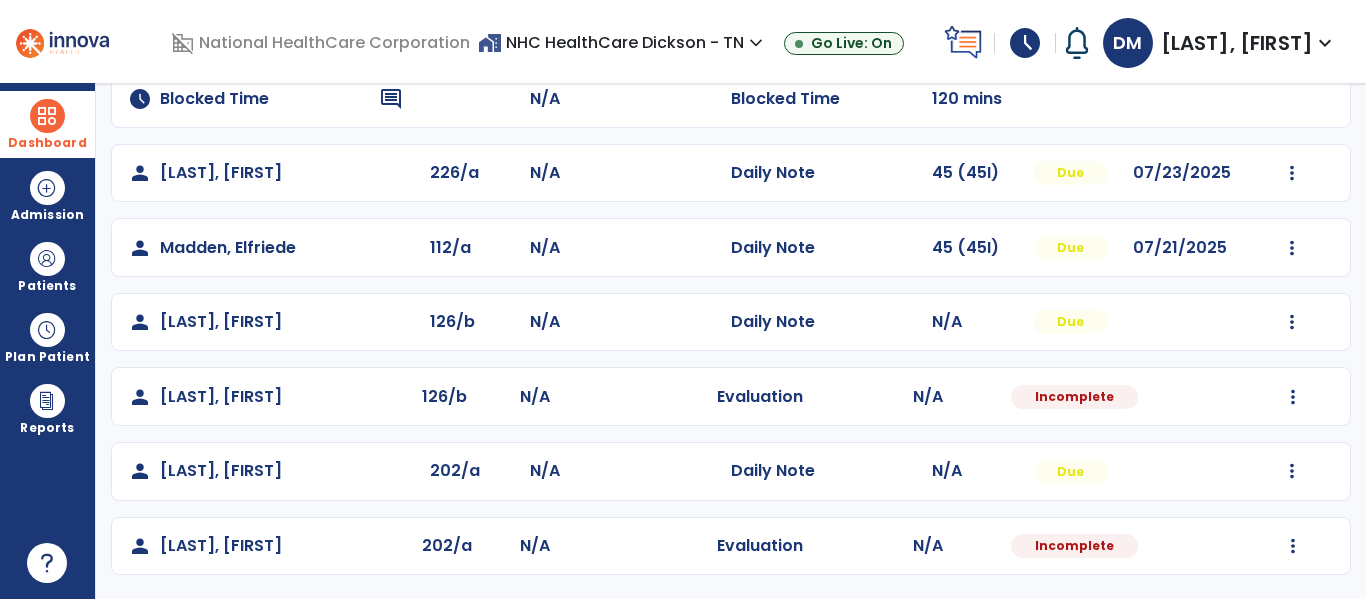 click on "Mark Visit As Complete   Reset Note   Open Document   G + C Mins" 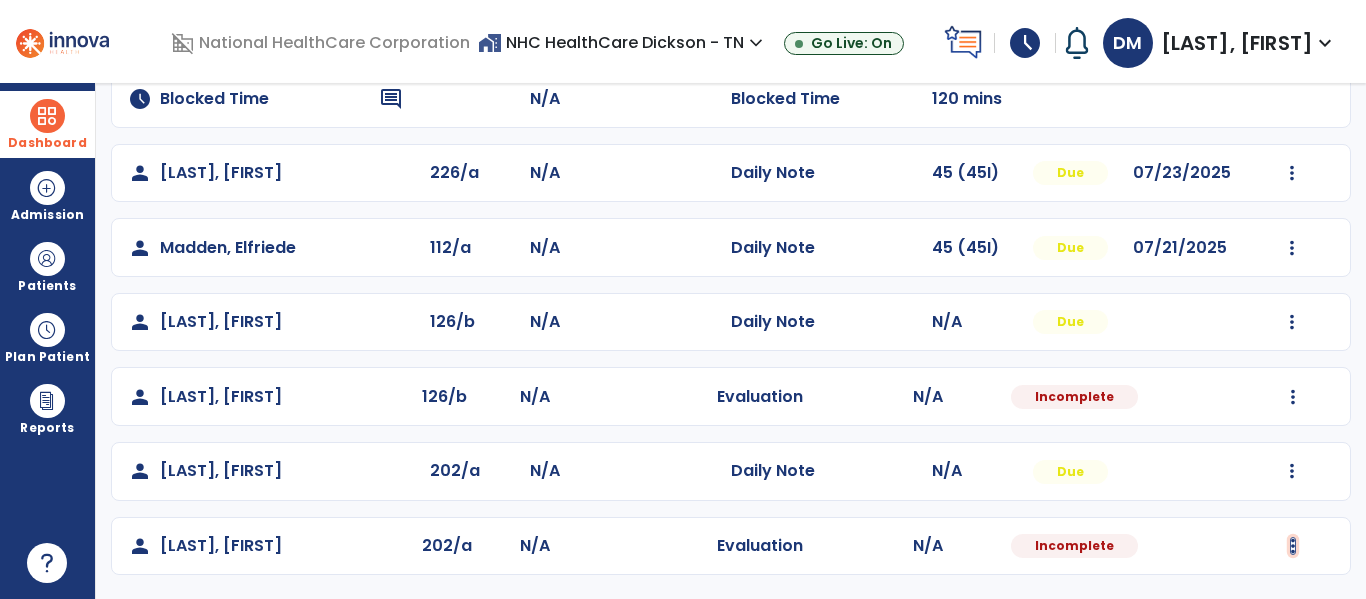 click at bounding box center (1292, 173) 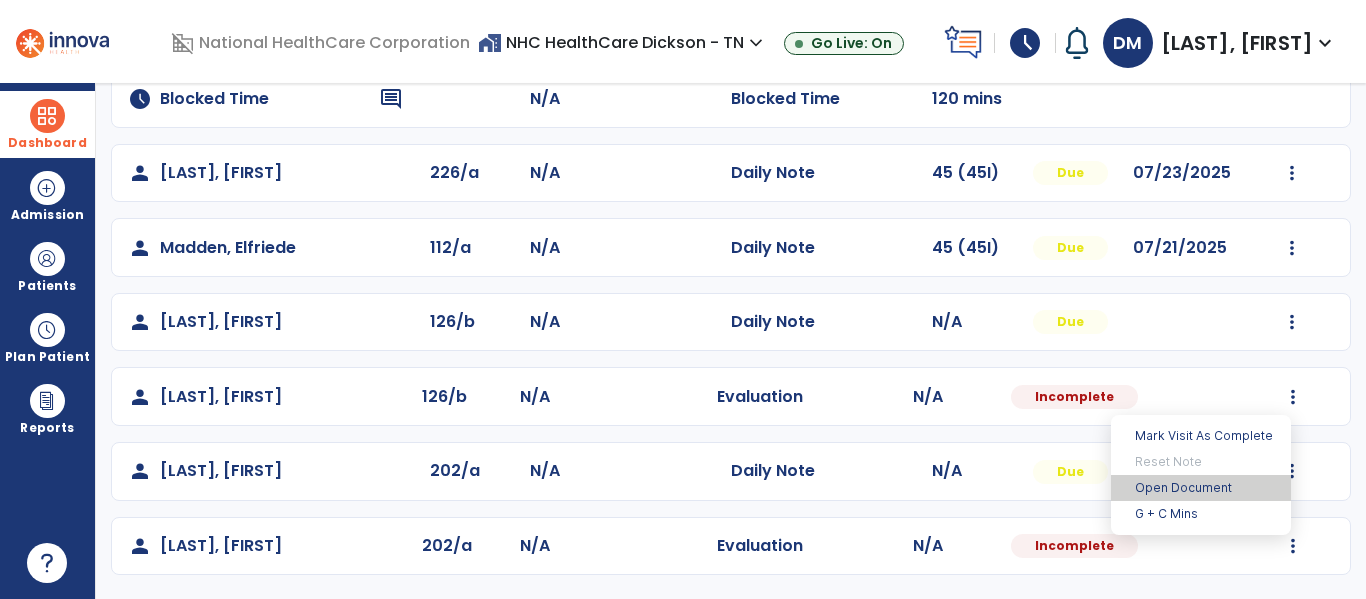 click on "Open Document" at bounding box center (1201, 488) 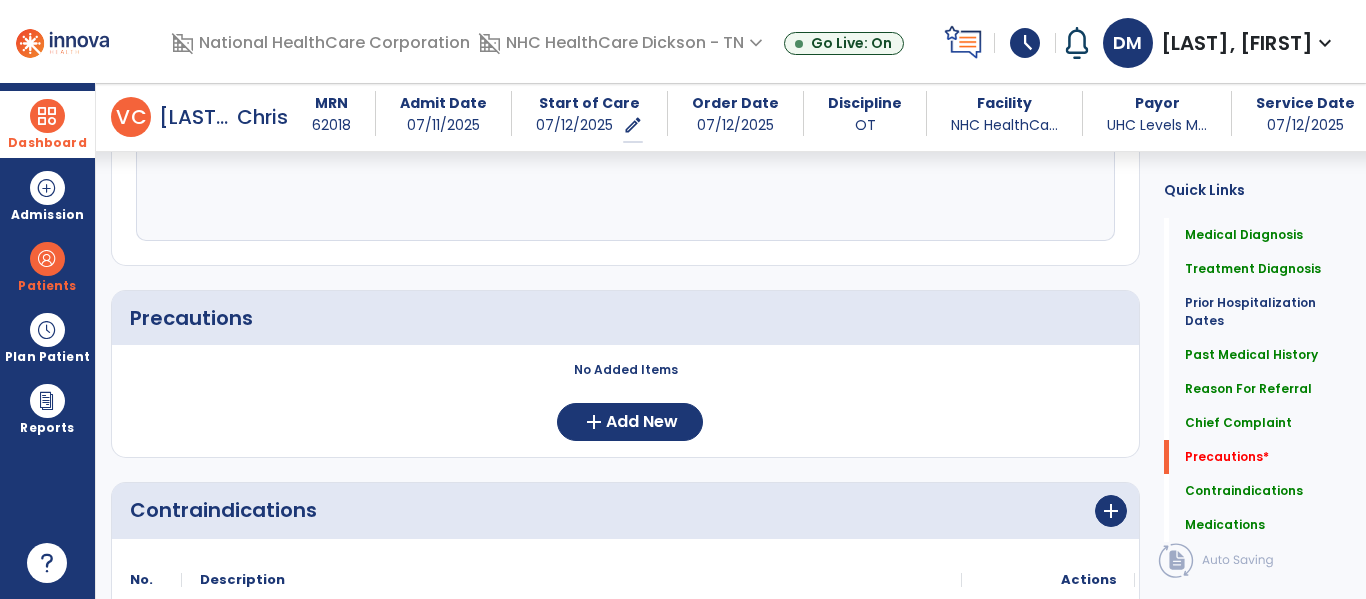 scroll, scrollTop: 1721, scrollLeft: 0, axis: vertical 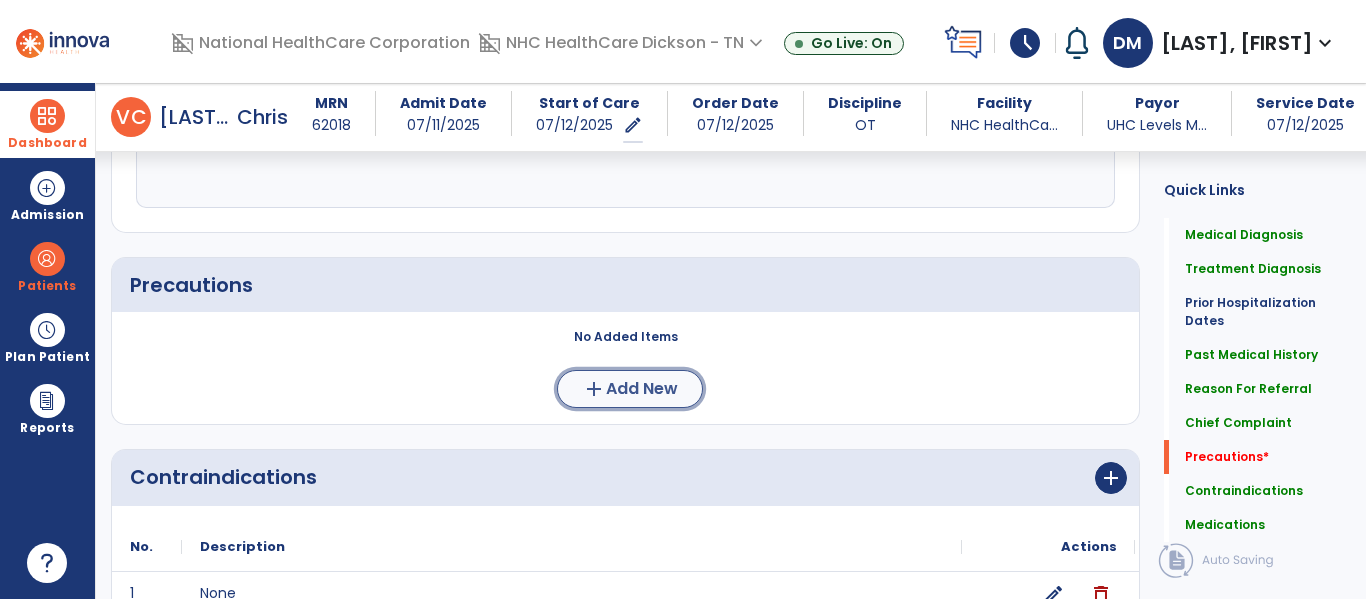 click on "add" 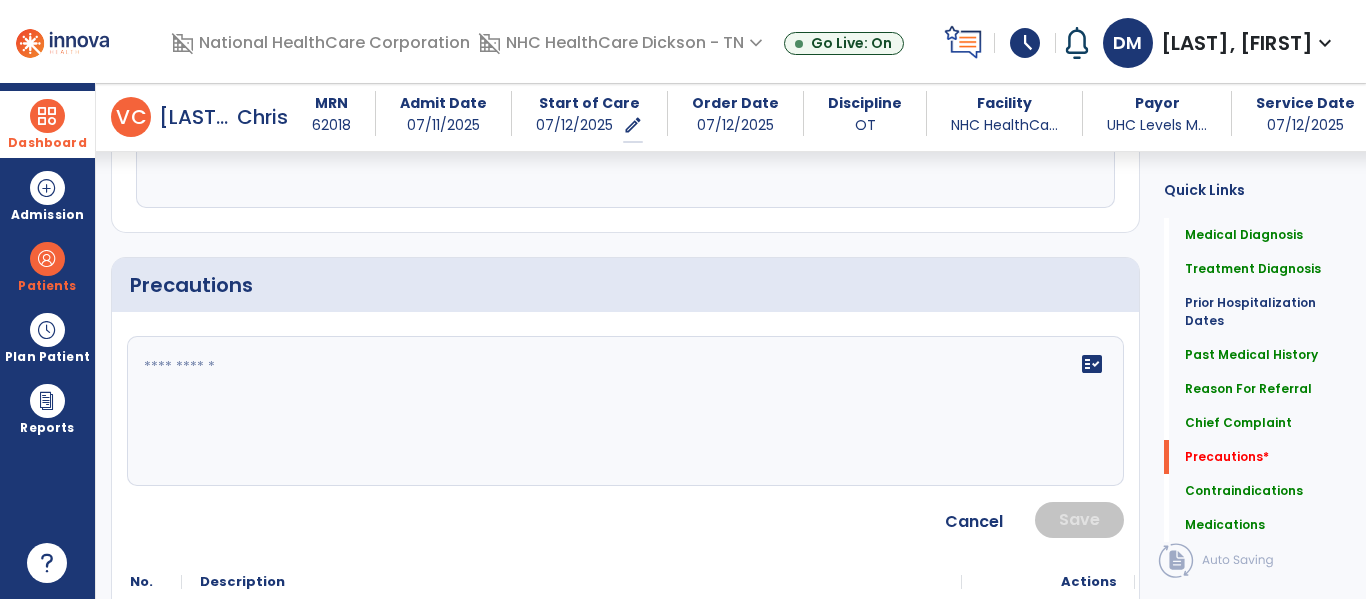 click 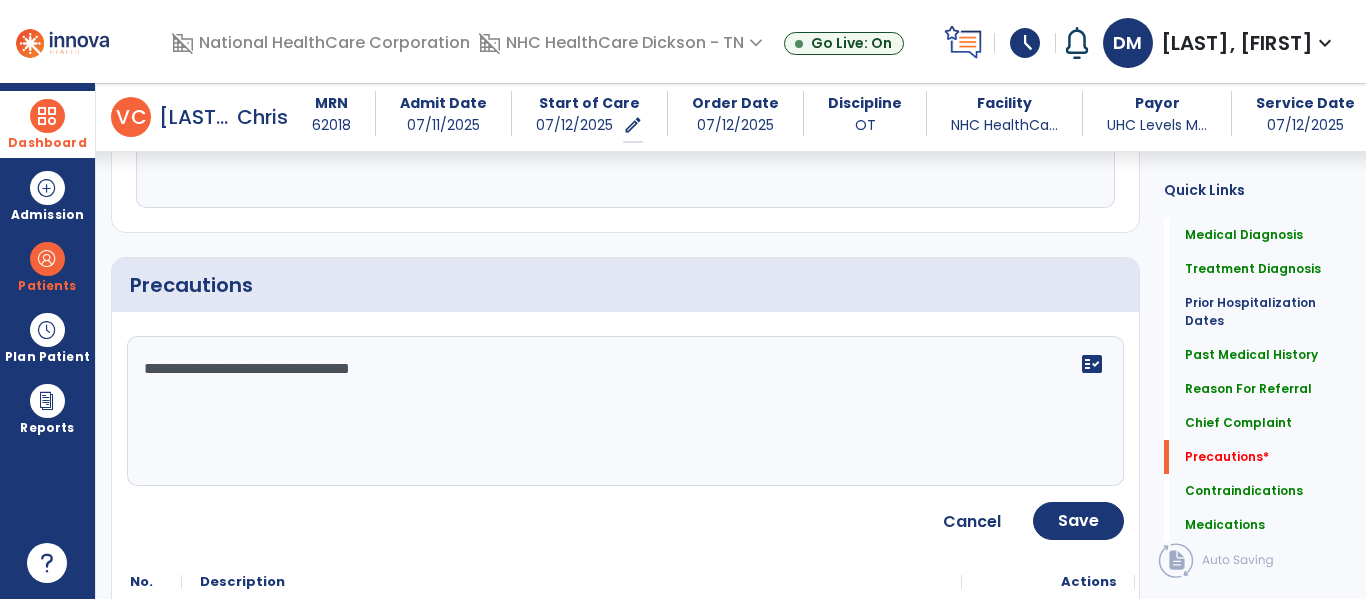type on "**********" 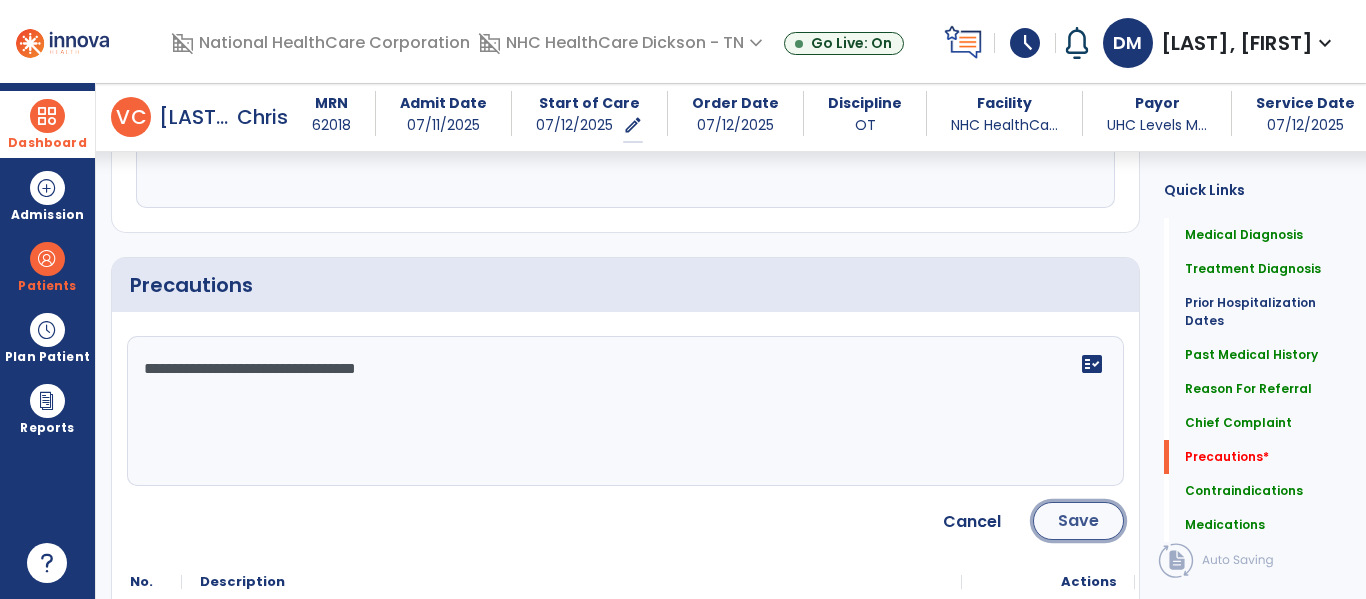 click on "Save" 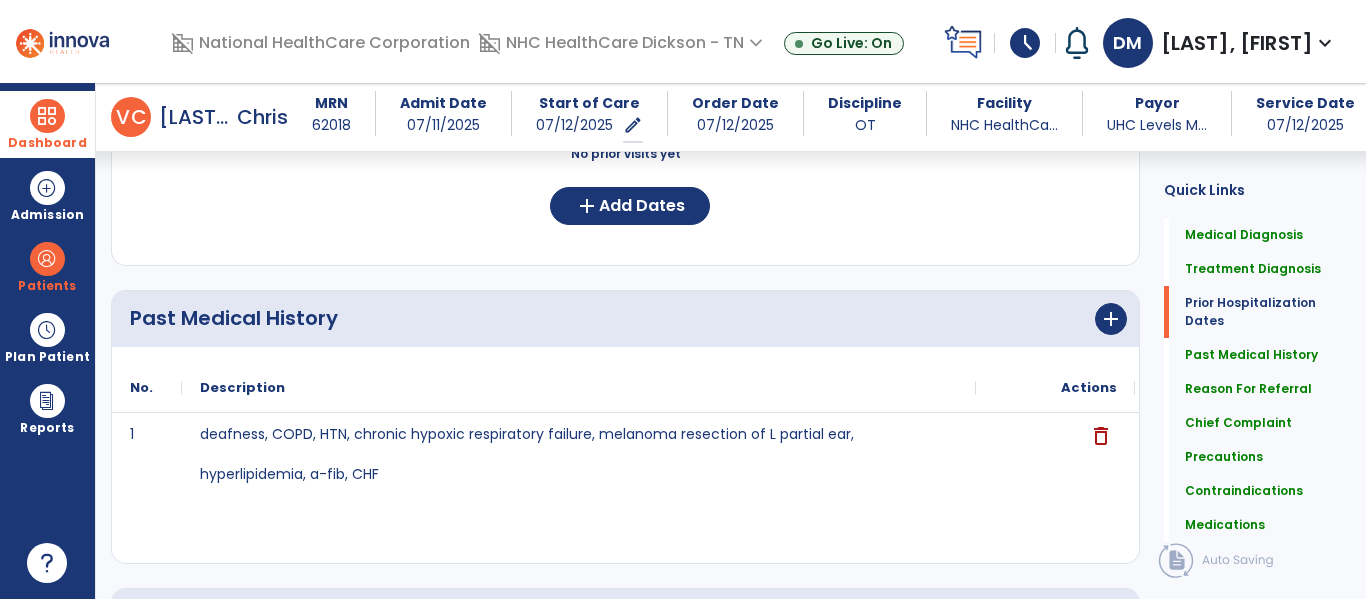 scroll, scrollTop: 0, scrollLeft: 0, axis: both 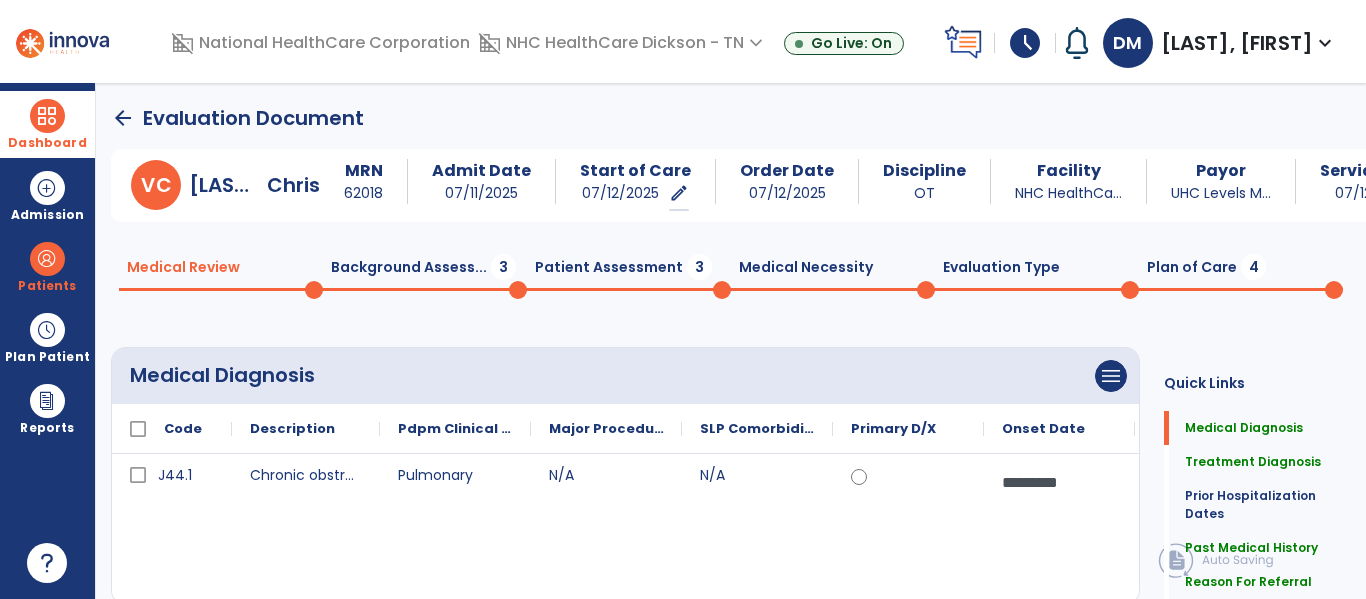 click on "Patient Assessment  3" 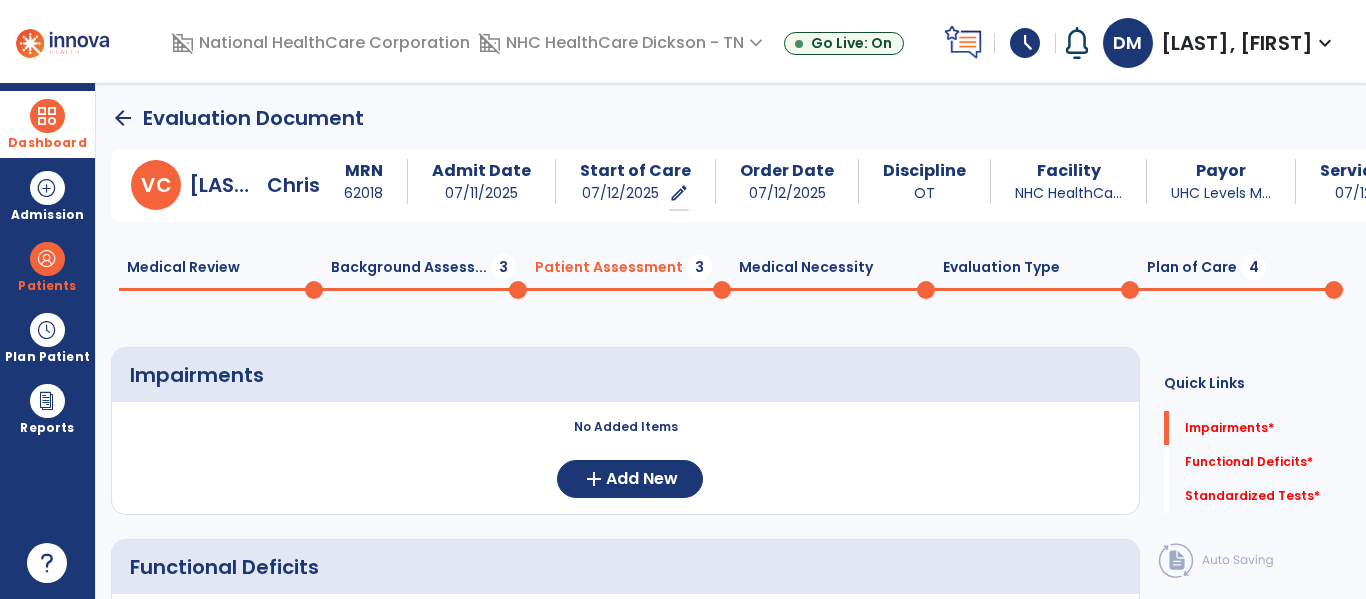 click on "No Added Items  add  Add New" 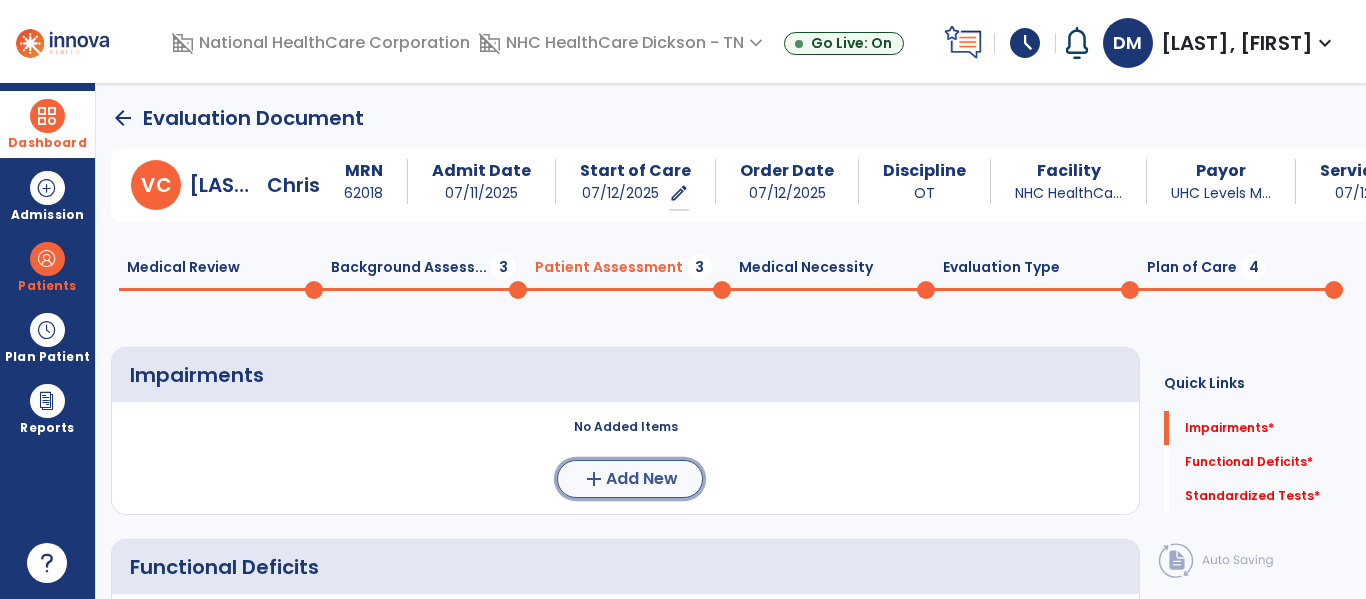 click on "add  Add New" 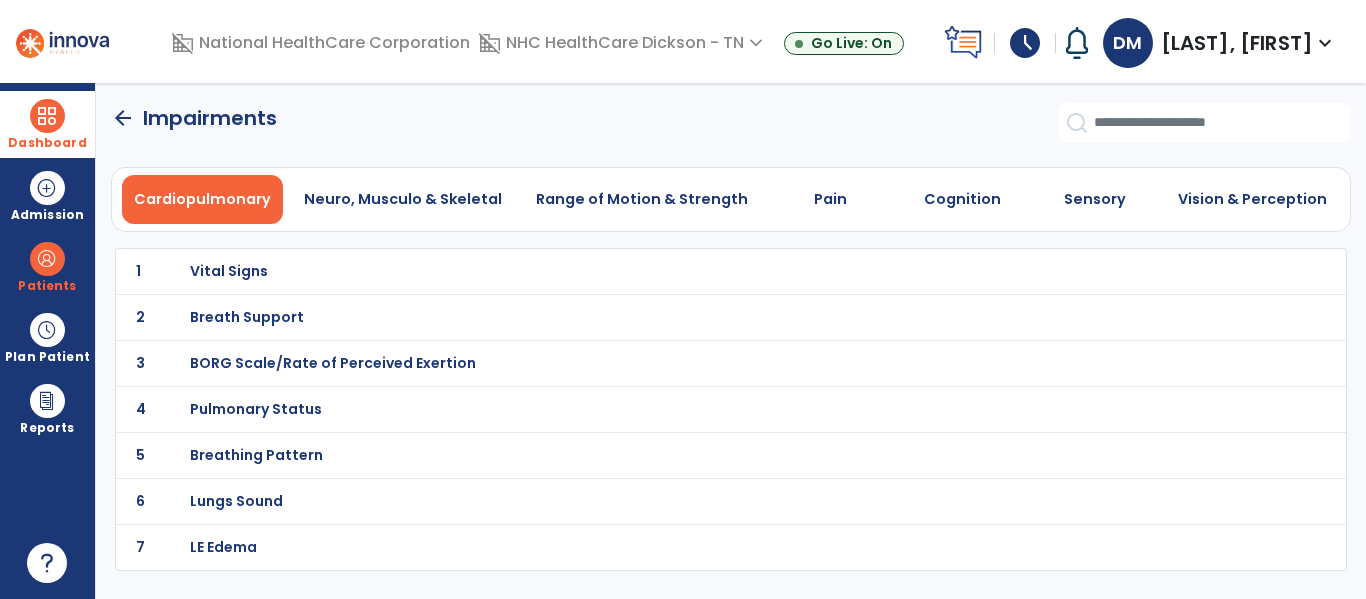 click on "Vital Signs" at bounding box center [687, 271] 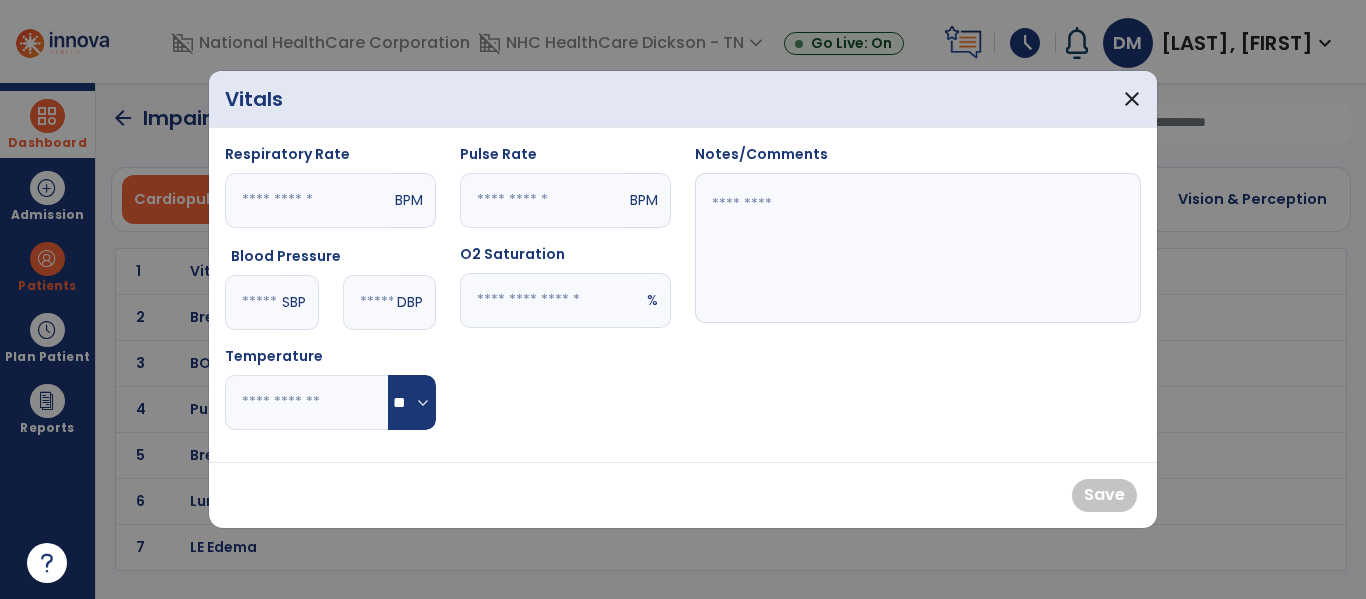 click at bounding box center [251, 302] 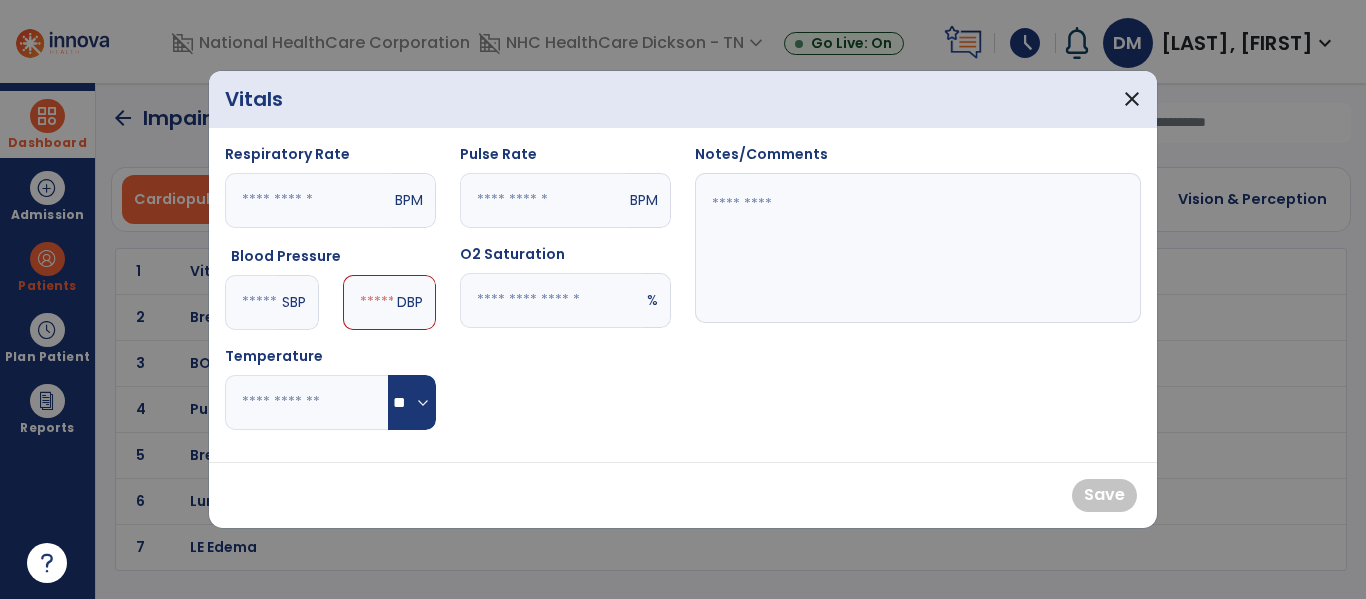 type on "***" 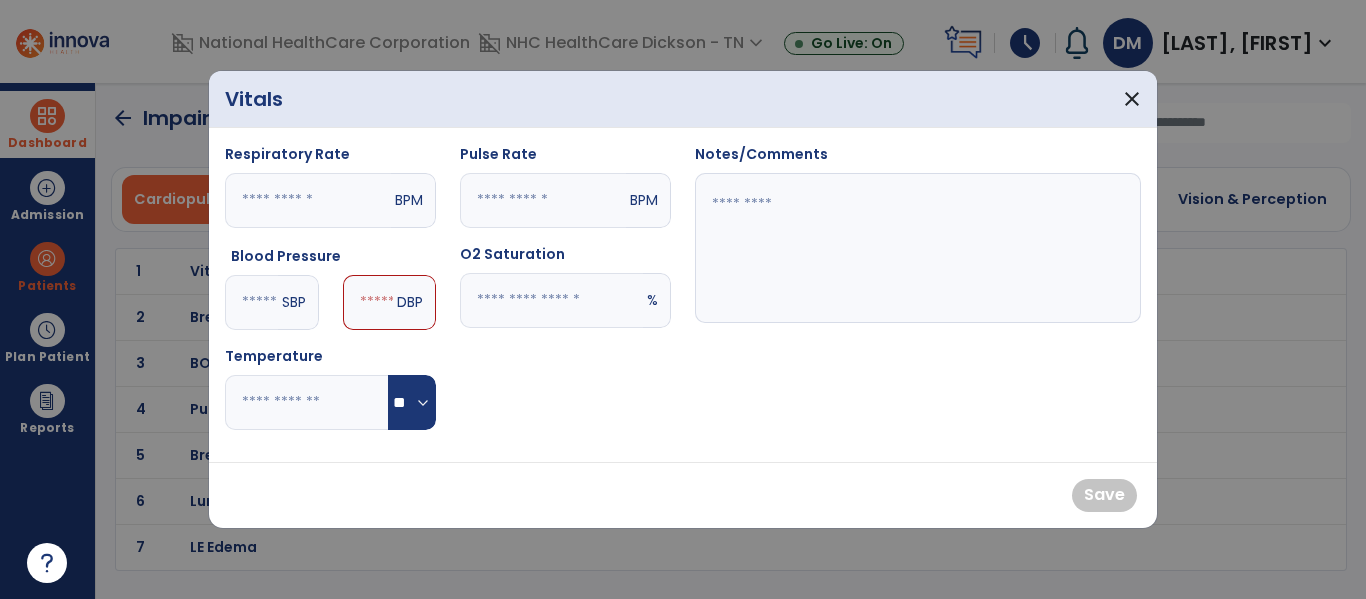 click at bounding box center (368, 302) 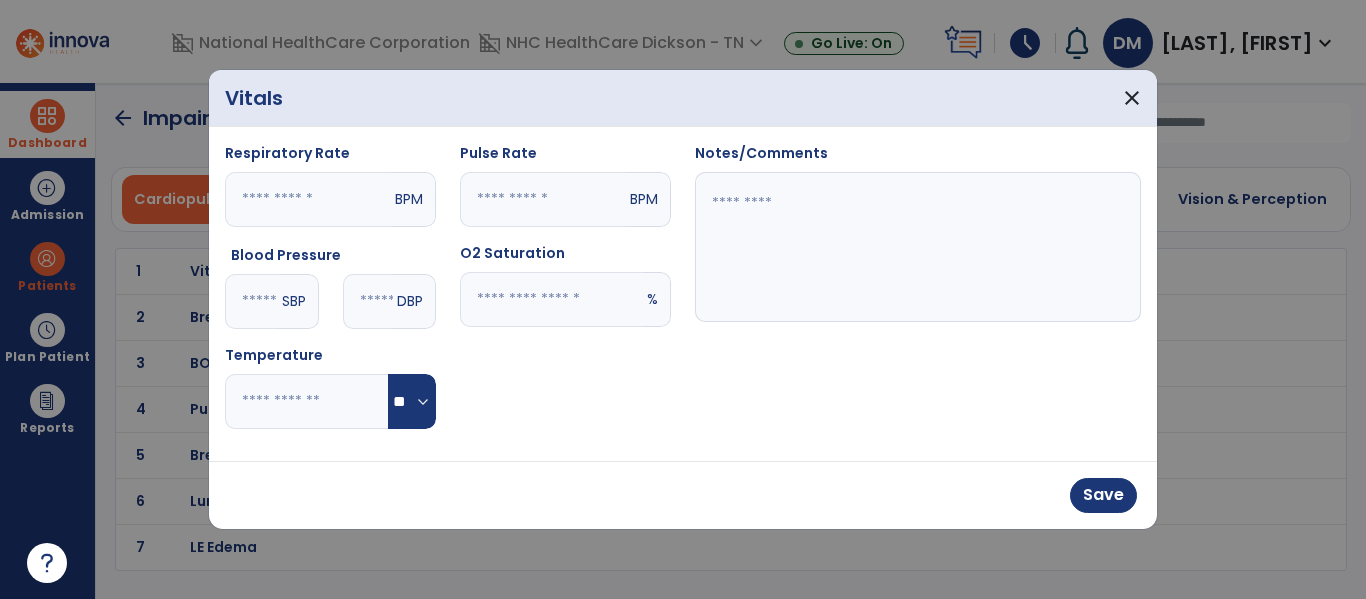 click at bounding box center (543, 199) 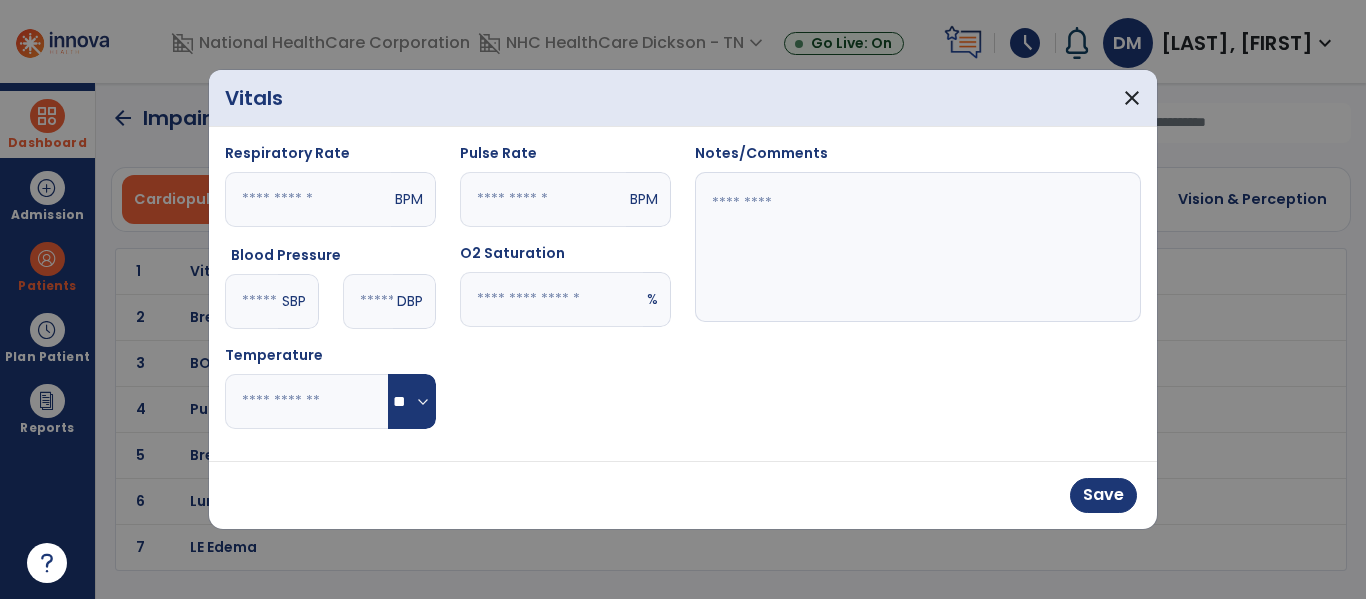 click on "**" at bounding box center (368, 301) 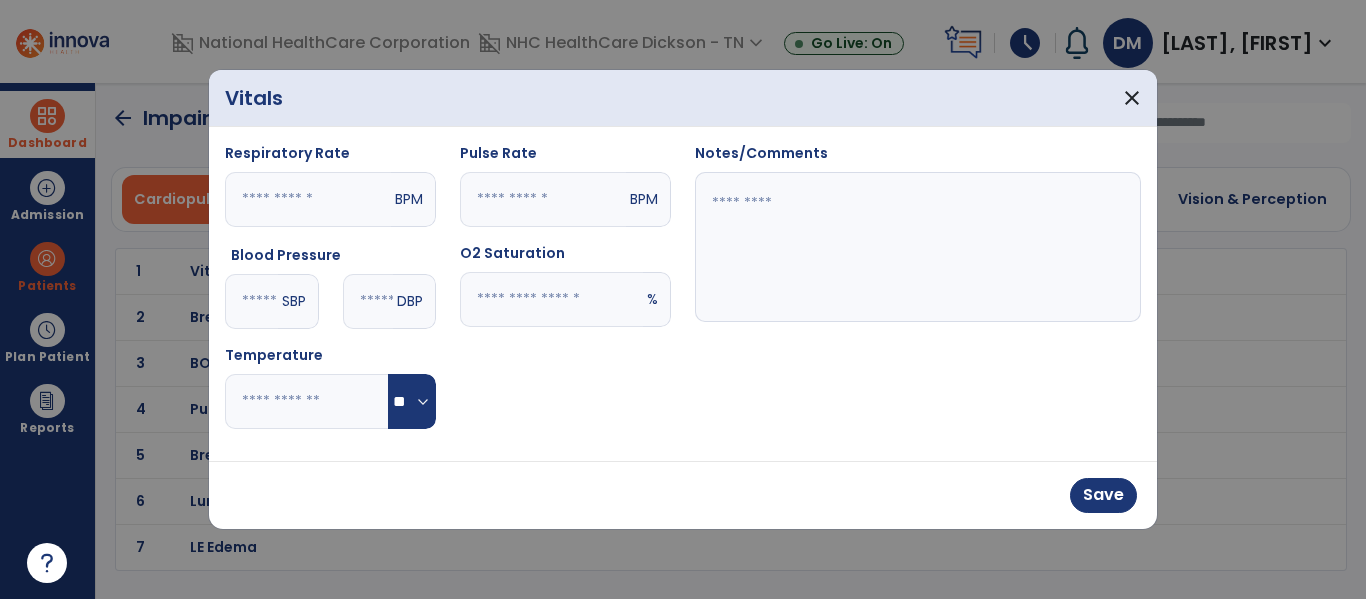 type on "**" 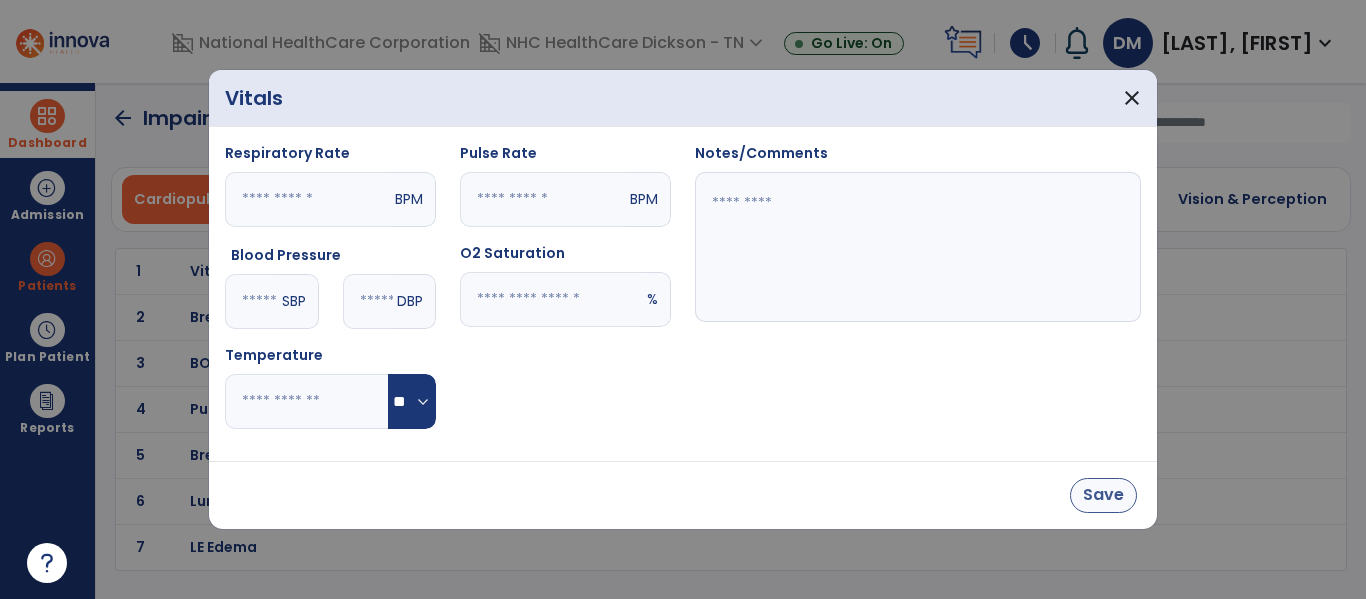 type on "**" 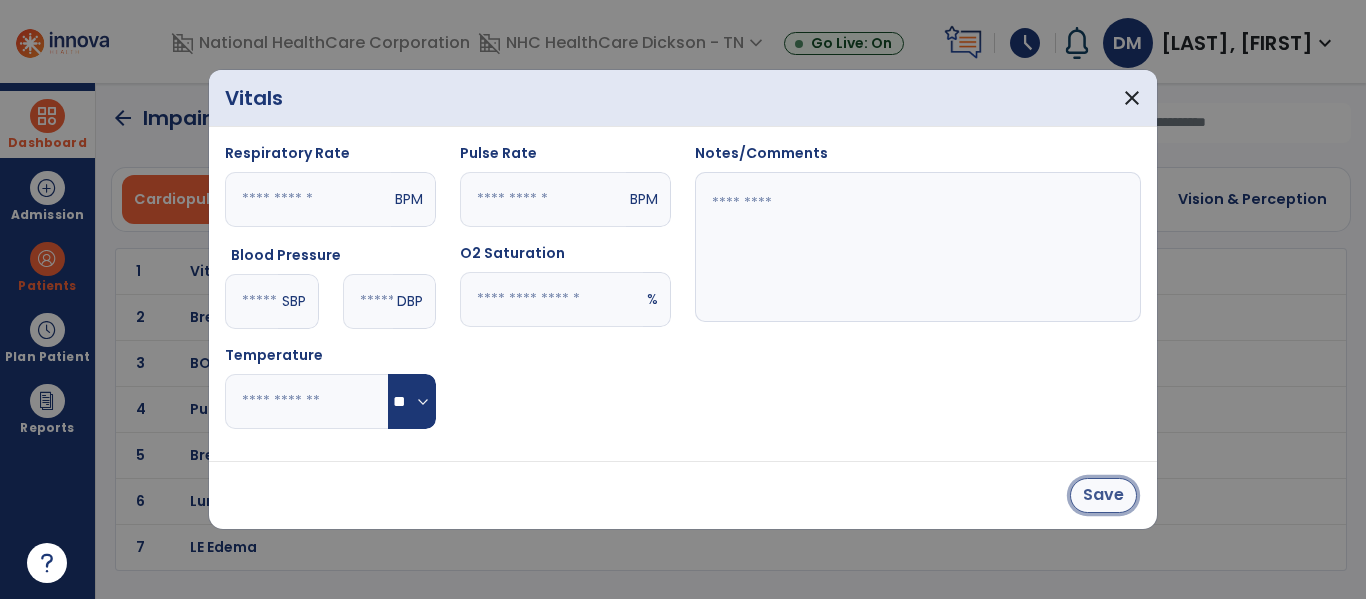click on "Save" at bounding box center (1103, 495) 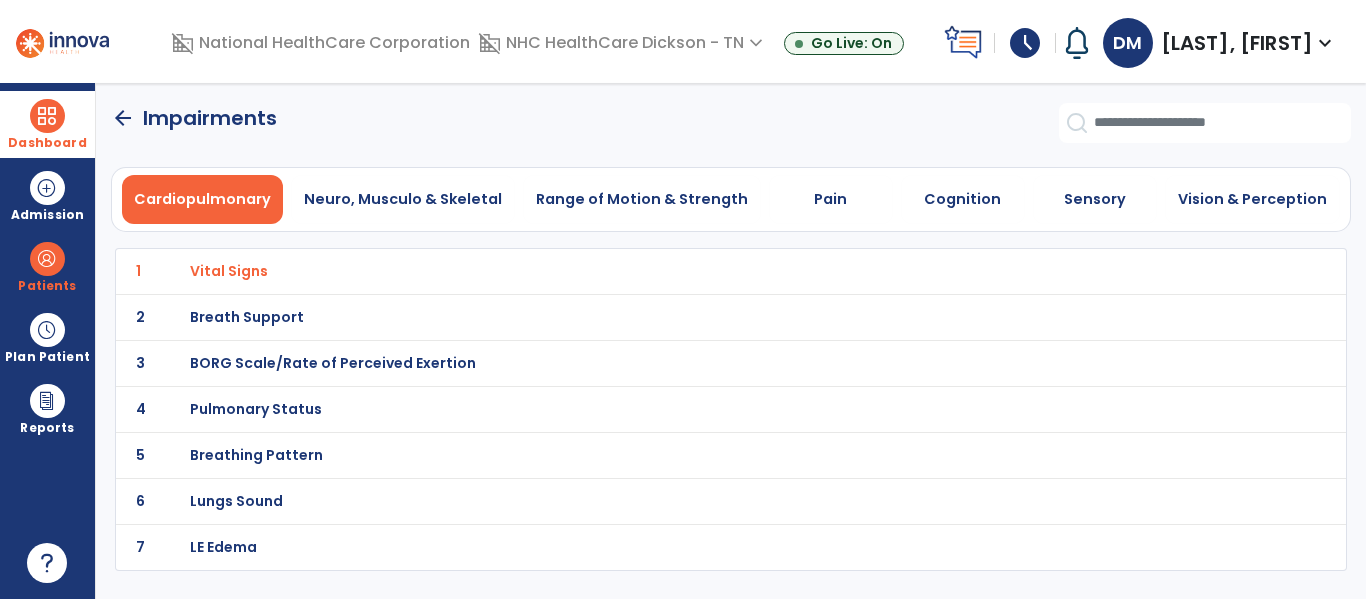 click on "arrow_back" 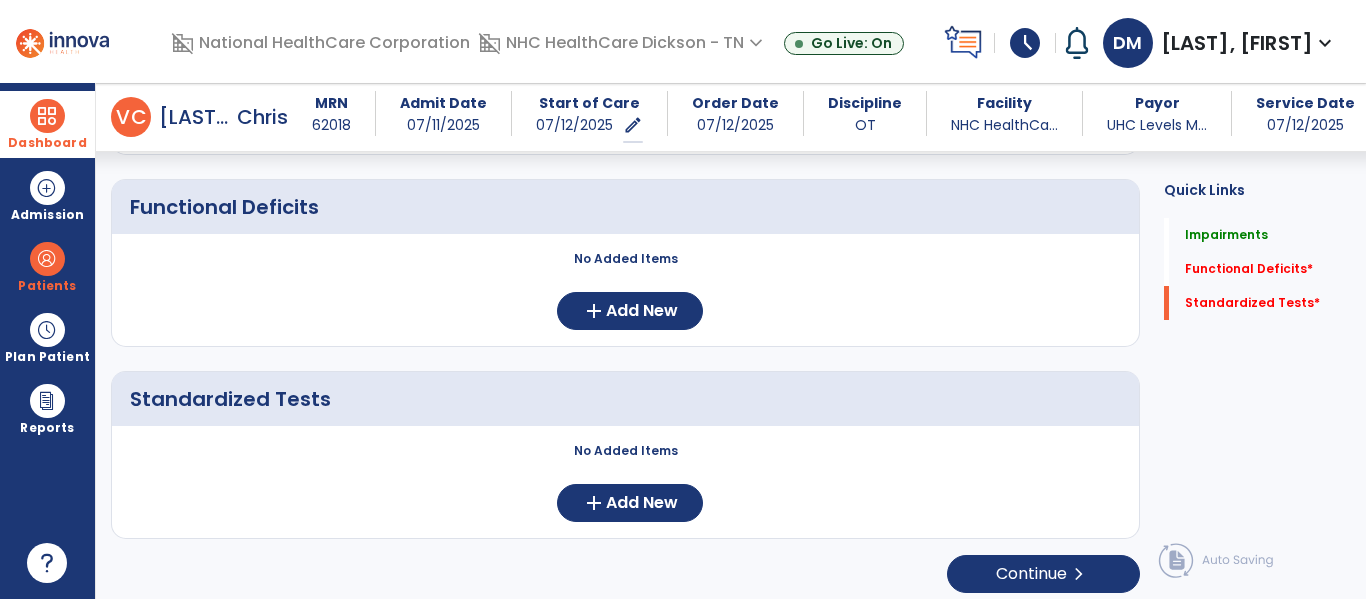 scroll, scrollTop: 449, scrollLeft: 0, axis: vertical 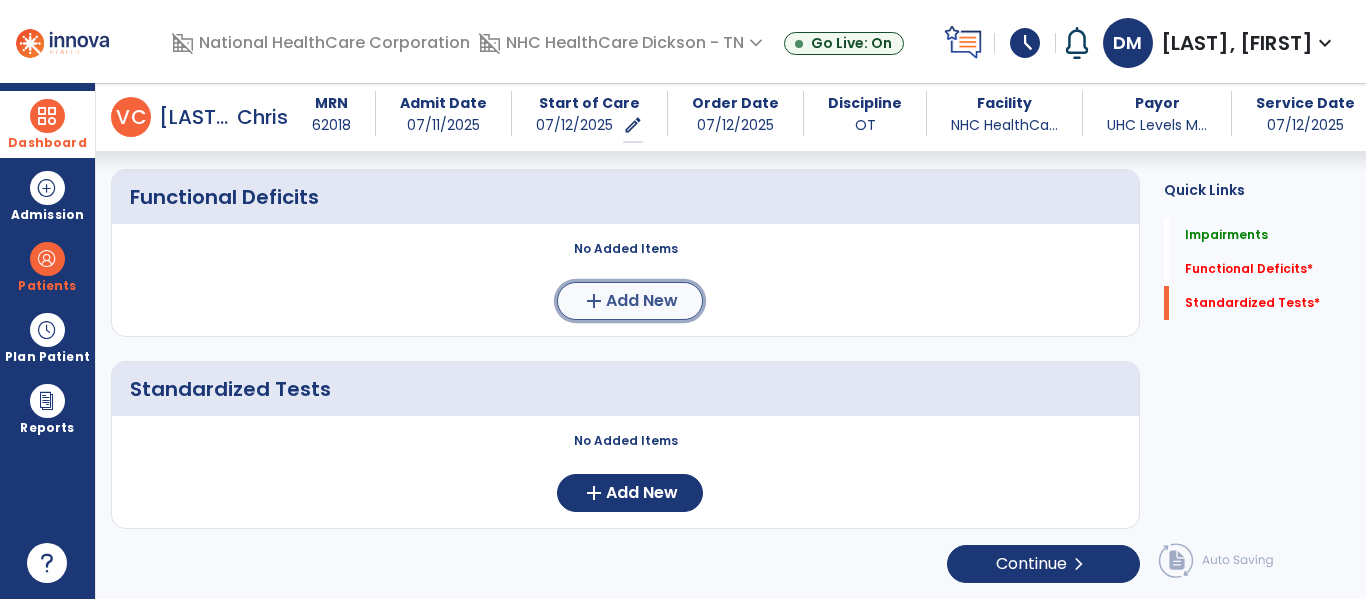 click on "add" 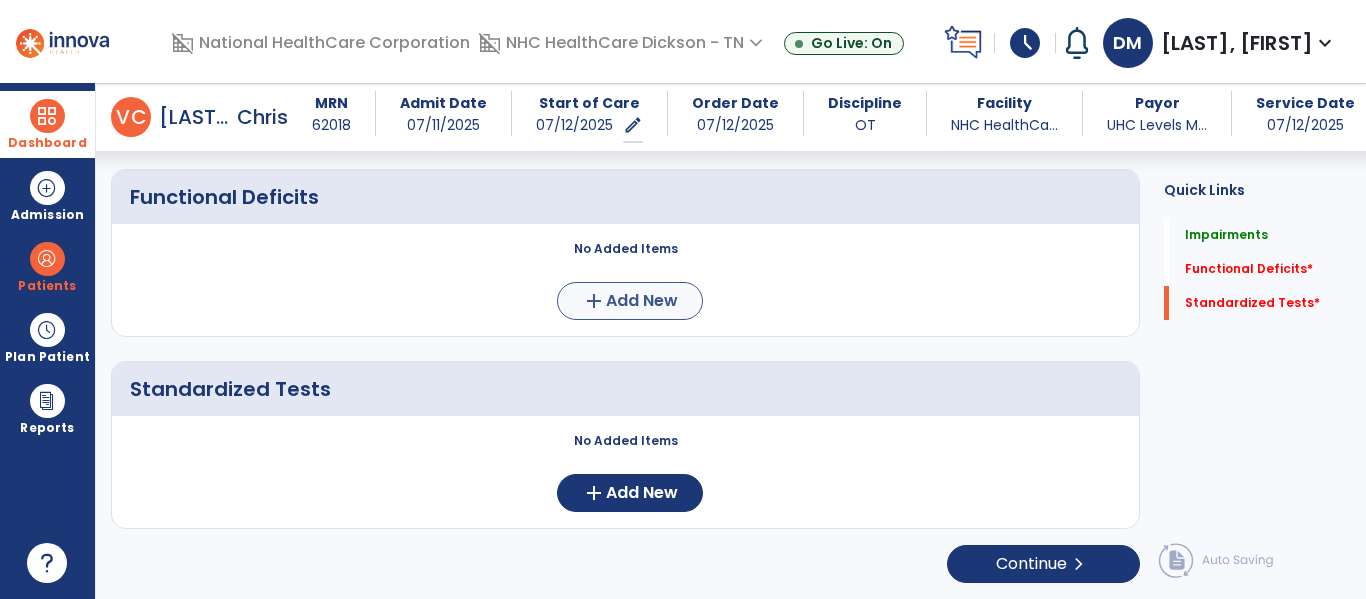 scroll, scrollTop: 0, scrollLeft: 0, axis: both 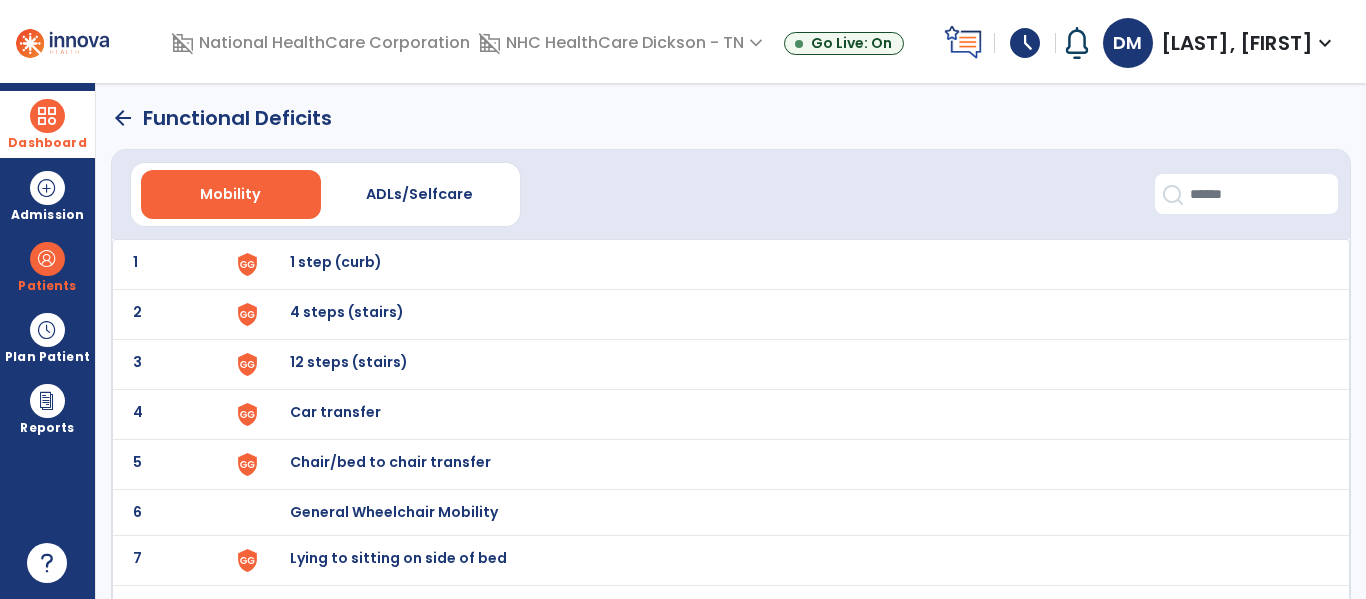 click on "arrow_back" 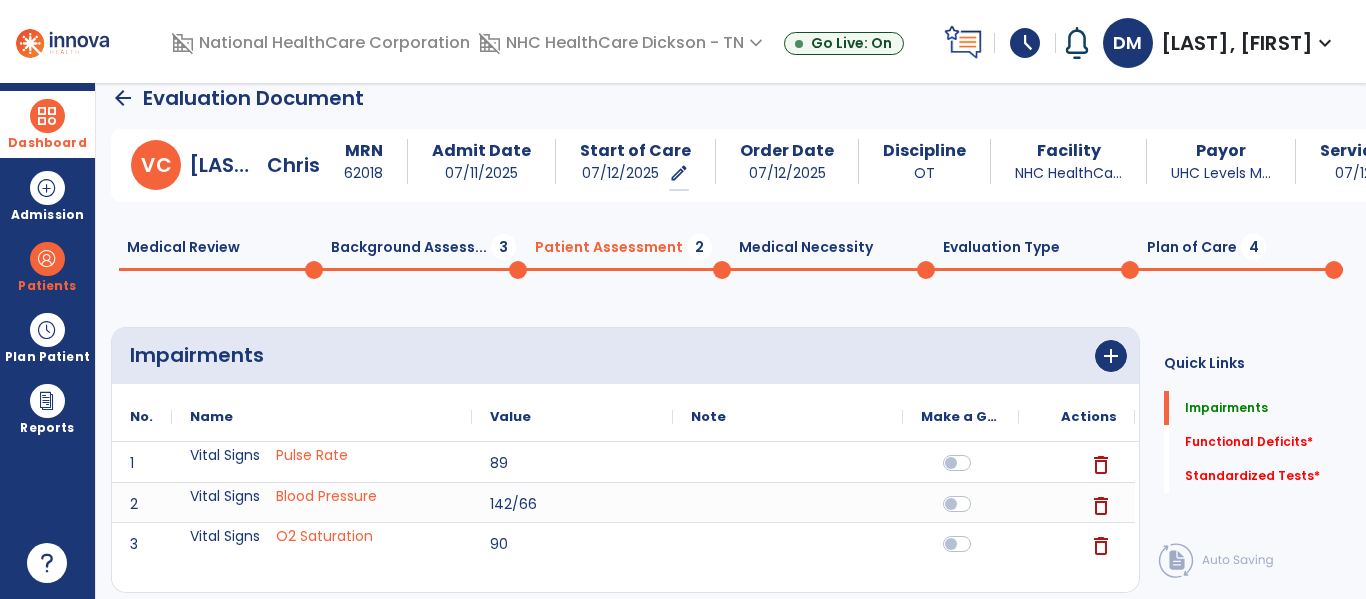 scroll, scrollTop: 449, scrollLeft: 0, axis: vertical 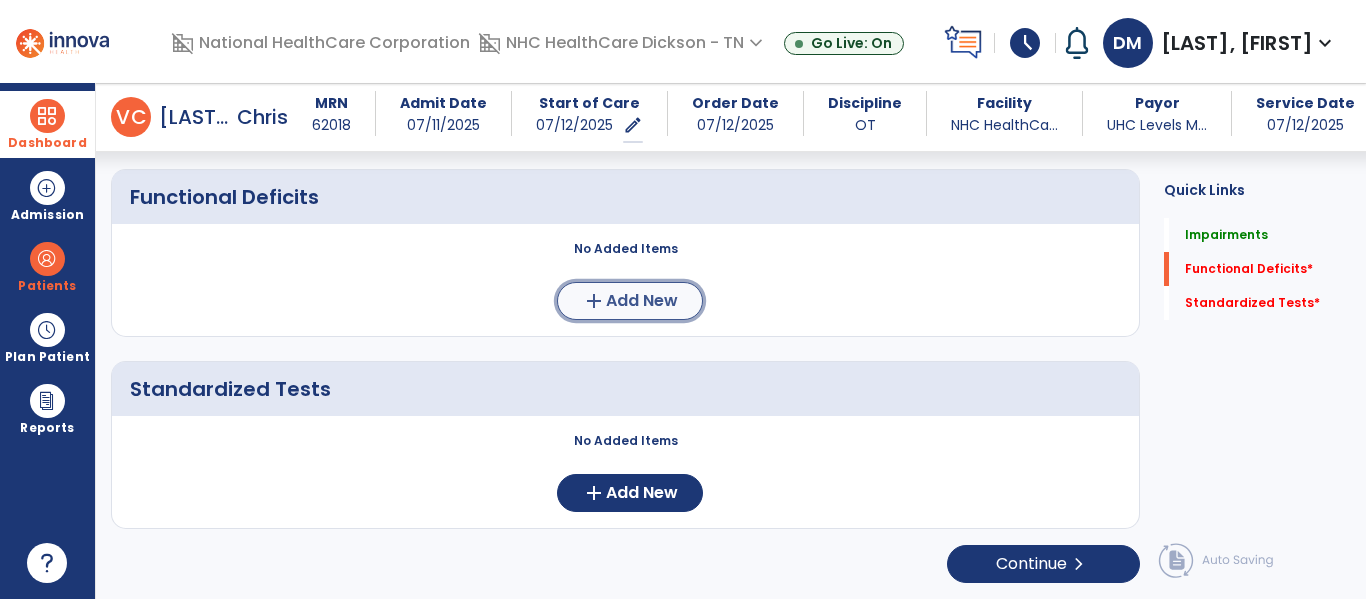 click on "add  Add New" 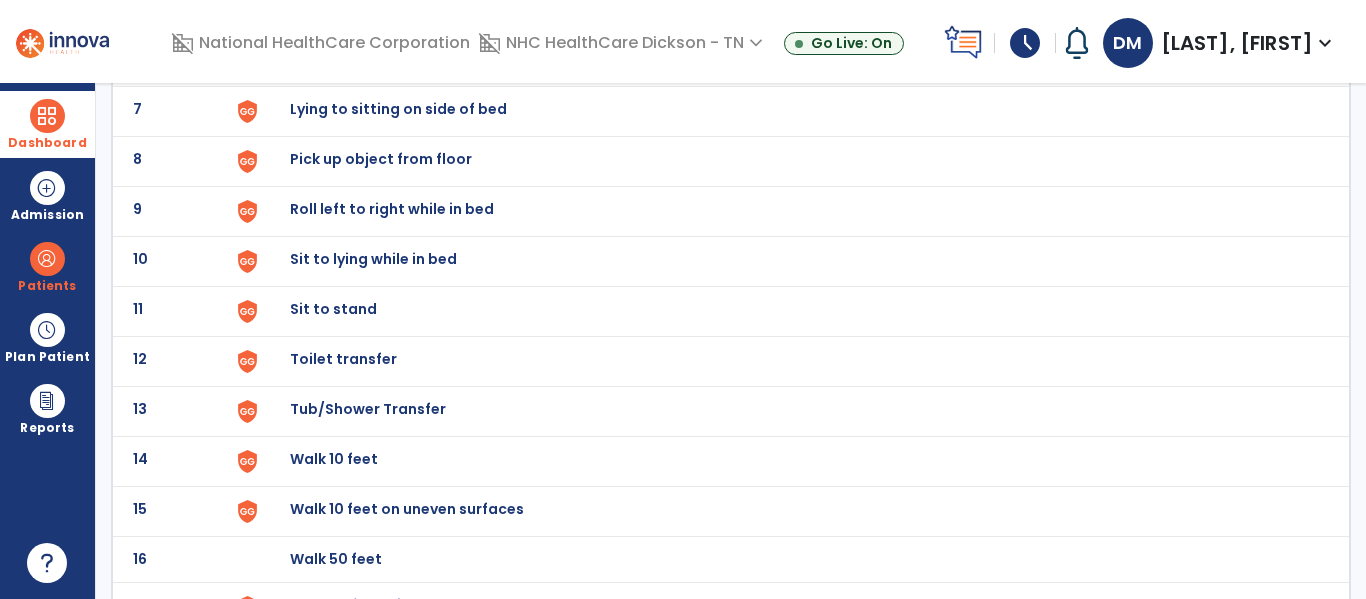 scroll, scrollTop: 0, scrollLeft: 0, axis: both 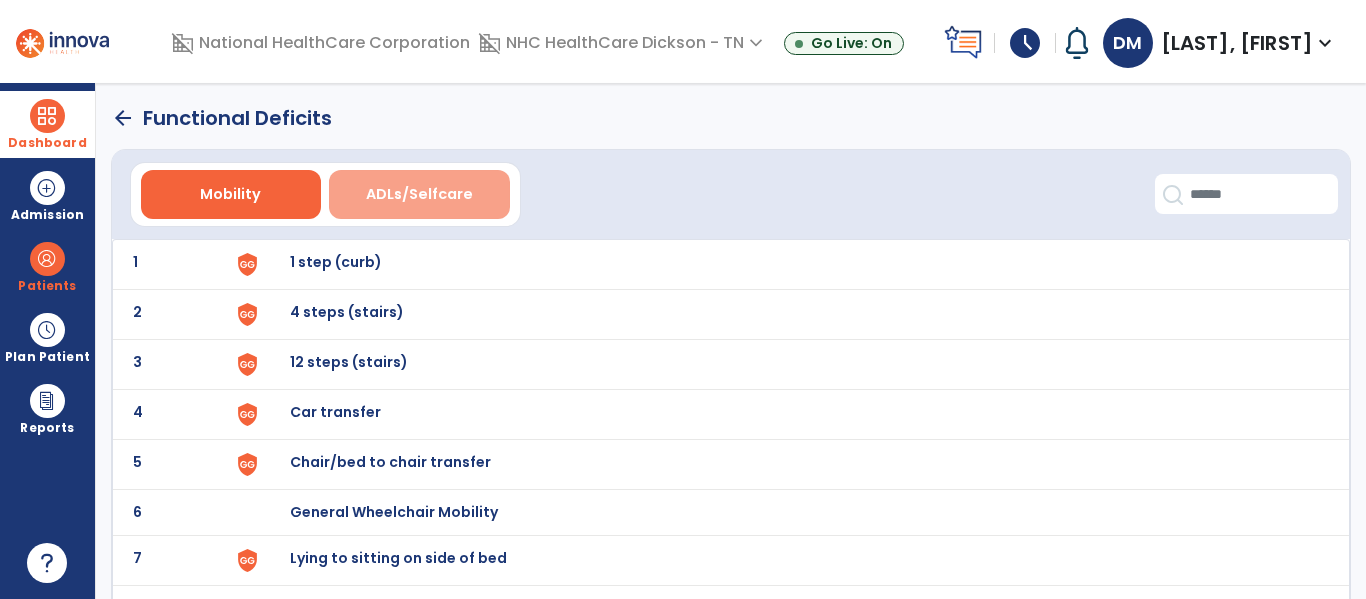 click on "ADLs/Selfcare" at bounding box center [419, 194] 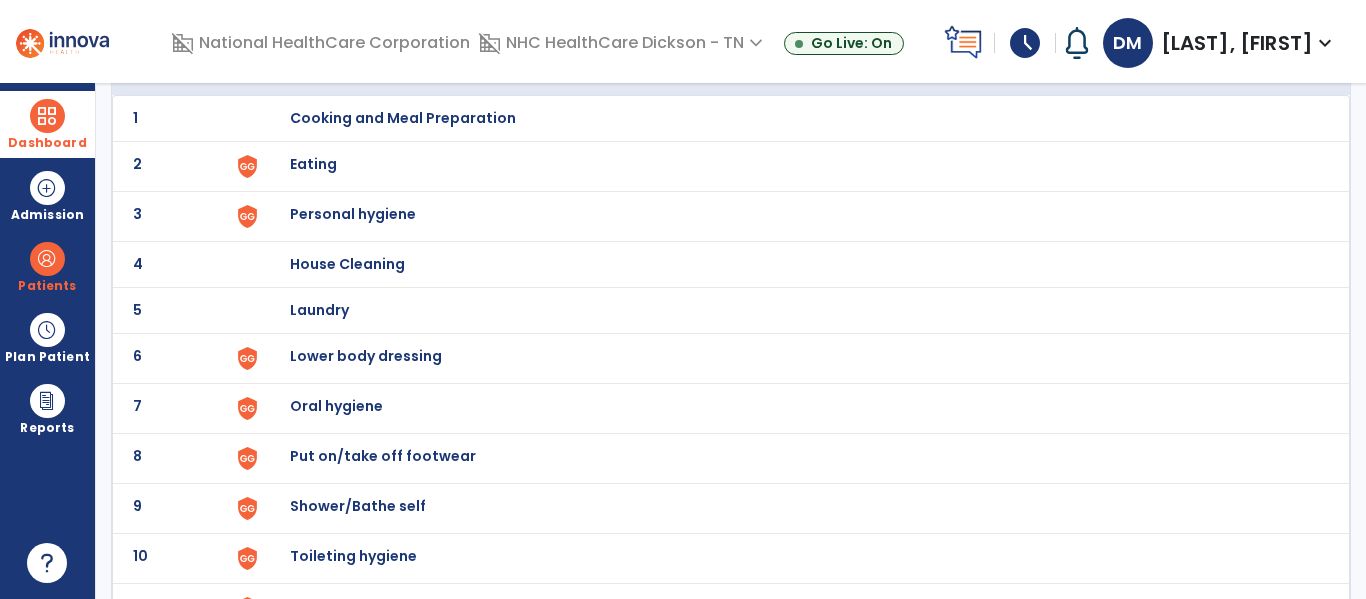 scroll, scrollTop: 145, scrollLeft: 0, axis: vertical 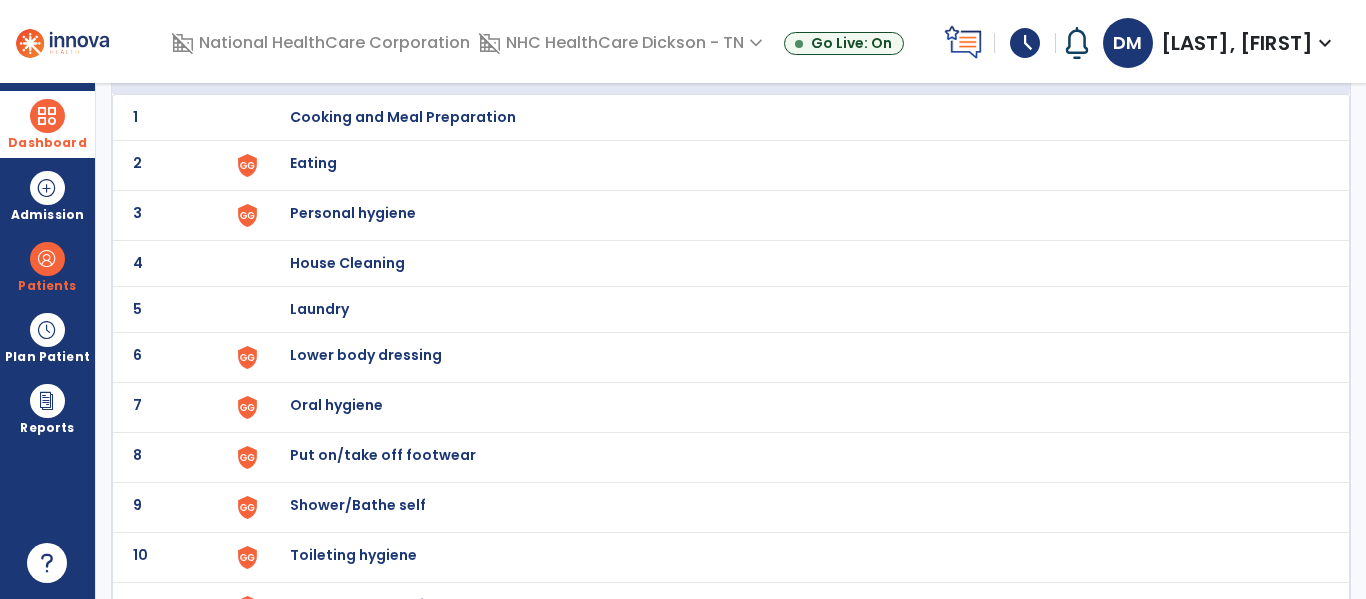 click on "Lower body dressing" at bounding box center [789, 117] 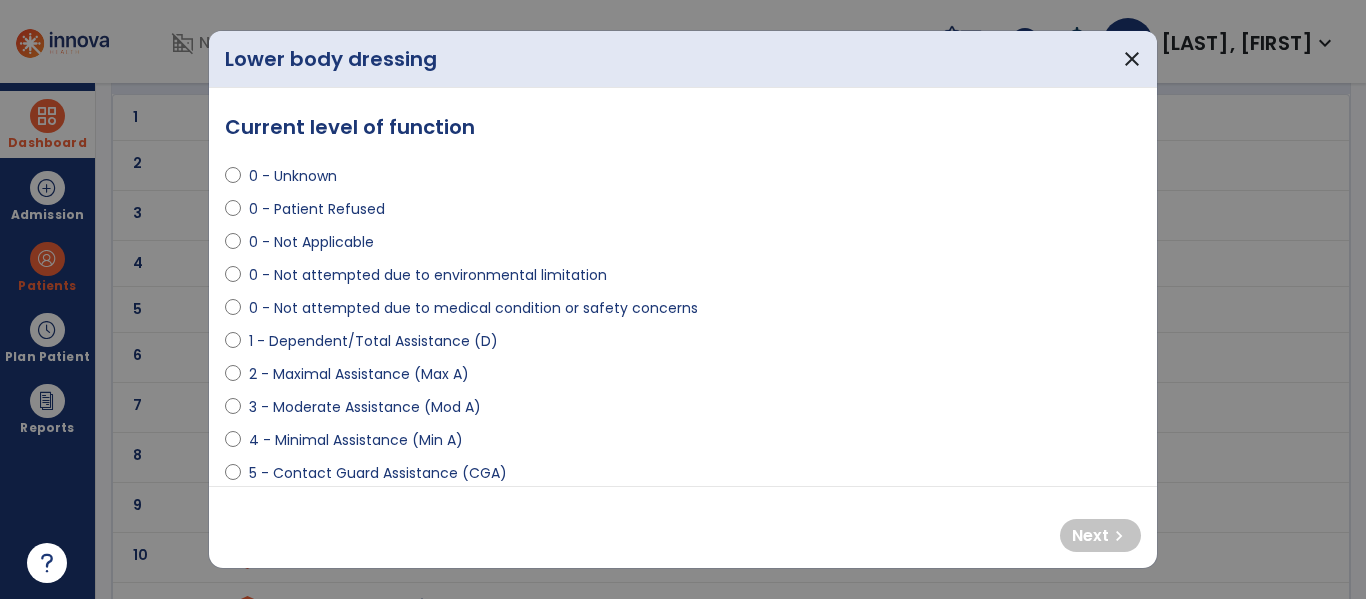 click on "3 - Moderate Assistance (Mod A)" at bounding box center (365, 407) 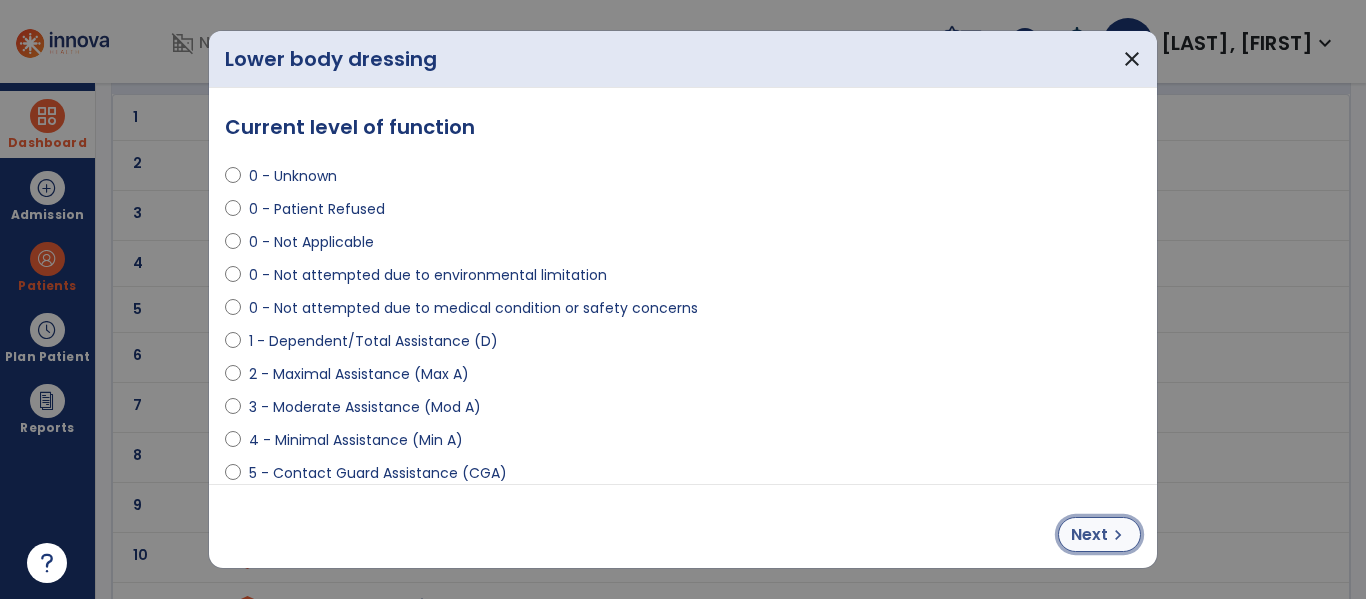 click on "Next" at bounding box center (1089, 535) 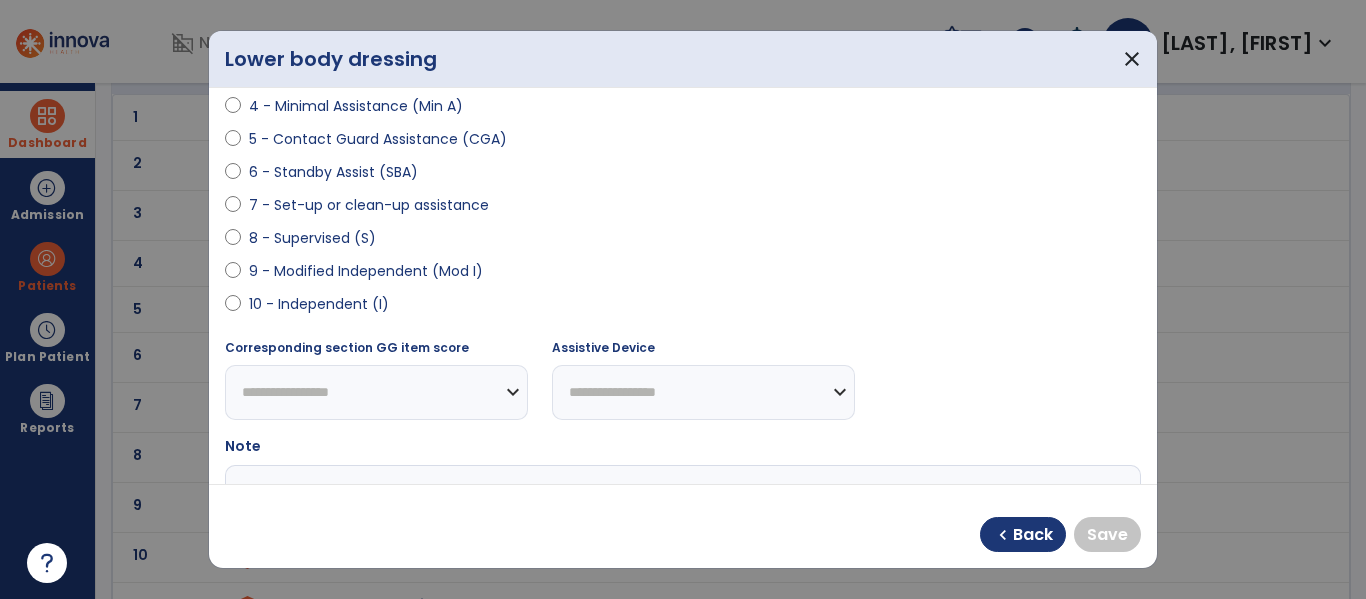scroll, scrollTop: 331, scrollLeft: 0, axis: vertical 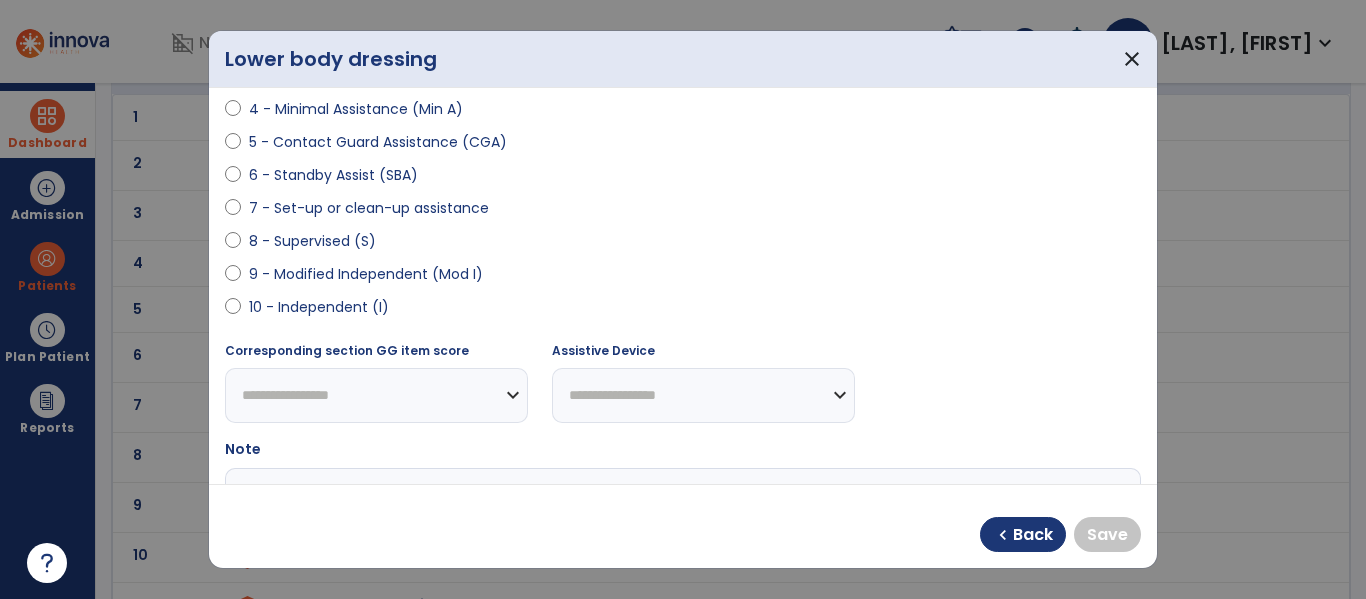 click on "9 - Modified Independent (Mod I)" at bounding box center [366, 274] 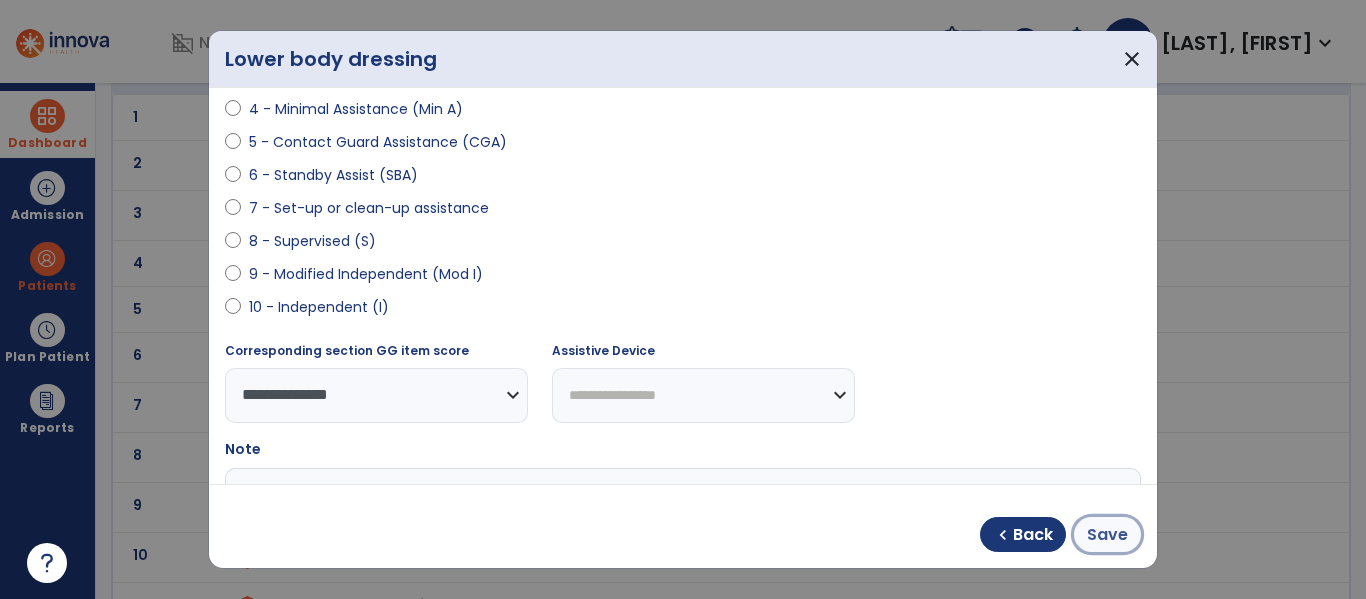 click on "Save" at bounding box center (1107, 534) 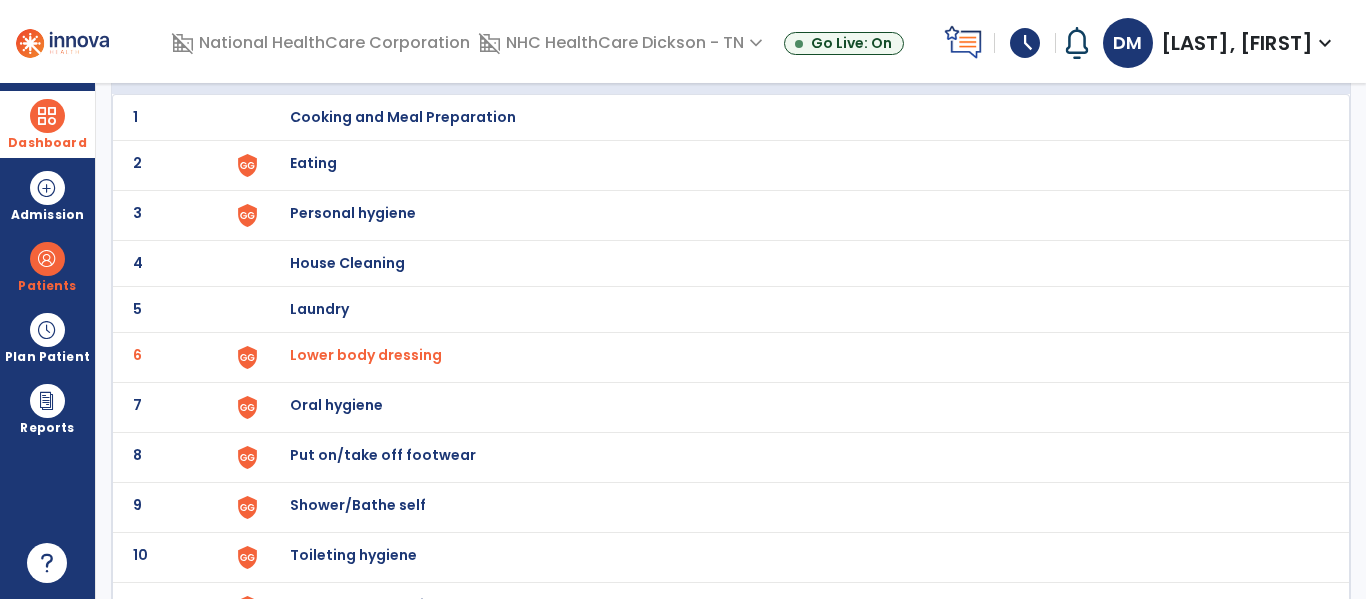 click on "Shower/Bathe self" at bounding box center (403, 117) 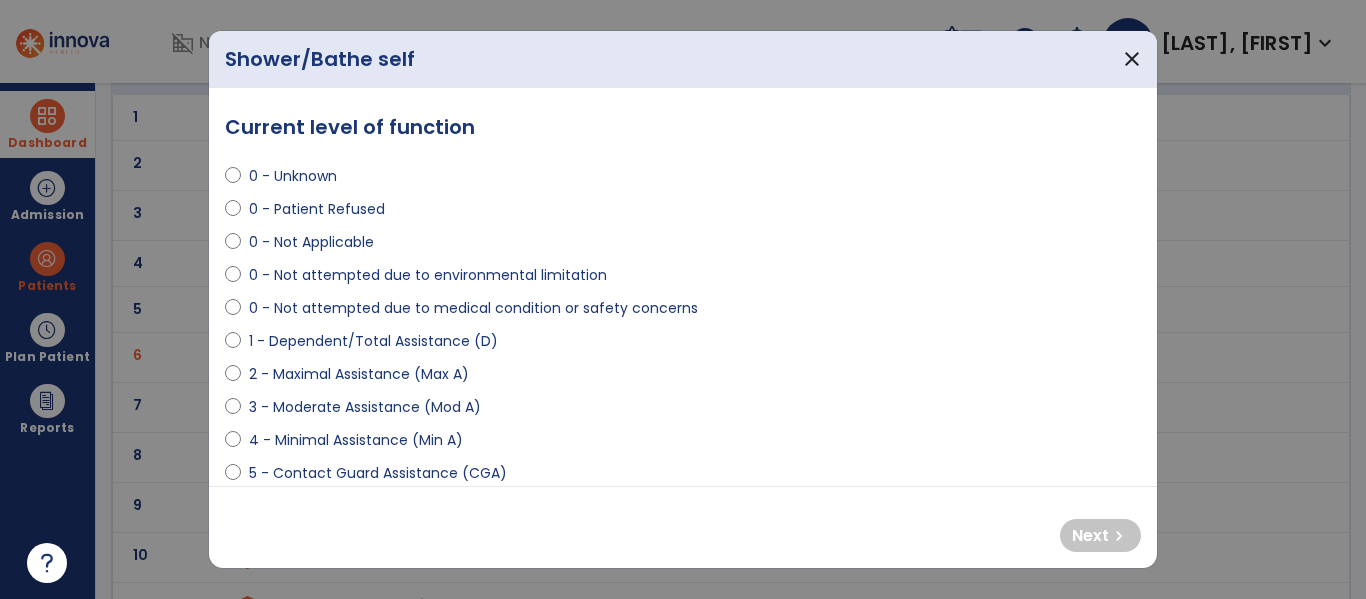 click on "3 - Moderate Assistance (Mod A)" at bounding box center [365, 407] 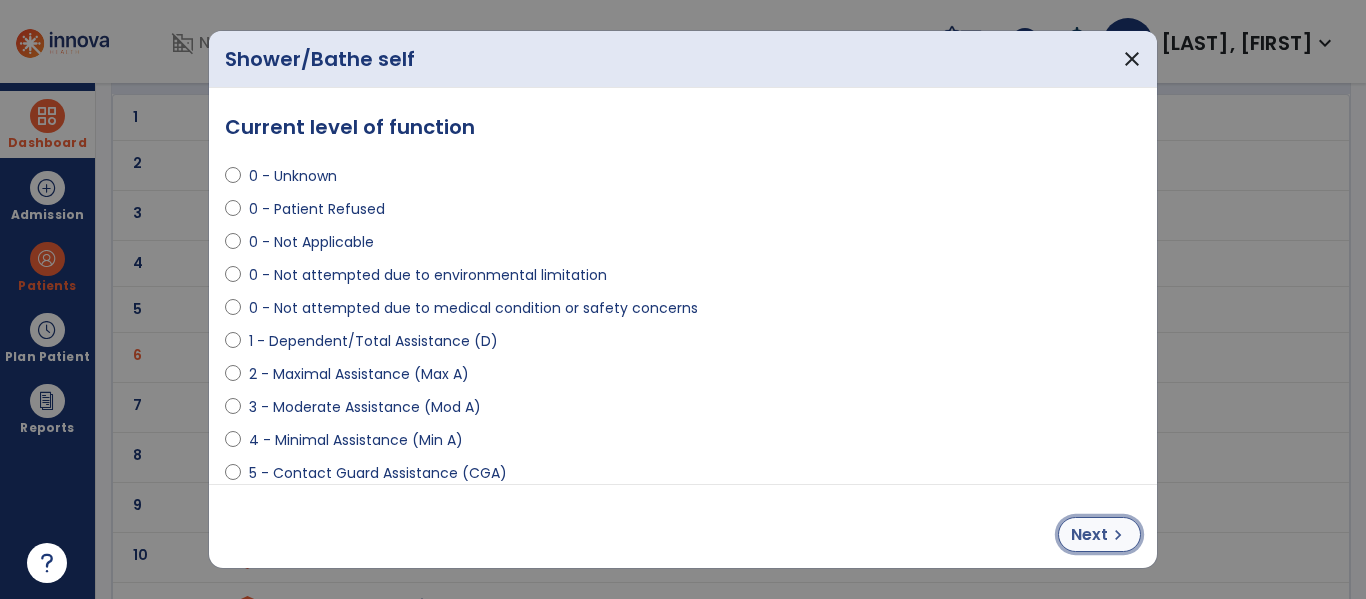 click on "Next" at bounding box center [1089, 535] 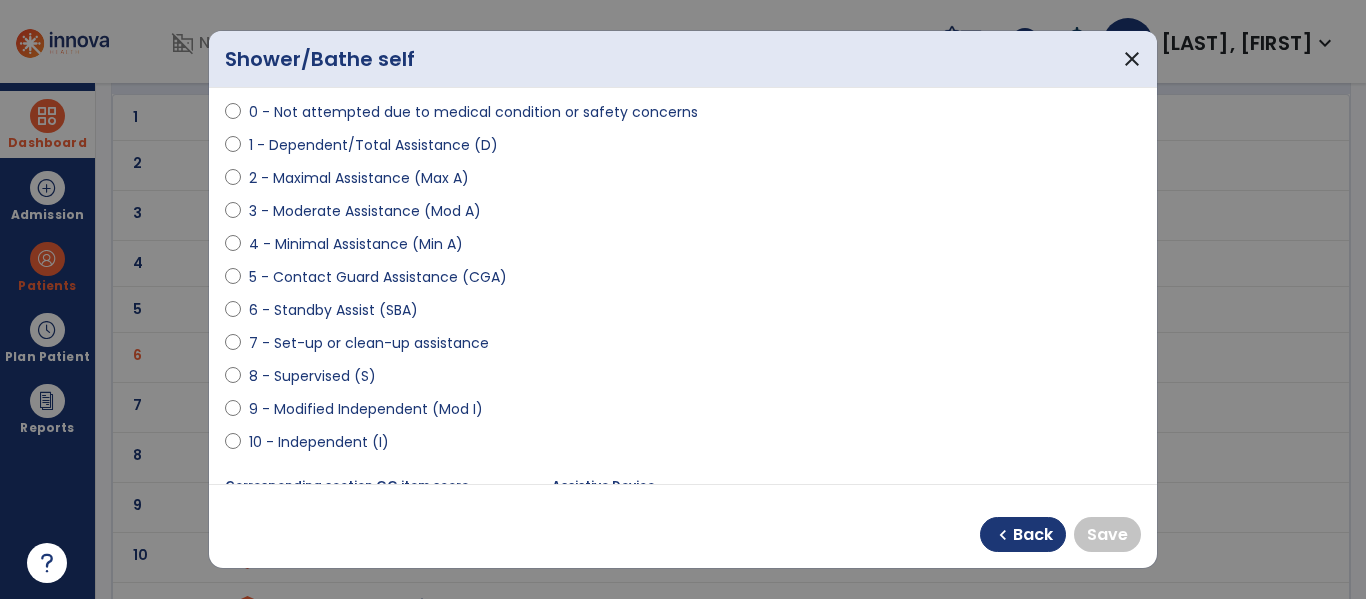 scroll, scrollTop: 197, scrollLeft: 0, axis: vertical 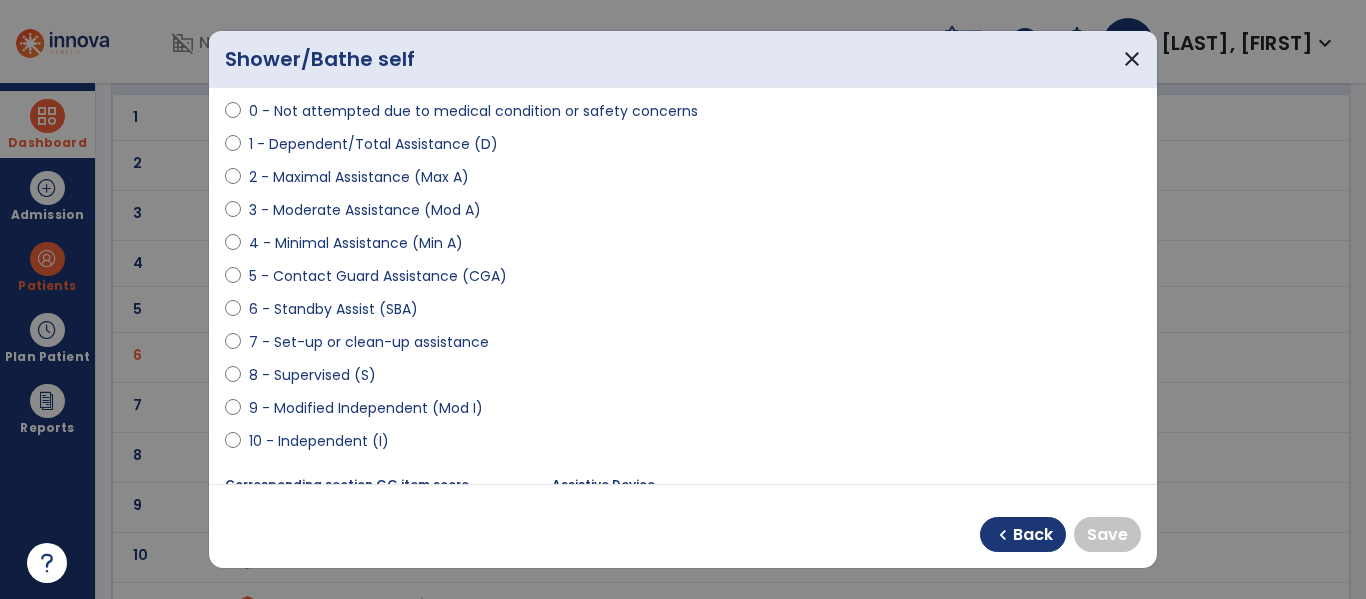 click on "9 - Modified Independent (Mod I)" at bounding box center [366, 408] 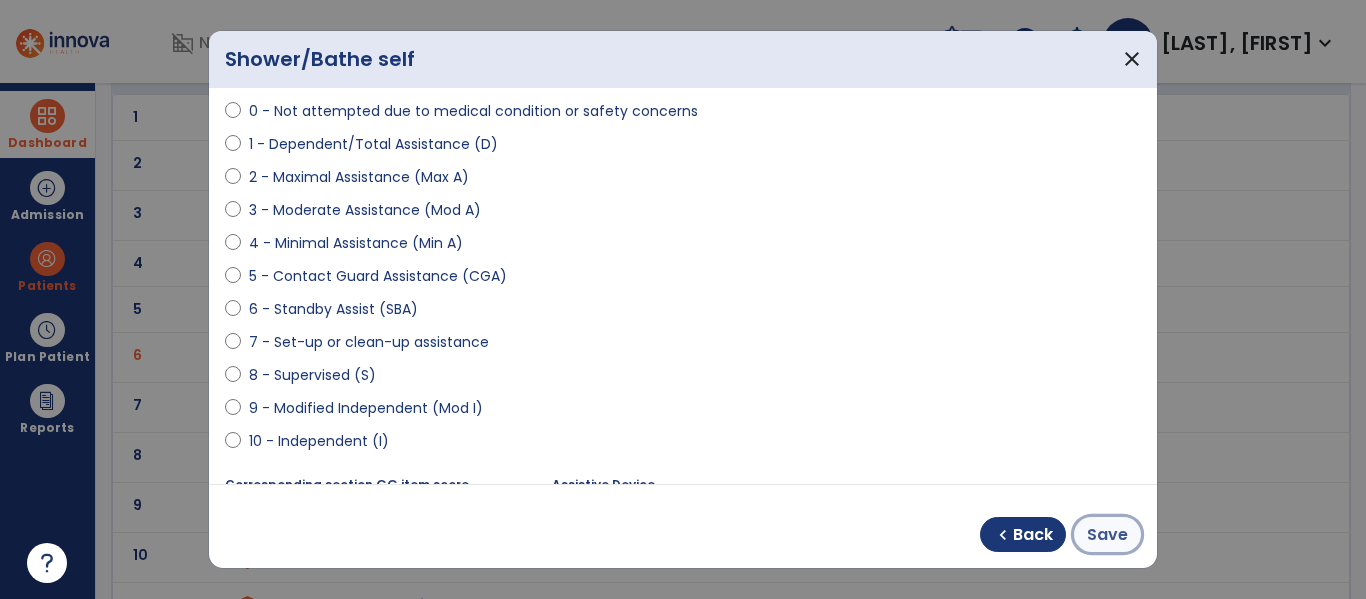 click on "Save" at bounding box center (1107, 535) 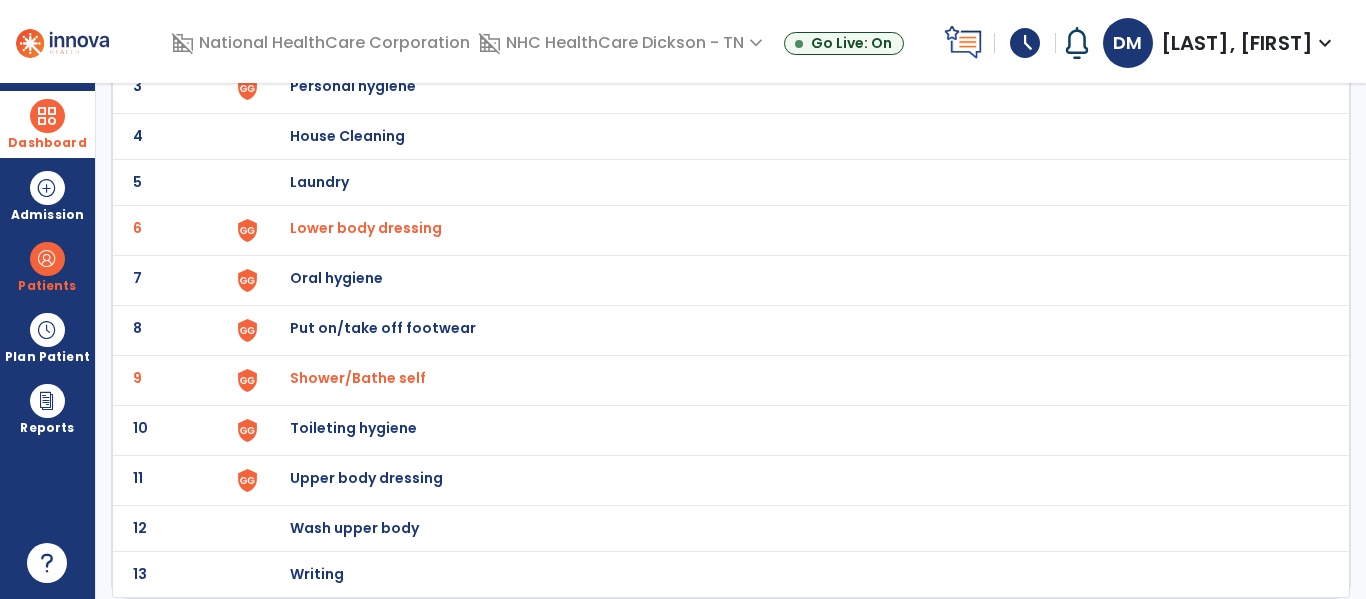 scroll, scrollTop: 272, scrollLeft: 0, axis: vertical 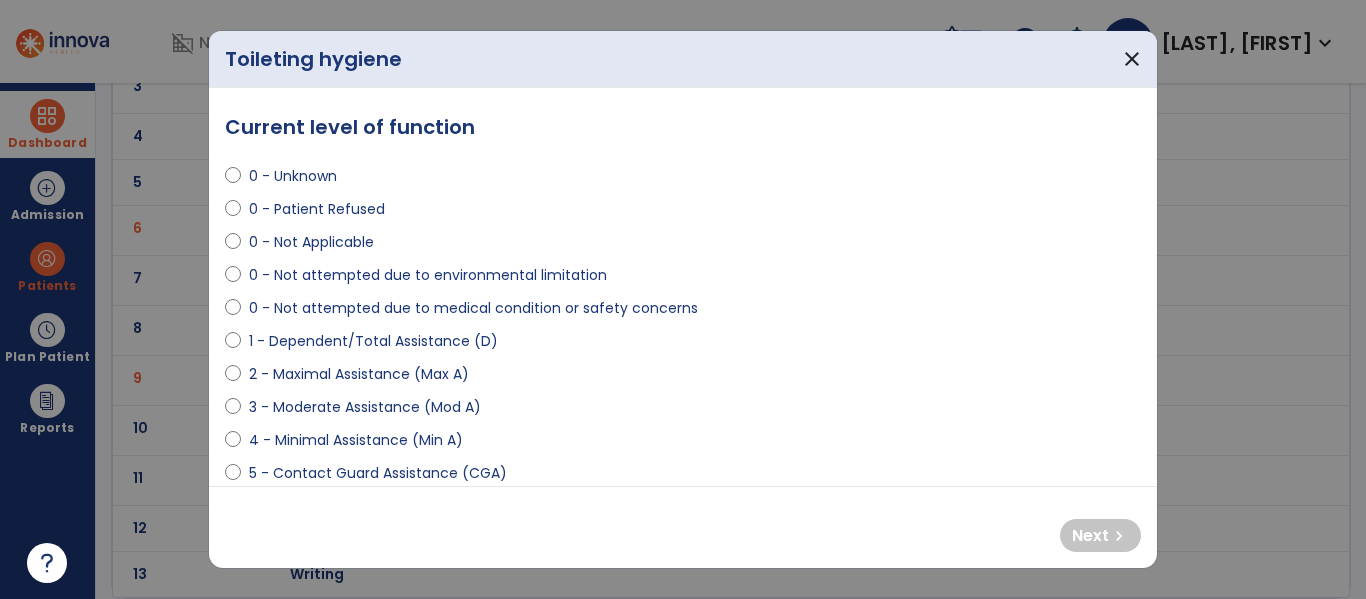 click on "3 - Moderate Assistance (Mod A)" at bounding box center (365, 407) 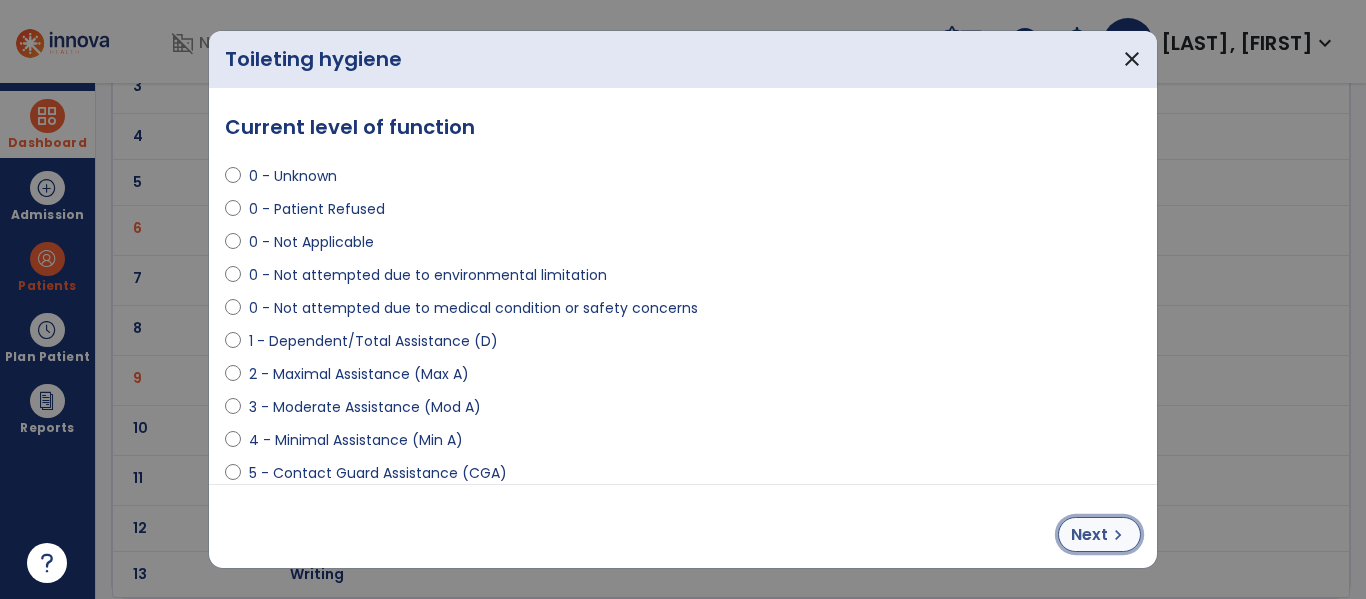 click on "Next" at bounding box center (1089, 535) 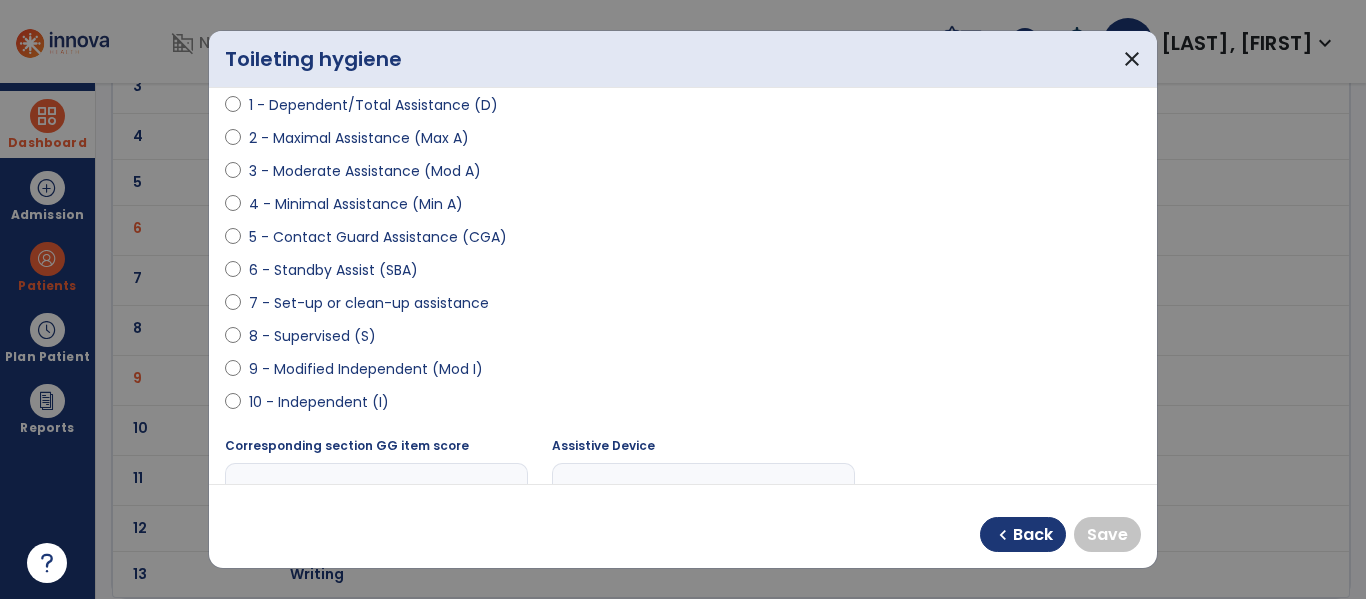scroll, scrollTop: 238, scrollLeft: 0, axis: vertical 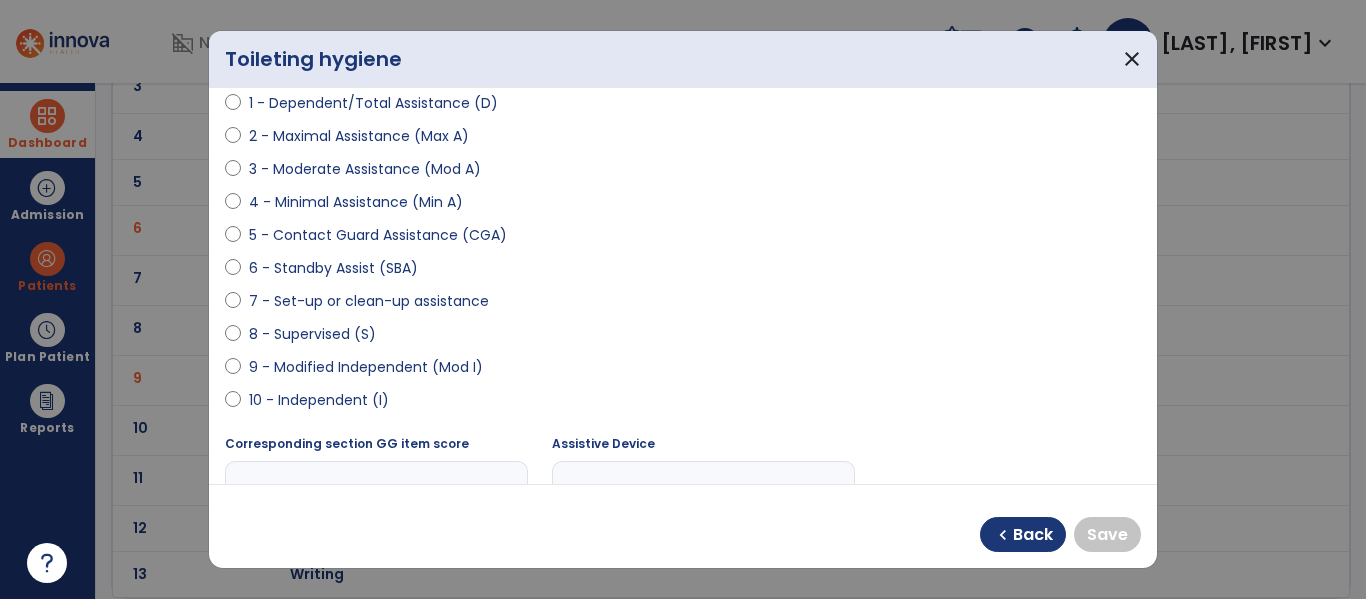 click on "9 - Modified Independent (Mod I)" at bounding box center [366, 367] 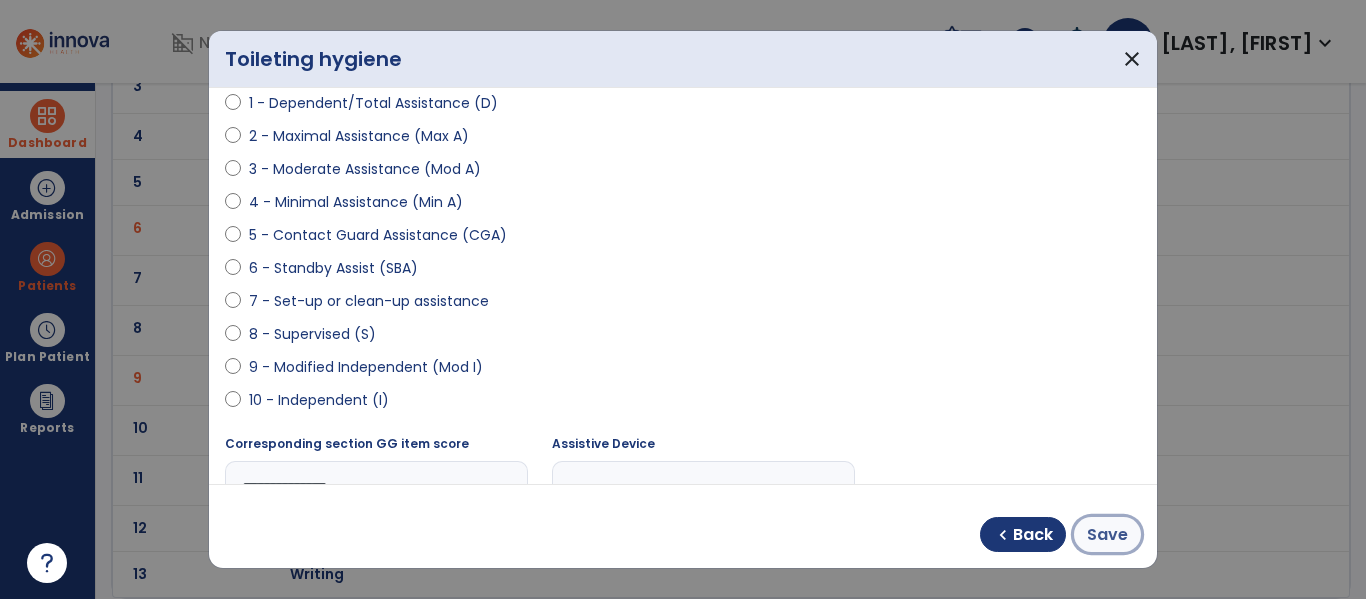 click on "Save" at bounding box center (1107, 535) 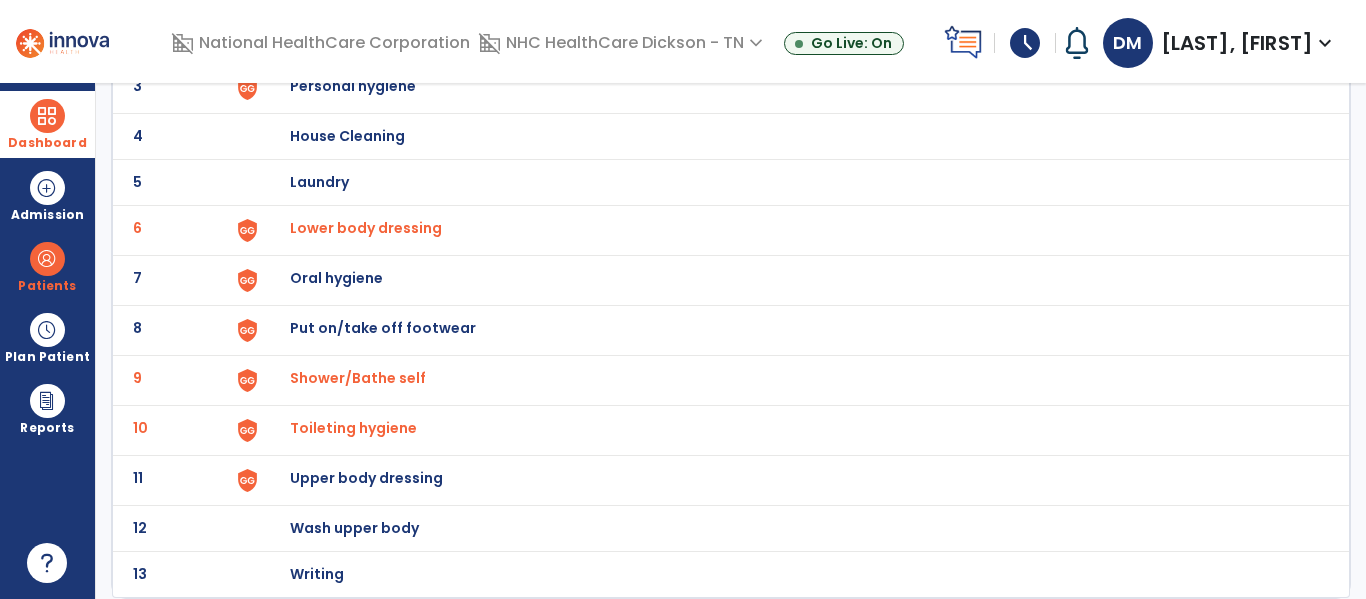 scroll, scrollTop: 0, scrollLeft: 0, axis: both 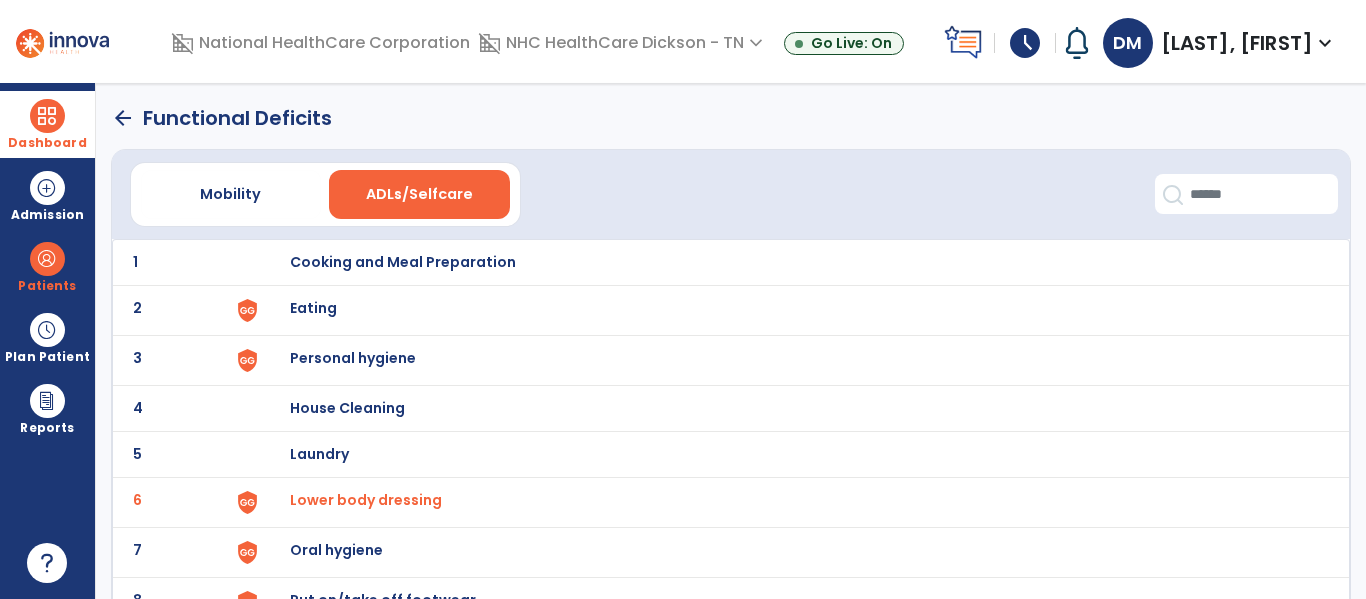 click on "Eating" at bounding box center (789, 262) 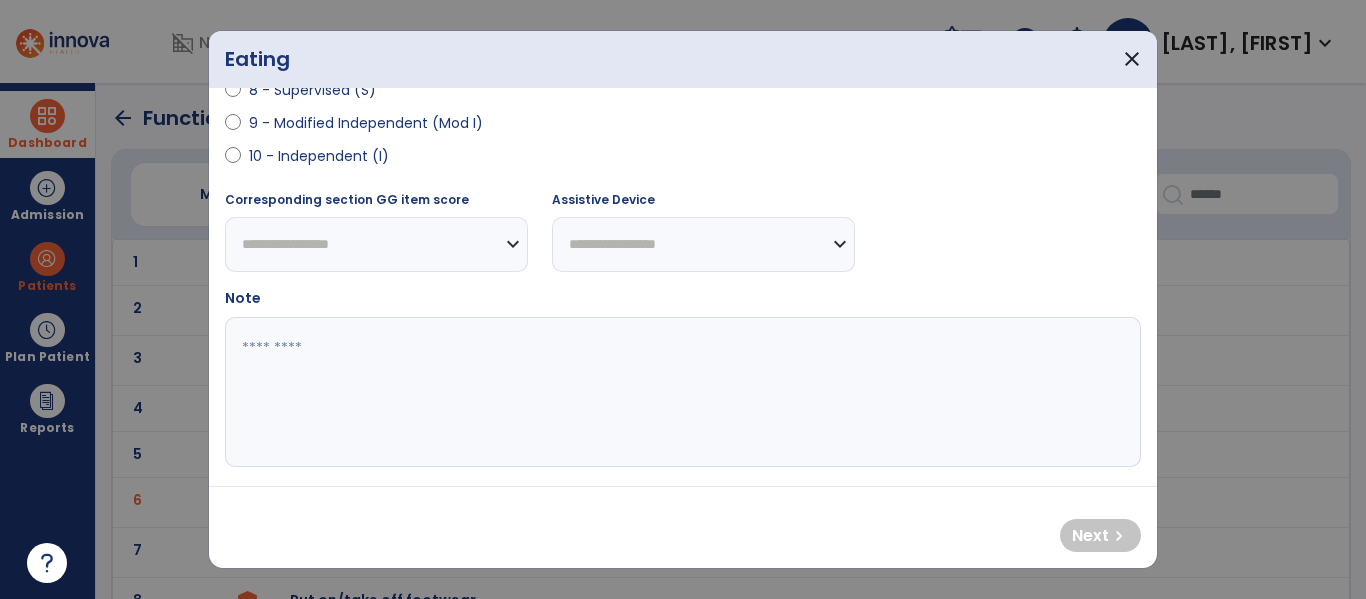 scroll, scrollTop: 494, scrollLeft: 0, axis: vertical 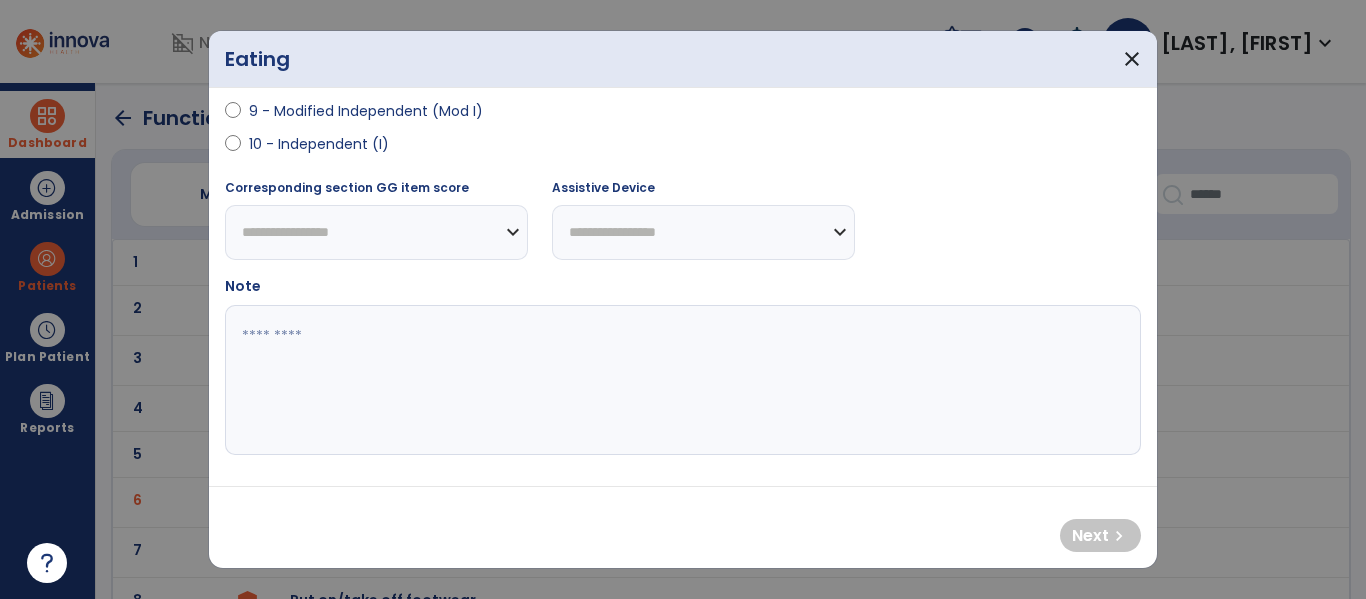 click on "10 - Independent (I)" at bounding box center (319, 144) 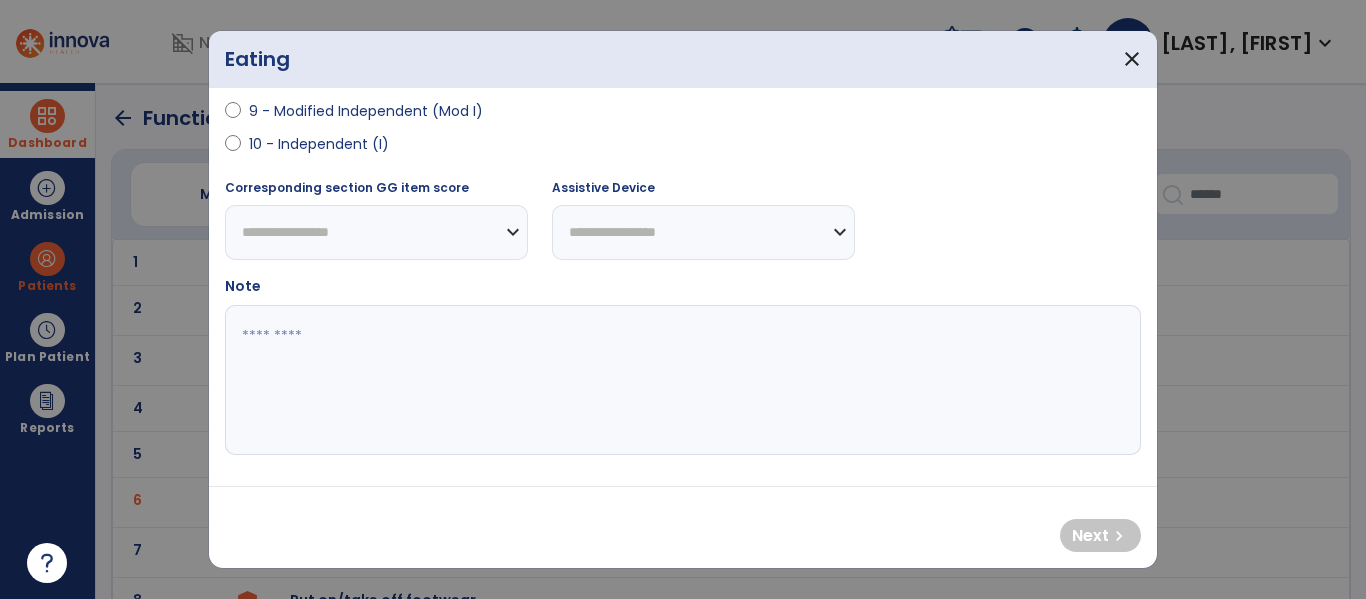 select on "**********" 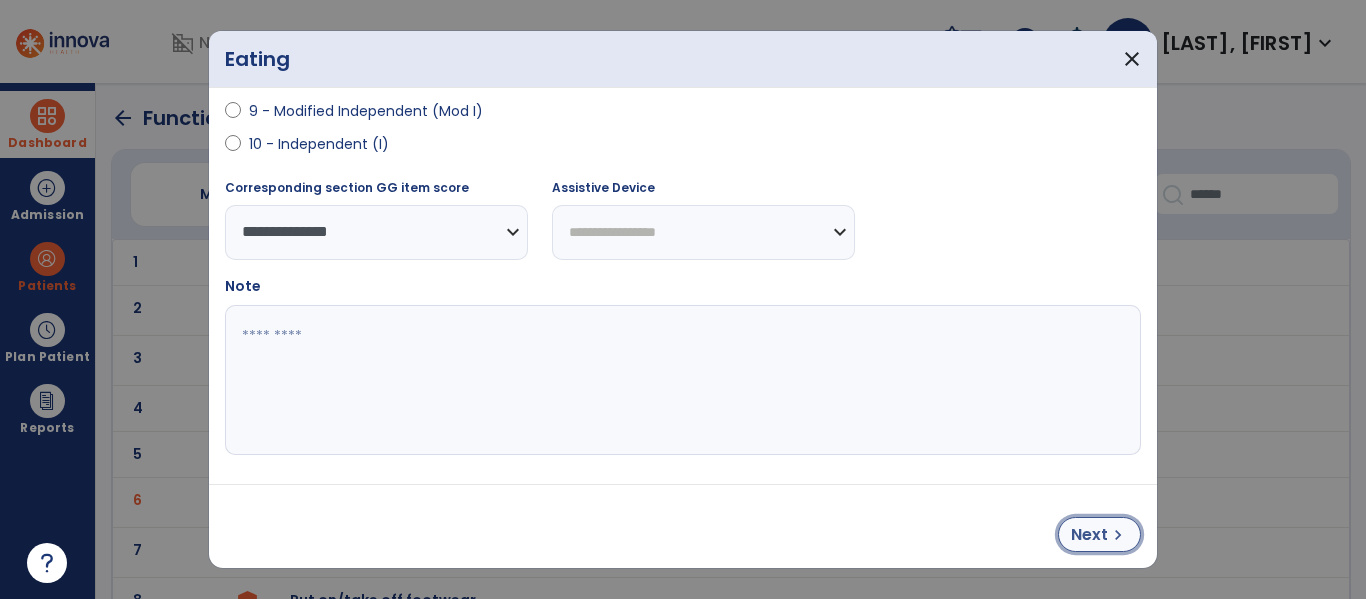 click on "Next" at bounding box center (1089, 535) 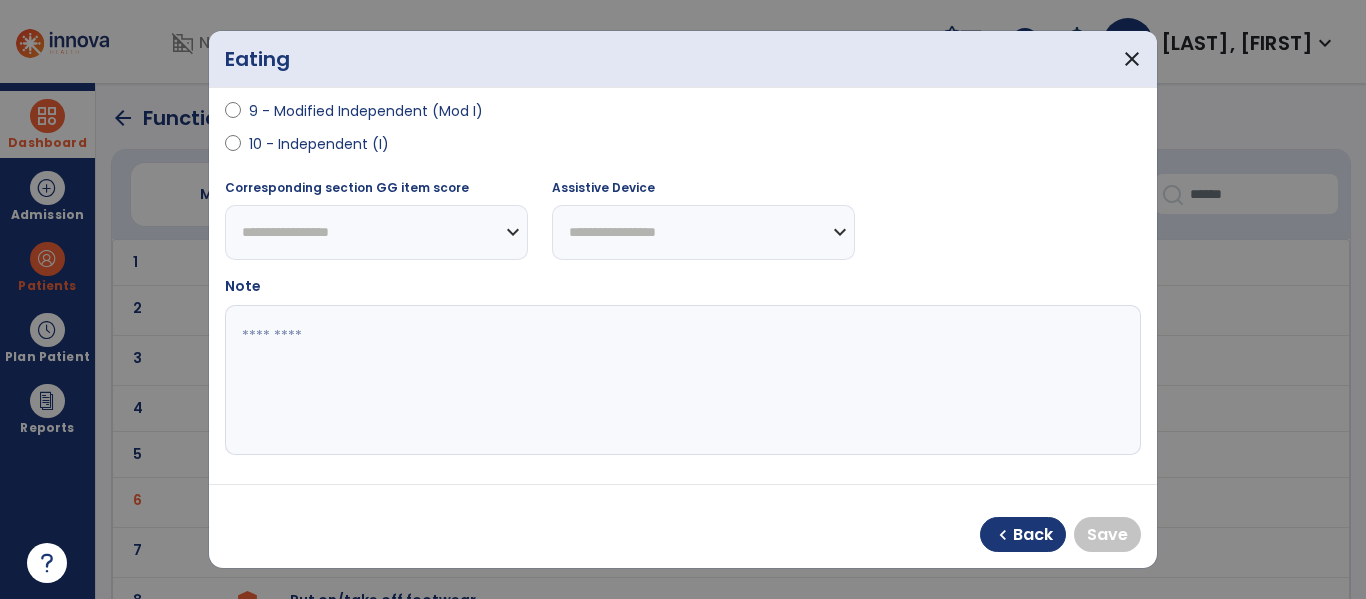 click on "10 - Independent (I)" at bounding box center (319, 144) 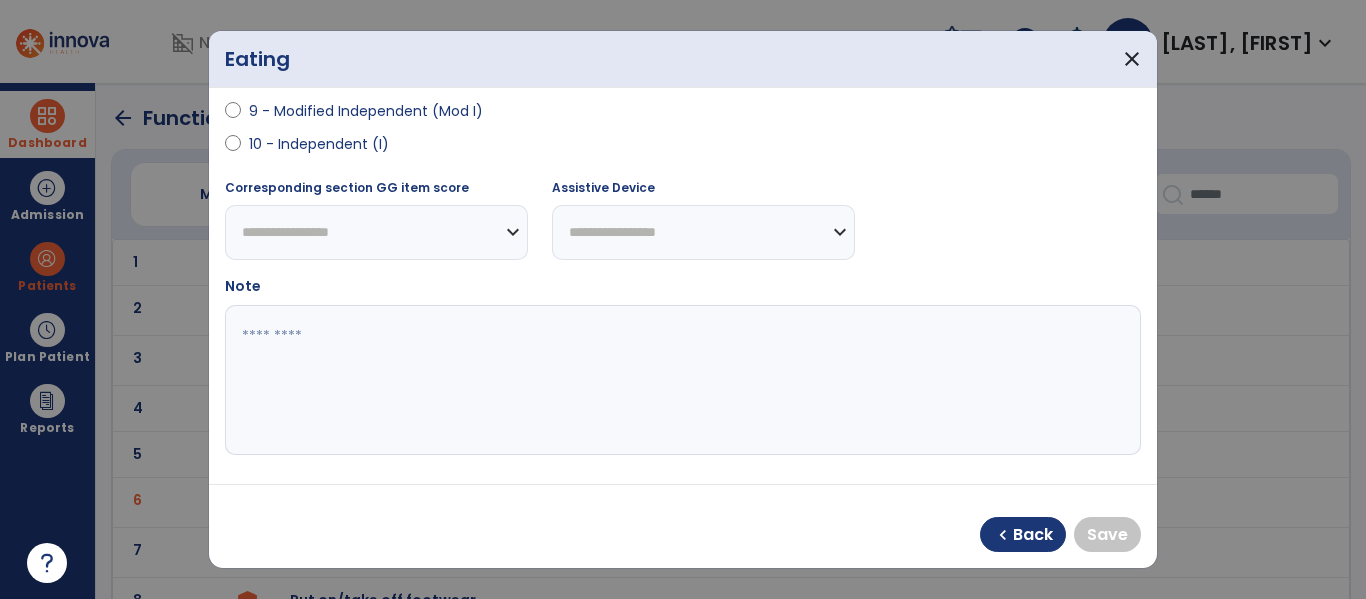 select on "**********" 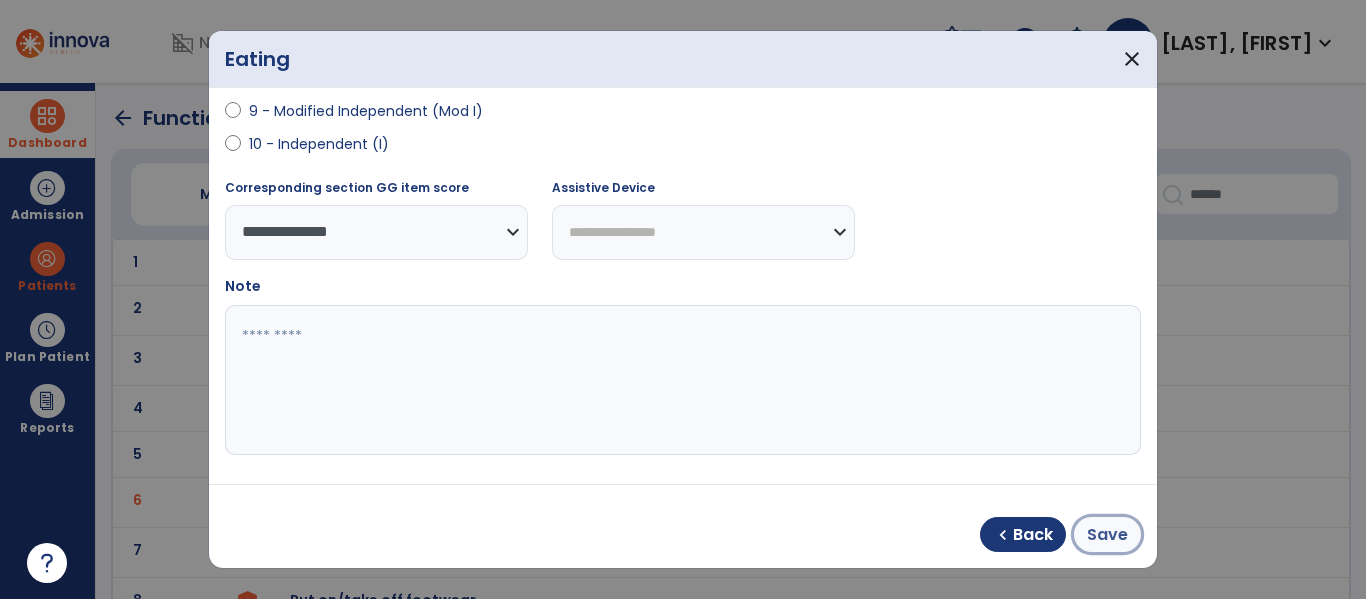 click on "Save" at bounding box center (1107, 535) 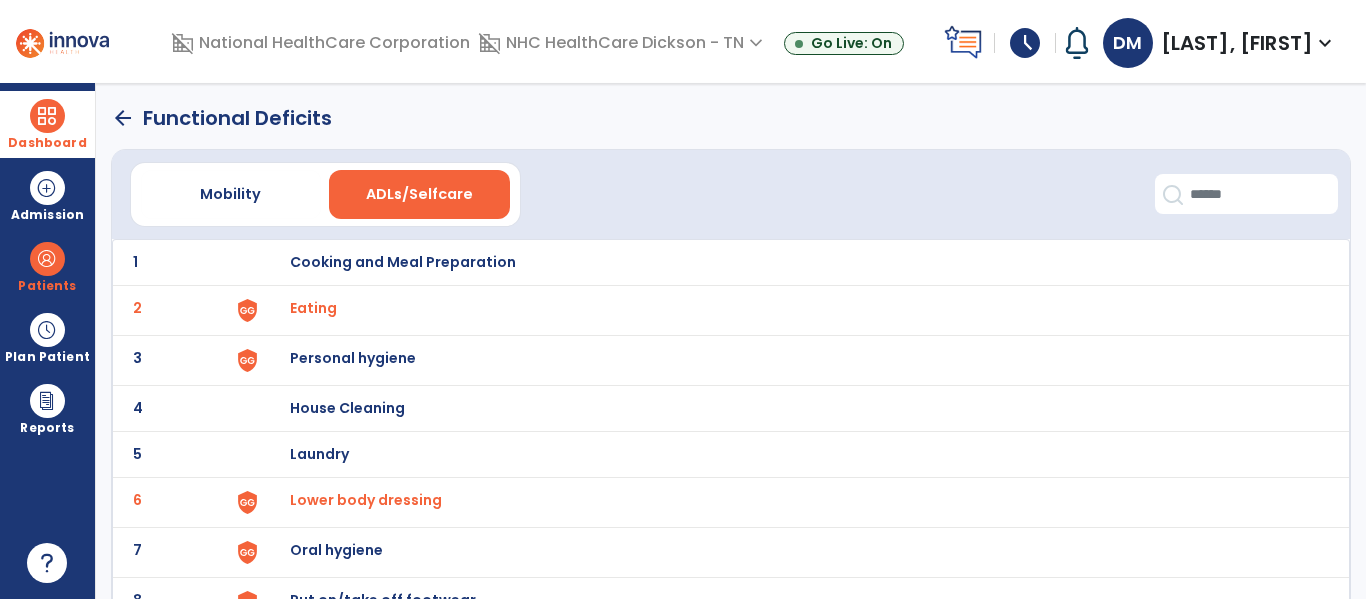 click on "arrow_back" 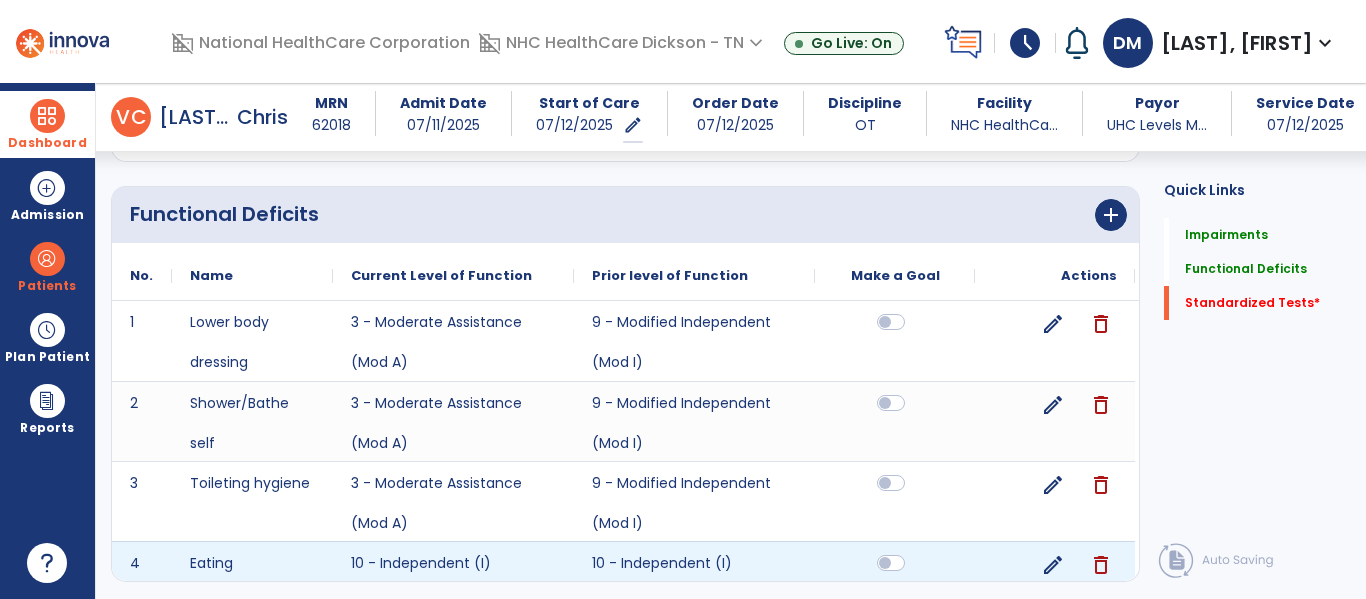 scroll, scrollTop: 677, scrollLeft: 0, axis: vertical 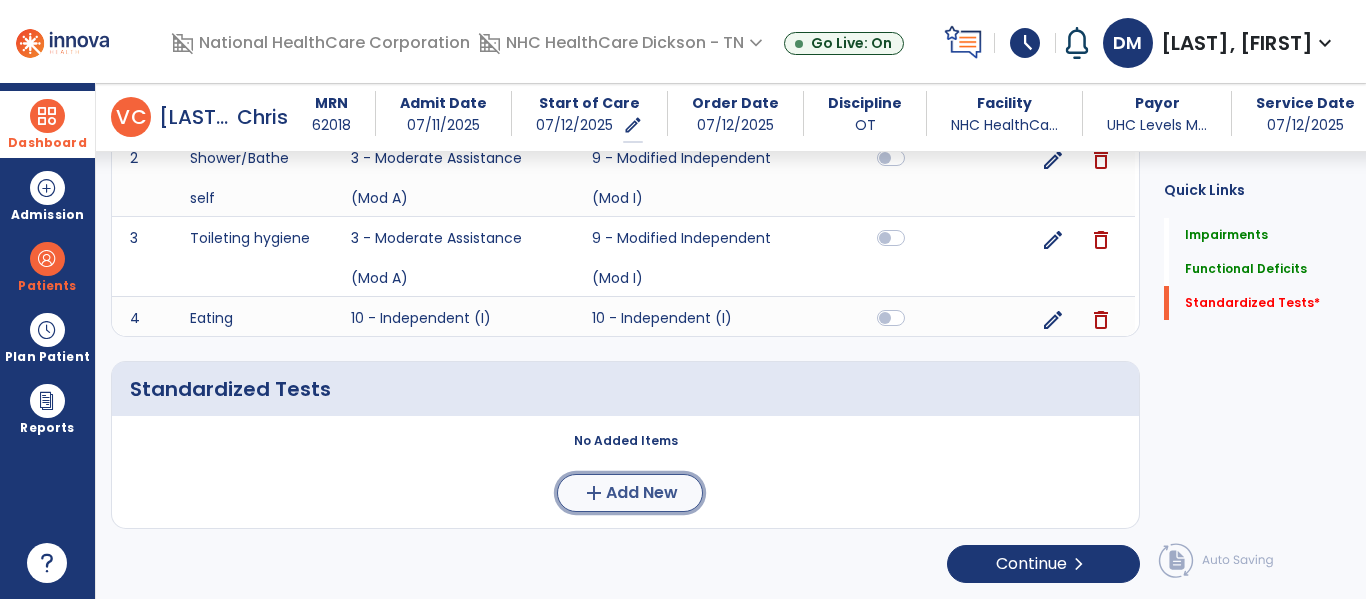 click on "add  Add New" 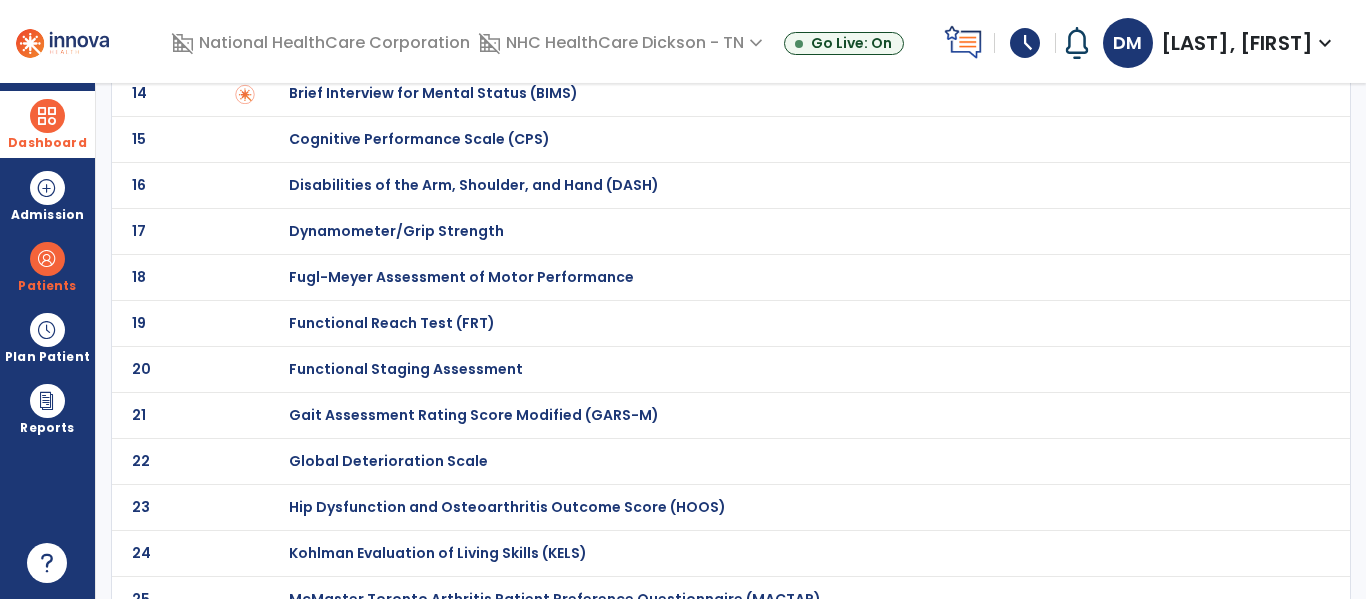 scroll, scrollTop: 706, scrollLeft: 0, axis: vertical 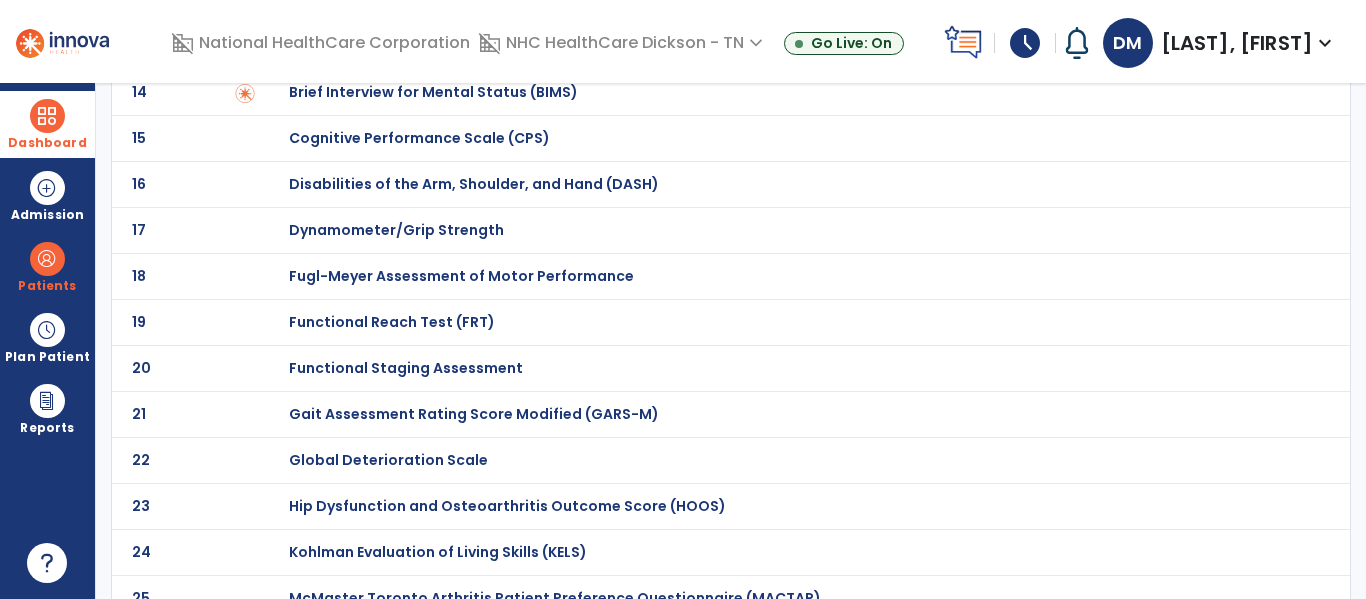click on "Functional Reach Test (FRT)" at bounding box center [360, -506] 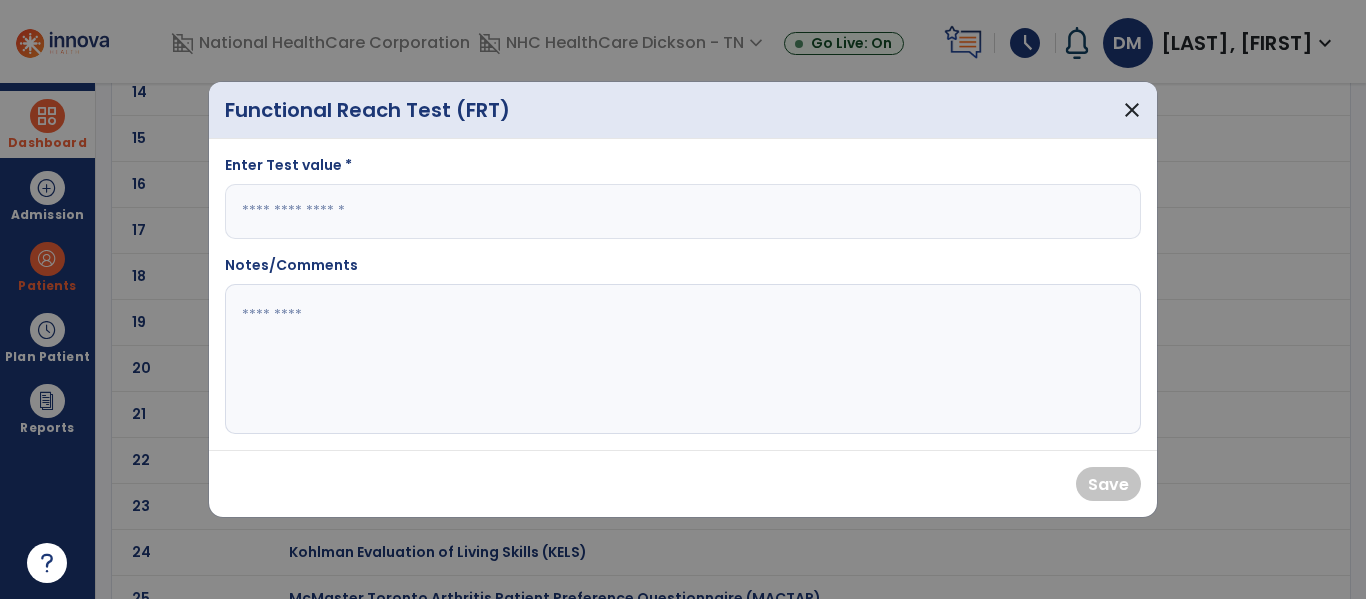 click at bounding box center [683, 211] 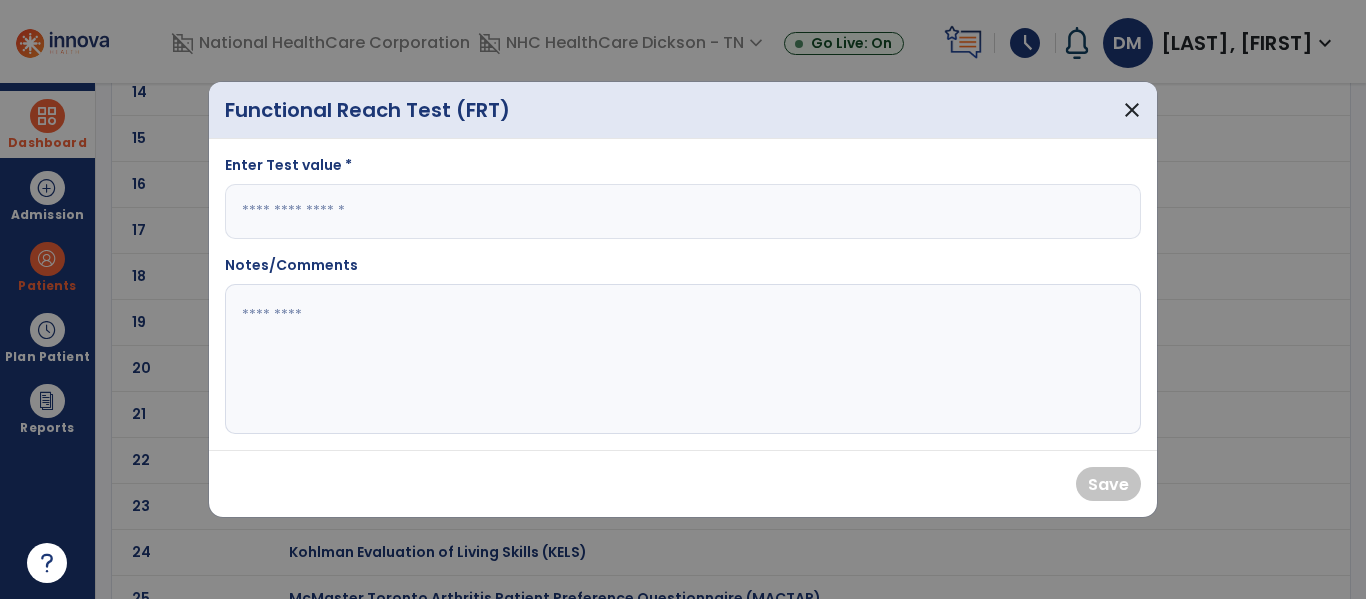 type on "*" 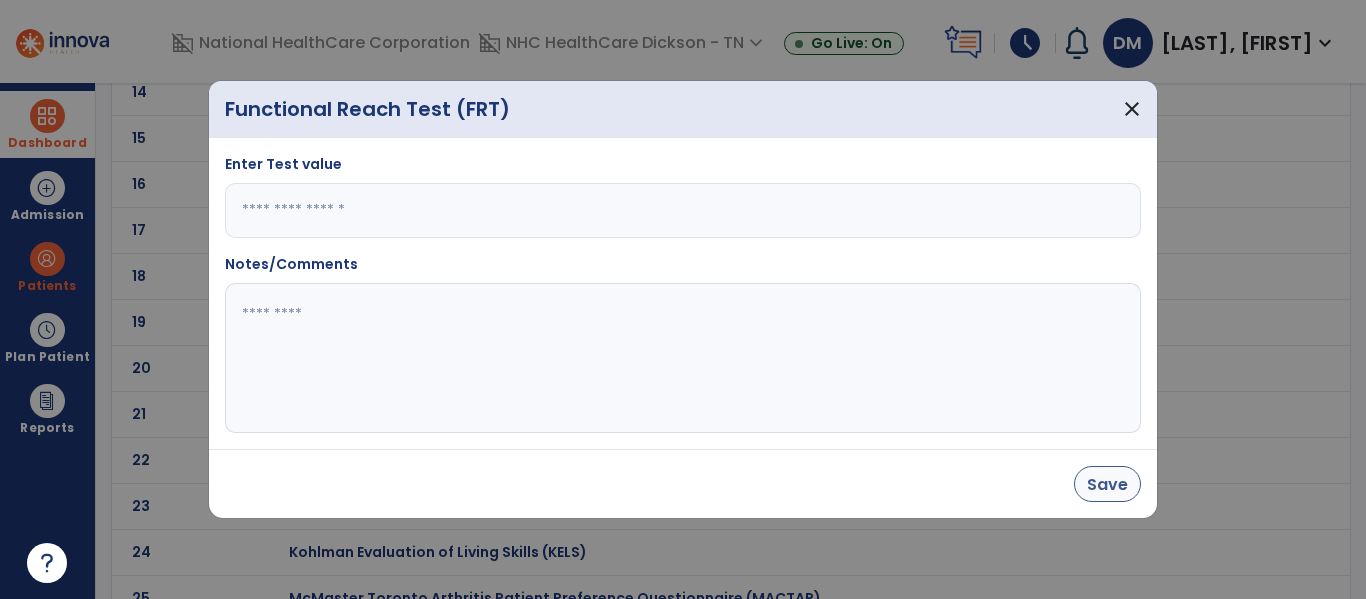 type on "*" 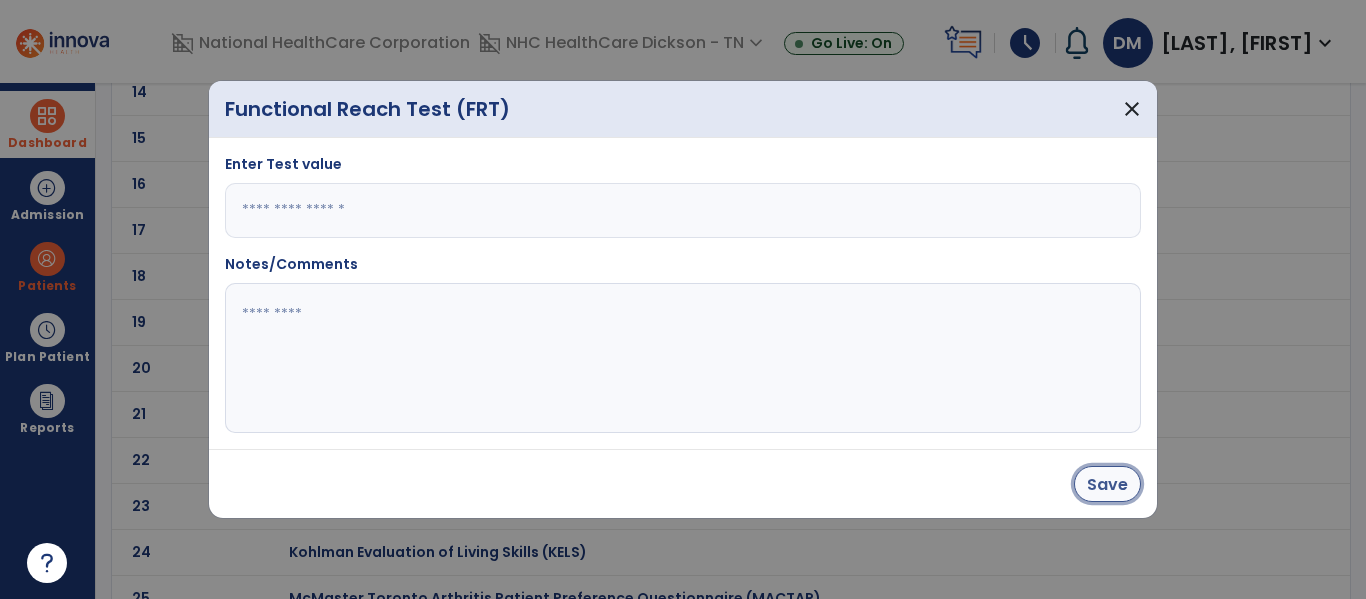 click on "Save" at bounding box center [1107, 484] 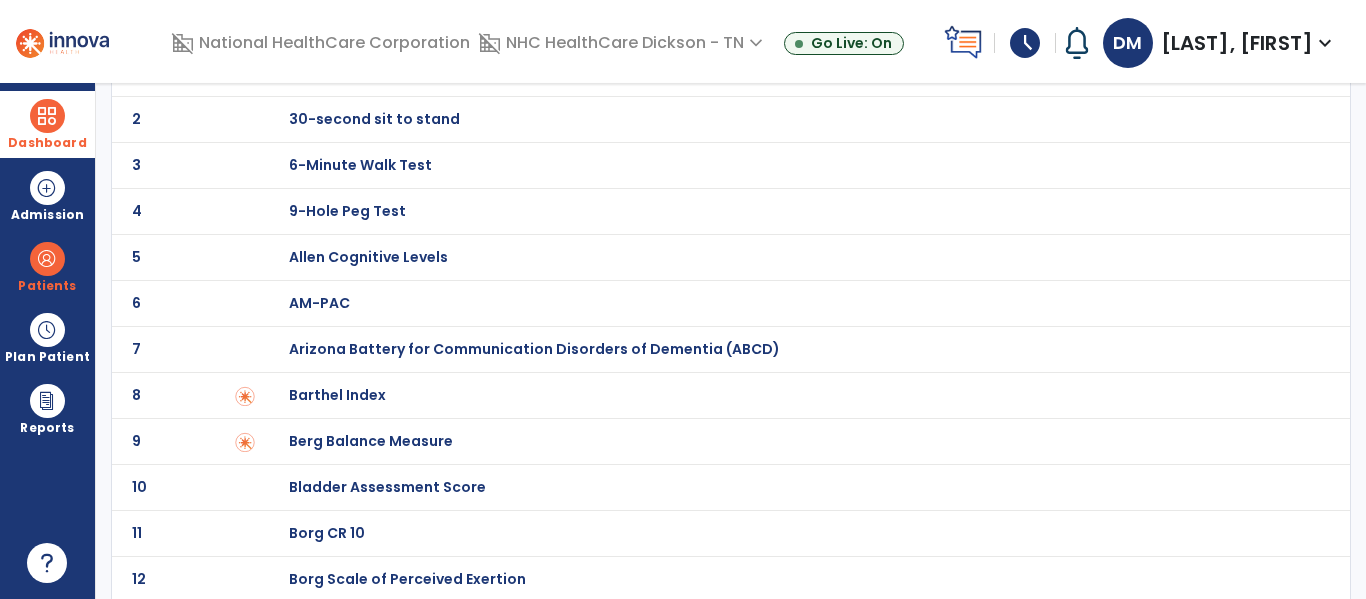 scroll, scrollTop: 0, scrollLeft: 0, axis: both 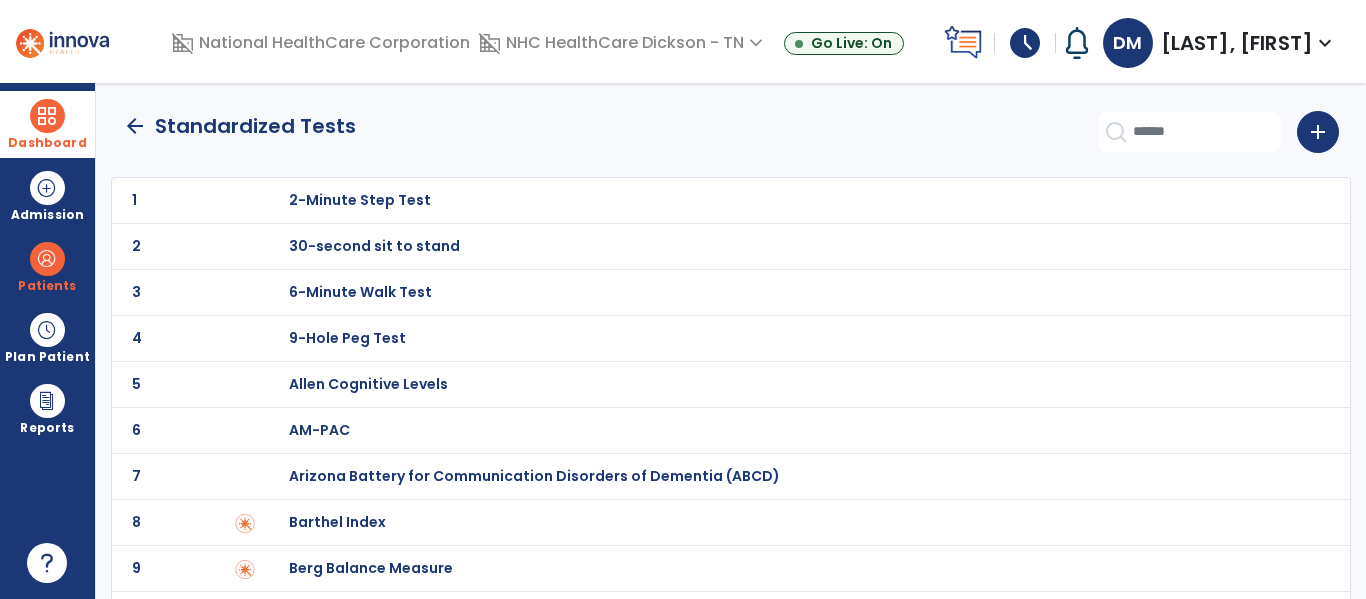 click on "arrow_back" 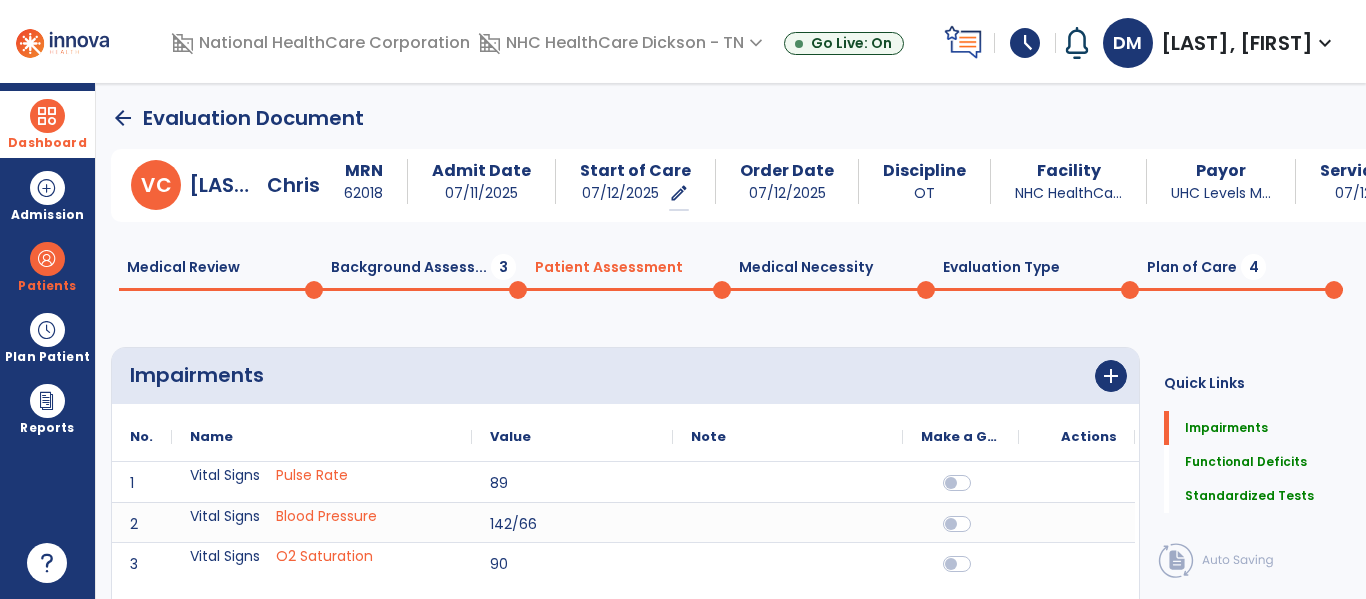 scroll, scrollTop: 20, scrollLeft: 0, axis: vertical 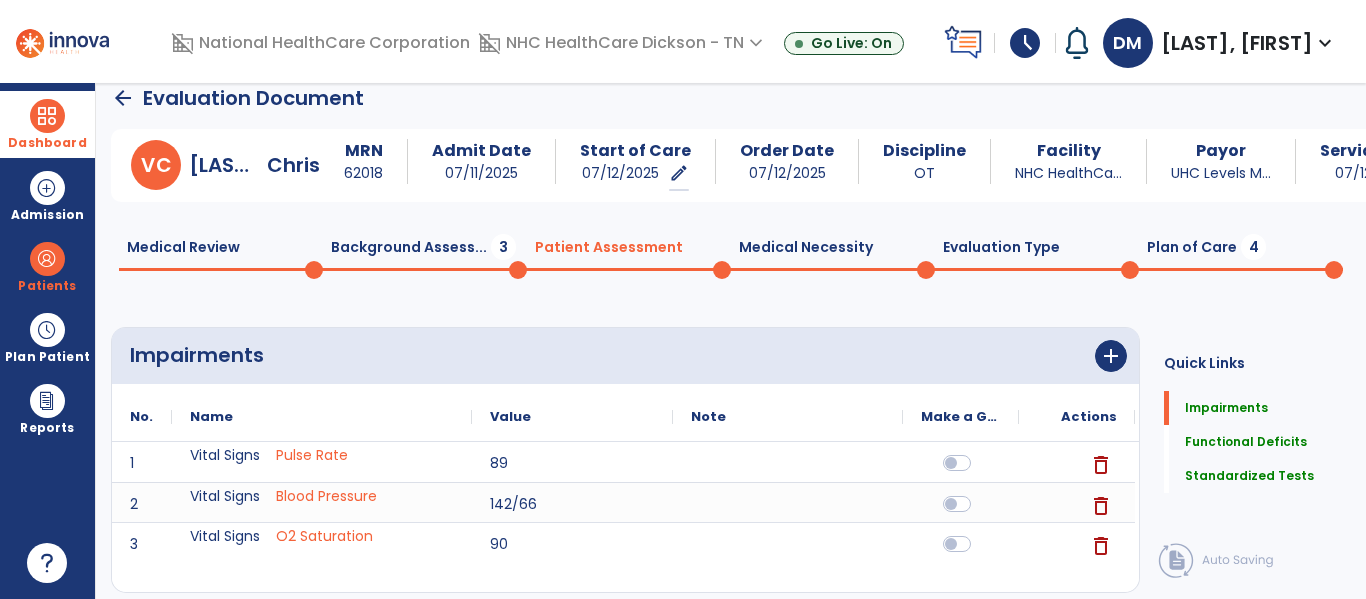 click on "Plan of Care  4" 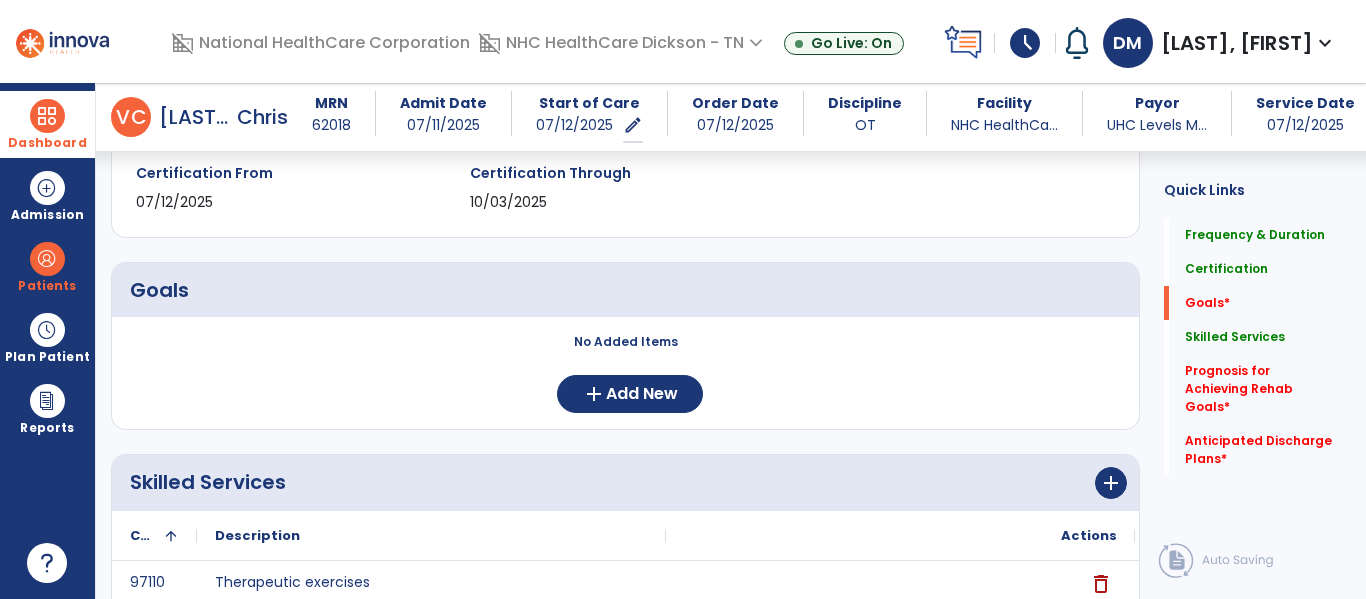 scroll, scrollTop: 374, scrollLeft: 0, axis: vertical 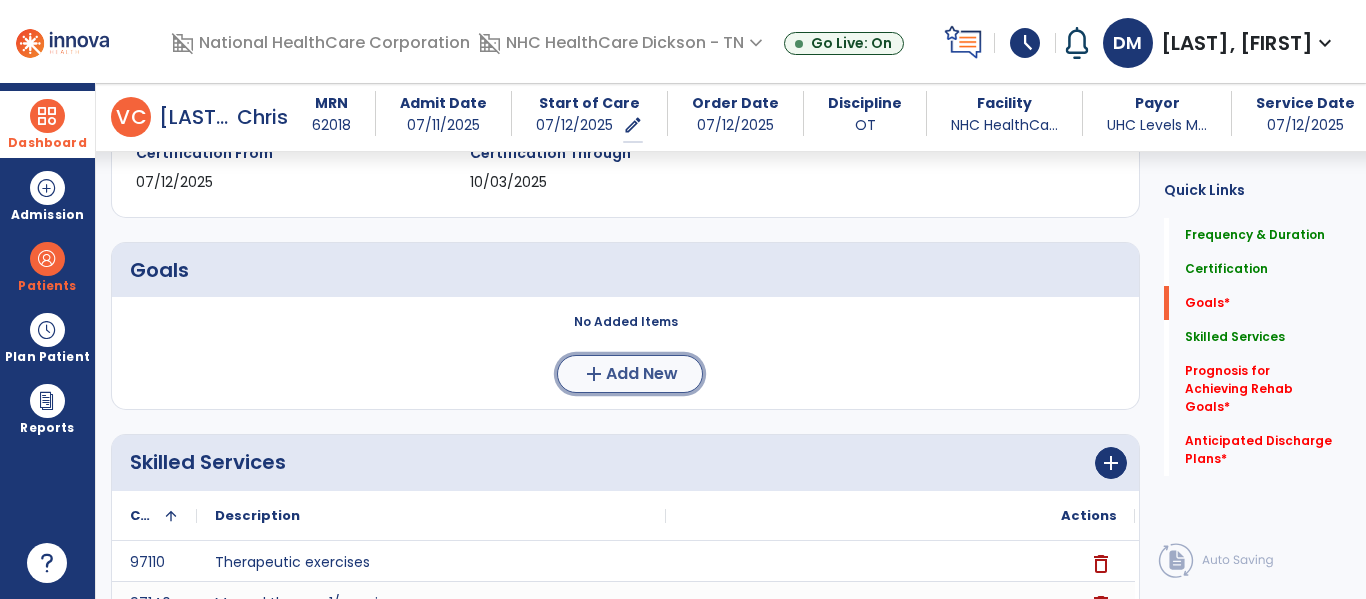 click on "add  Add New" at bounding box center (630, 374) 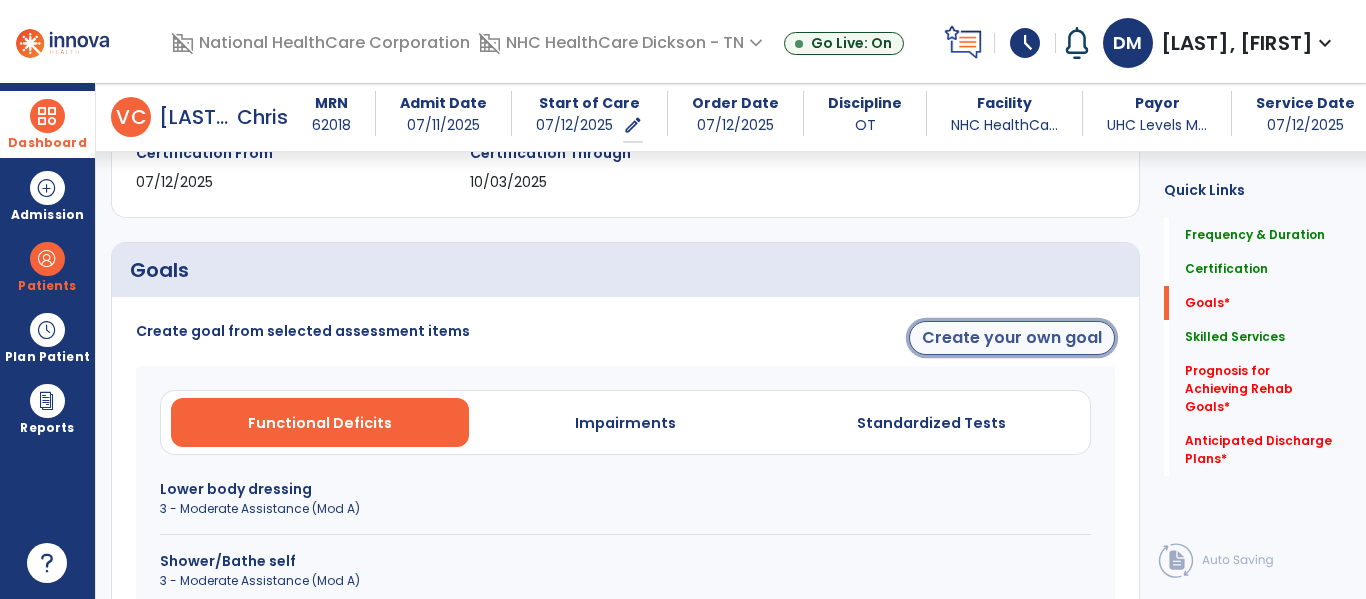 click on "Create your own goal" at bounding box center [1012, 338] 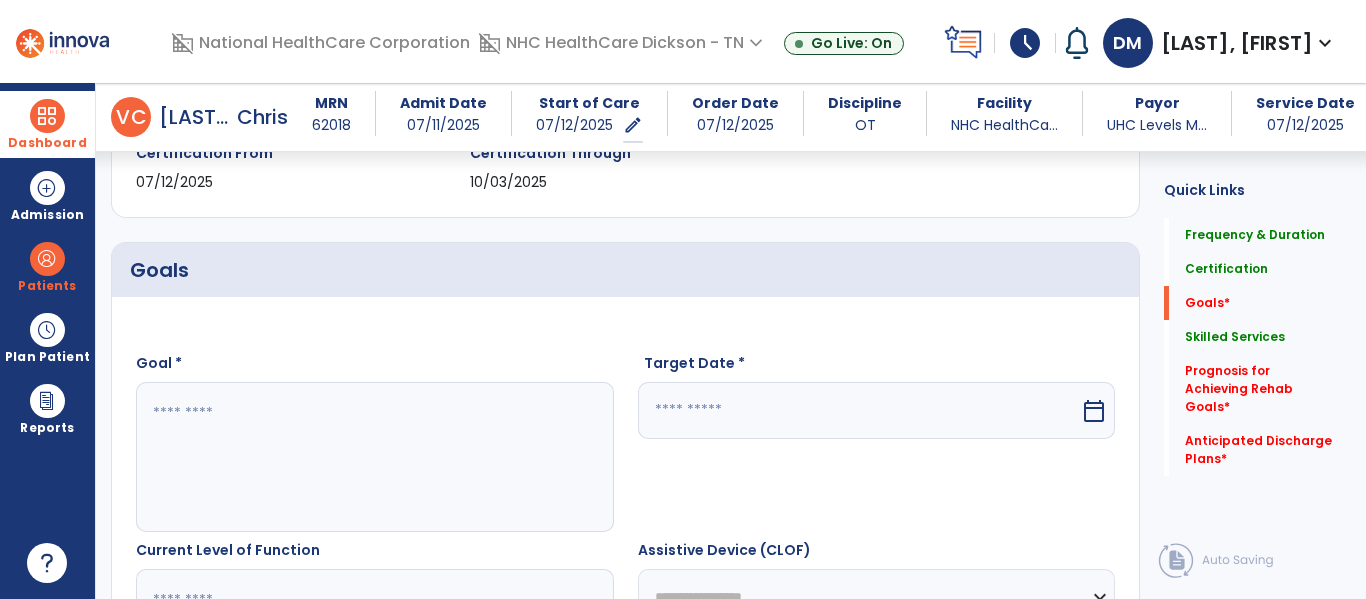 click at bounding box center [374, 457] 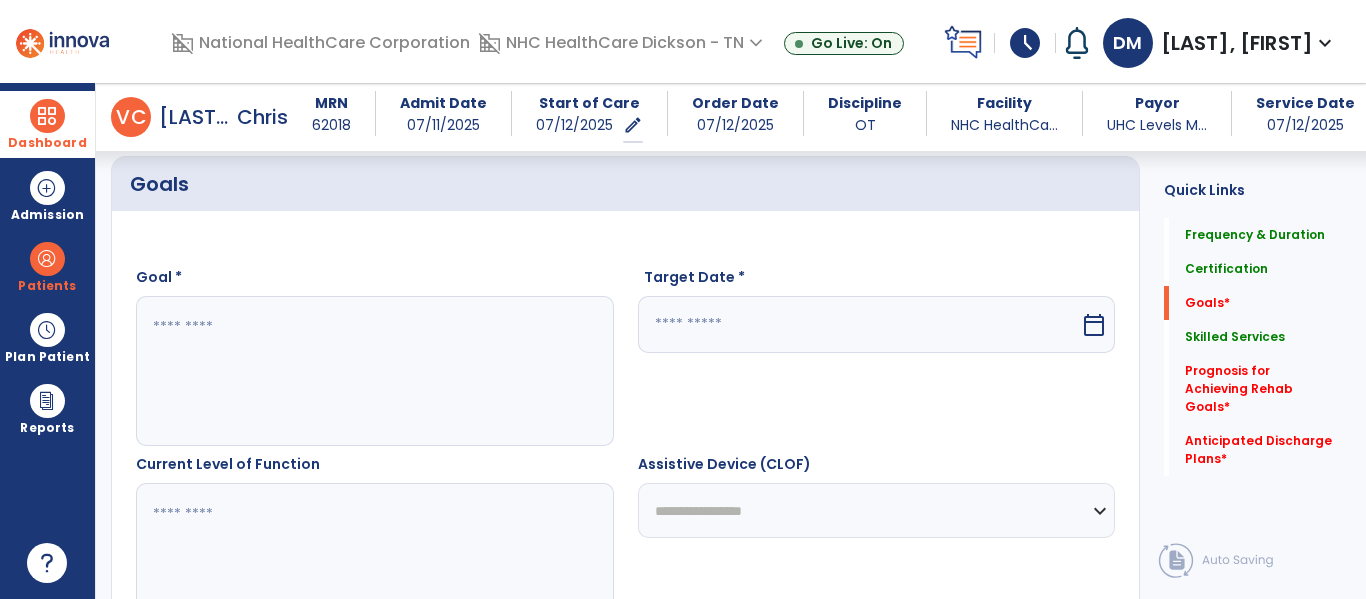 scroll, scrollTop: 462, scrollLeft: 0, axis: vertical 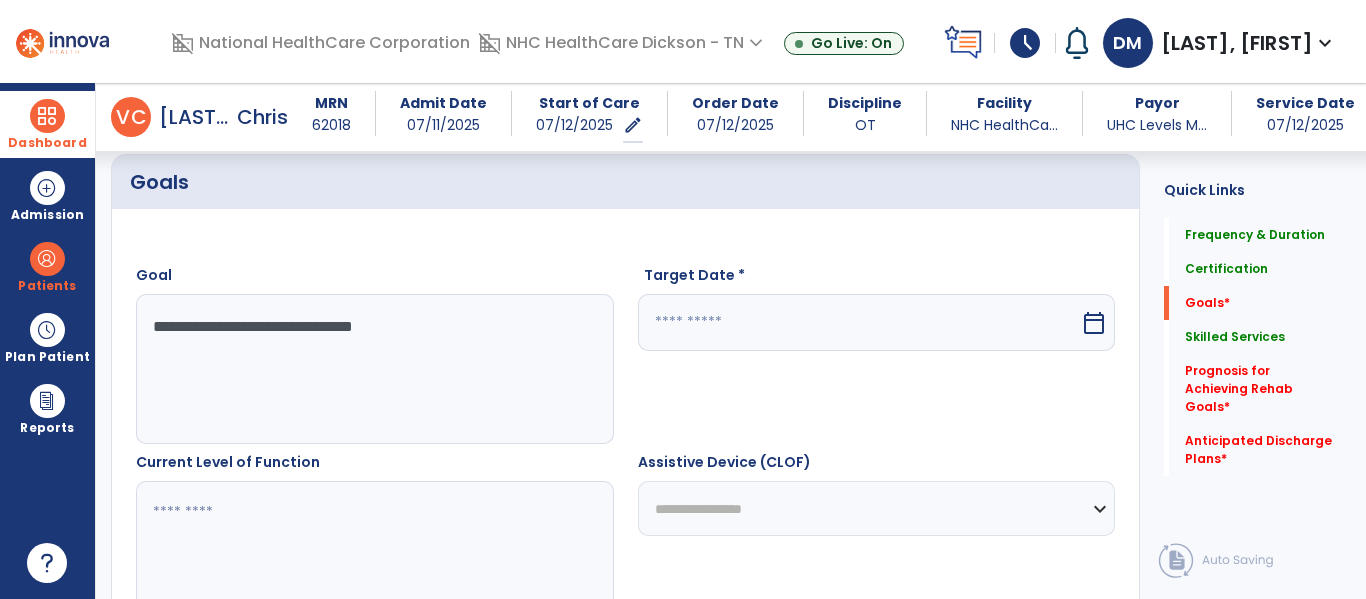 type on "**********" 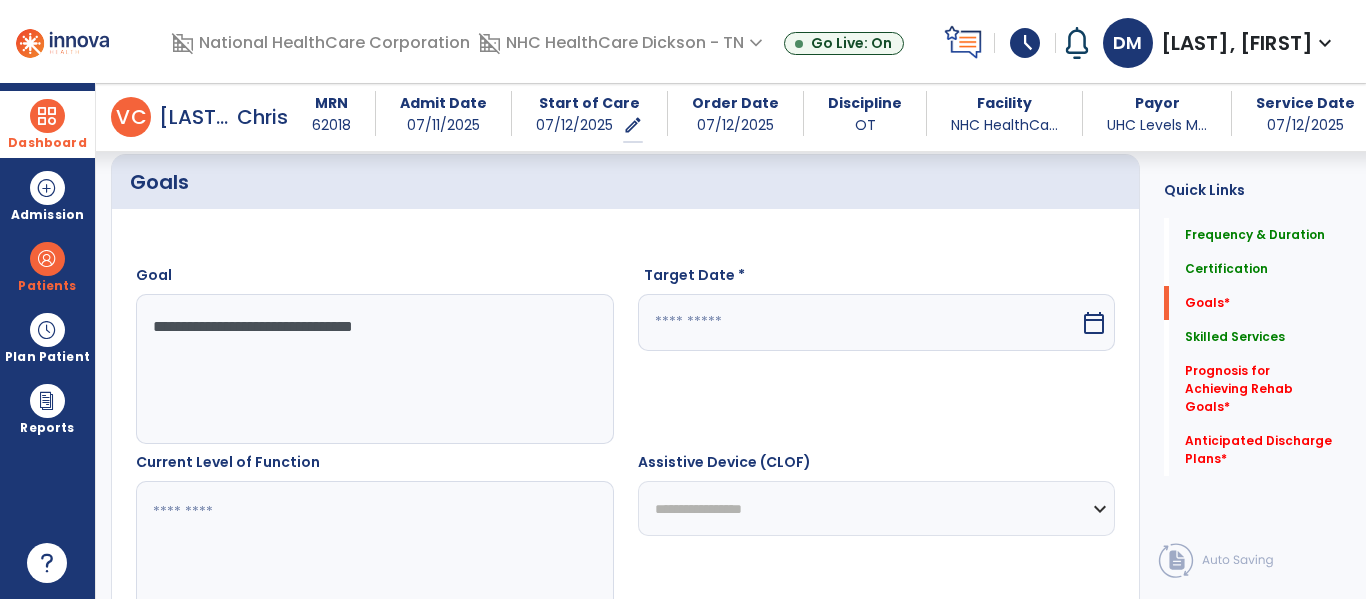 click at bounding box center [859, 322] 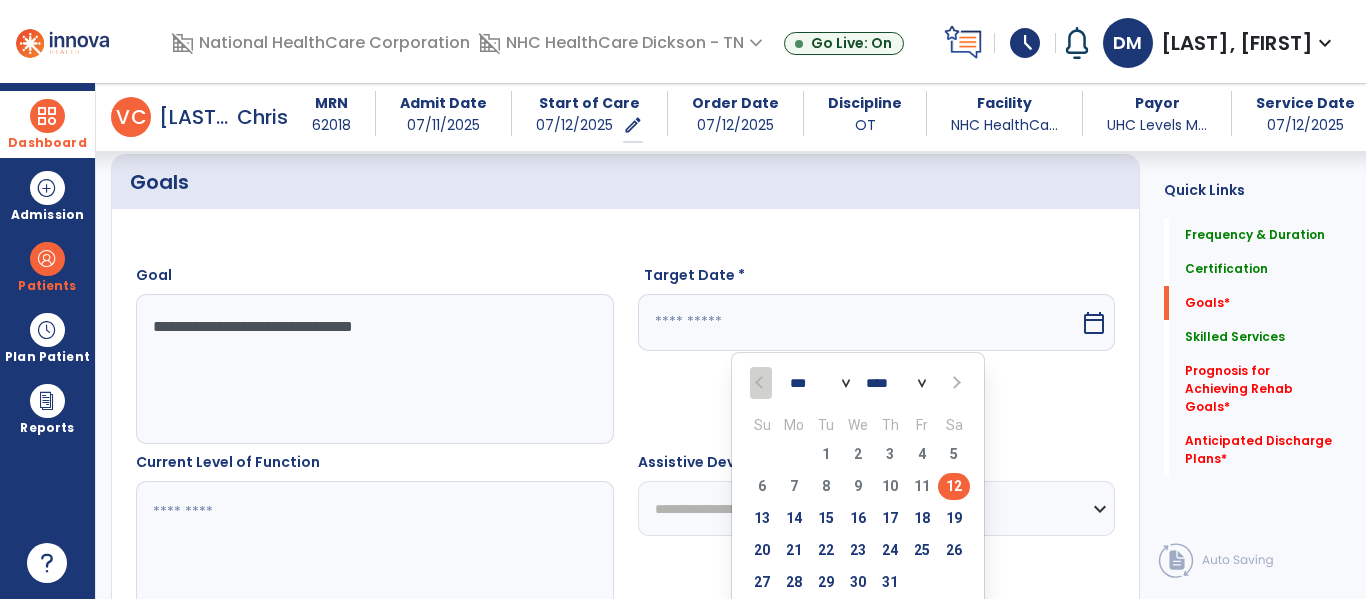 click at bounding box center (955, 383) 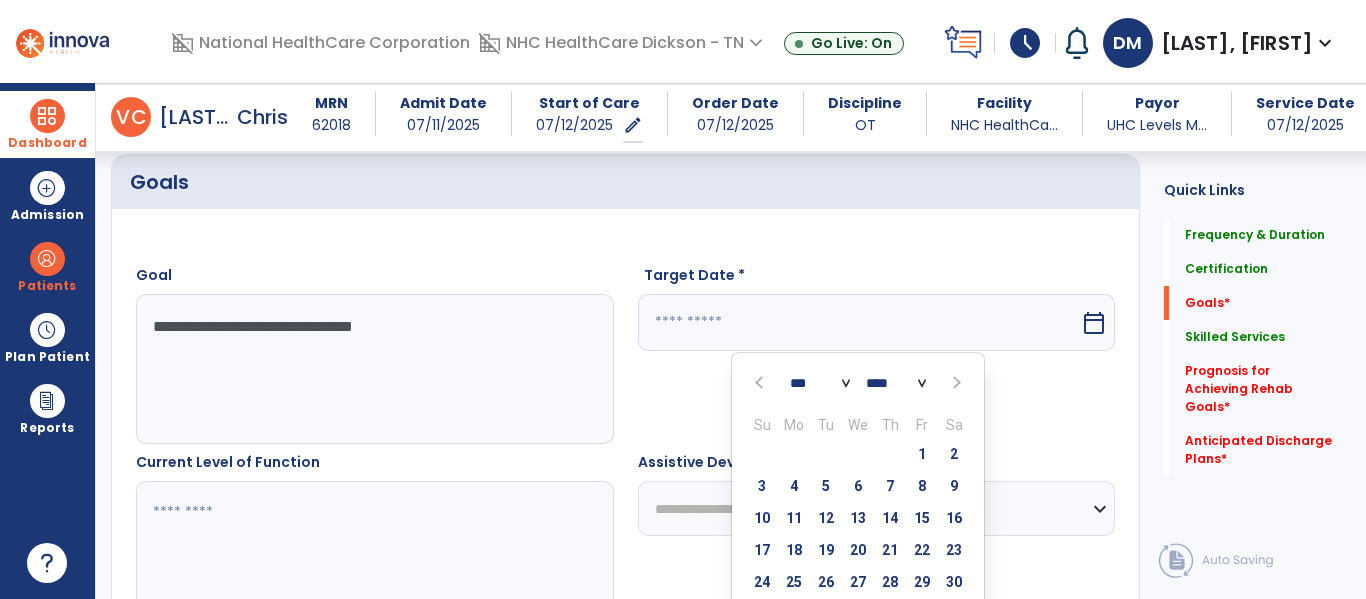 click at bounding box center [955, 383] 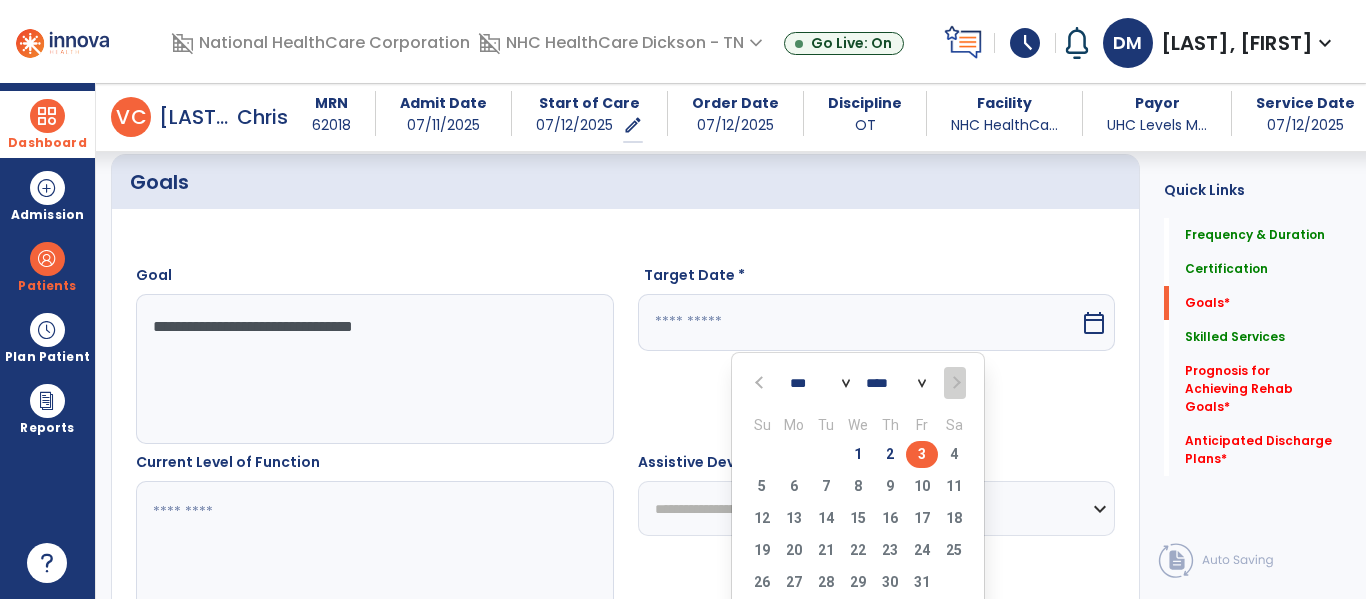 click on "3" at bounding box center (922, 454) 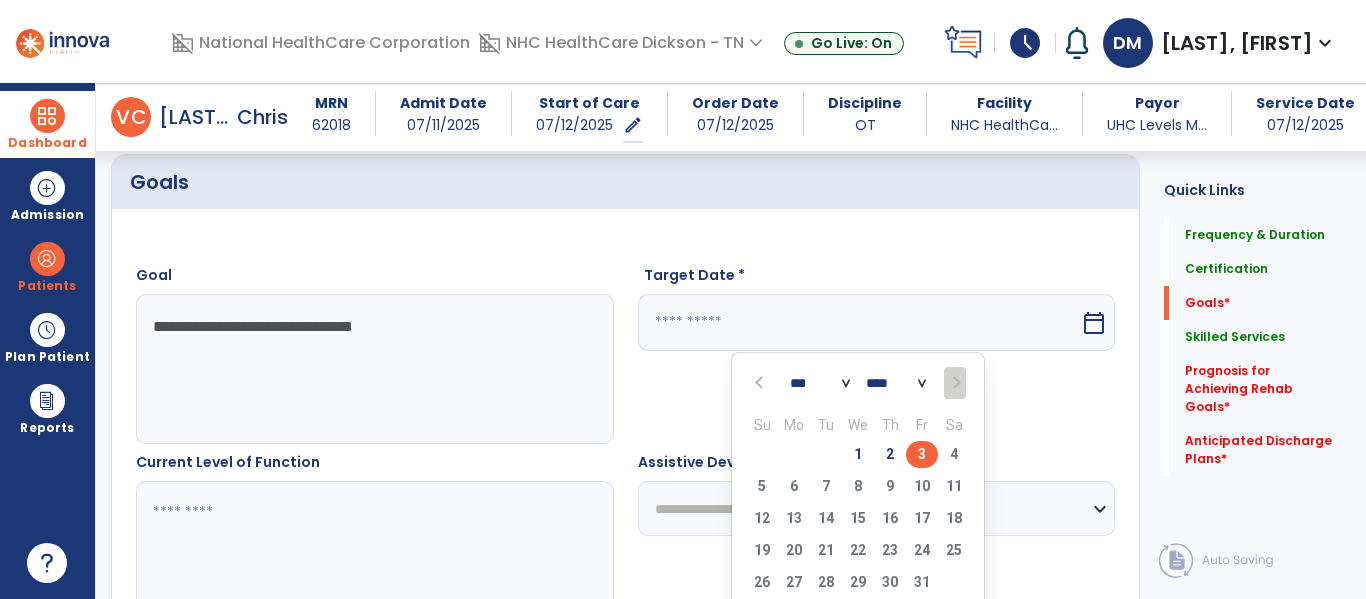 type on "*********" 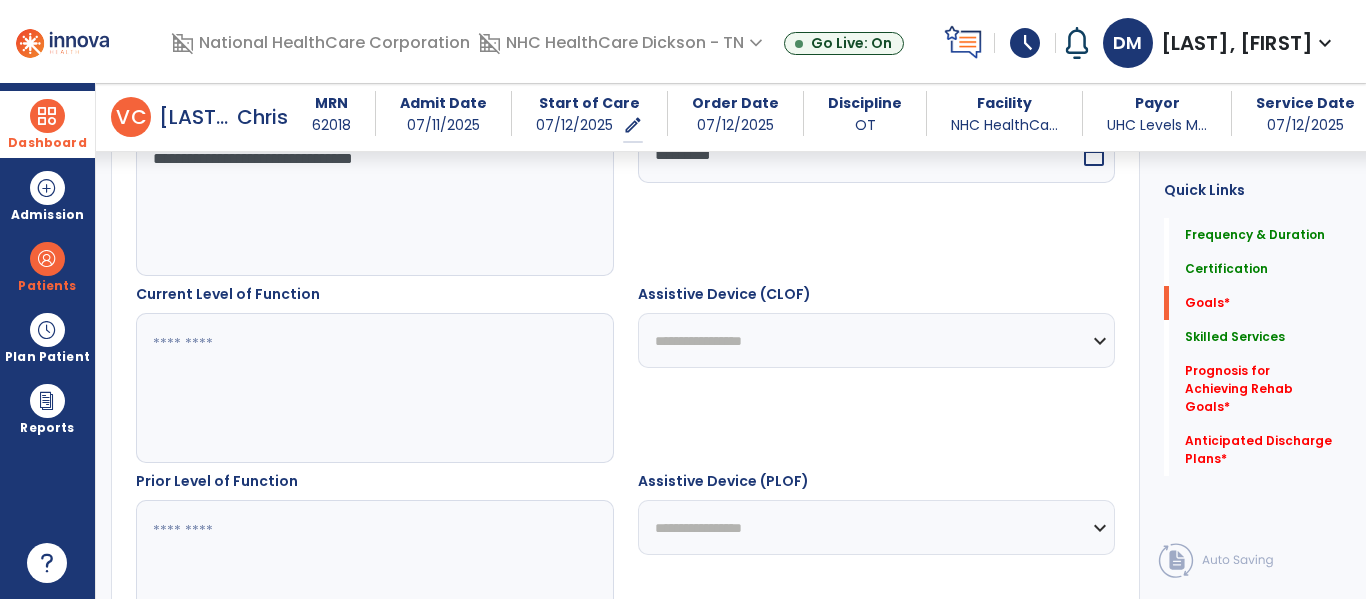 scroll, scrollTop: 639, scrollLeft: 0, axis: vertical 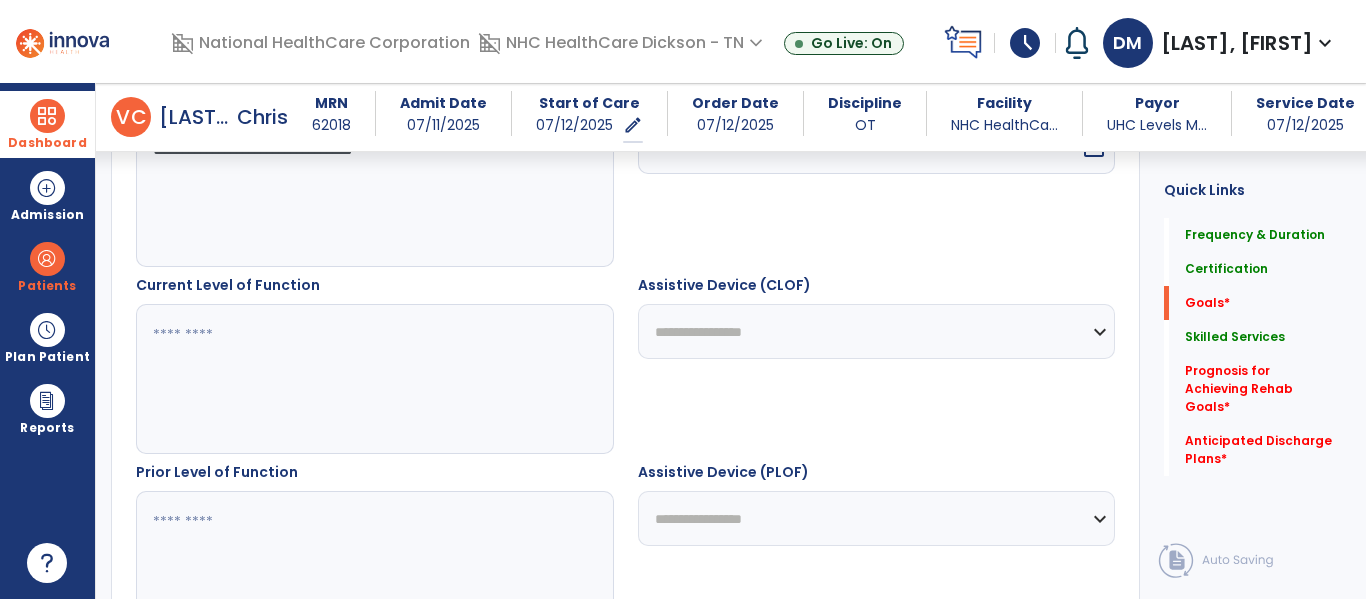 click at bounding box center (374, 379) 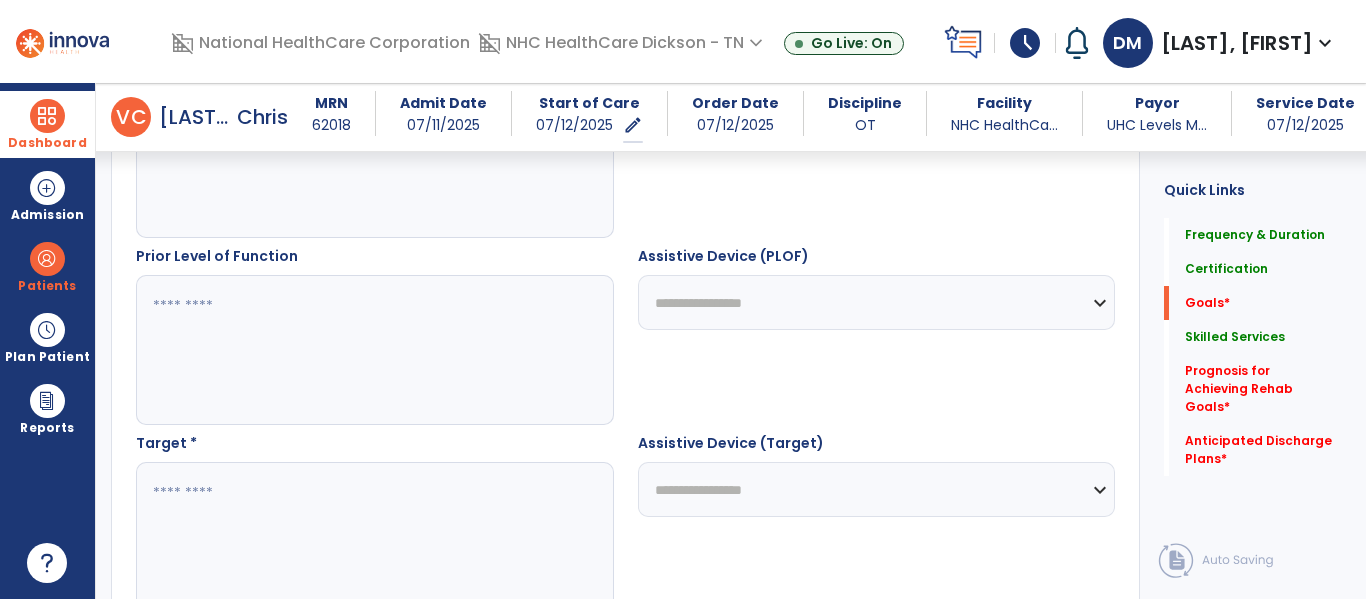 scroll, scrollTop: 856, scrollLeft: 0, axis: vertical 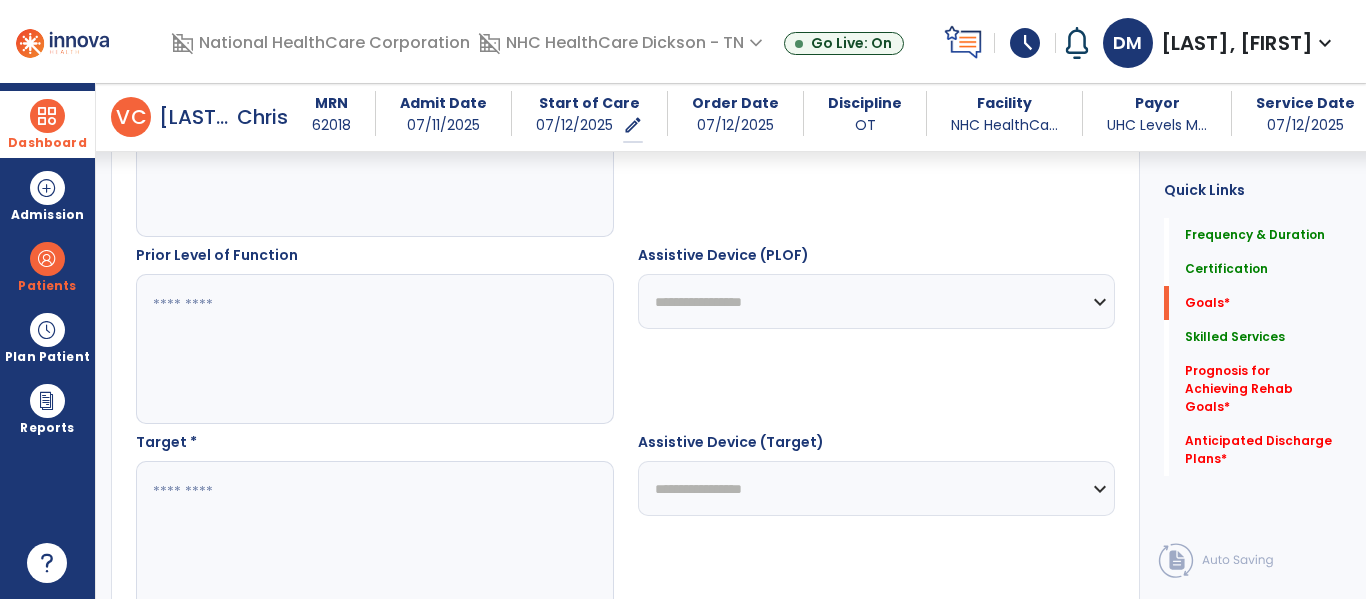 click at bounding box center (374, 349) 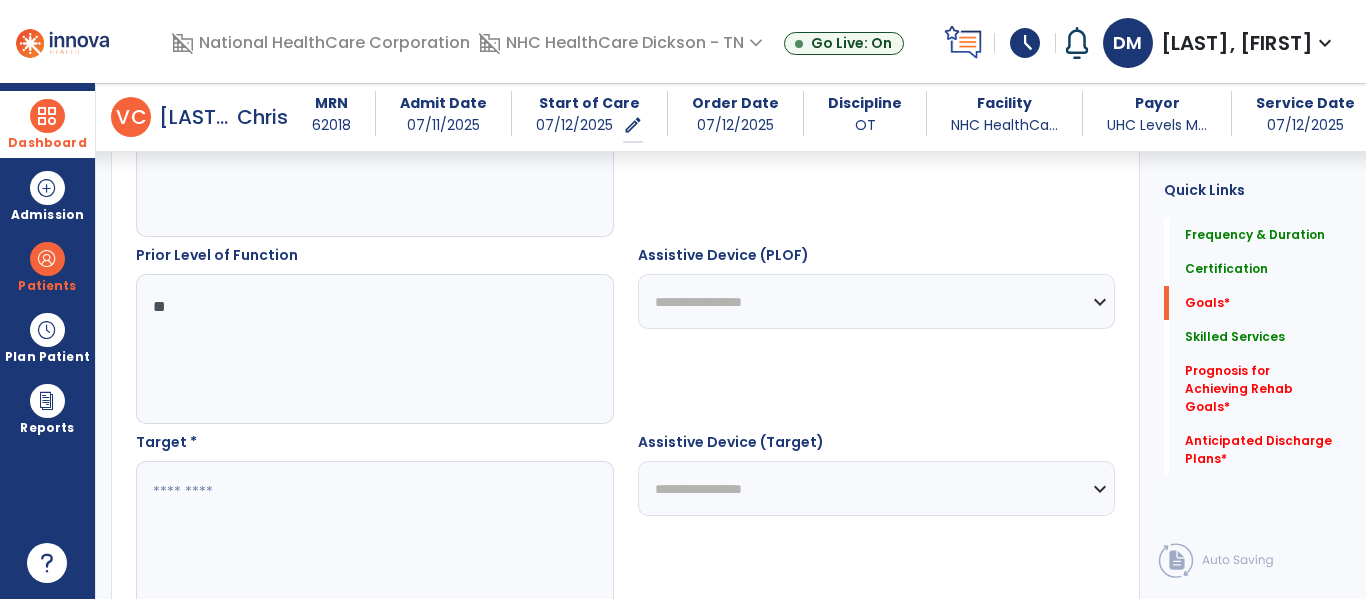 type on "**" 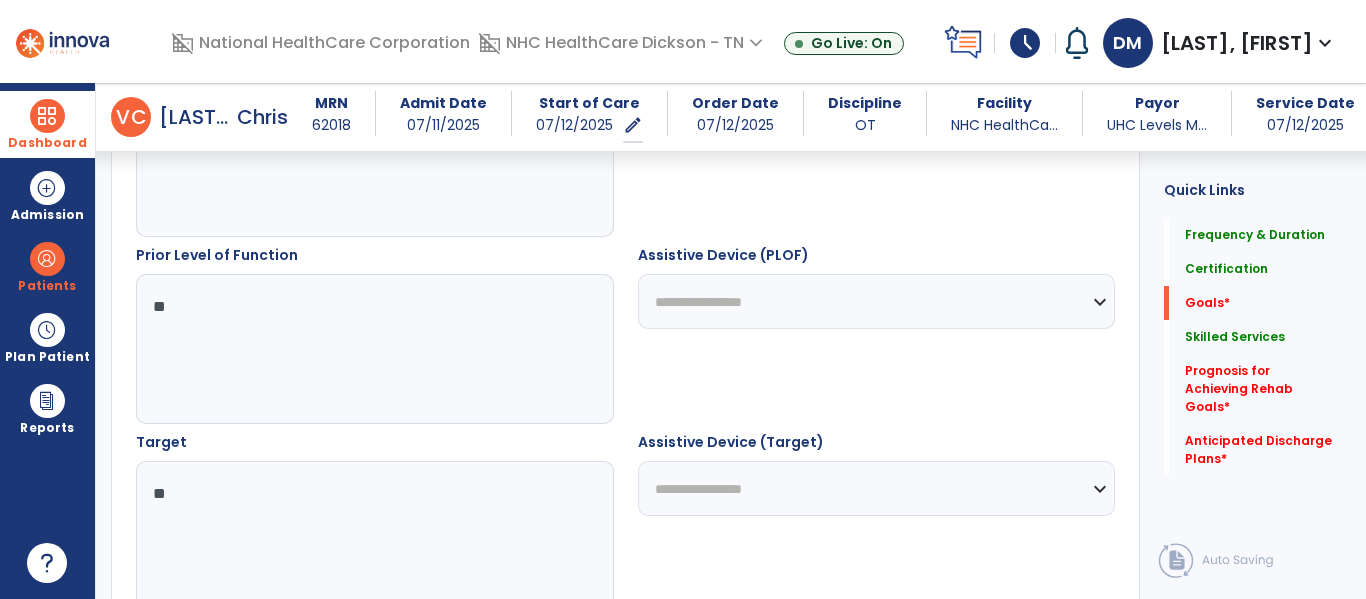 type on "**" 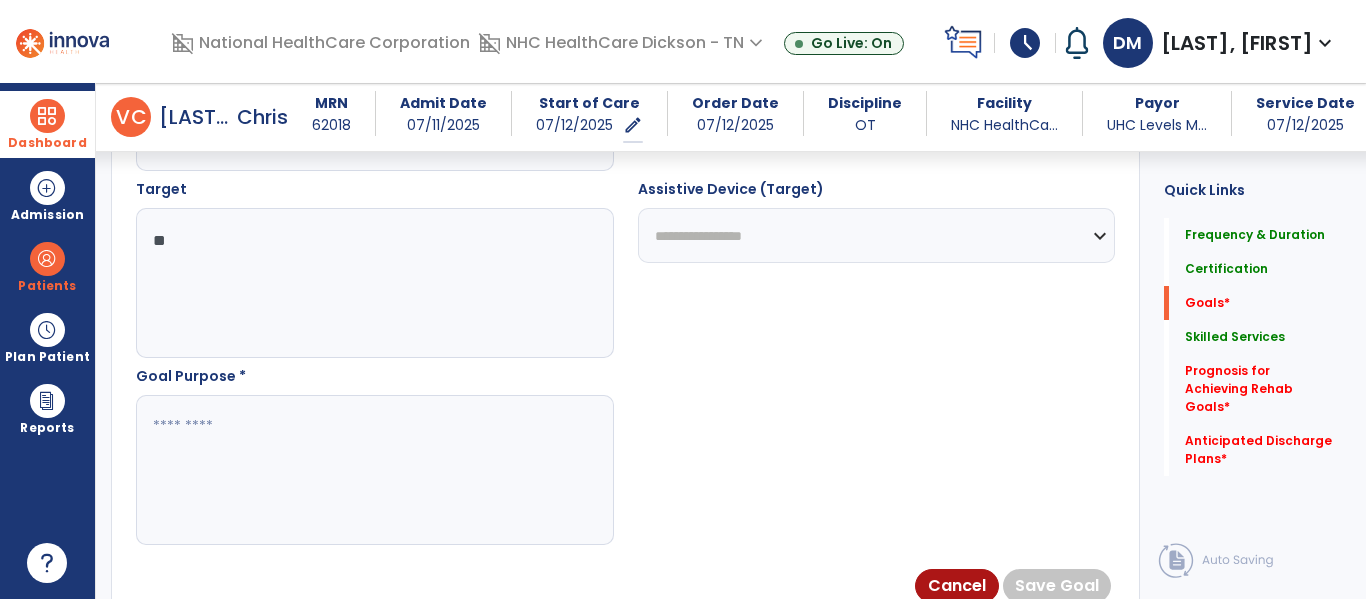 scroll, scrollTop: 1108, scrollLeft: 0, axis: vertical 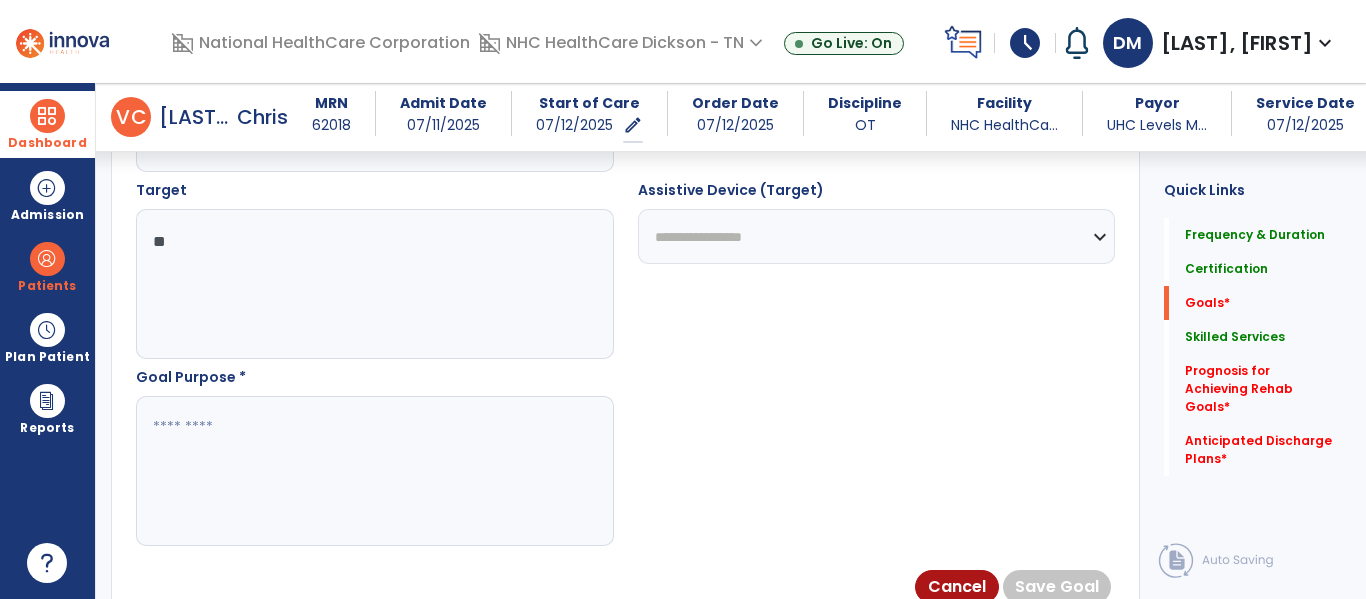 type 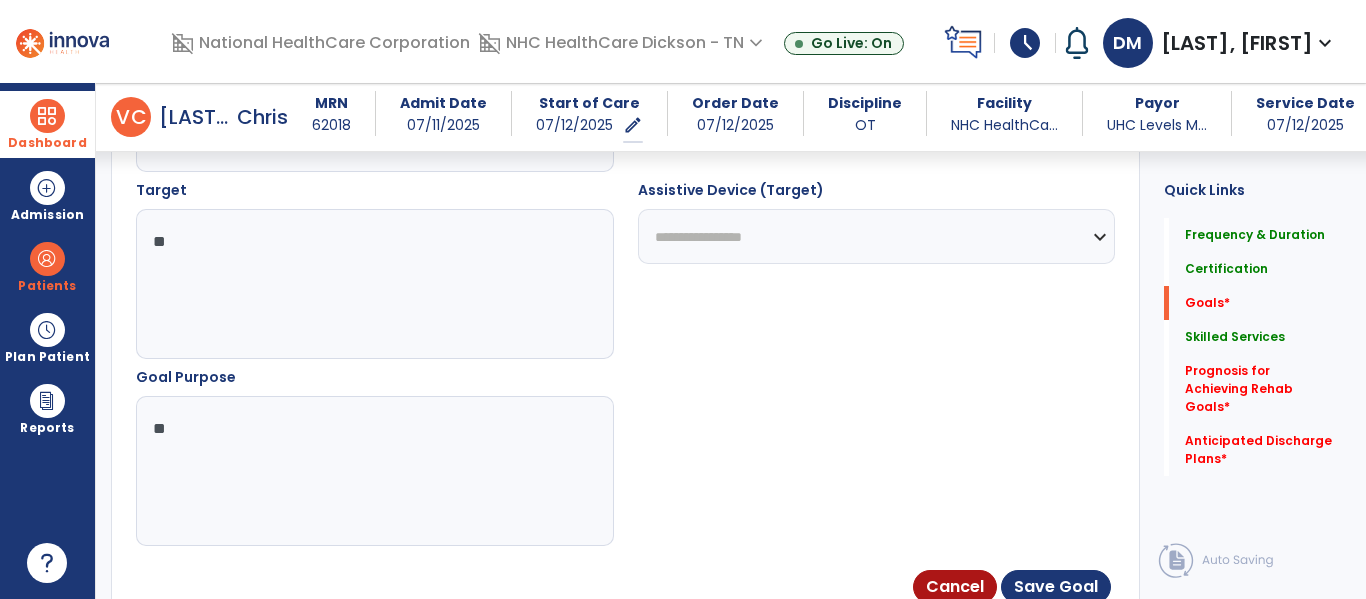 type on "*" 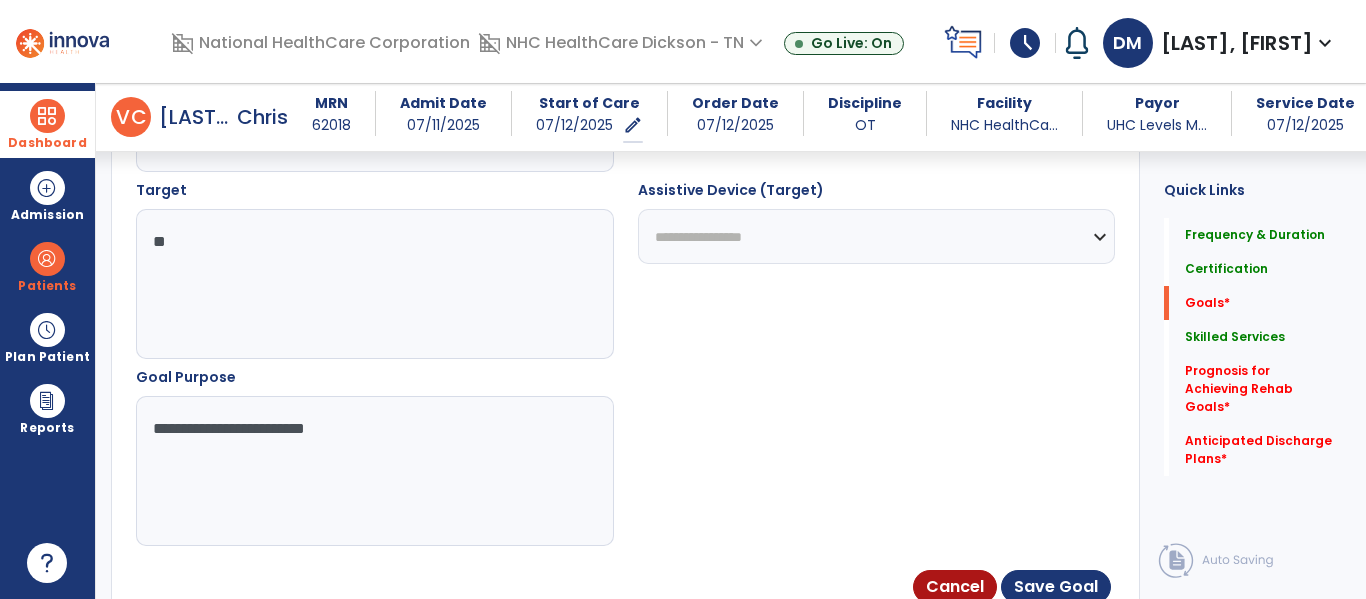 type on "**********" 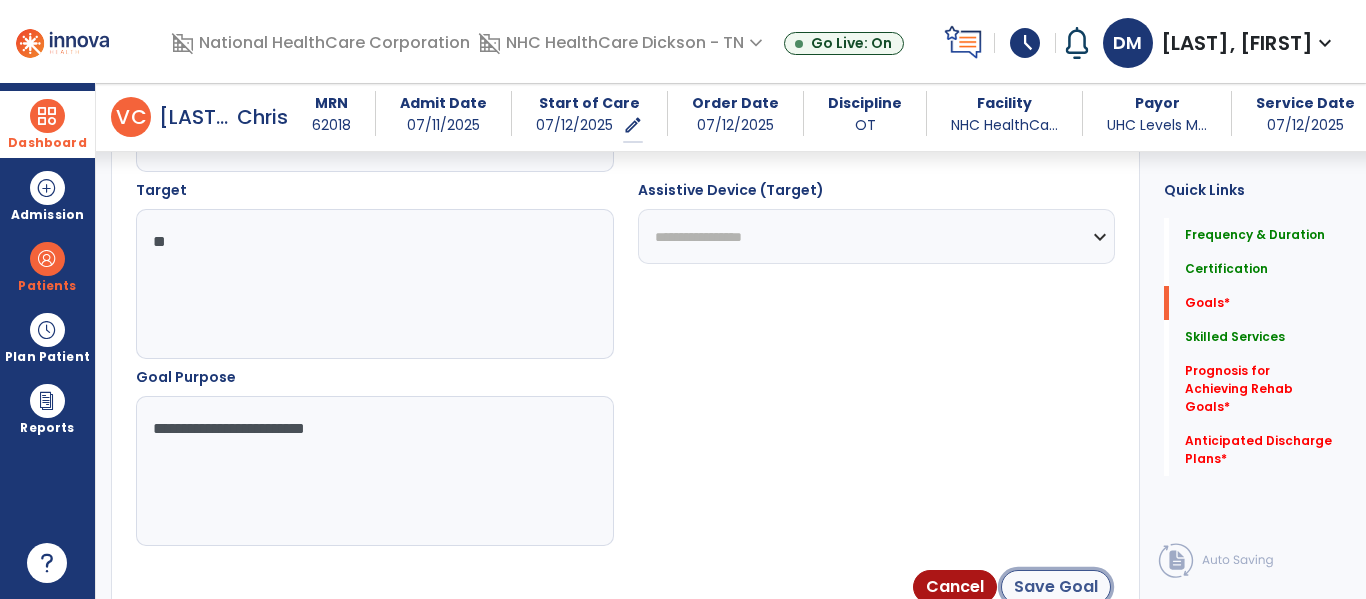 drag, startPoint x: 1026, startPoint y: 590, endPoint x: 1011, endPoint y: 574, distance: 21.931713 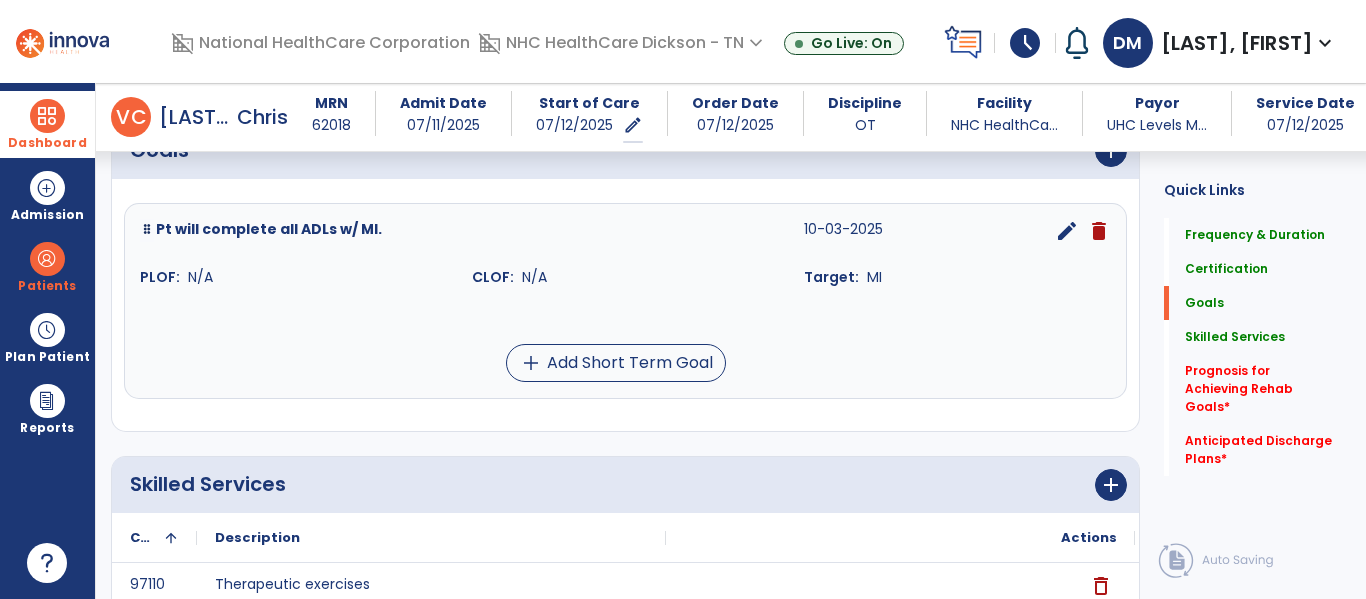 scroll, scrollTop: 495, scrollLeft: 0, axis: vertical 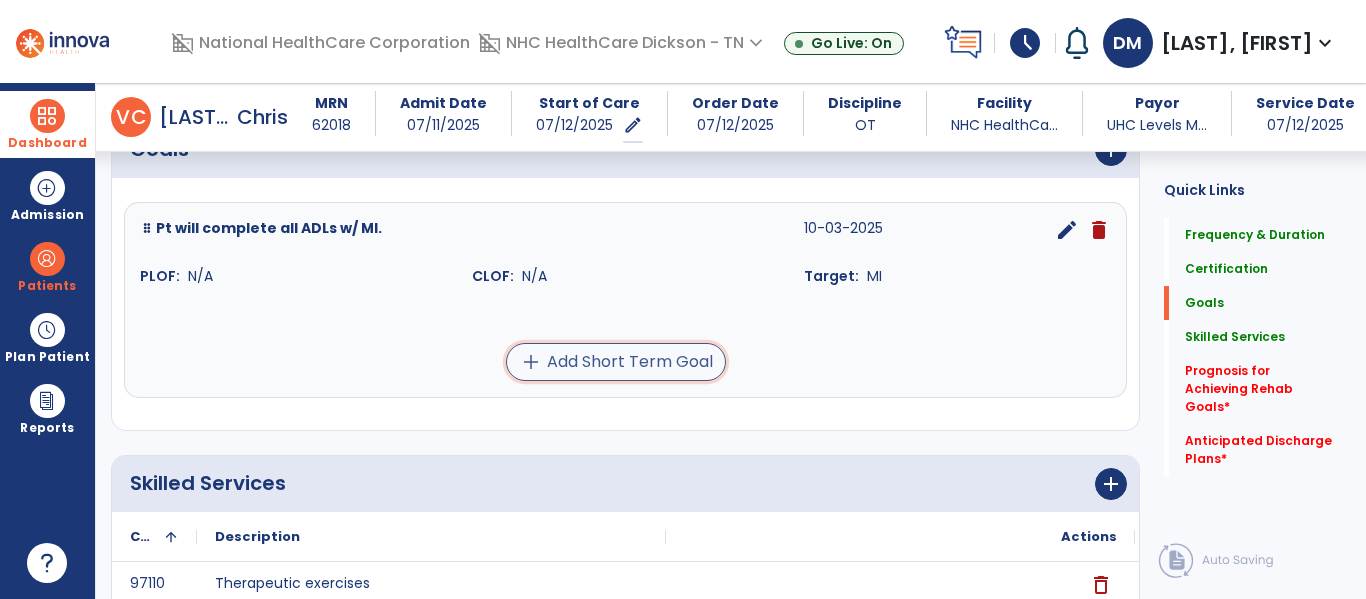 click on "add  Add Short Term Goal" at bounding box center [616, 362] 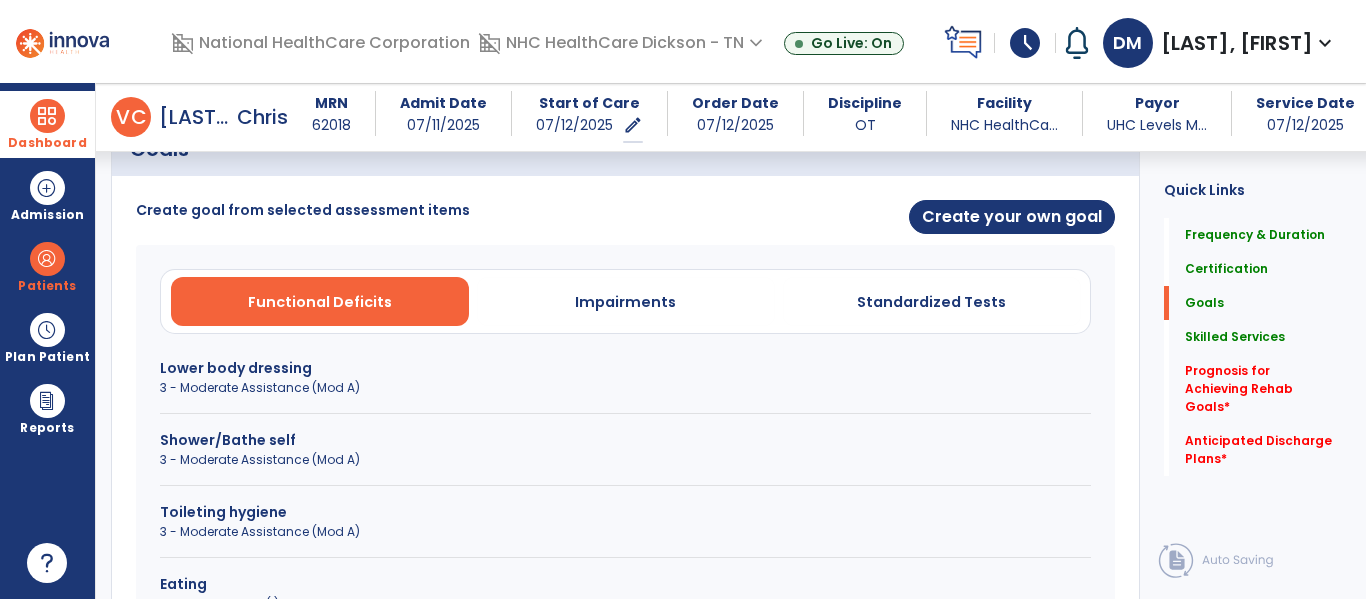 click on "3 - Moderate Assistance (Mod A)" at bounding box center (625, 388) 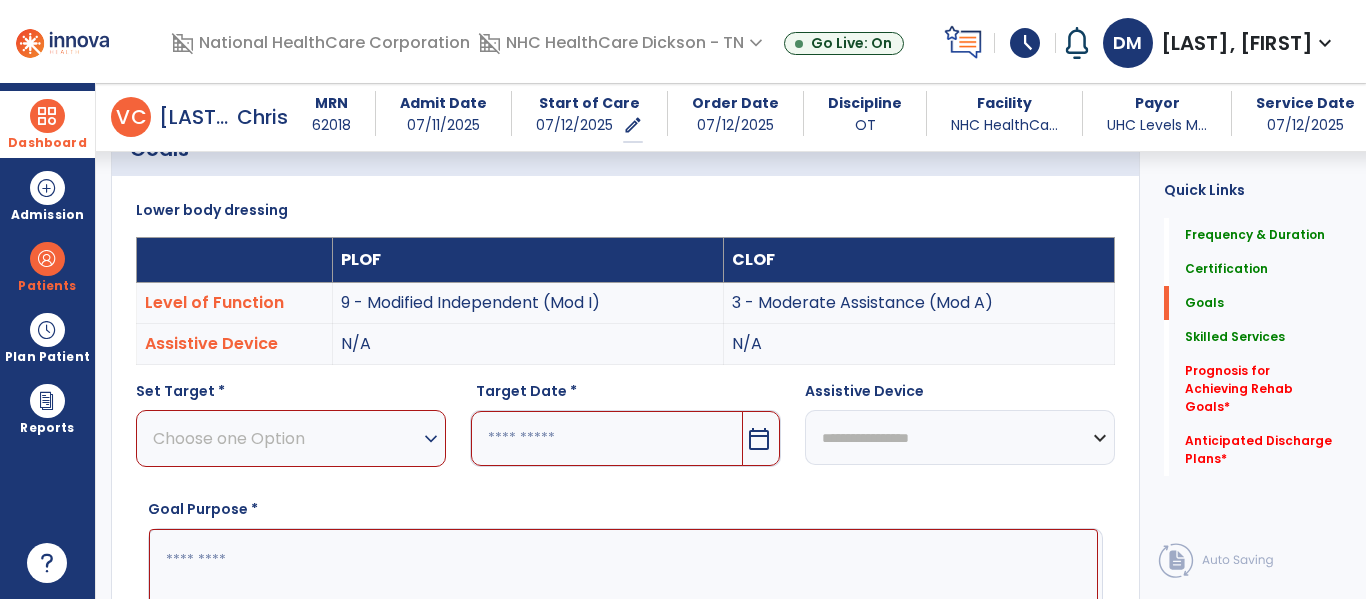 click on "Choose one Option" at bounding box center (286, 438) 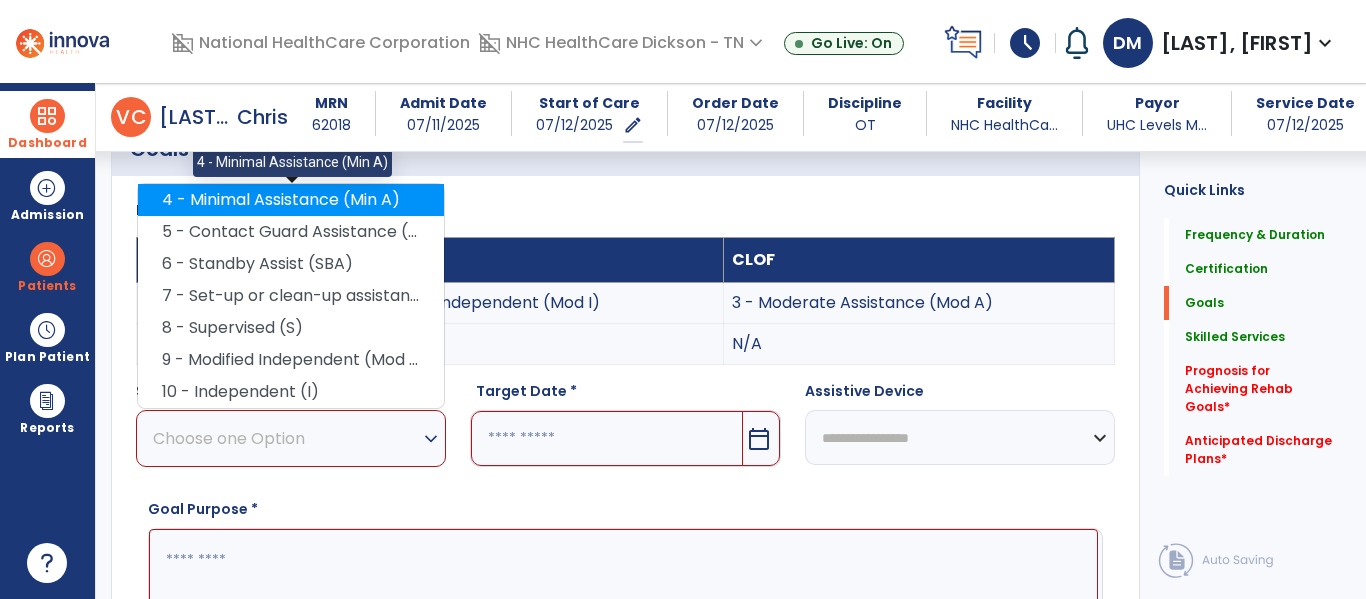 click on "4 - Minimal Assistance (Min A)" at bounding box center (291, 200) 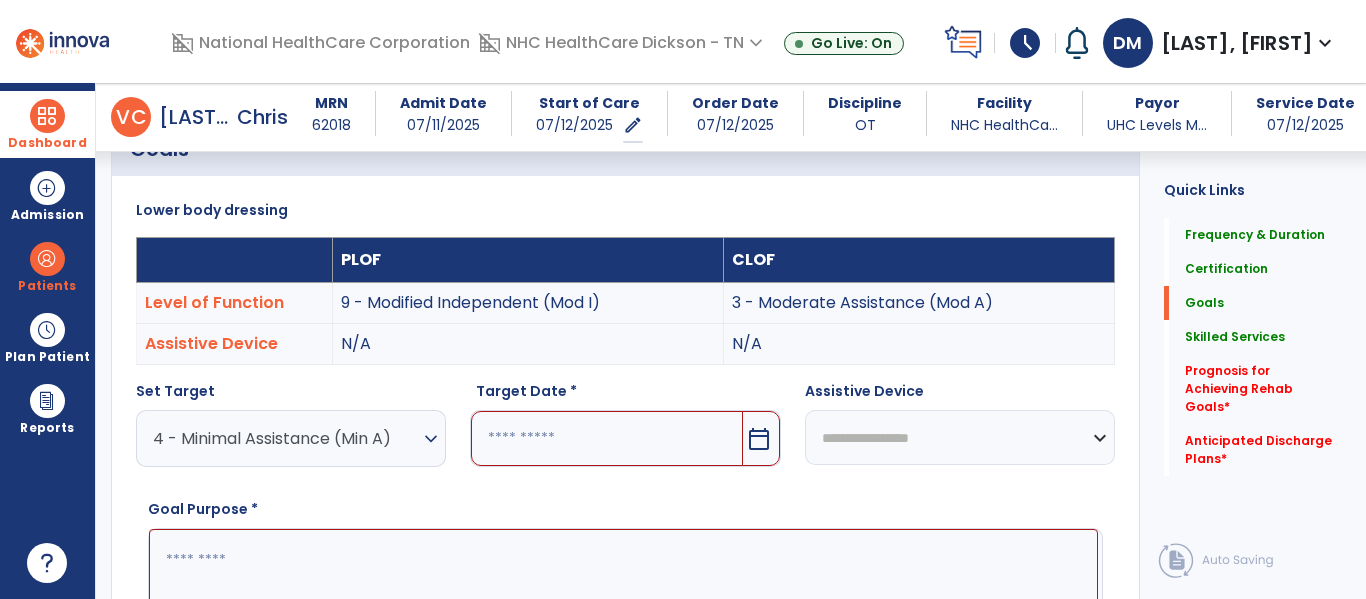 click at bounding box center (606, 438) 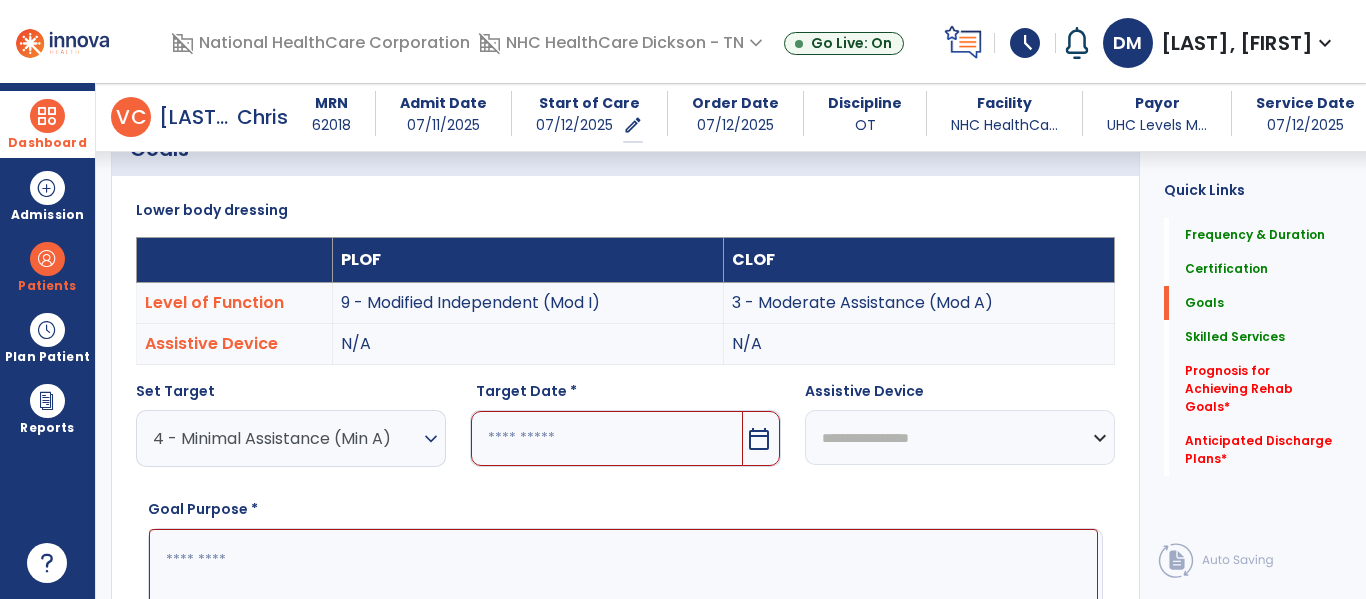 scroll, scrollTop: 518, scrollLeft: 0, axis: vertical 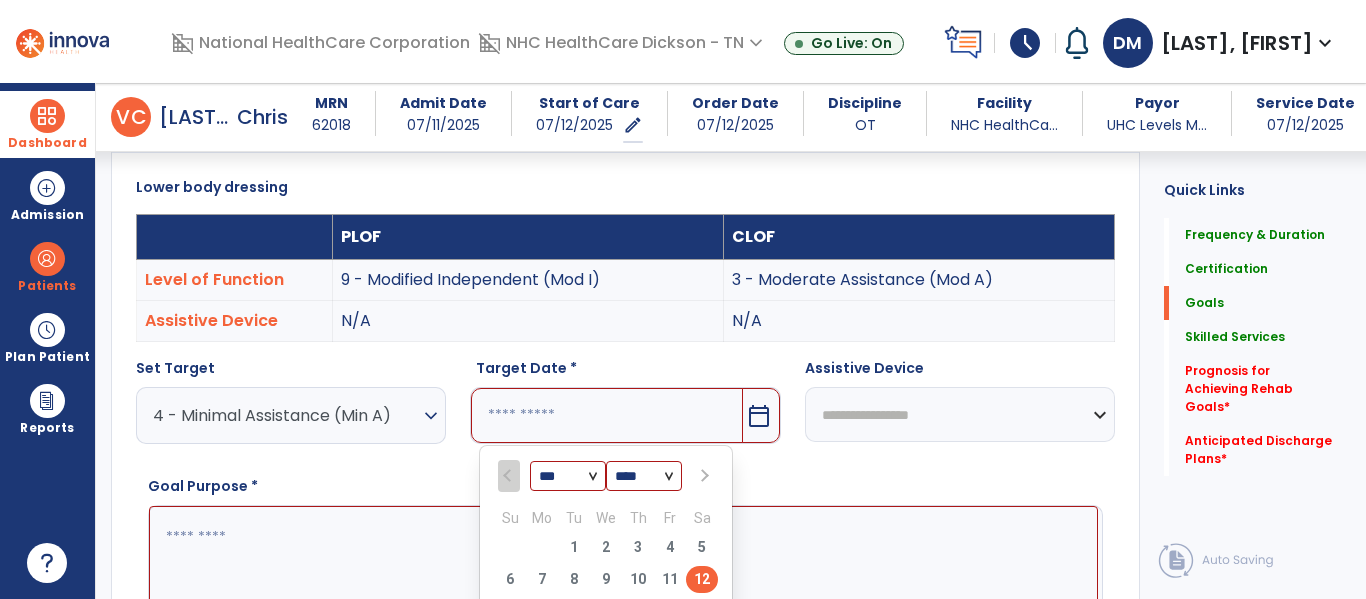 click at bounding box center (703, 476) 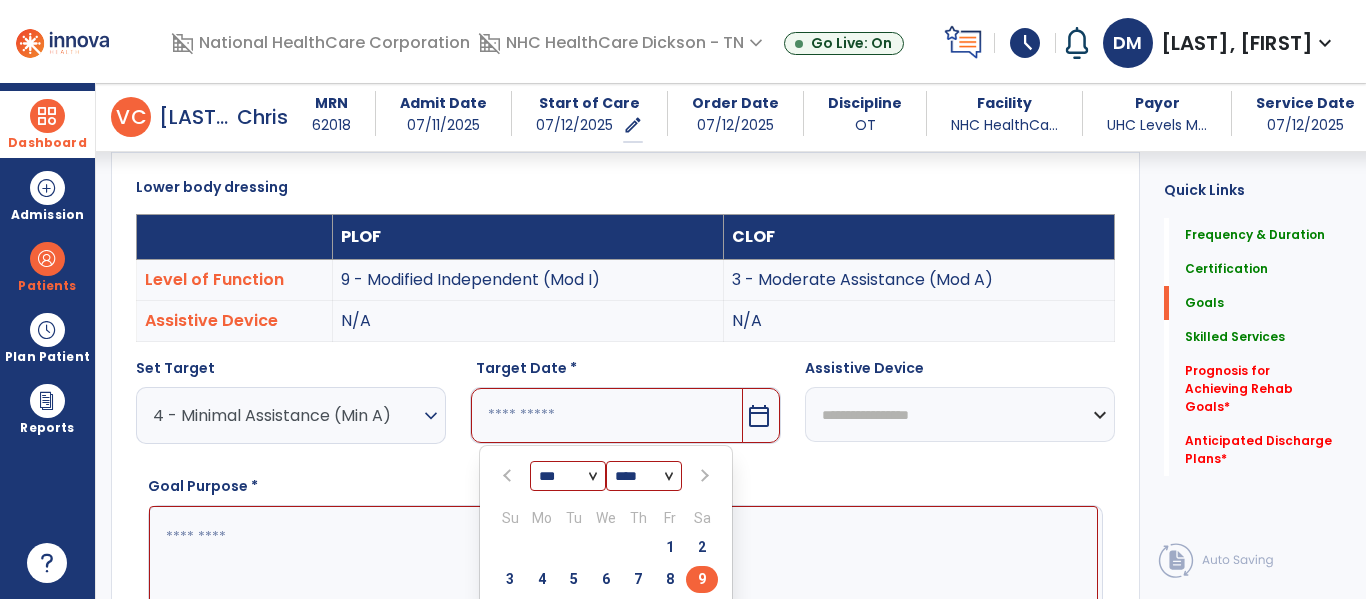 click on "9" at bounding box center (702, 579) 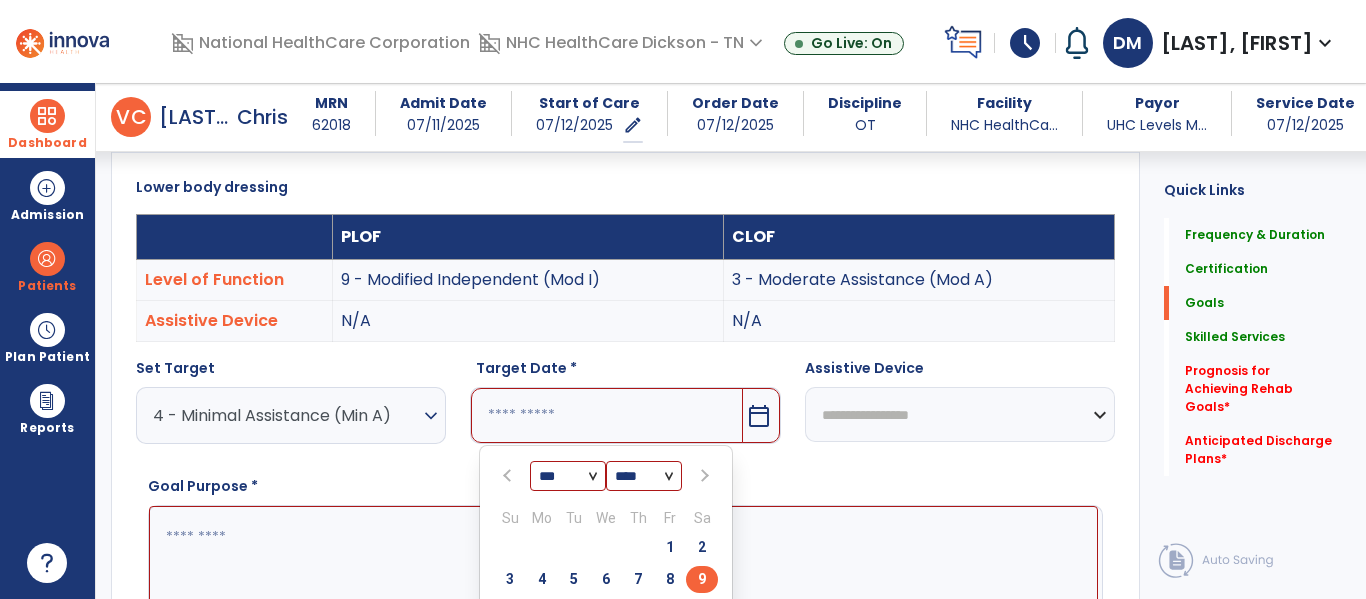 type on "********" 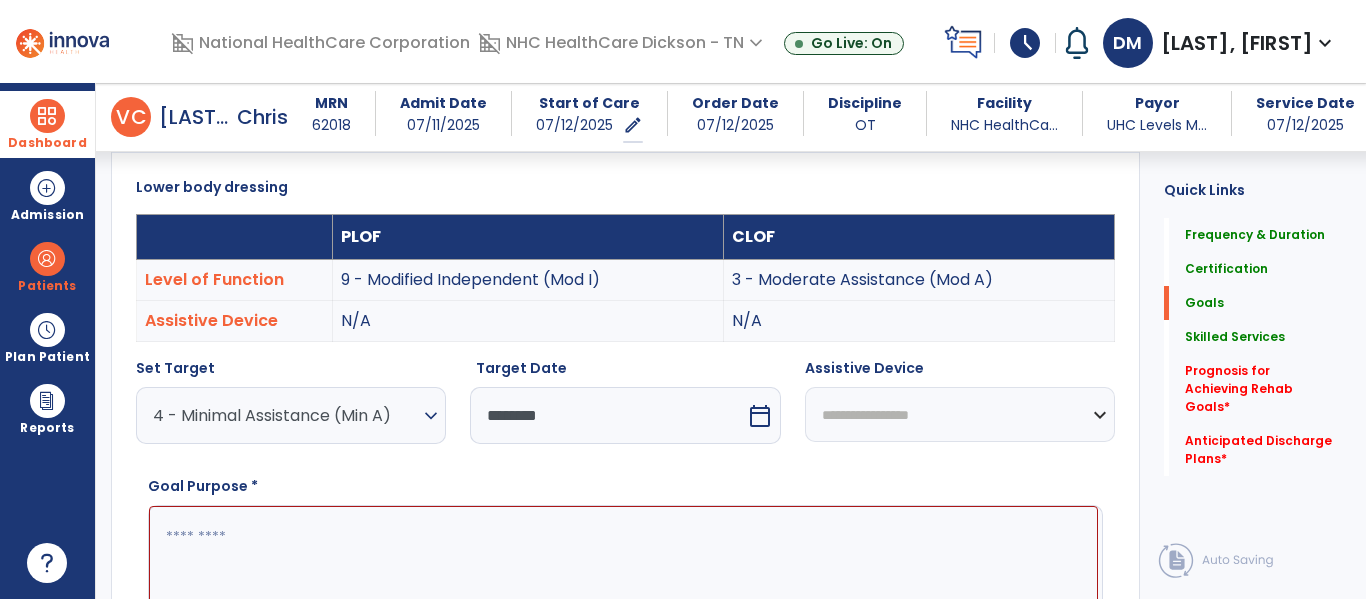 click at bounding box center (623, 581) 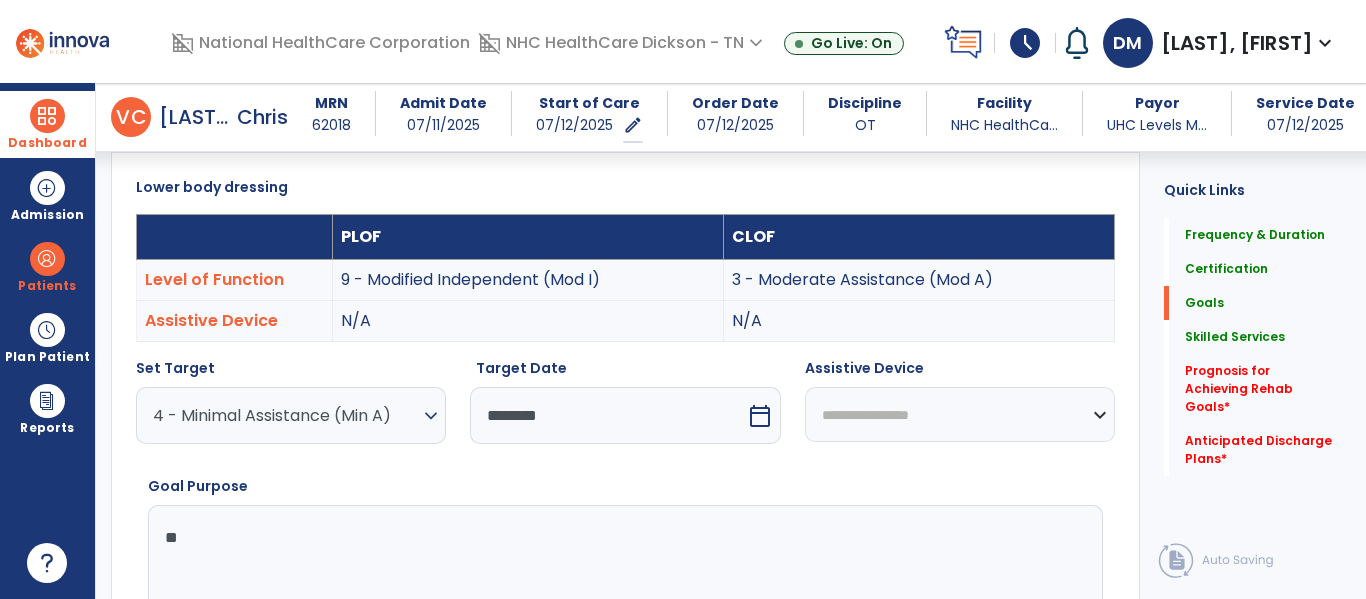 type on "*" 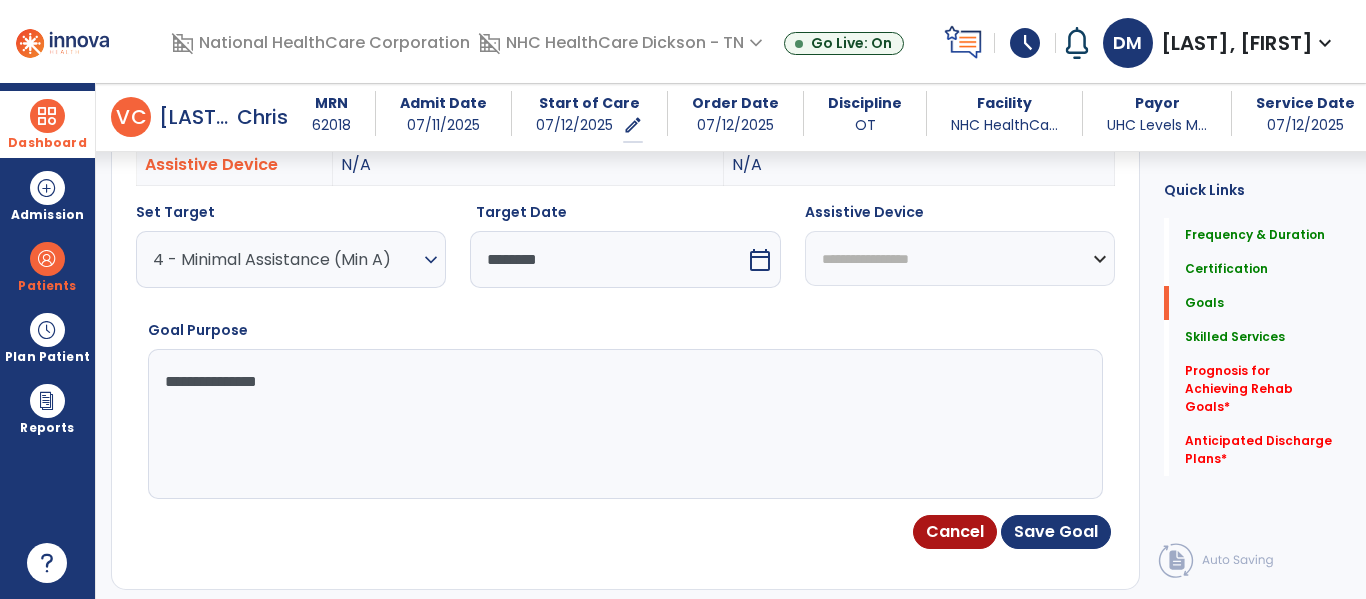 scroll, scrollTop: 675, scrollLeft: 0, axis: vertical 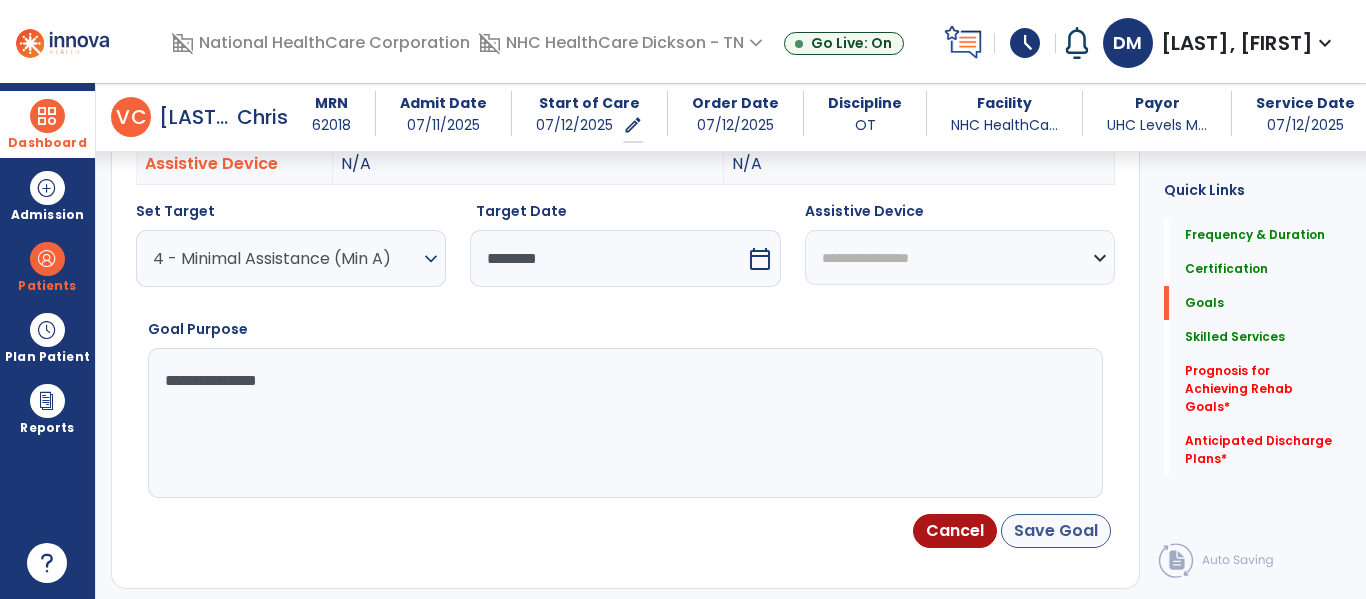 type on "**********" 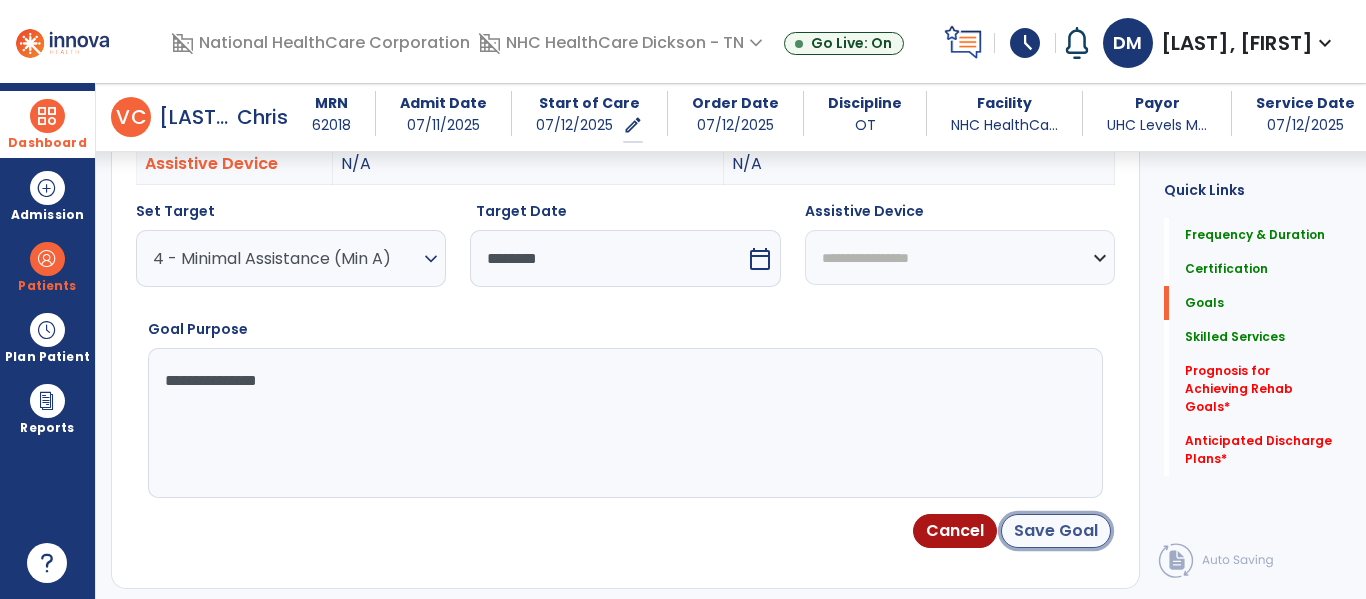 click on "Save Goal" at bounding box center [1056, 531] 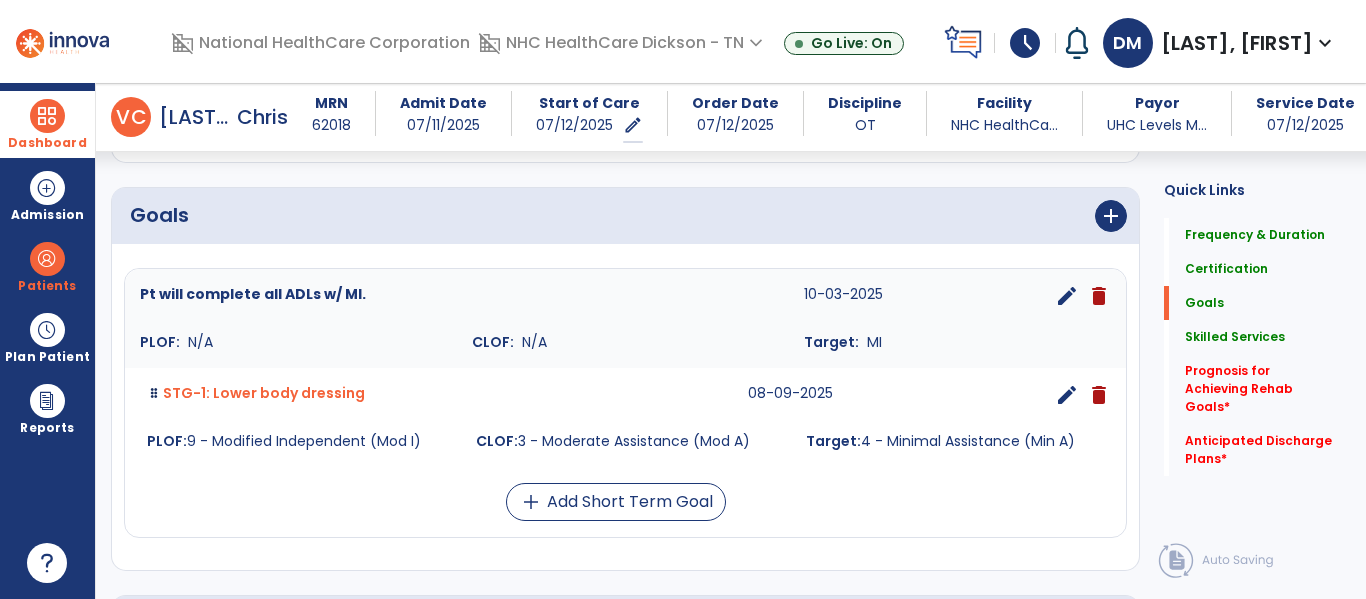 scroll, scrollTop: 440, scrollLeft: 0, axis: vertical 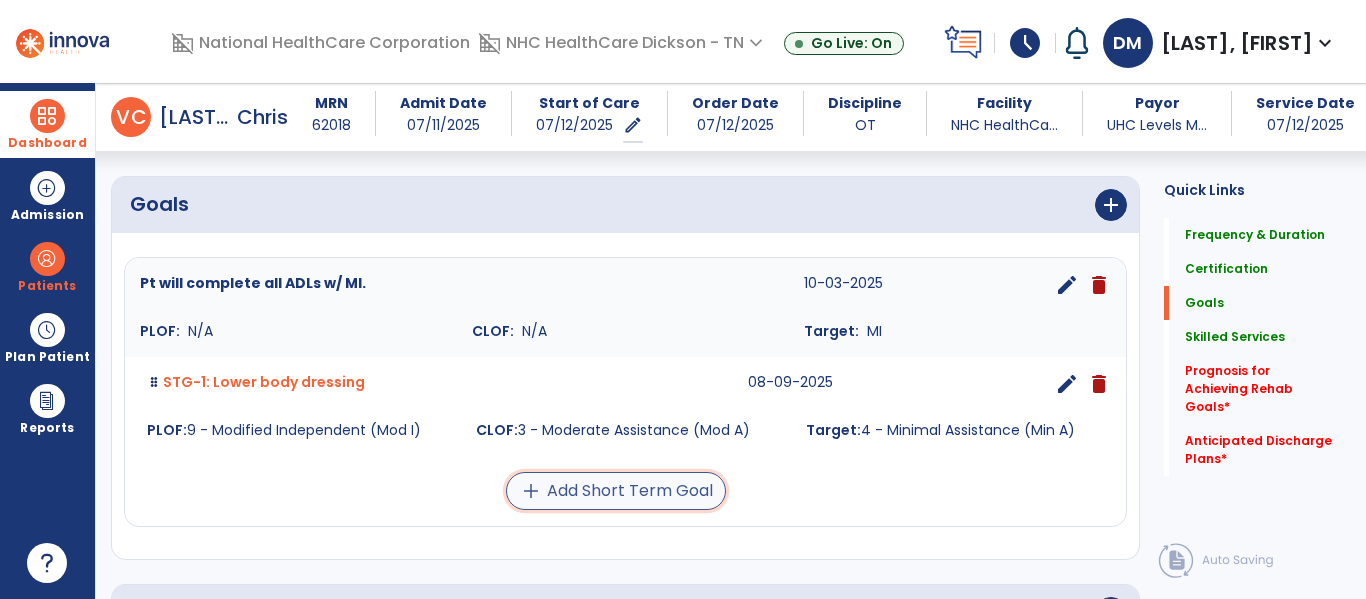 click on "add  Add Short Term Goal" at bounding box center [616, 491] 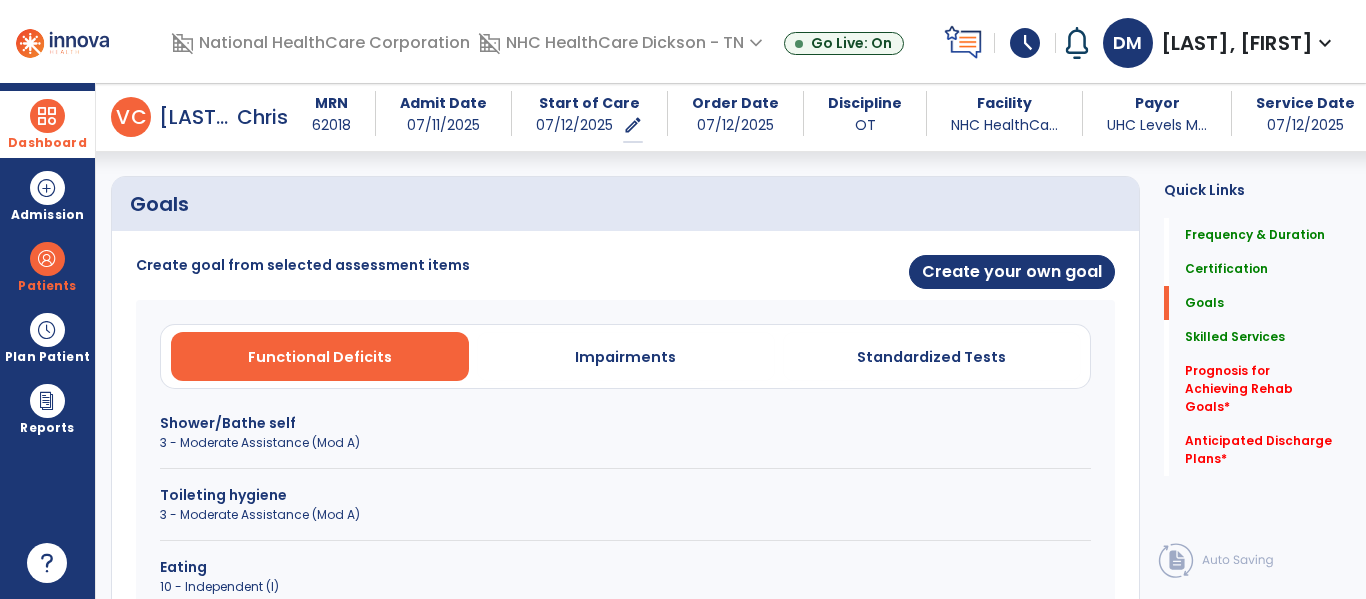 click on "Shower/Bathe self" at bounding box center (625, 423) 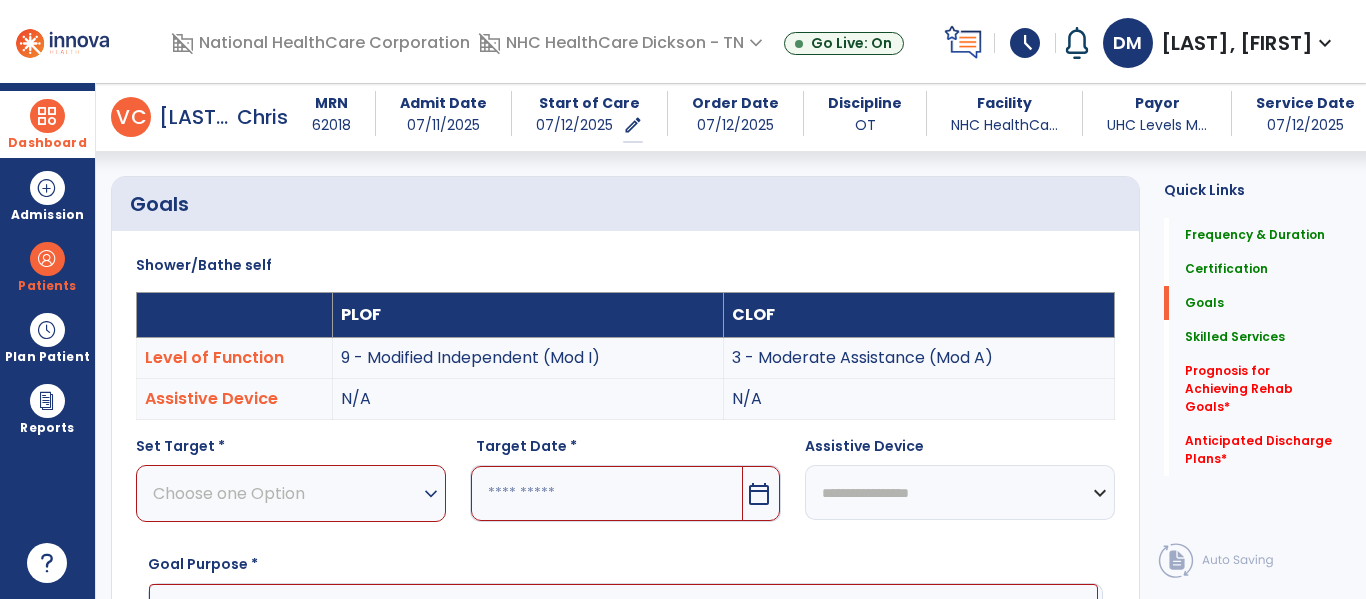 click on "Choose one Option" at bounding box center (286, 493) 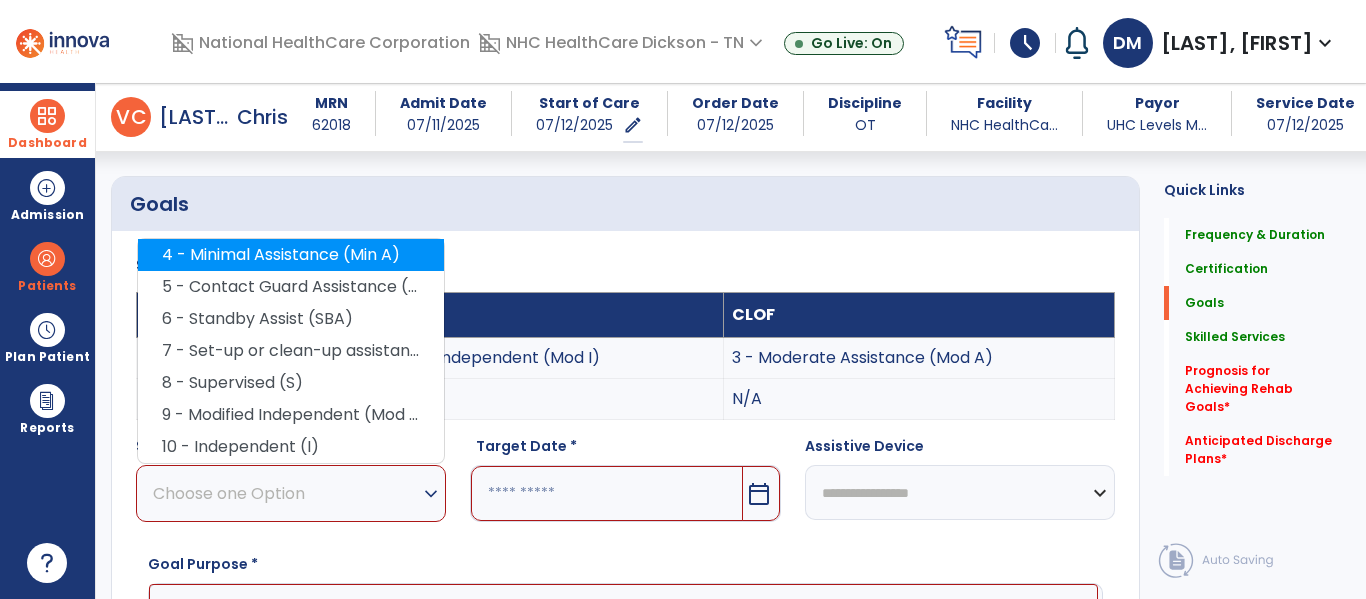 click on "4 - Minimal Assistance (Min A)" at bounding box center [291, 255] 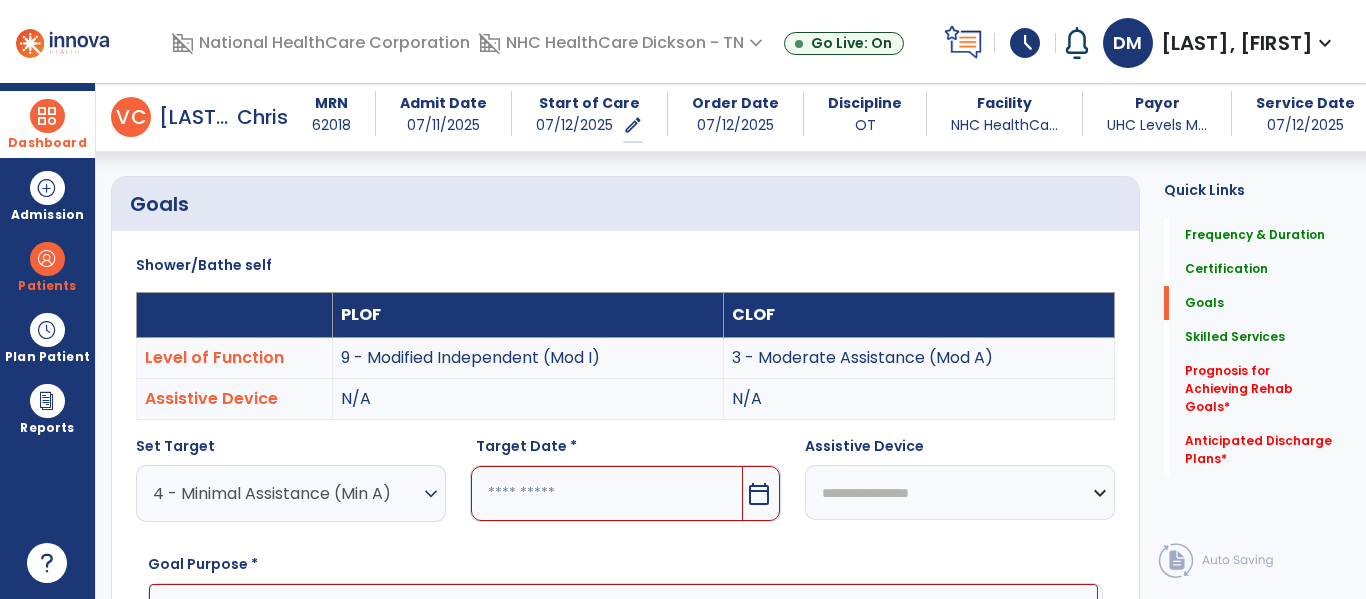 click at bounding box center (606, 493) 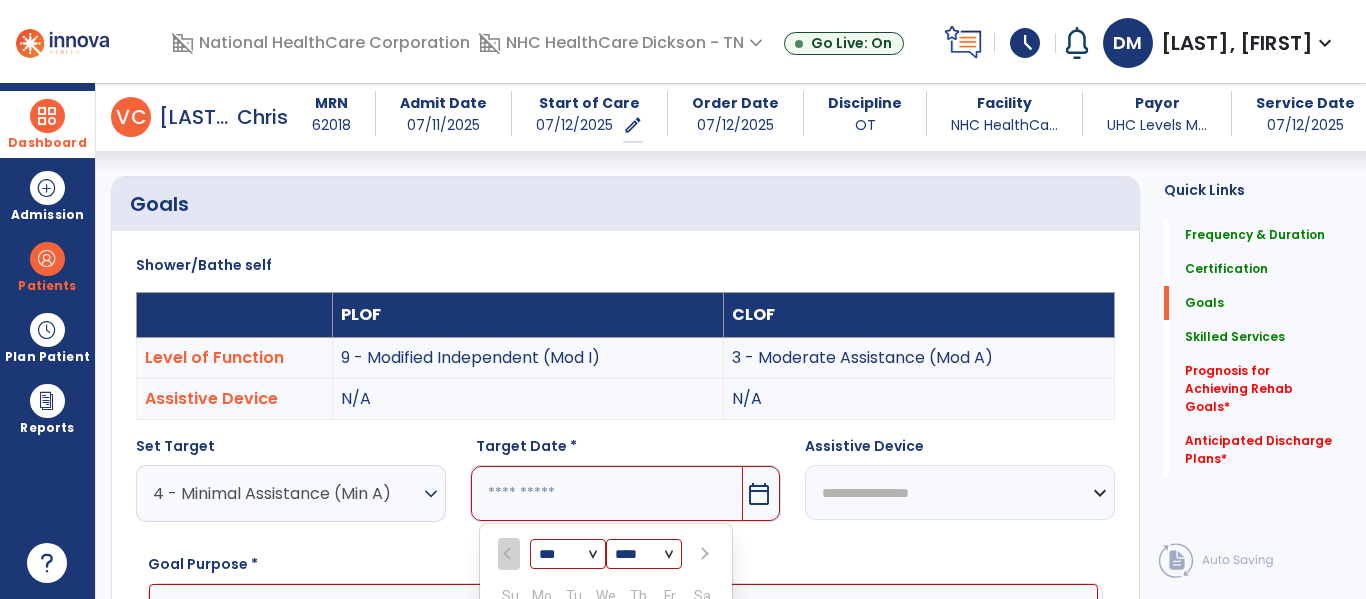 scroll, scrollTop: 761, scrollLeft: 0, axis: vertical 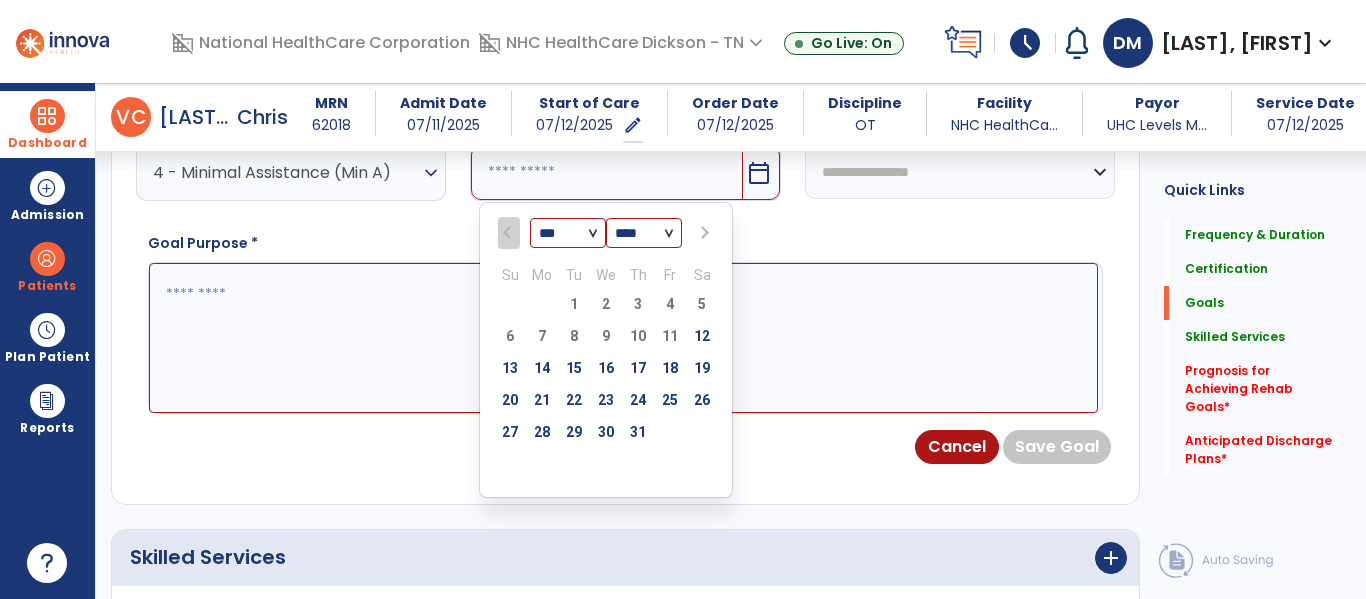 click at bounding box center (703, 233) 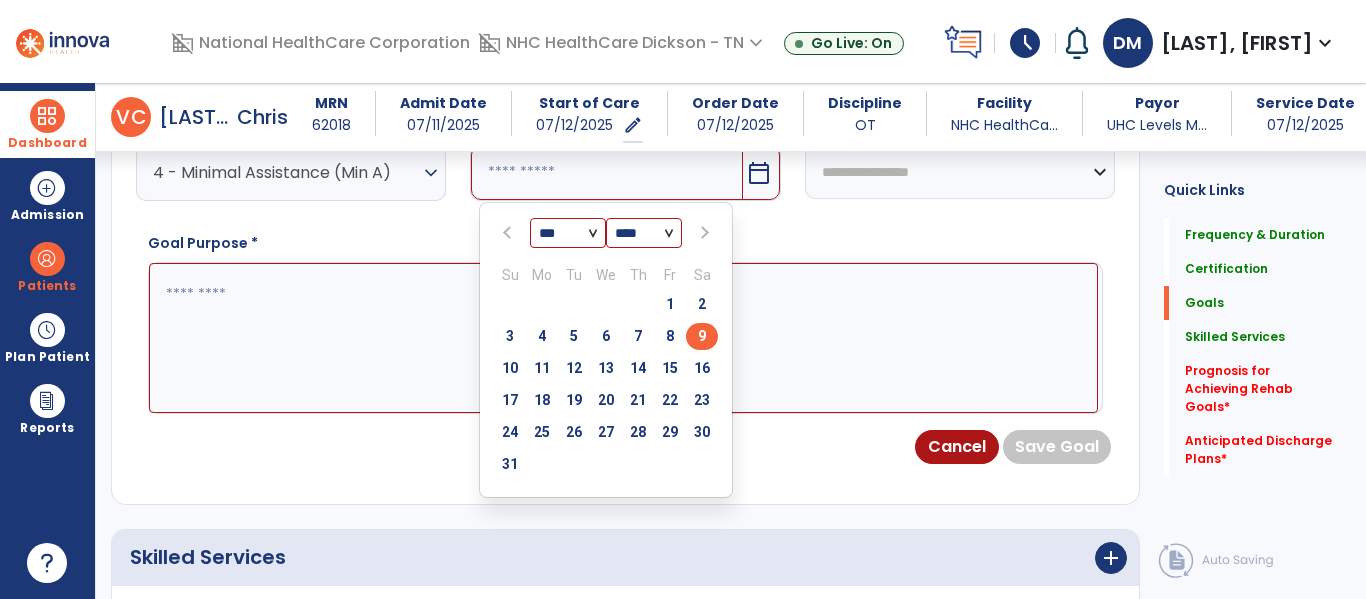 click on "9" at bounding box center [702, 336] 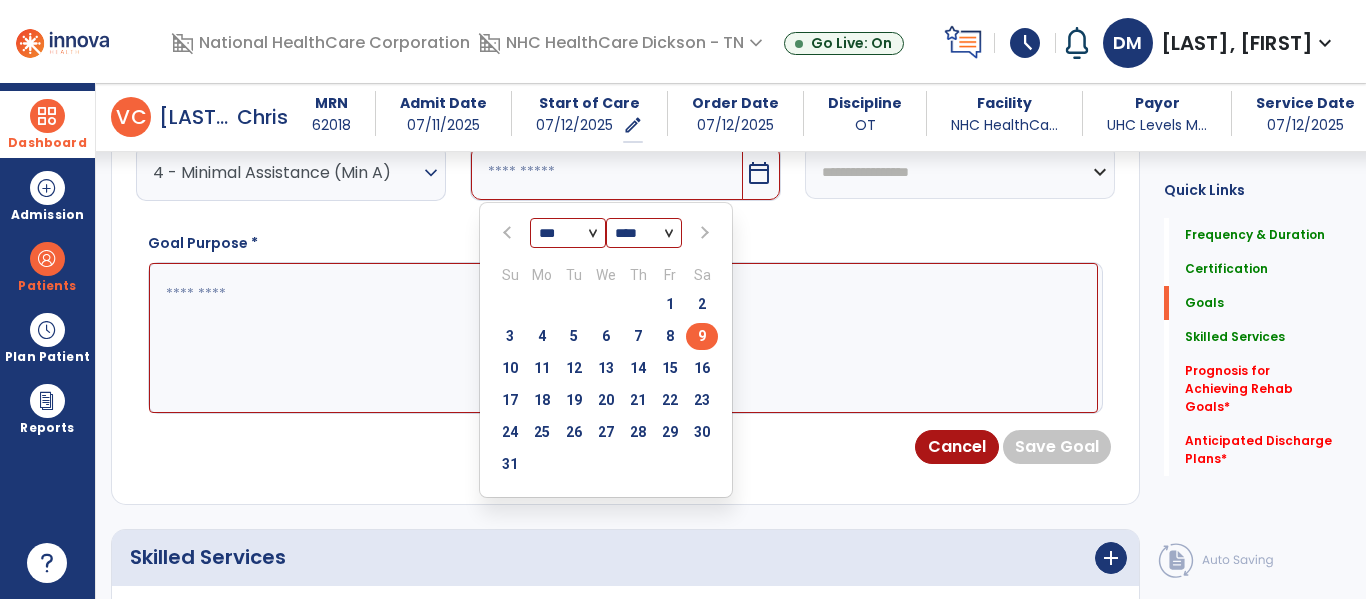 type on "********" 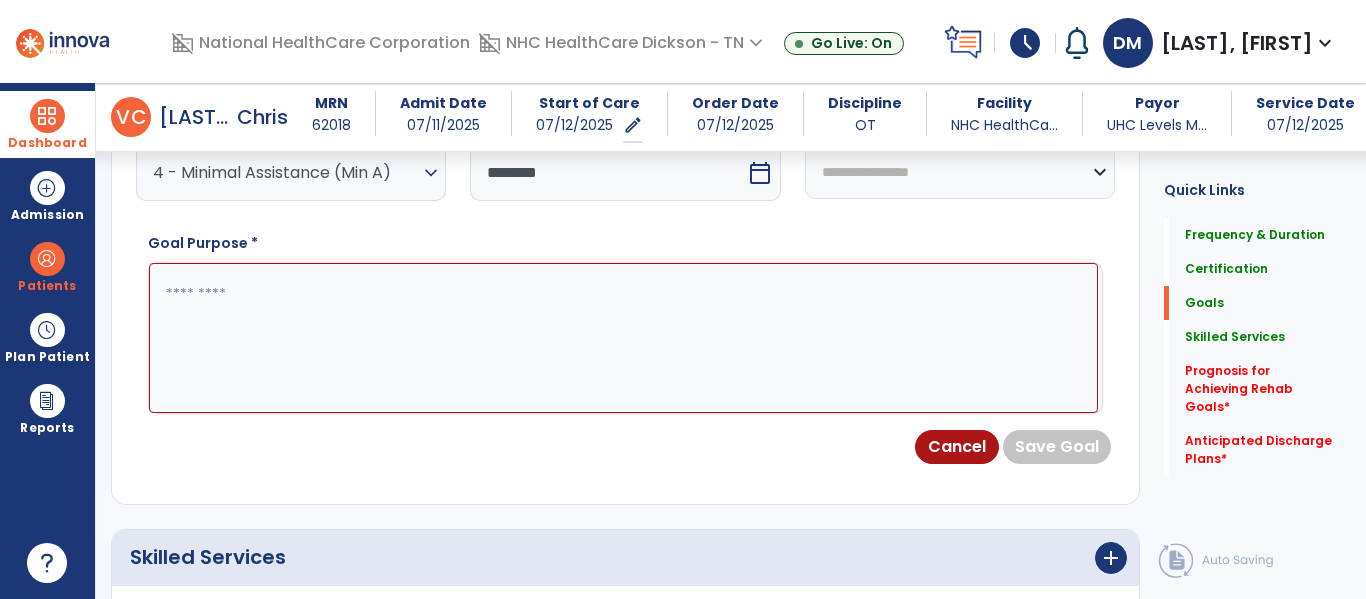 click at bounding box center (623, 338) 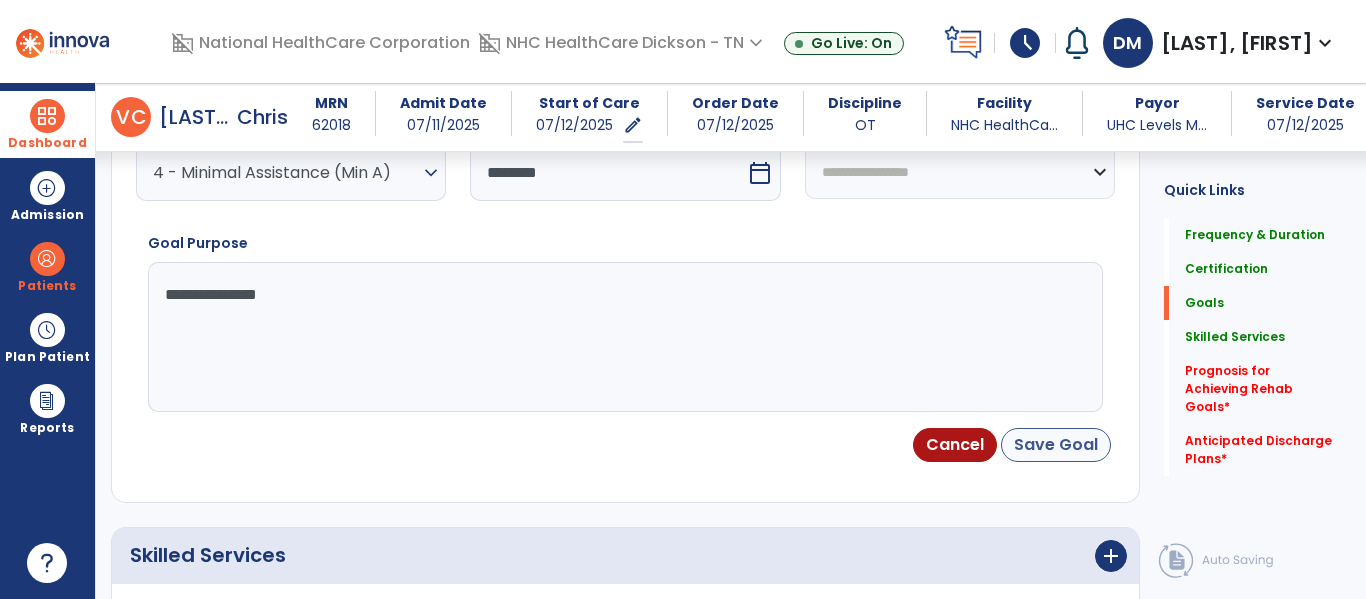 type on "**********" 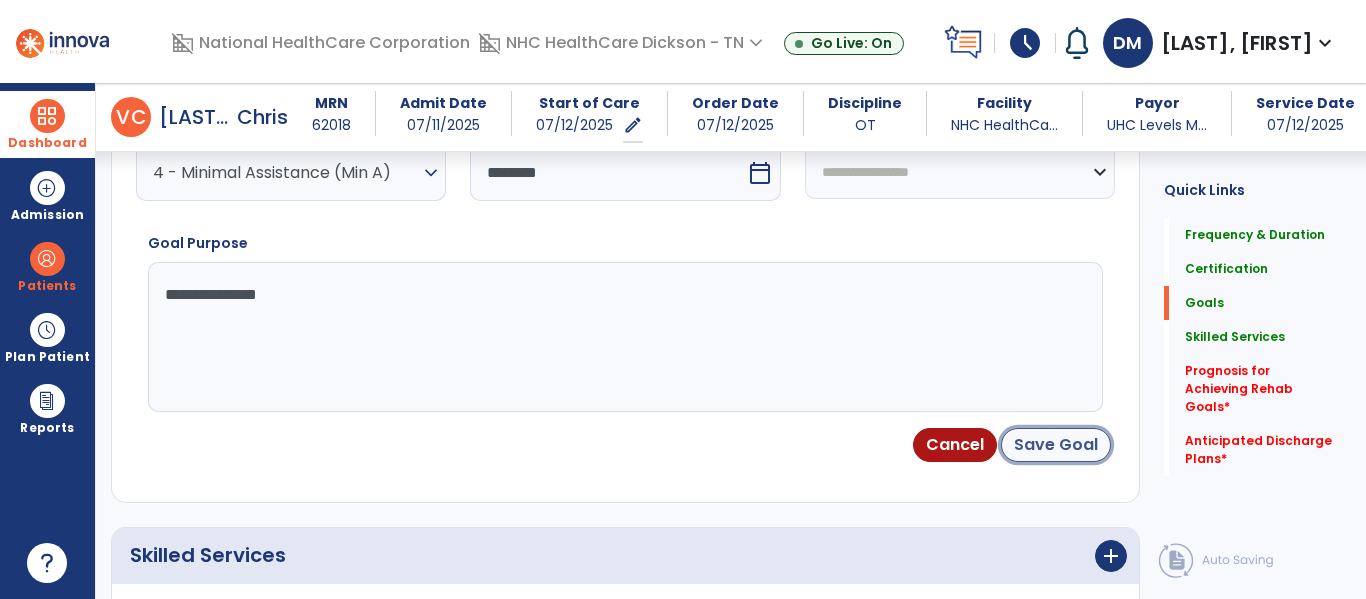 click on "Save Goal" at bounding box center (1056, 445) 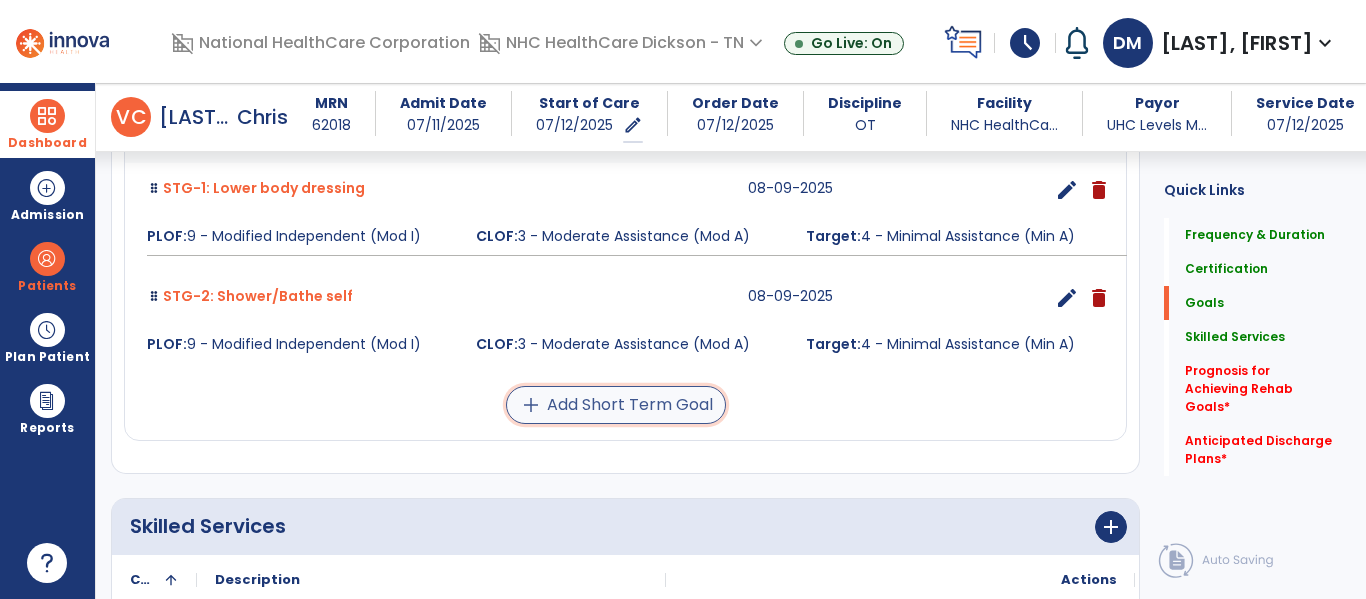 click on "add  Add Short Term Goal" at bounding box center (616, 405) 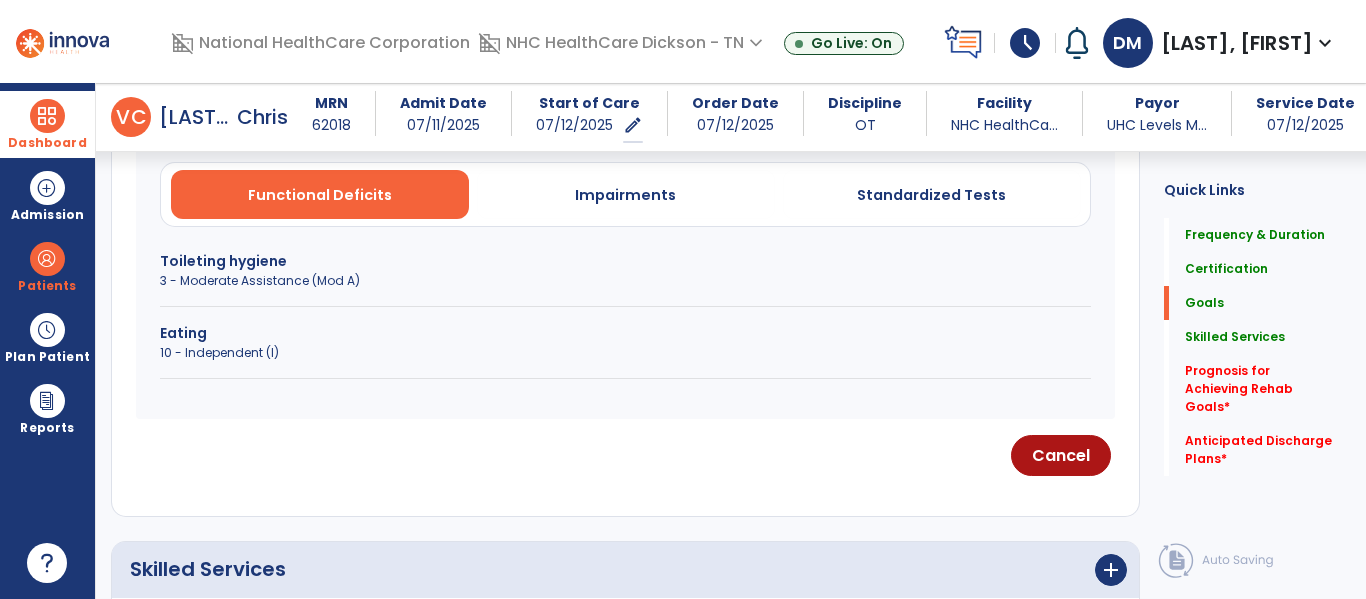 scroll, scrollTop: 604, scrollLeft: 0, axis: vertical 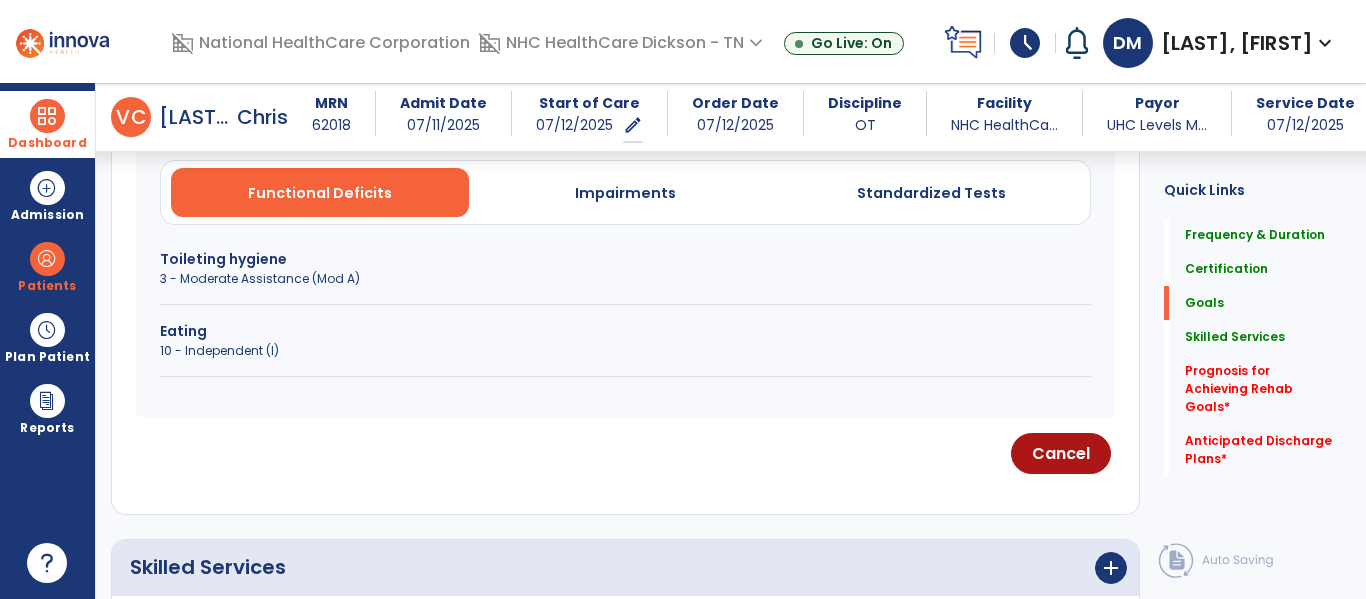 click on "3 - Moderate Assistance (Mod A)" at bounding box center [625, 279] 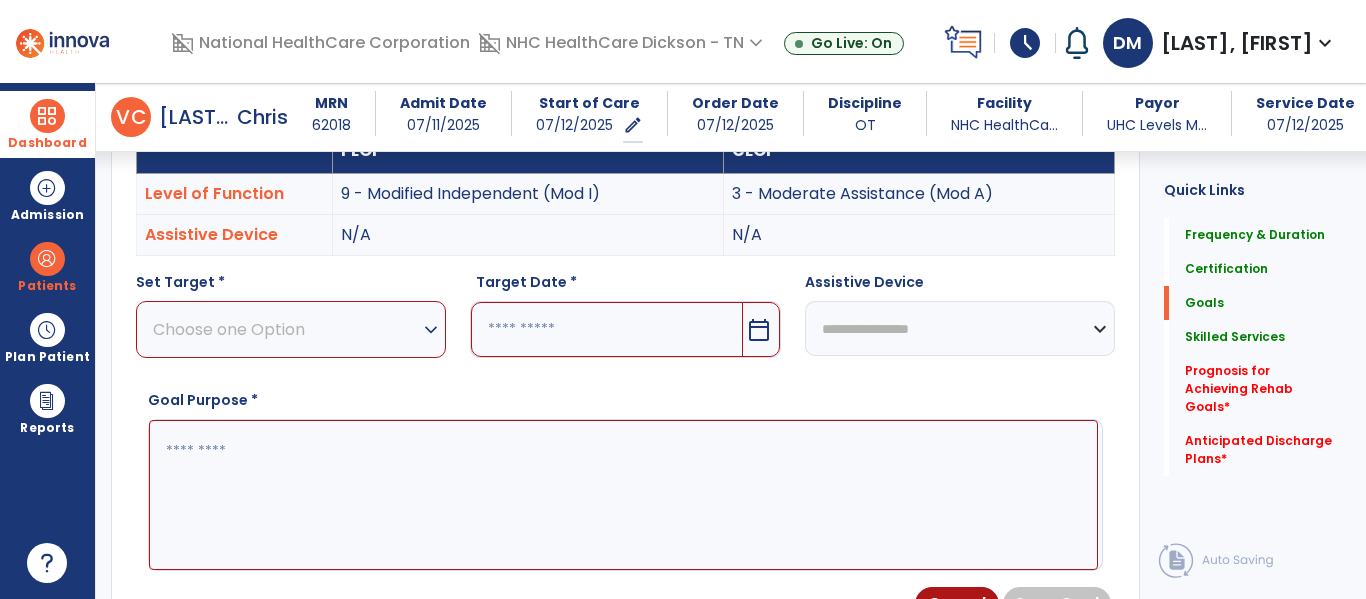 click on "Choose one Option" at bounding box center [286, 329] 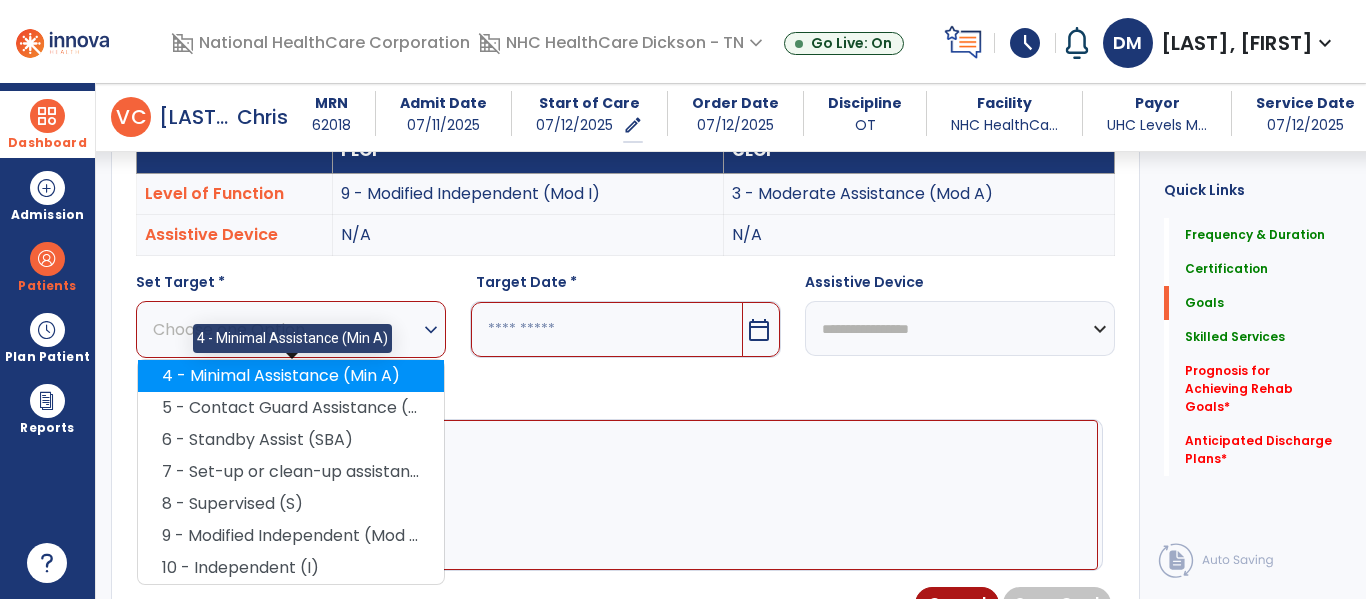click on "4 - Minimal Assistance (Min A)" at bounding box center (291, 376) 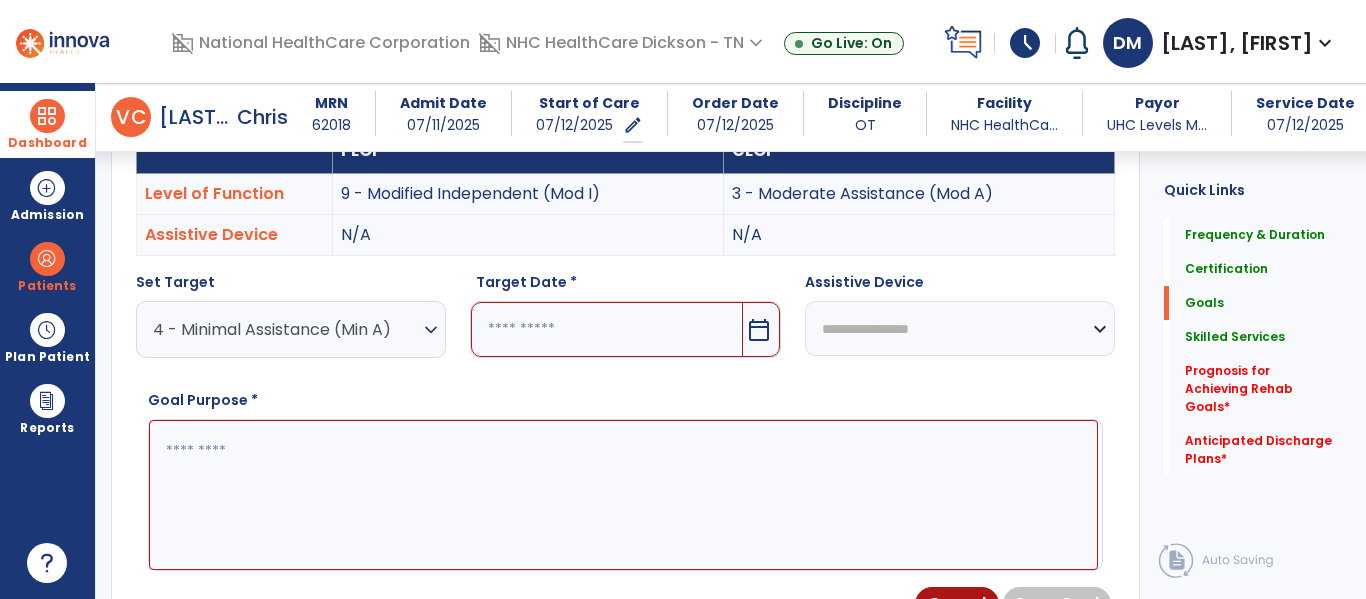 click at bounding box center [606, 329] 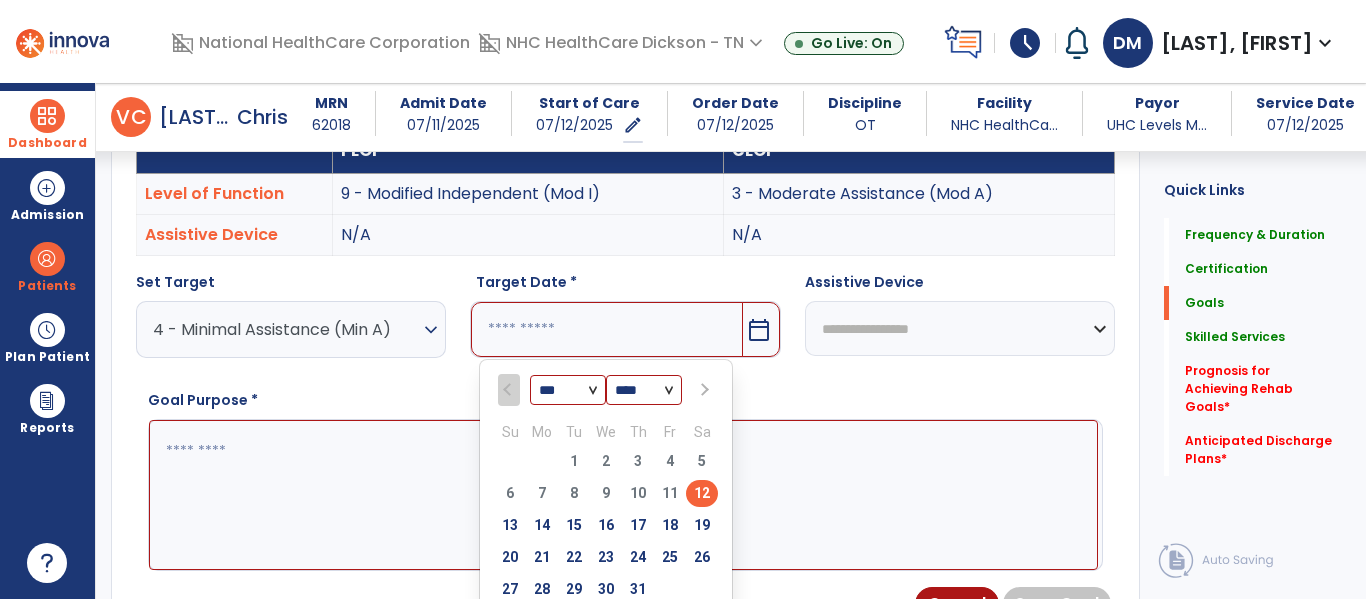 click at bounding box center [703, 390] 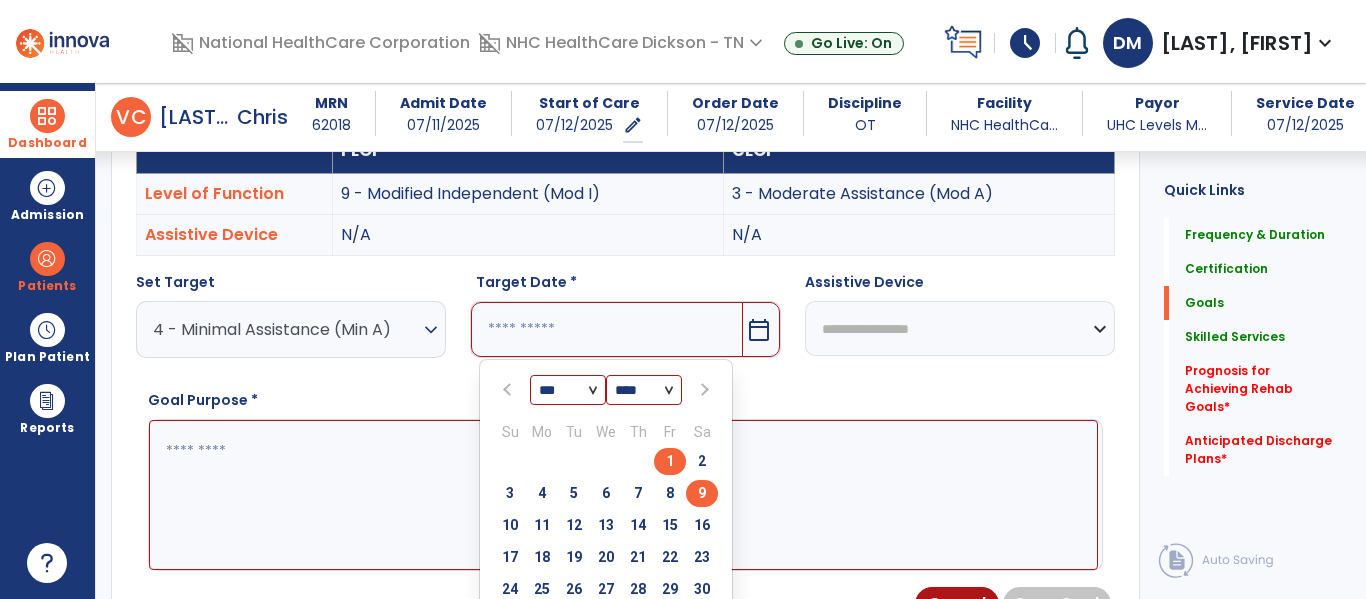 click on "9" at bounding box center (702, 493) 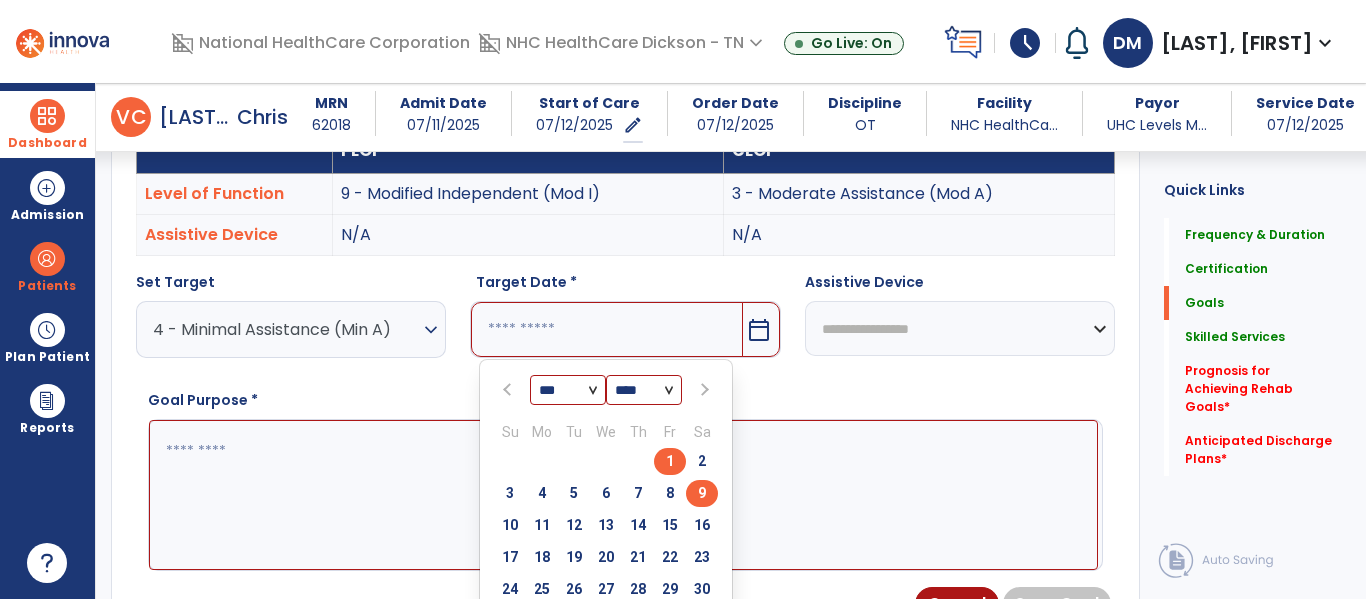 type on "********" 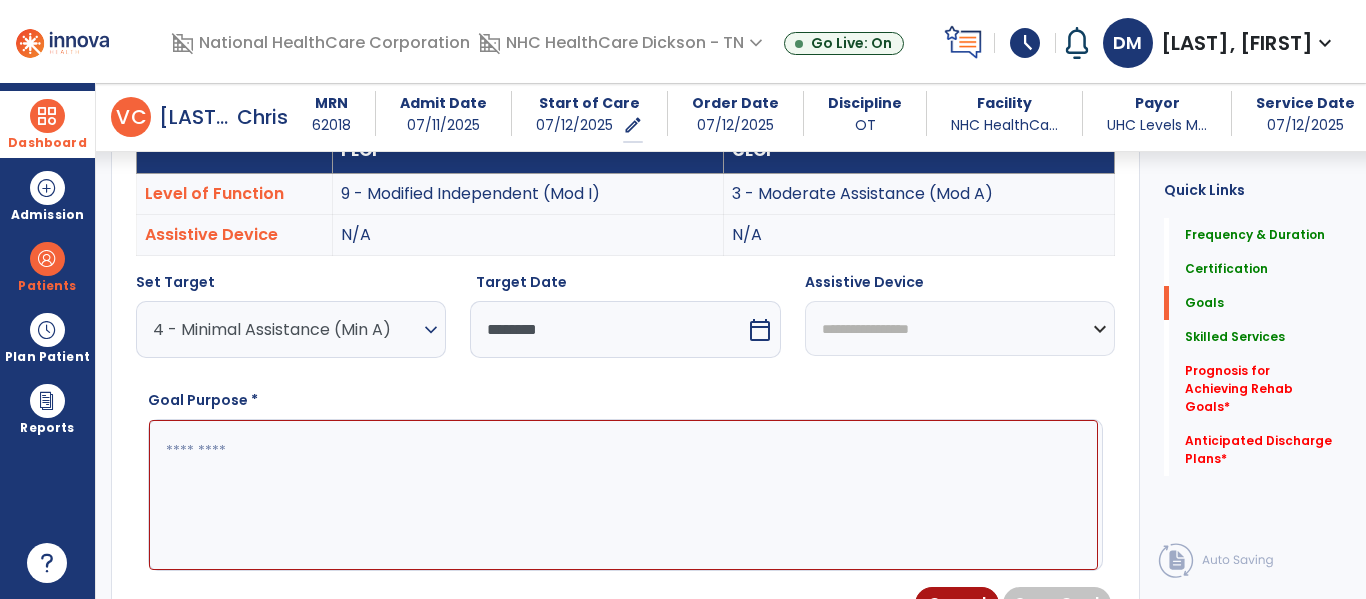 click at bounding box center [623, 495] 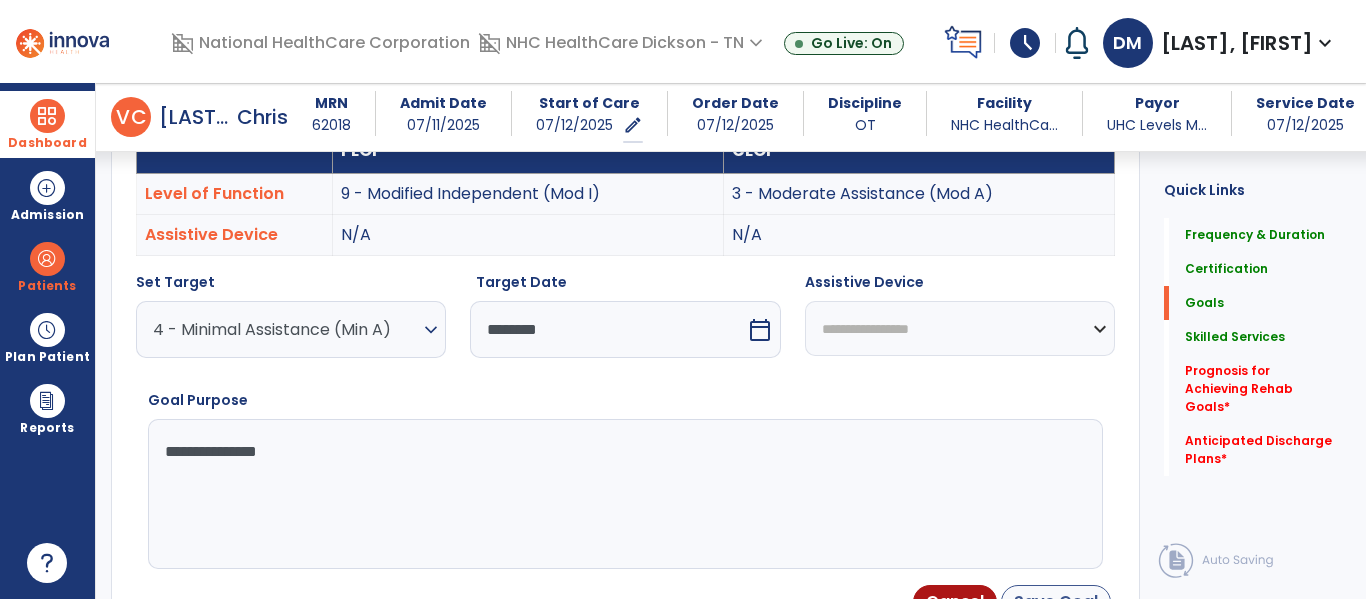 type on "**********" 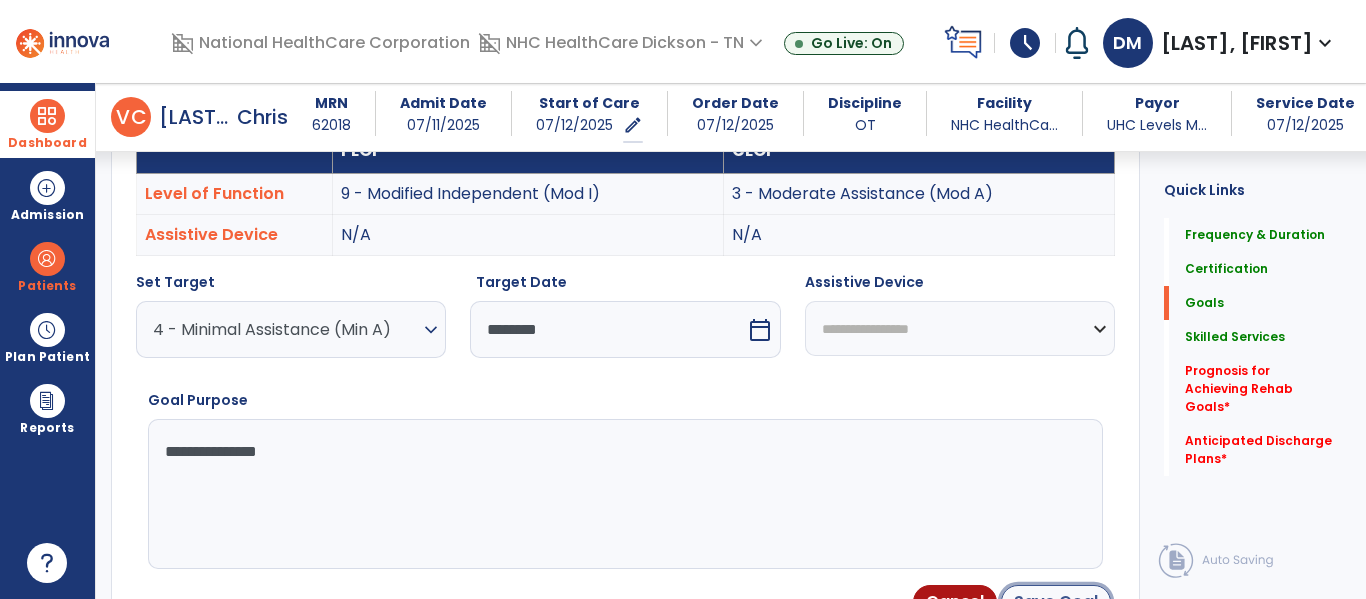 click on "Save Goal" at bounding box center (1056, 602) 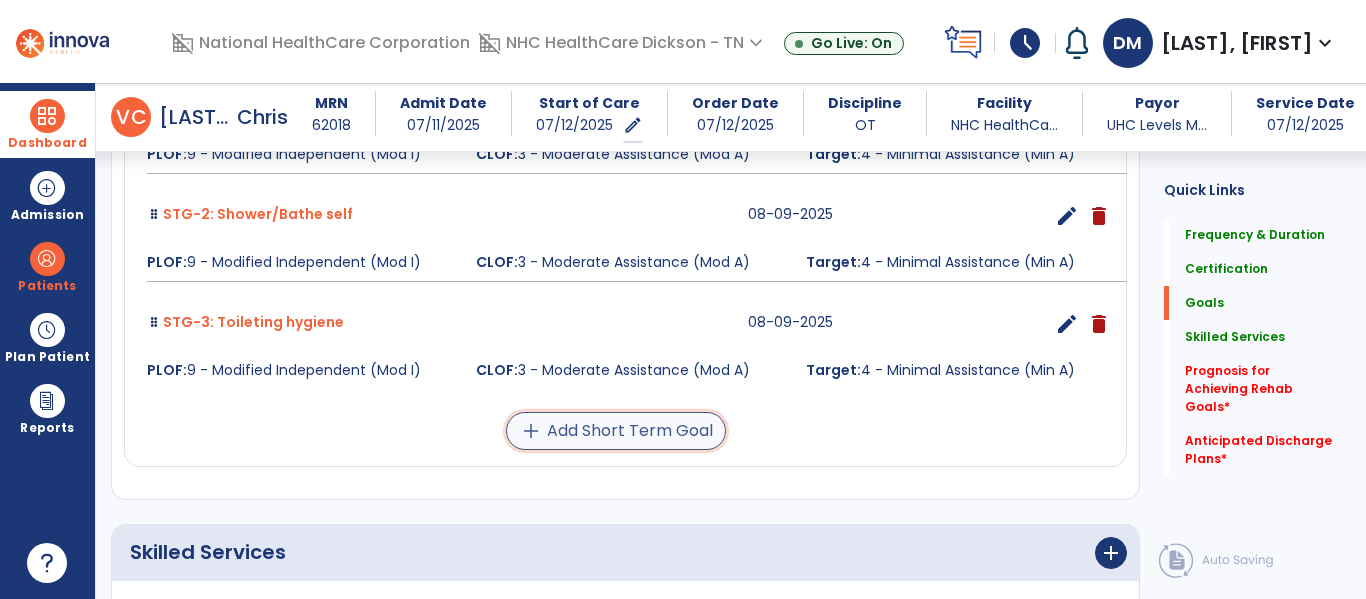 click on "add  Add Short Term Goal" at bounding box center [616, 431] 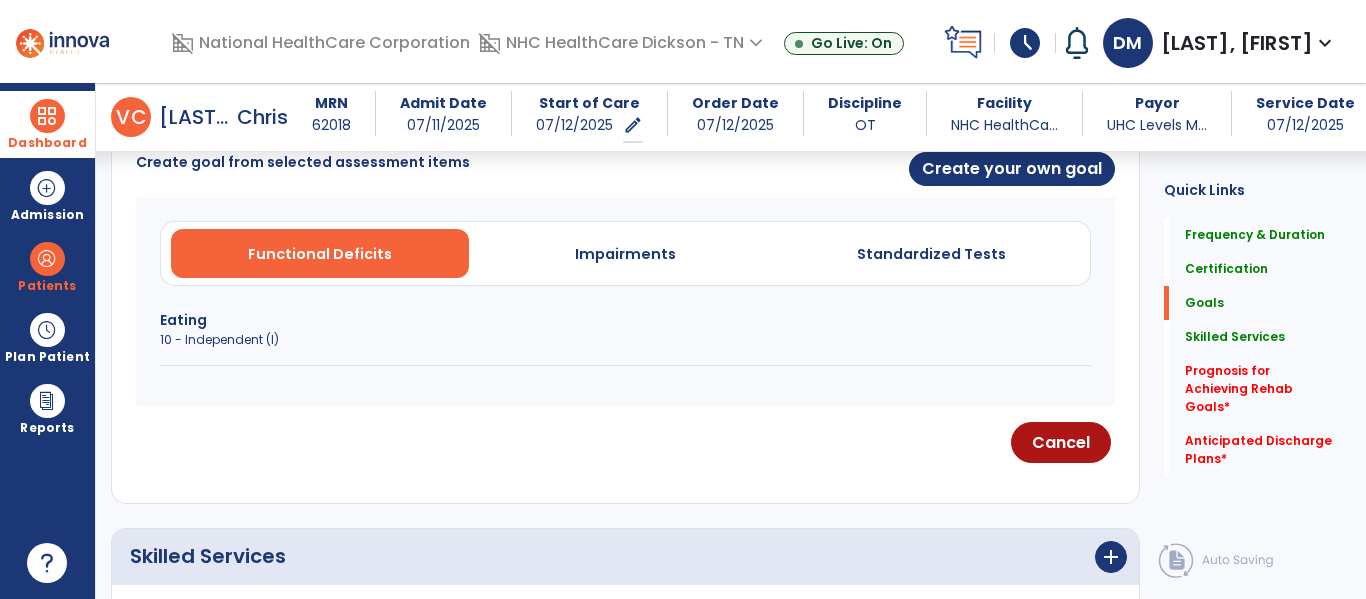 scroll, scrollTop: 545, scrollLeft: 0, axis: vertical 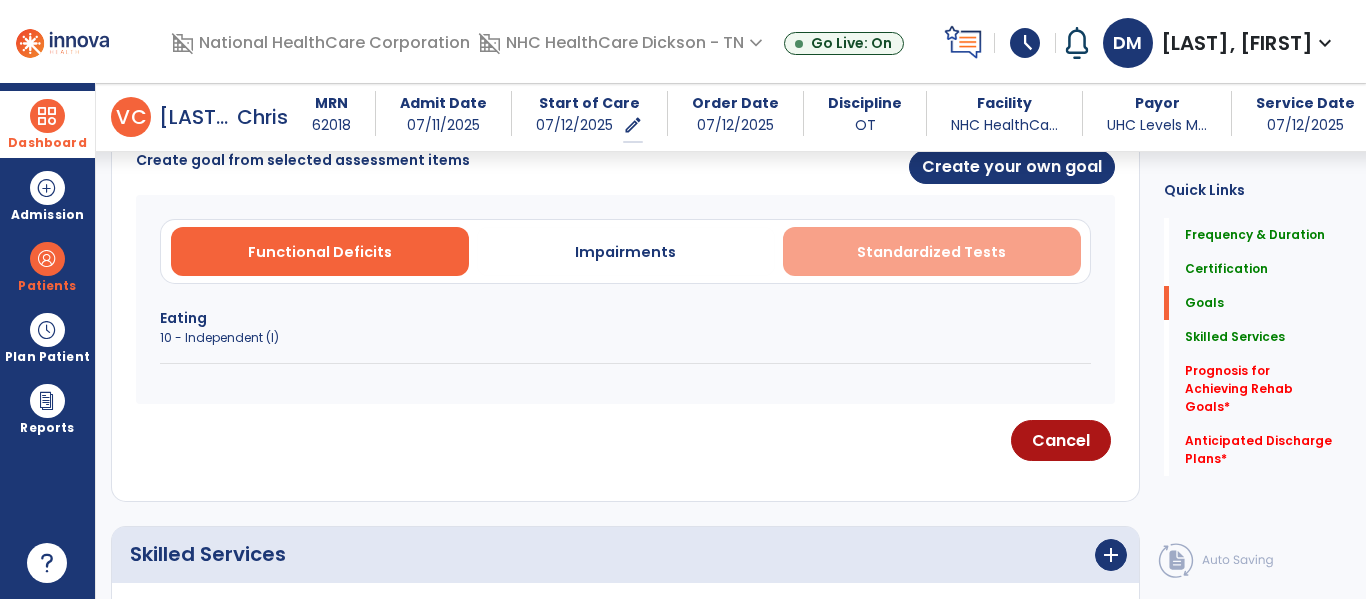 click on "Standardized Tests" at bounding box center [932, 251] 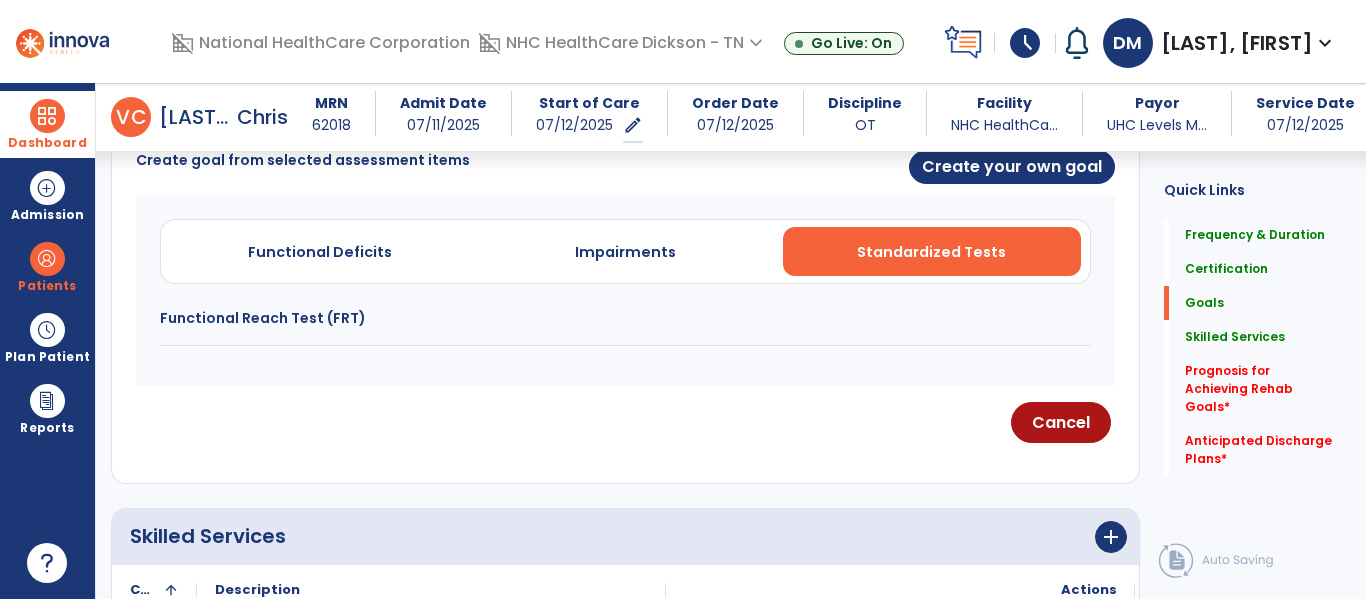 click on "Functional Reach Test (FRT)" at bounding box center [625, 318] 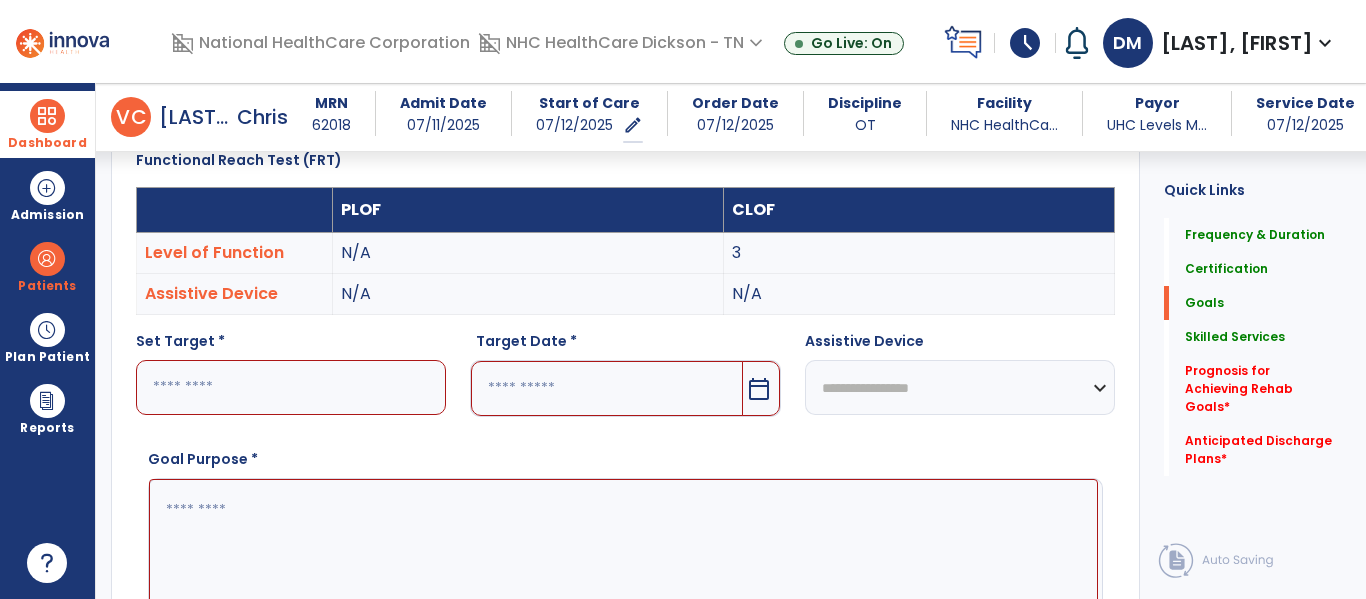 click at bounding box center [291, 387] 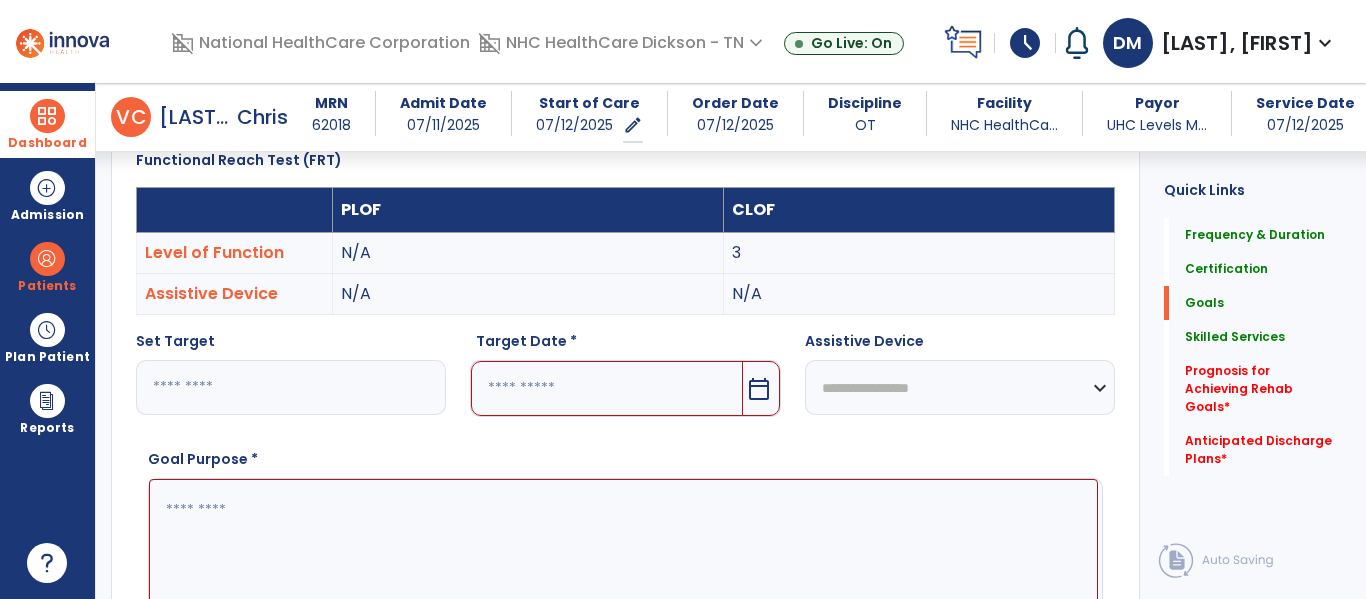 type on "*" 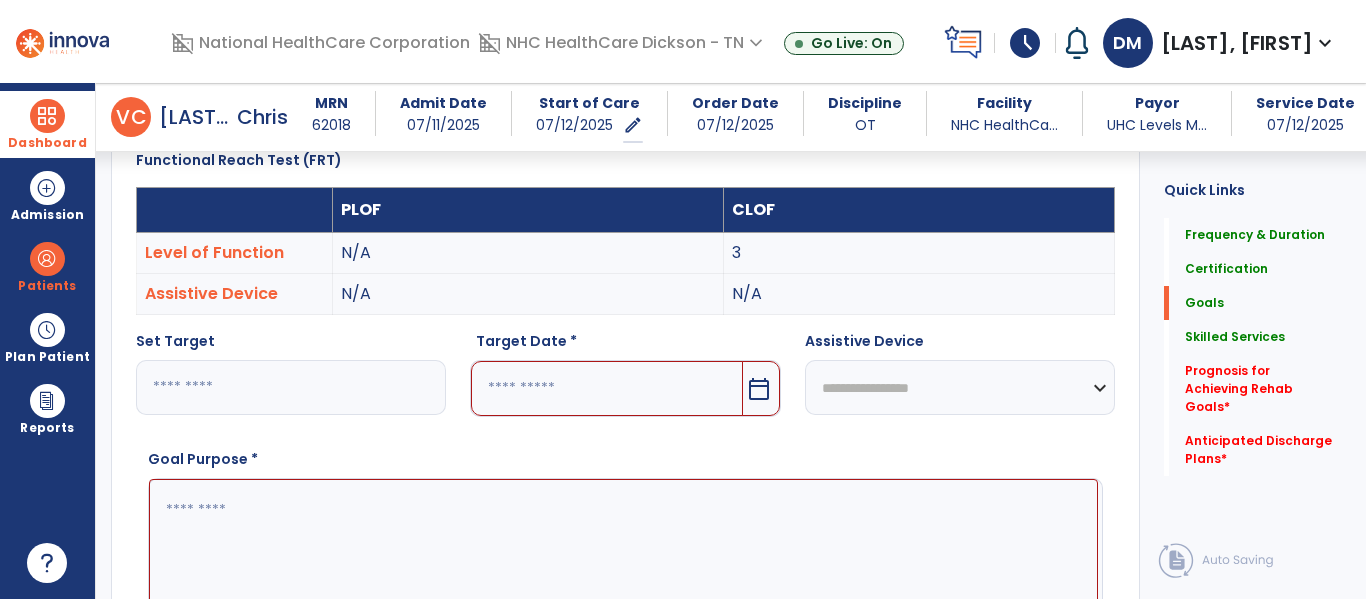 click at bounding box center [606, 388] 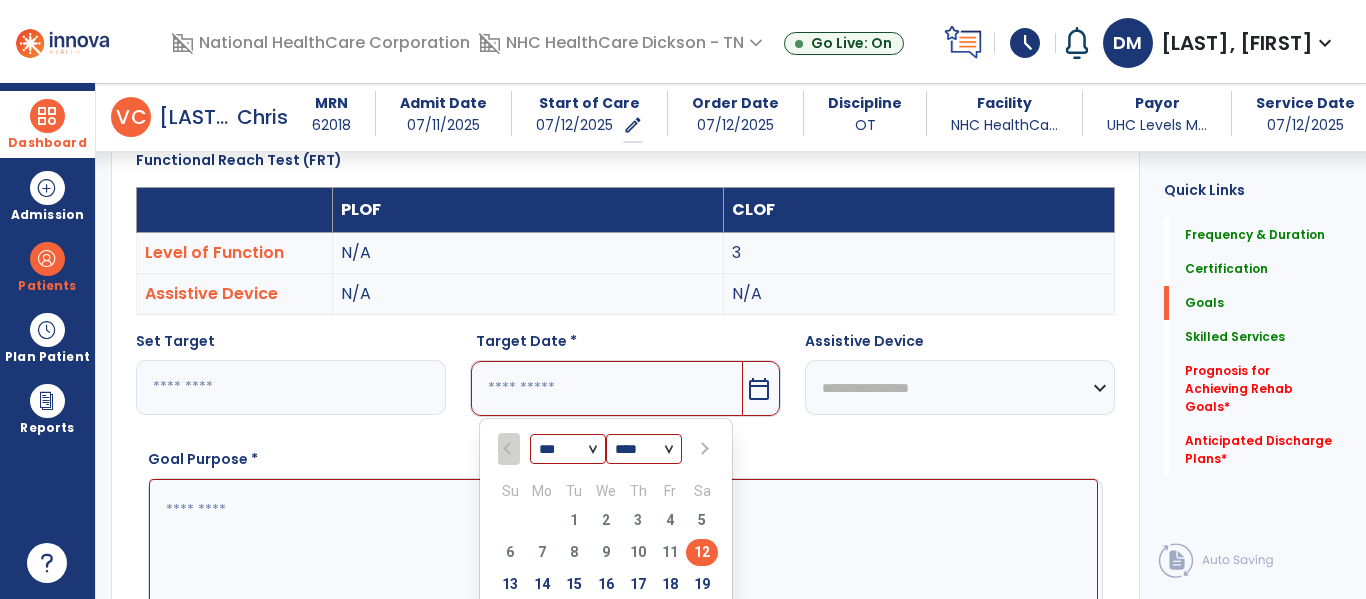 click at bounding box center [704, 449] 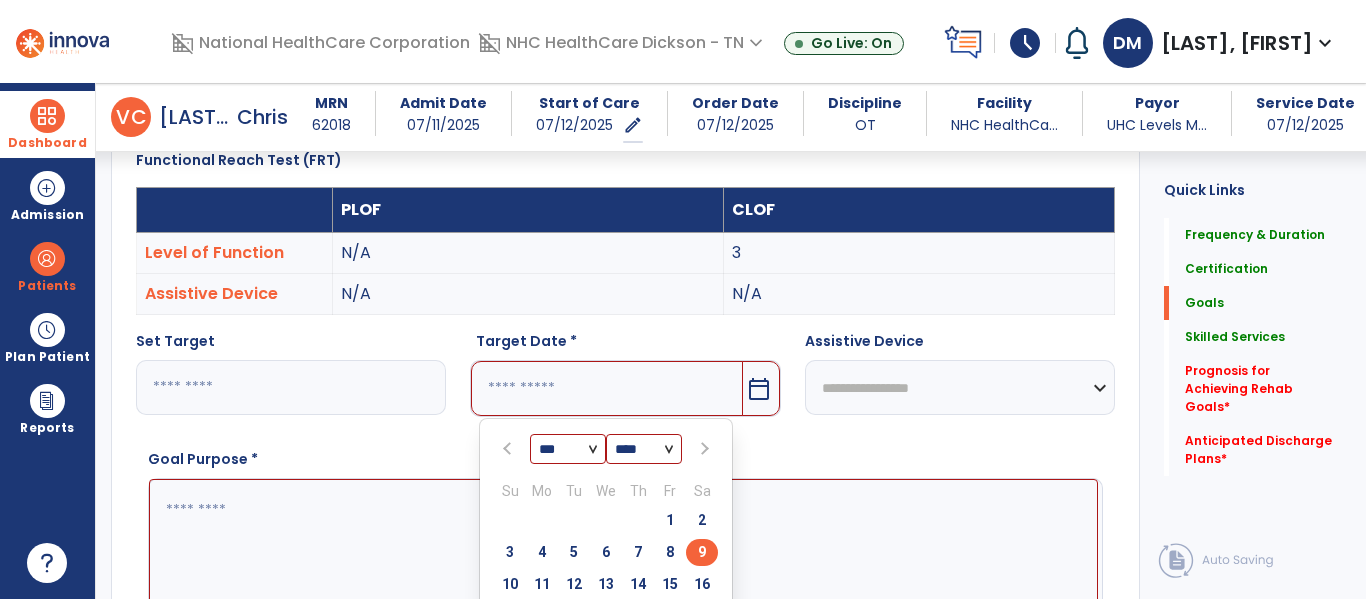 click on "9" at bounding box center (702, 552) 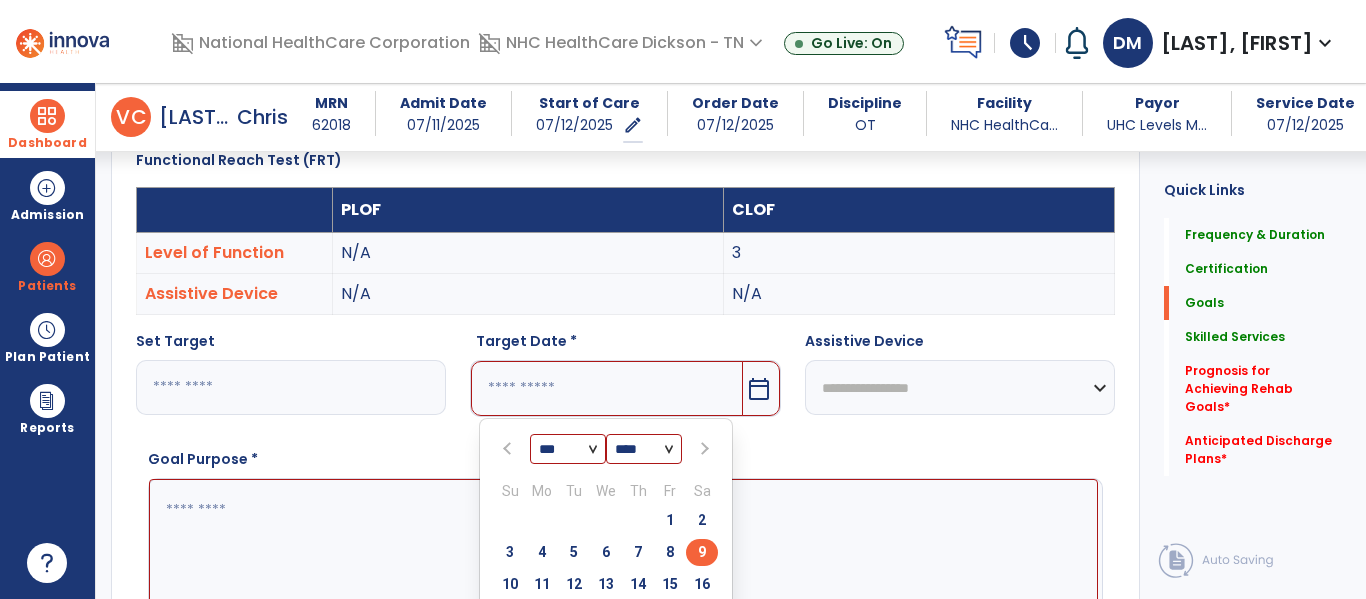 type on "********" 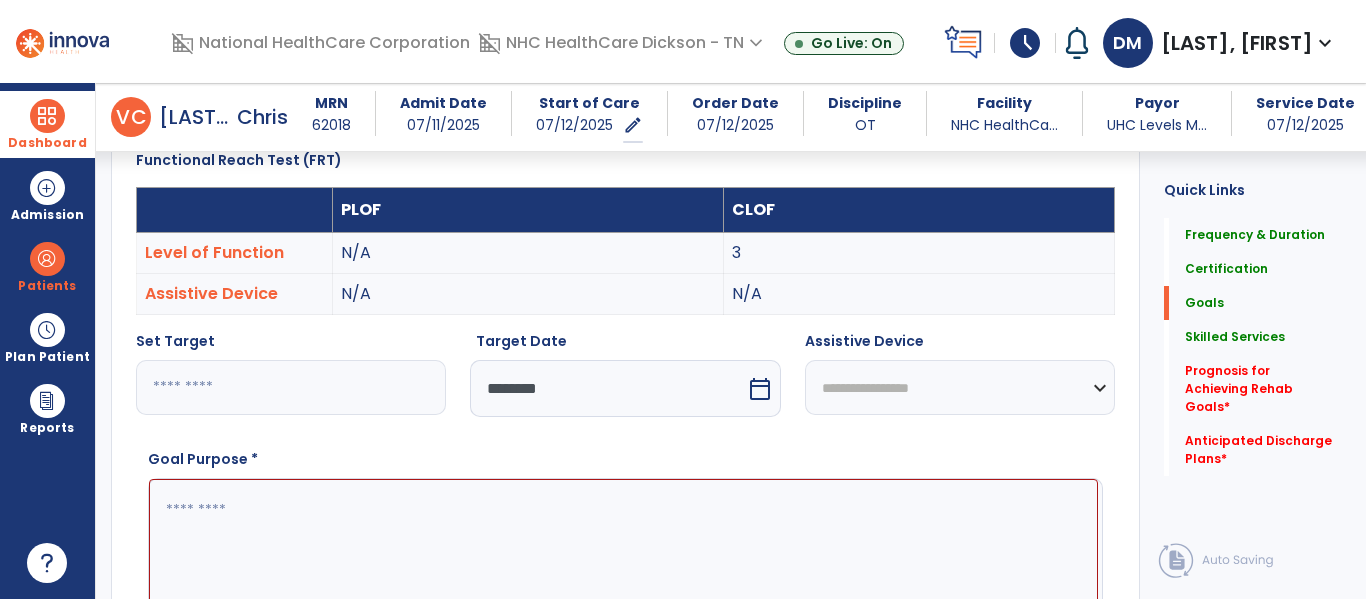 click at bounding box center (623, 554) 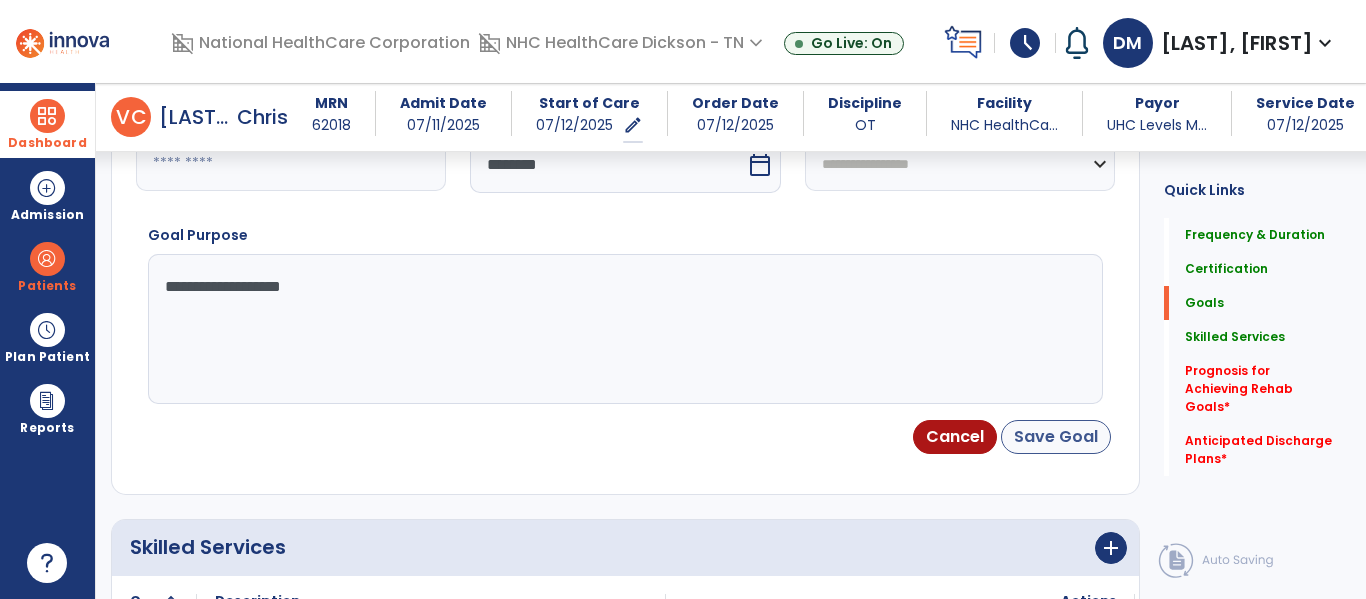 type on "**********" 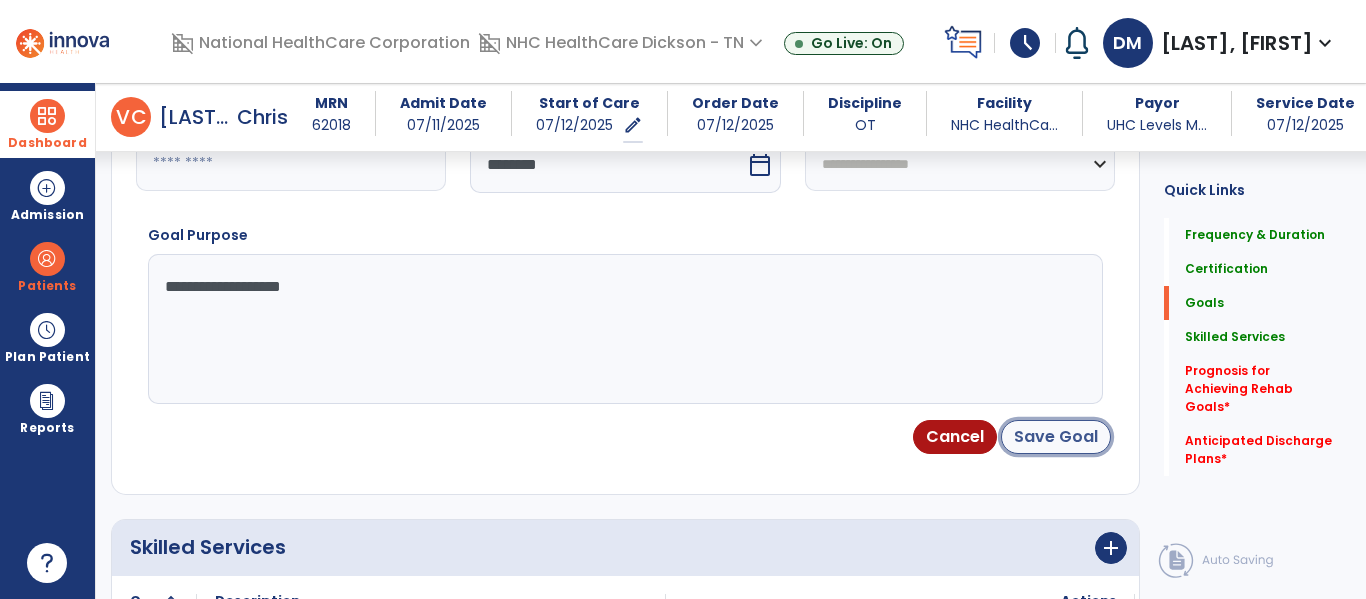 click on "Save Goal" at bounding box center [1056, 437] 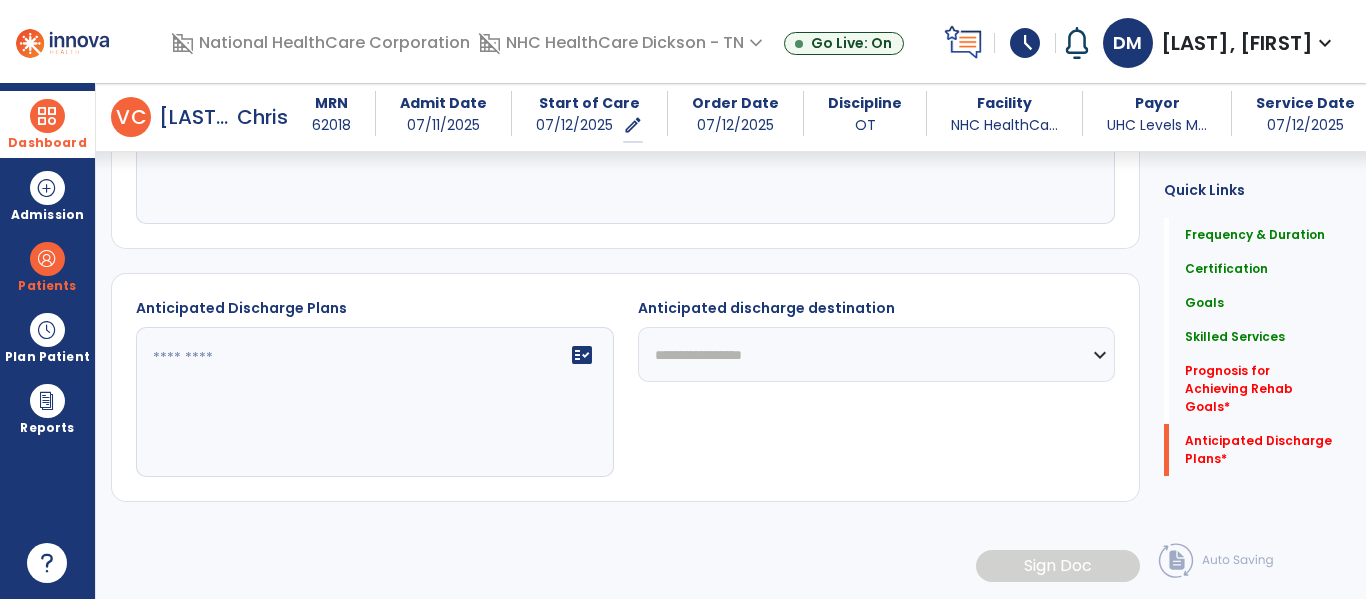 scroll, scrollTop: 1590, scrollLeft: 0, axis: vertical 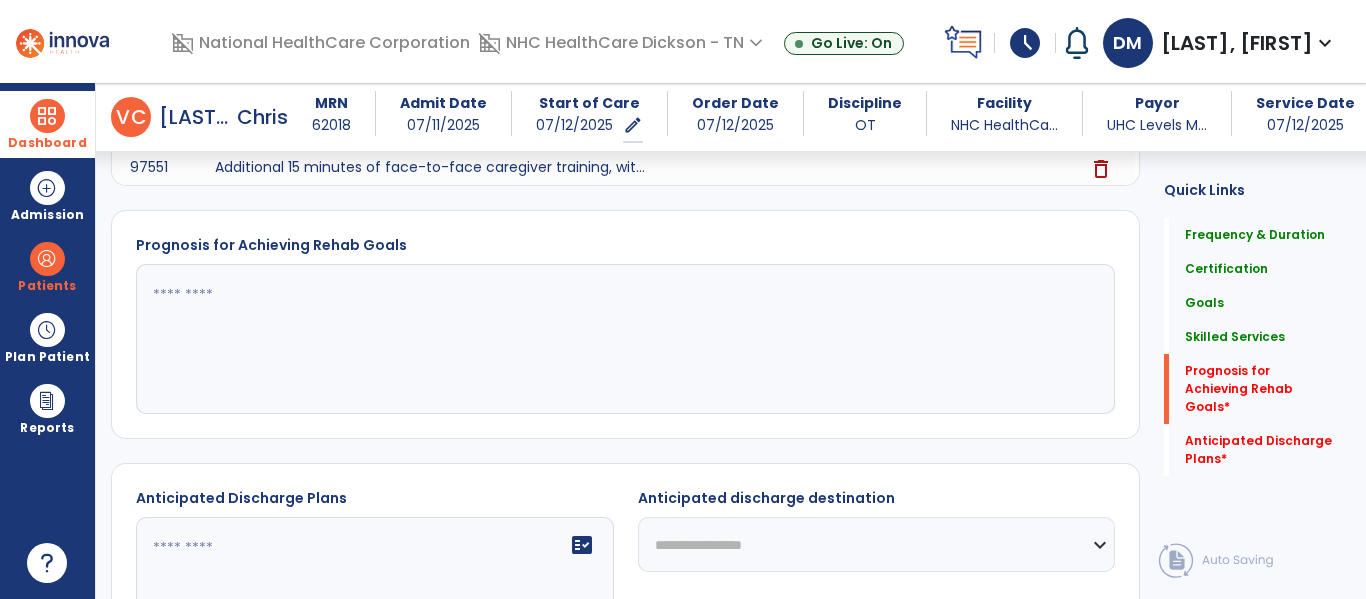 click on "Prognosis for Achieving Rehab Goals" 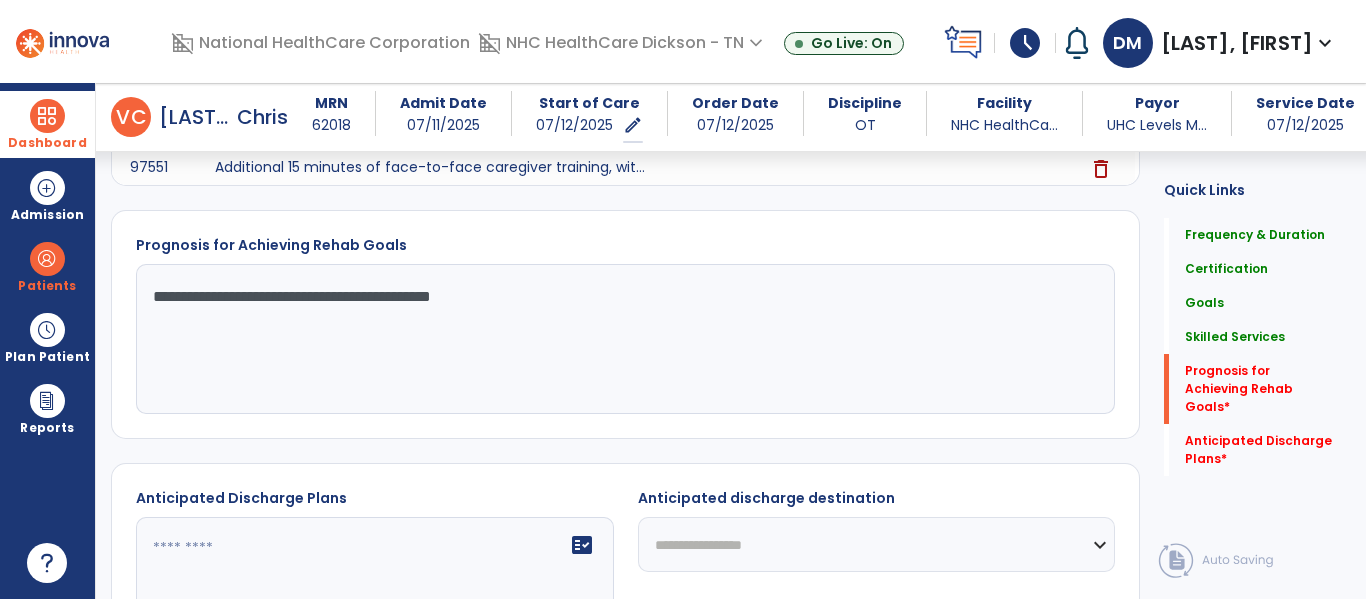 type on "**********" 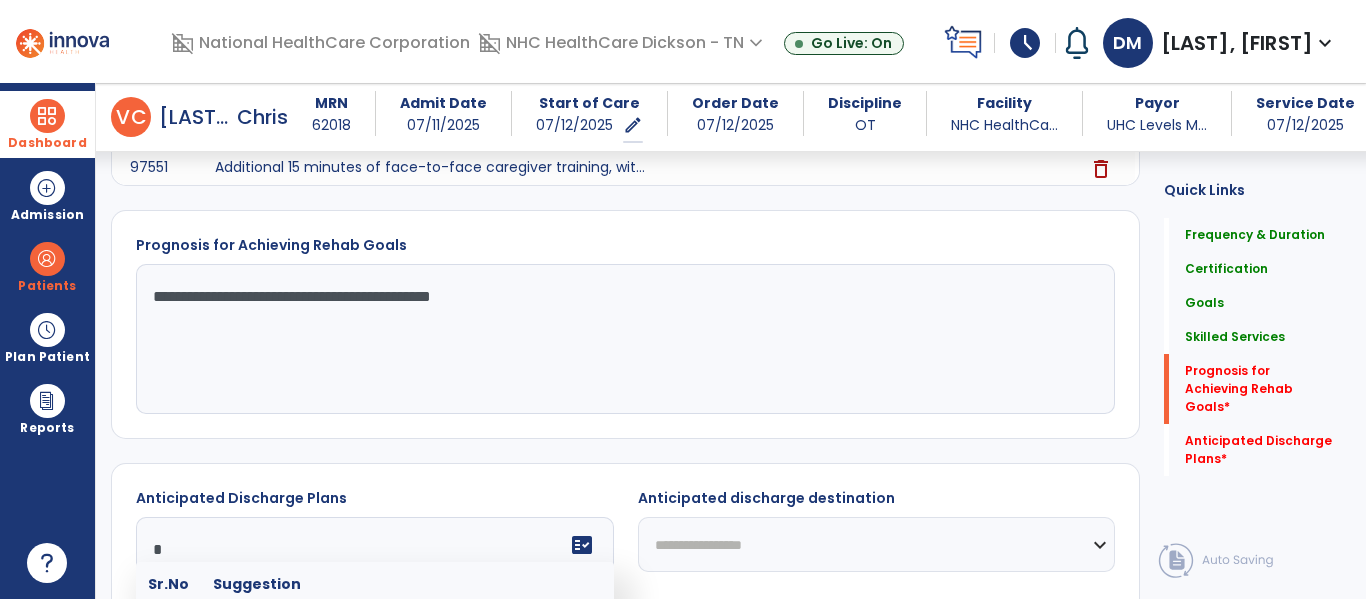 scroll, scrollTop: 1598, scrollLeft: 0, axis: vertical 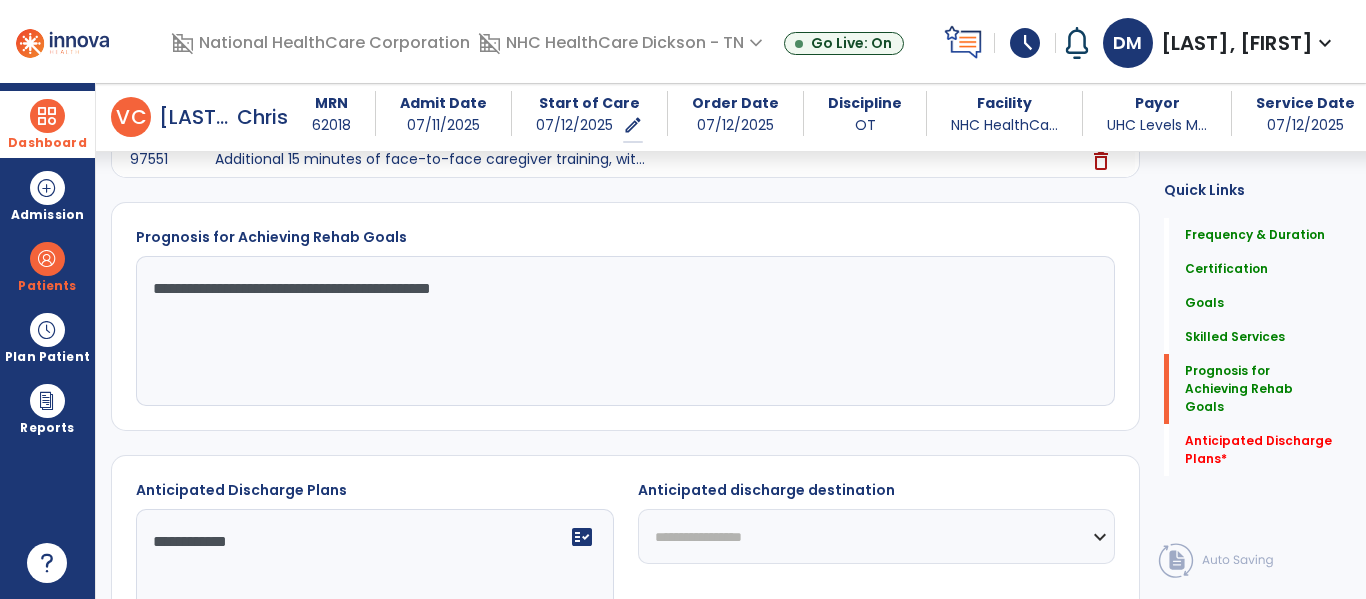 type on "**********" 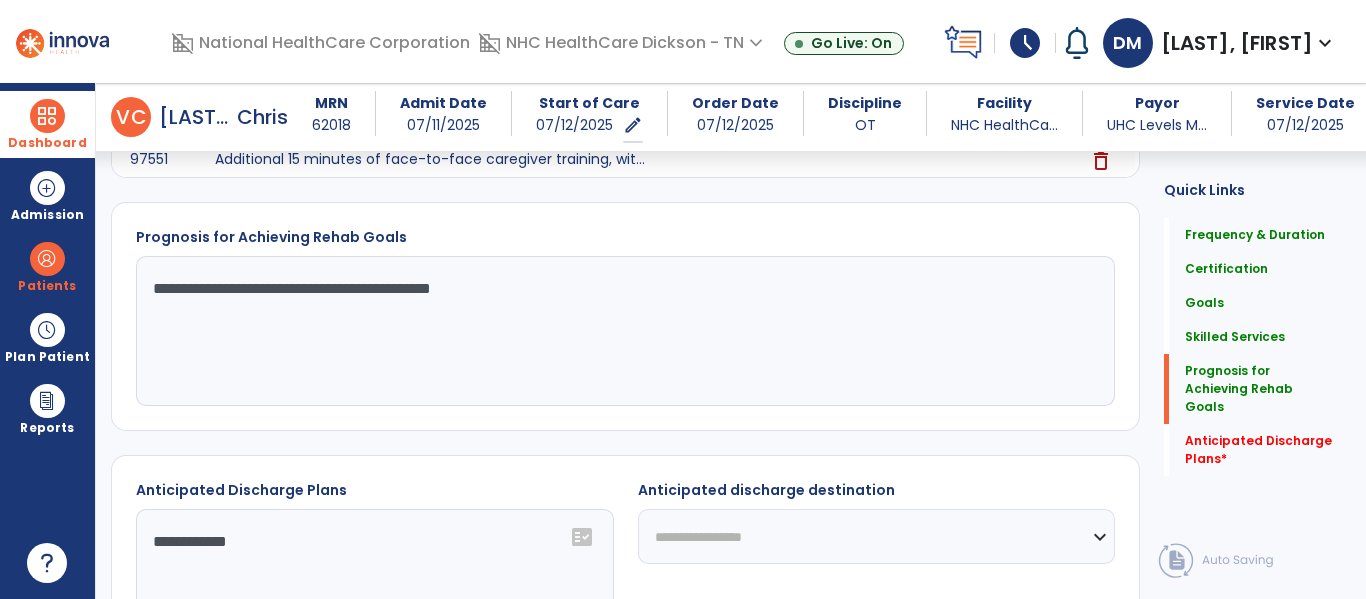 select on "****" 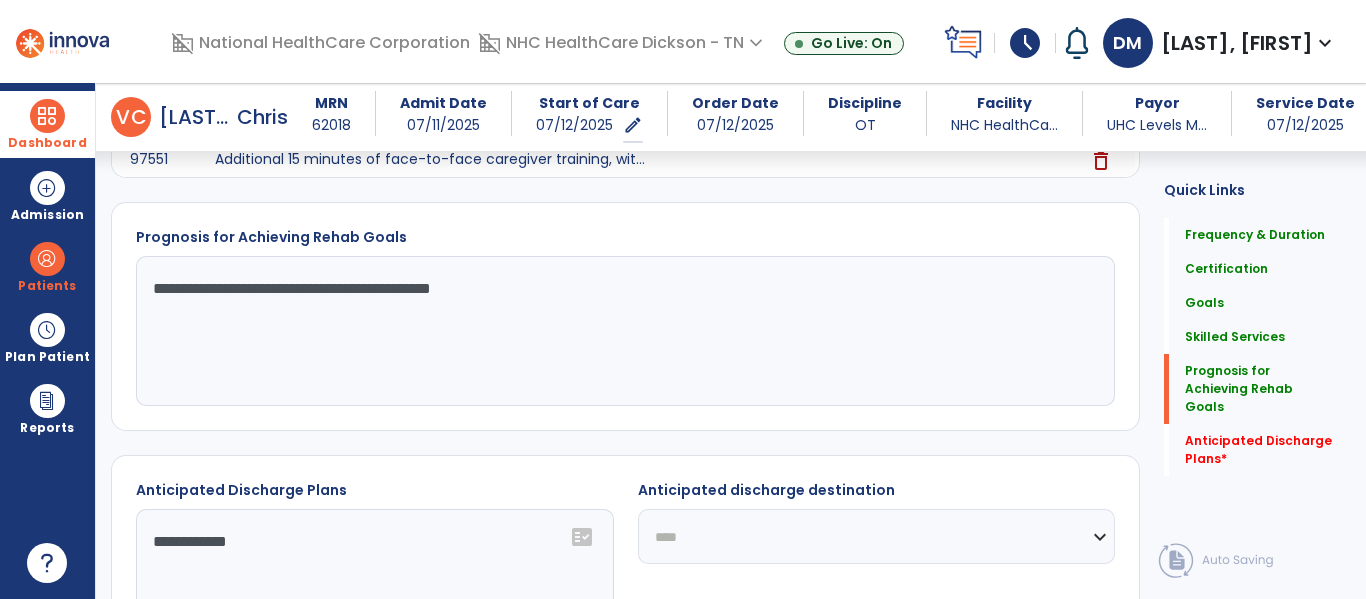 click on "**********" 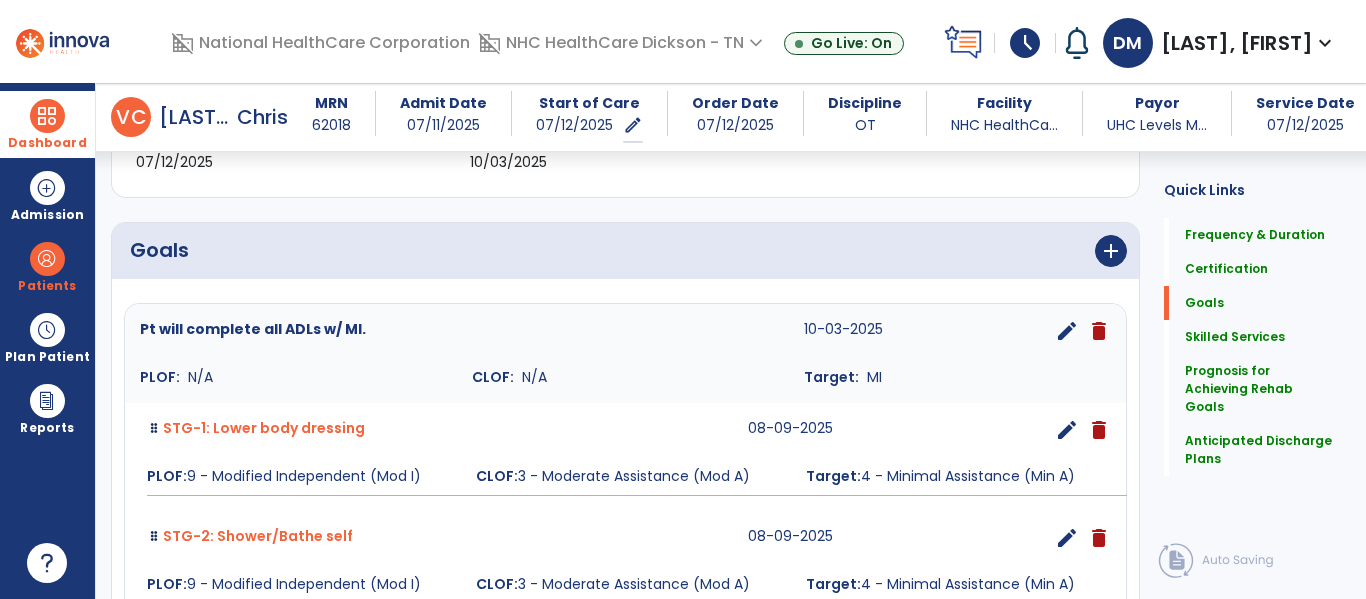 scroll, scrollTop: 0, scrollLeft: 0, axis: both 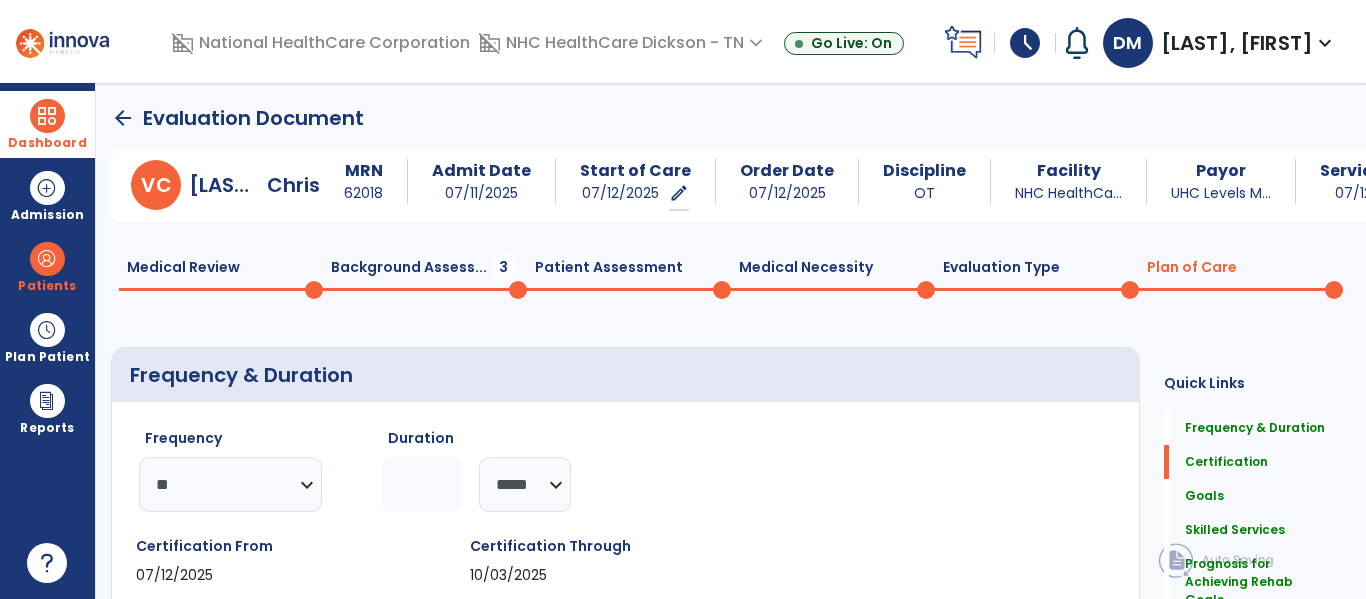 click on "Background Assess...  3" 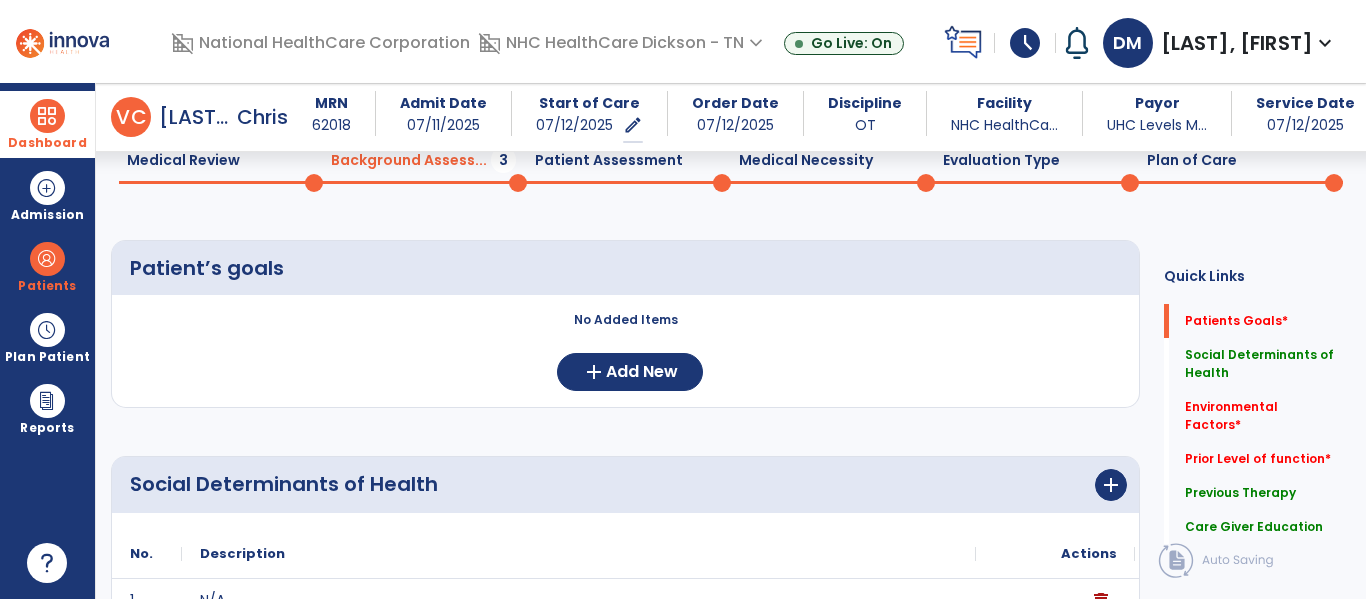 scroll, scrollTop: 87, scrollLeft: 0, axis: vertical 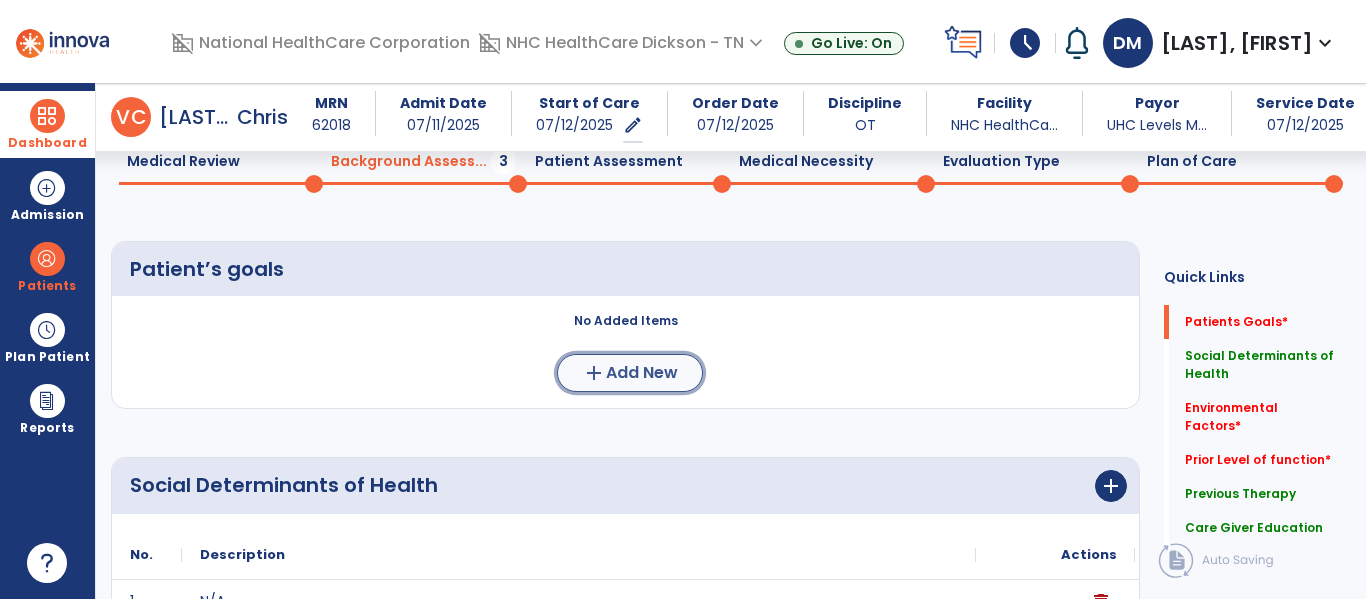 click on "Add New" 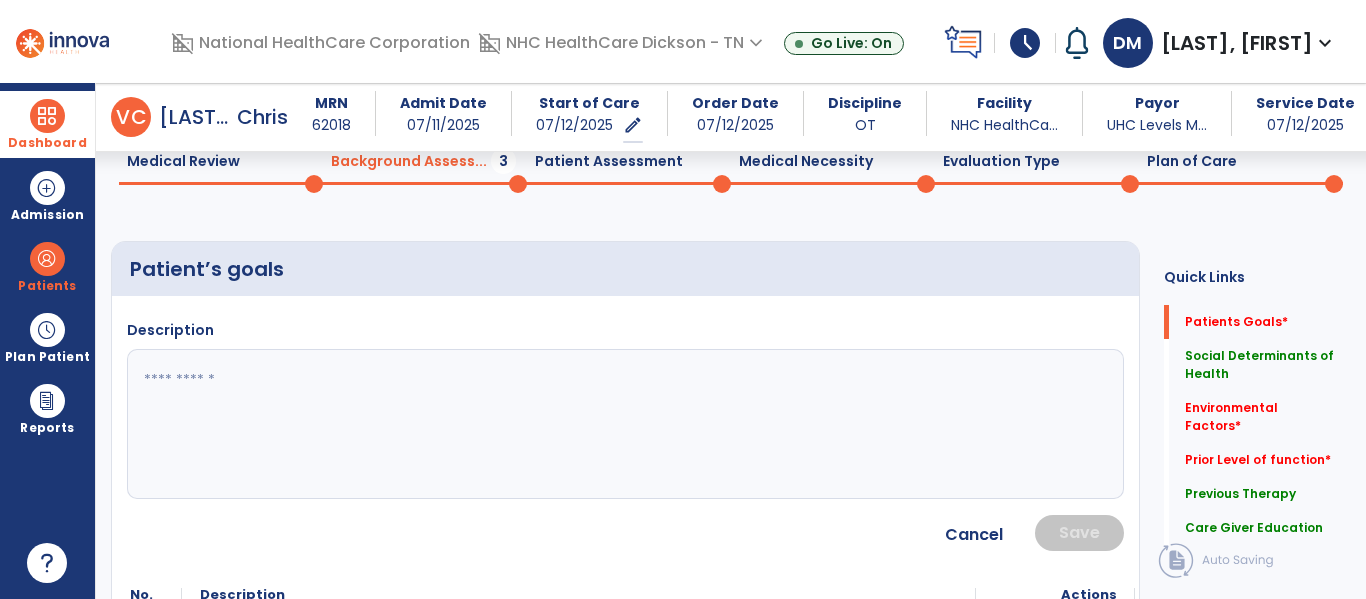 click 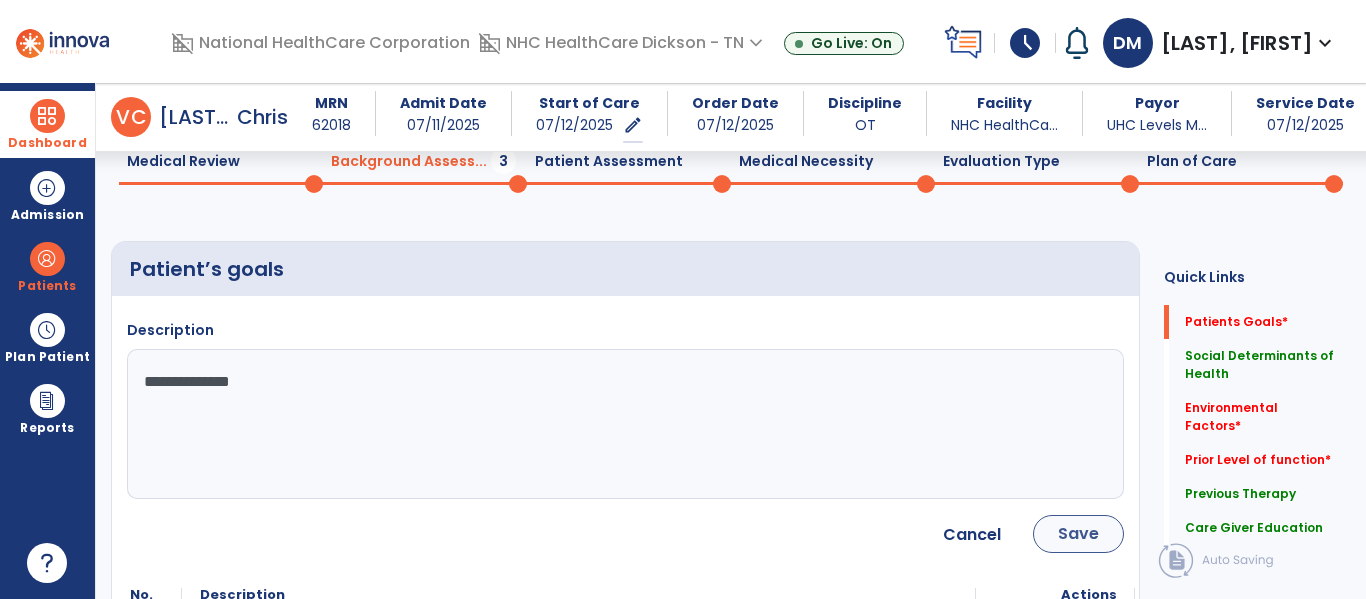 type on "**********" 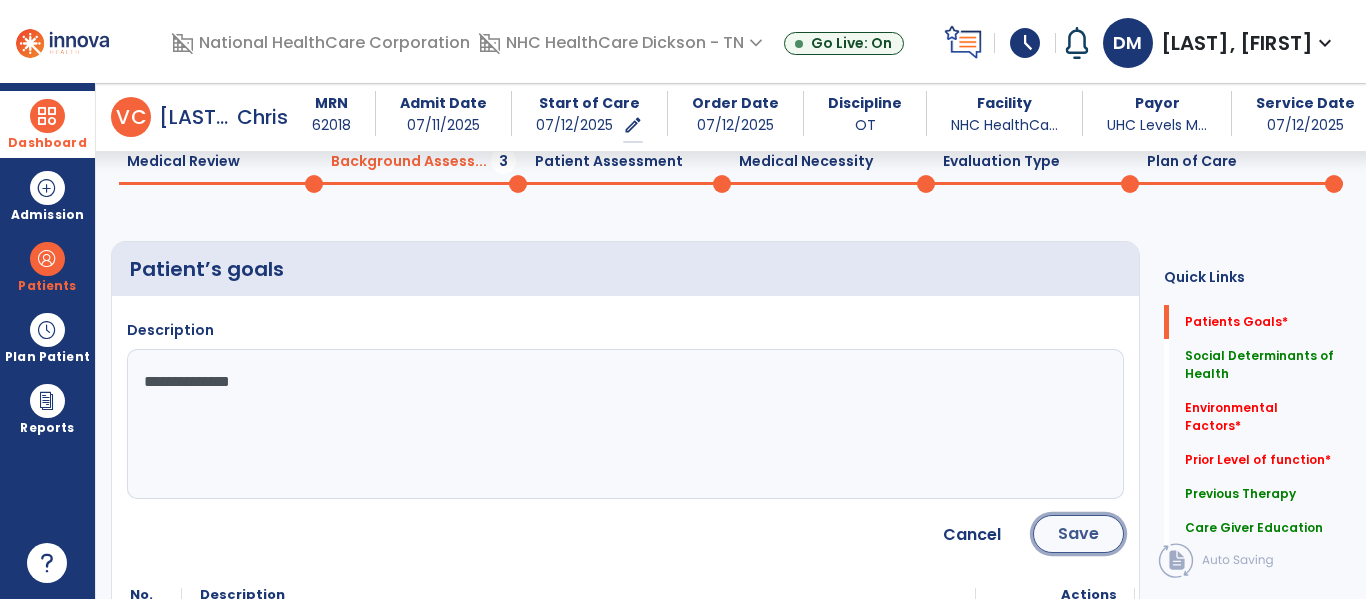 click on "Save" 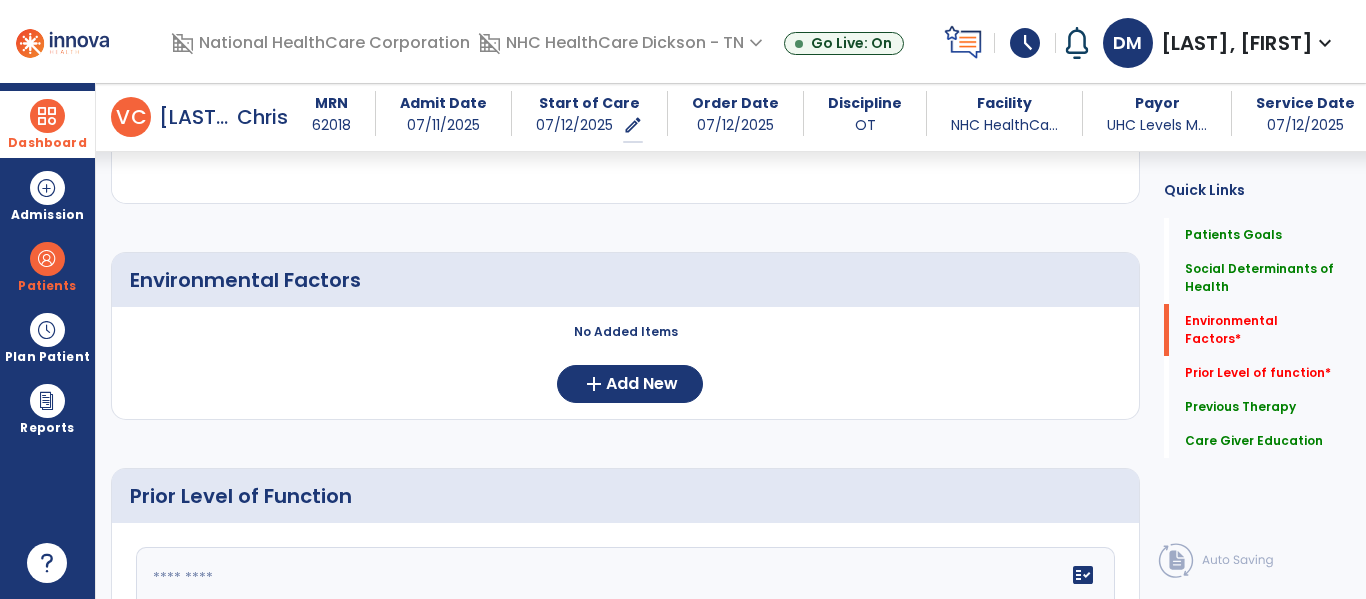 scroll, scrollTop: 726, scrollLeft: 0, axis: vertical 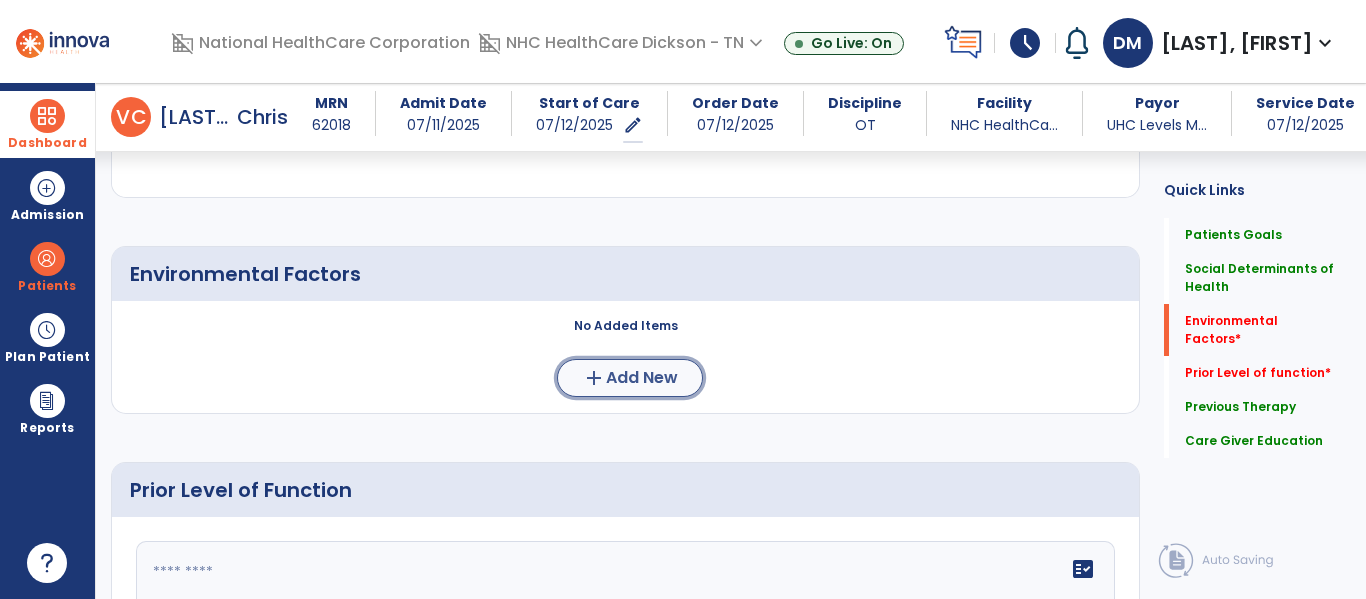 click on "Add New" 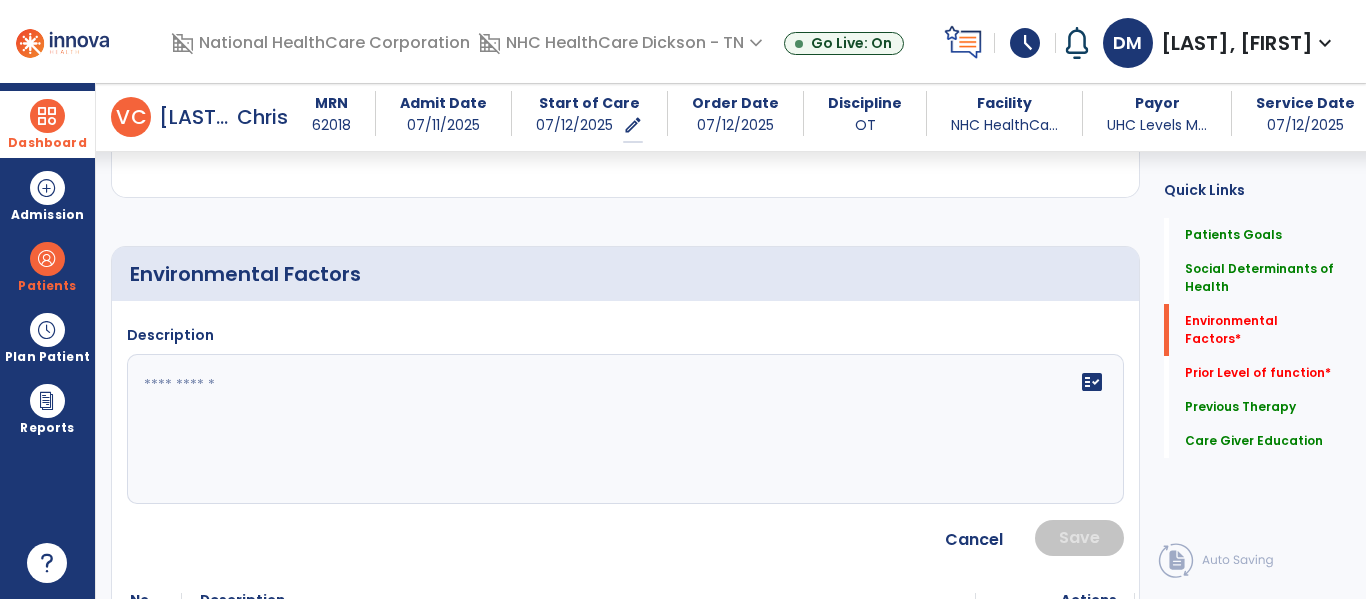 click on "fact_check" 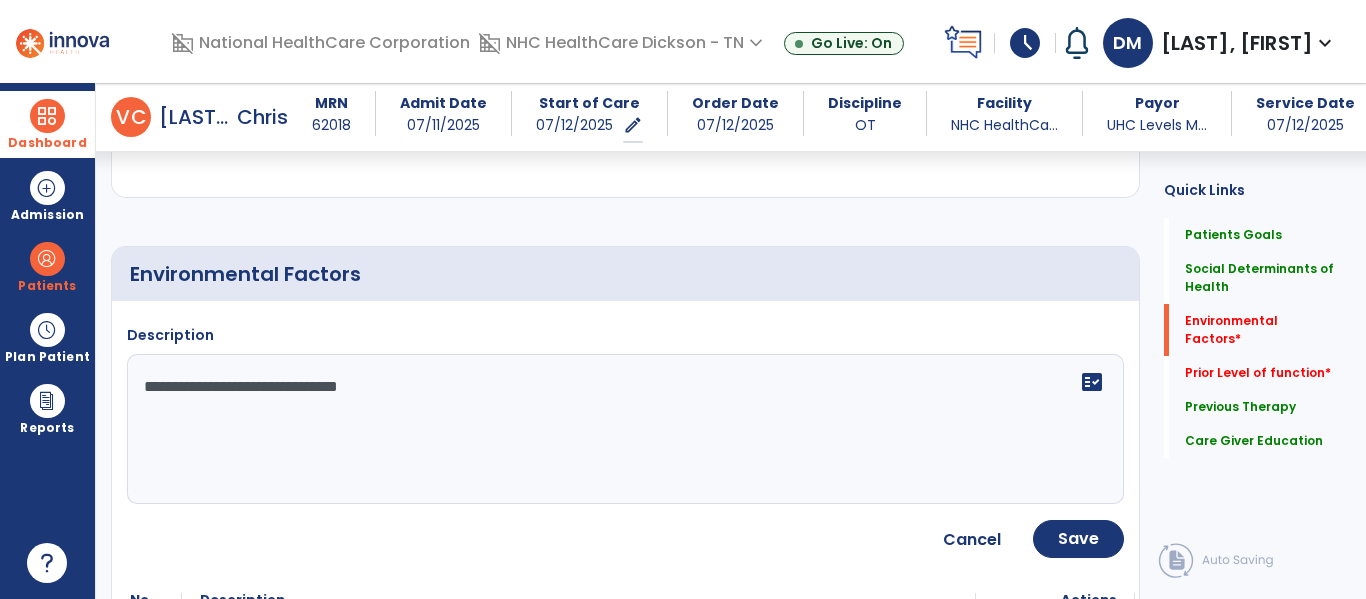 type on "**********" 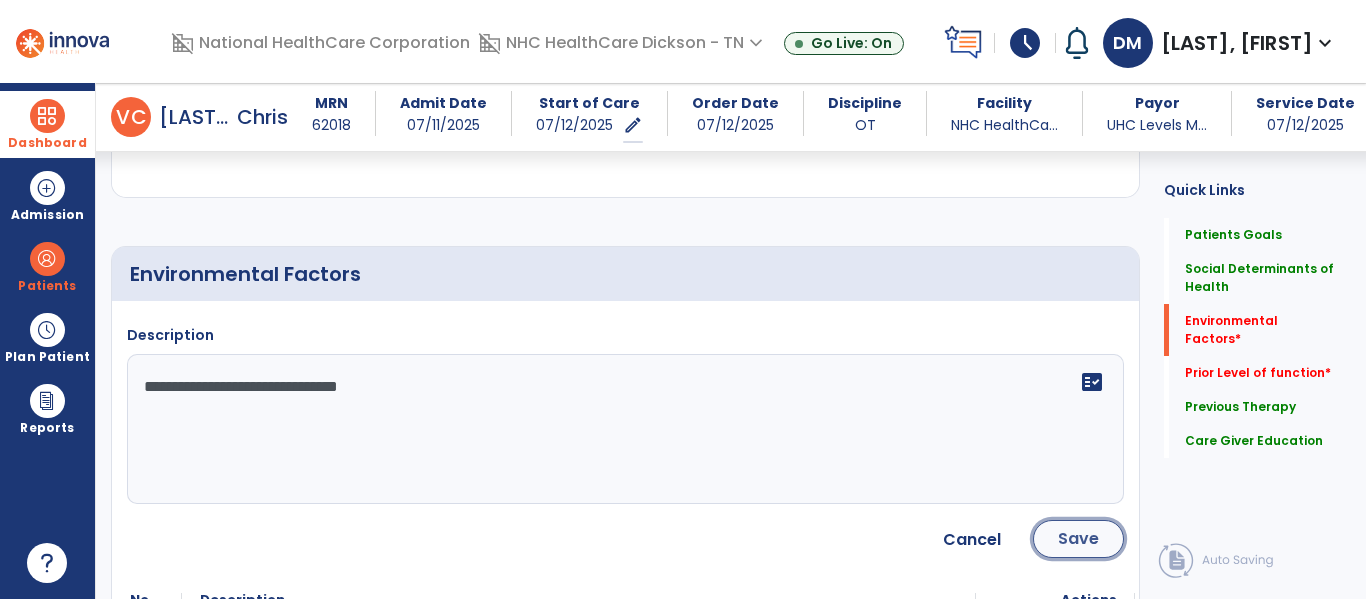 click on "Save" 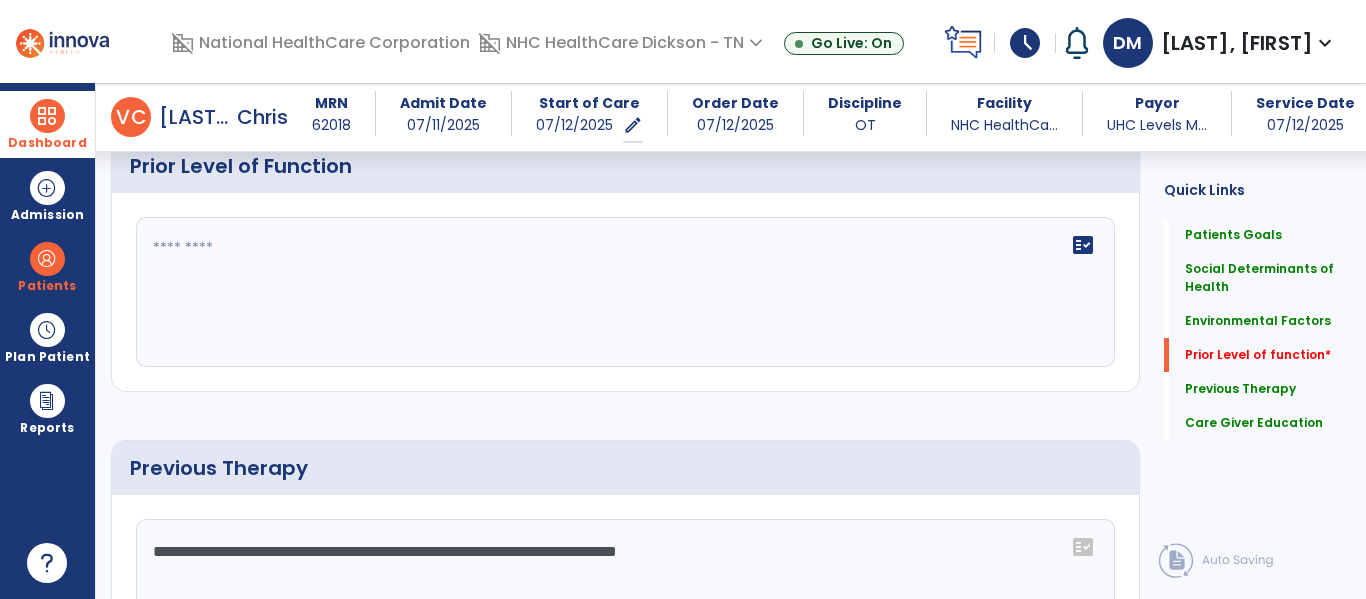 scroll, scrollTop: 1157, scrollLeft: 0, axis: vertical 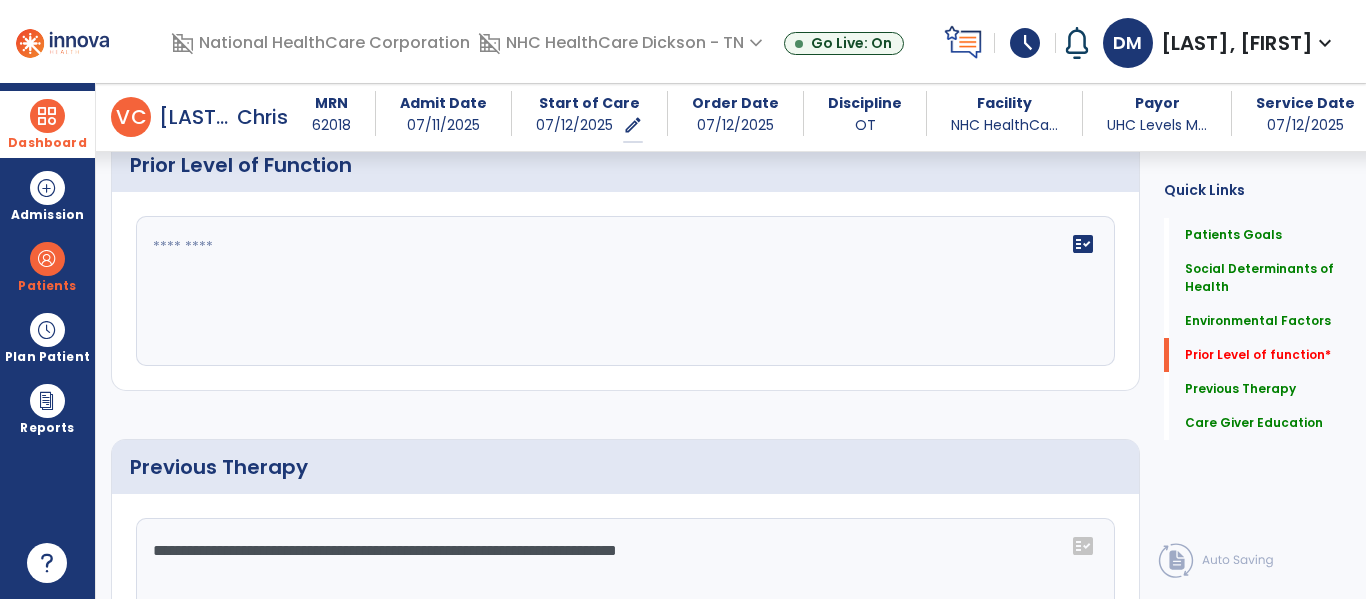 click on "fact_check" 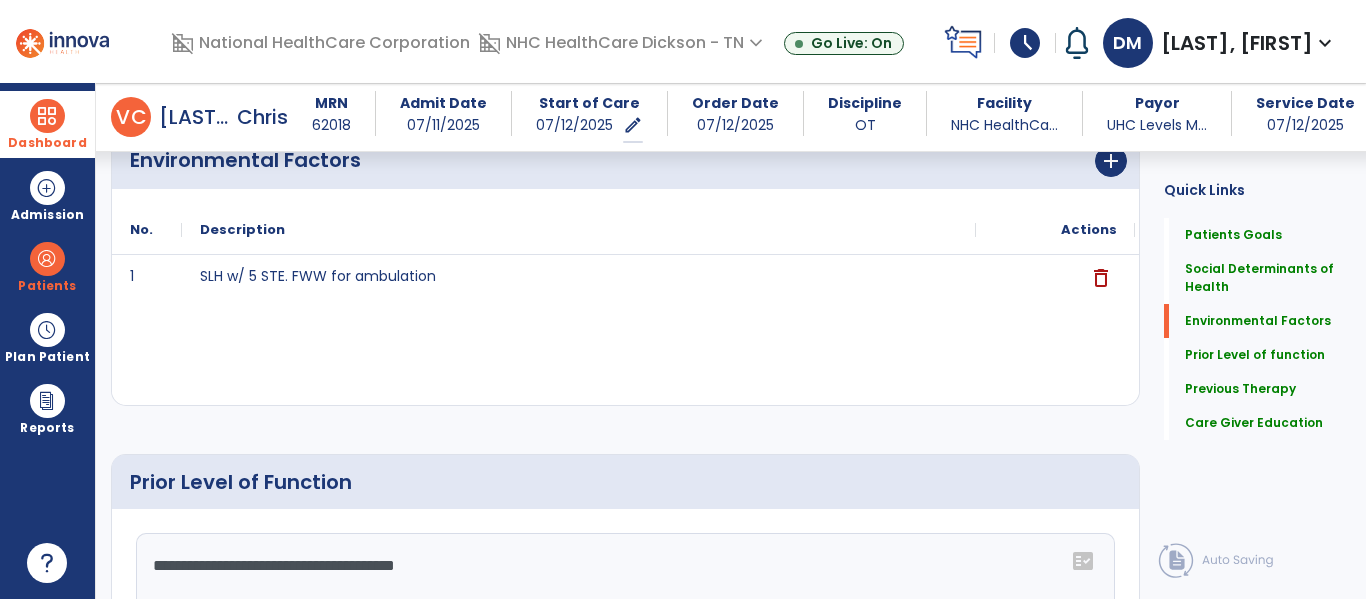 scroll, scrollTop: 0, scrollLeft: 0, axis: both 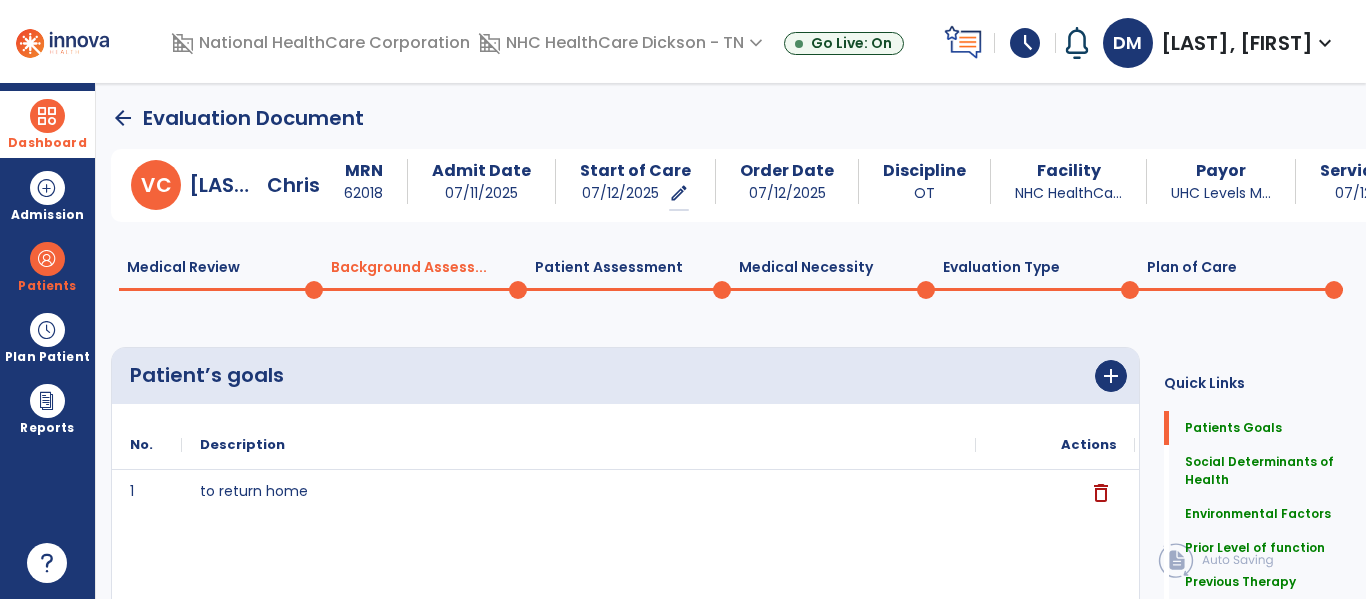 type on "**********" 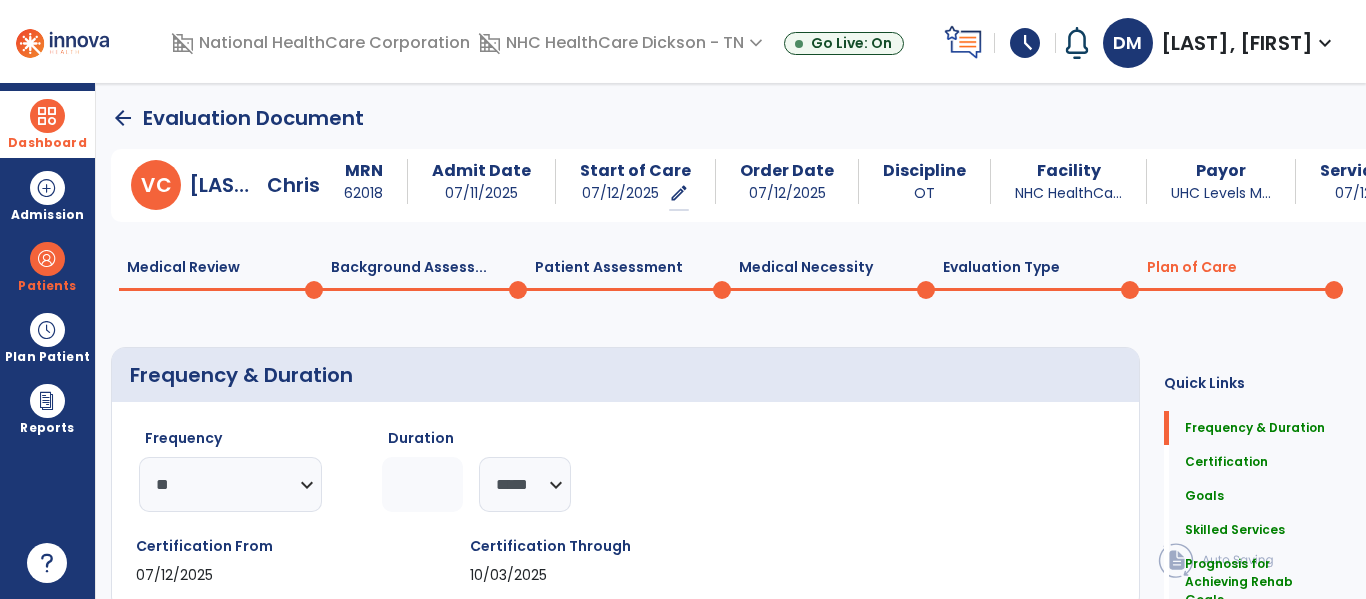scroll, scrollTop: 1, scrollLeft: 0, axis: vertical 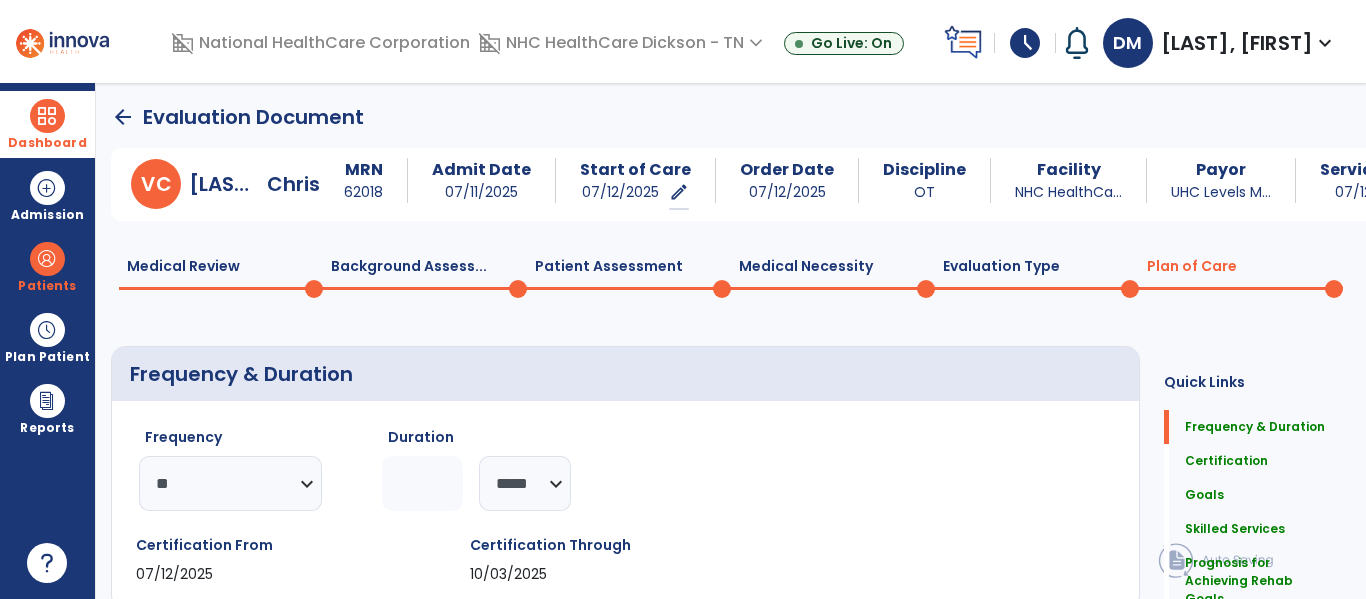 click on "Medical Review  0" 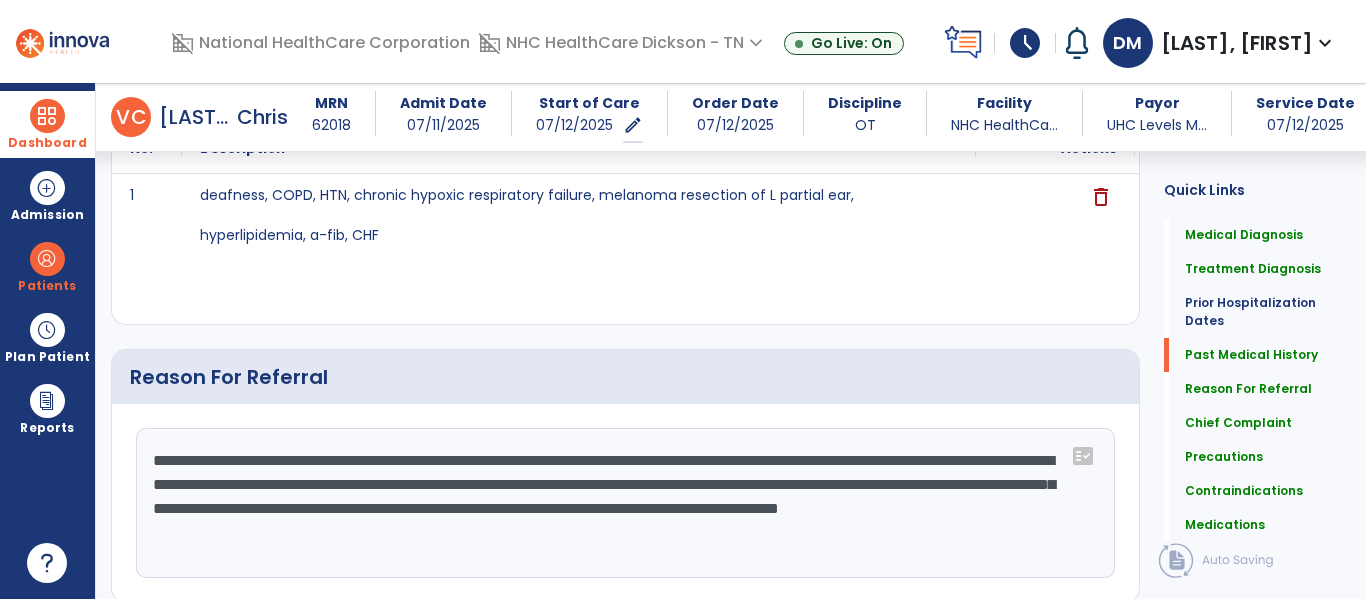 scroll, scrollTop: 1065, scrollLeft: 0, axis: vertical 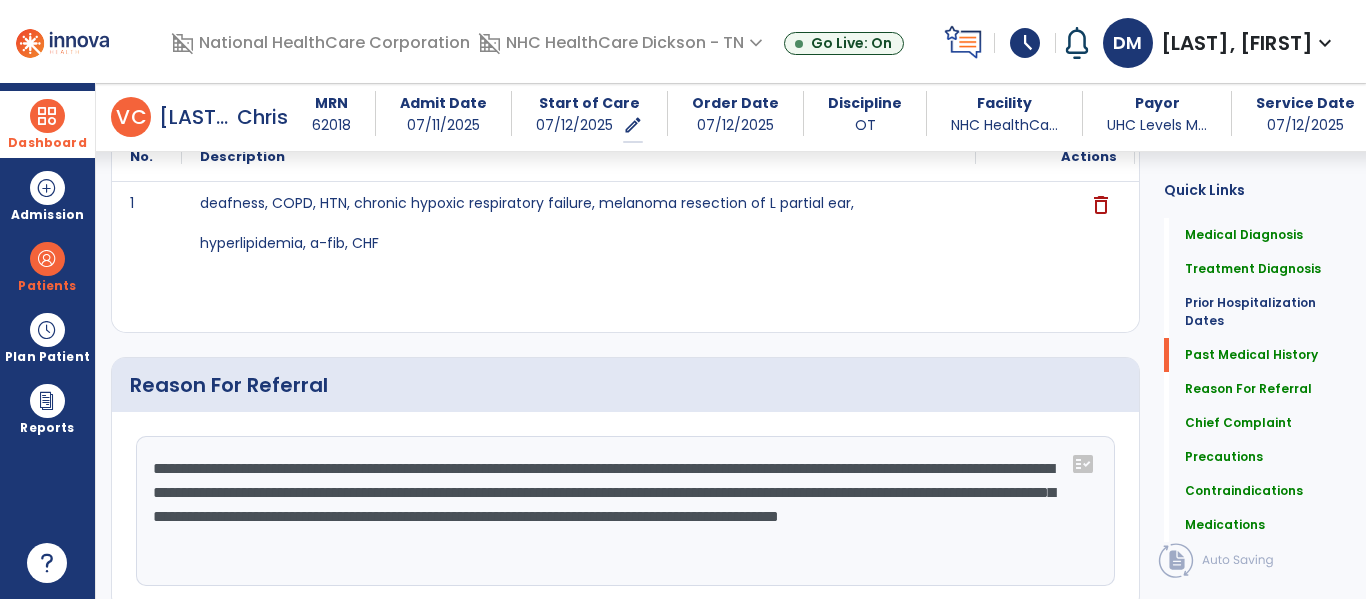 click on "**********" 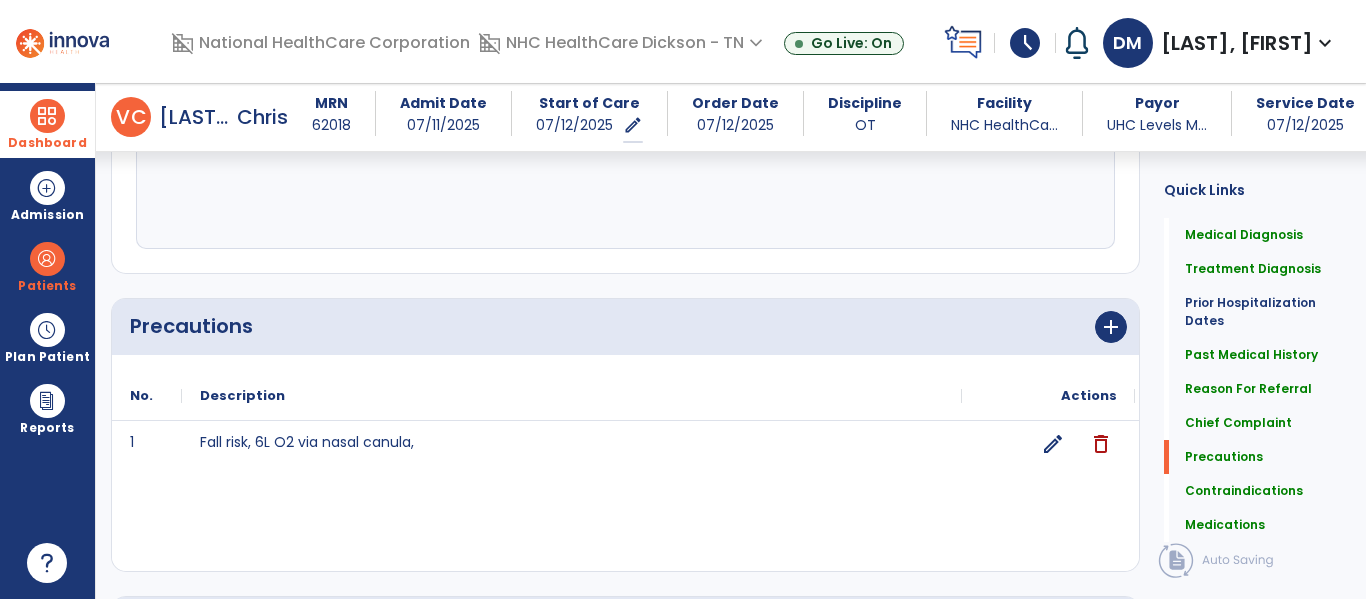 scroll, scrollTop: 1796, scrollLeft: 0, axis: vertical 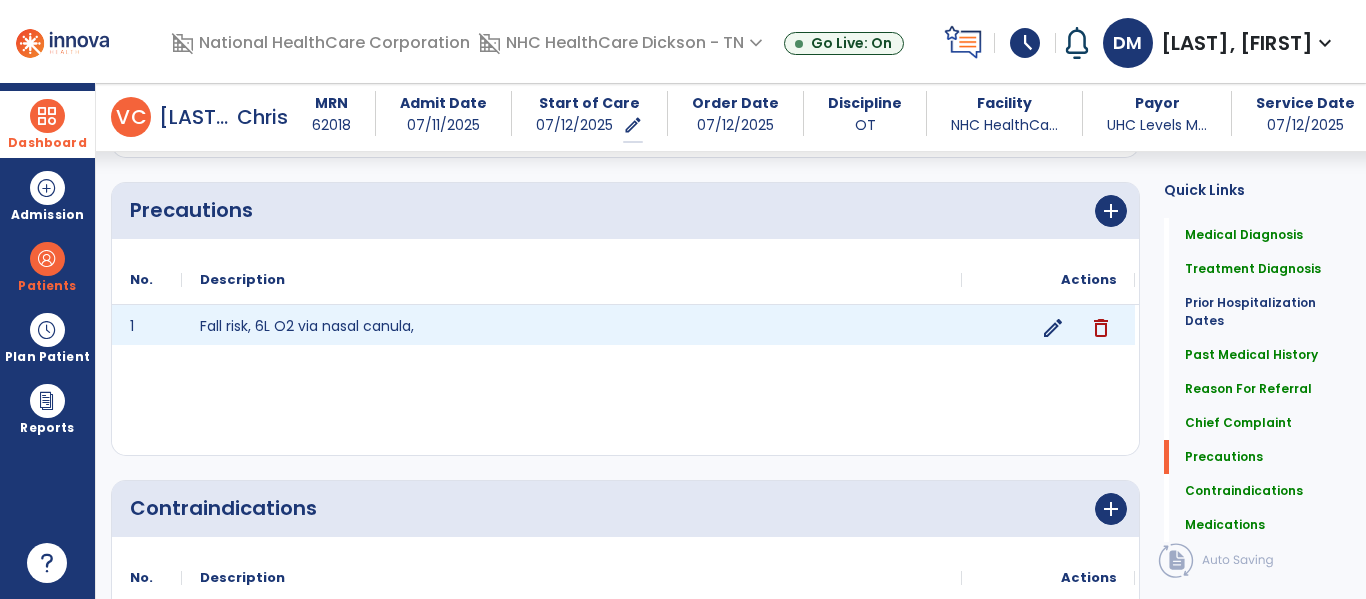 type on "**********" 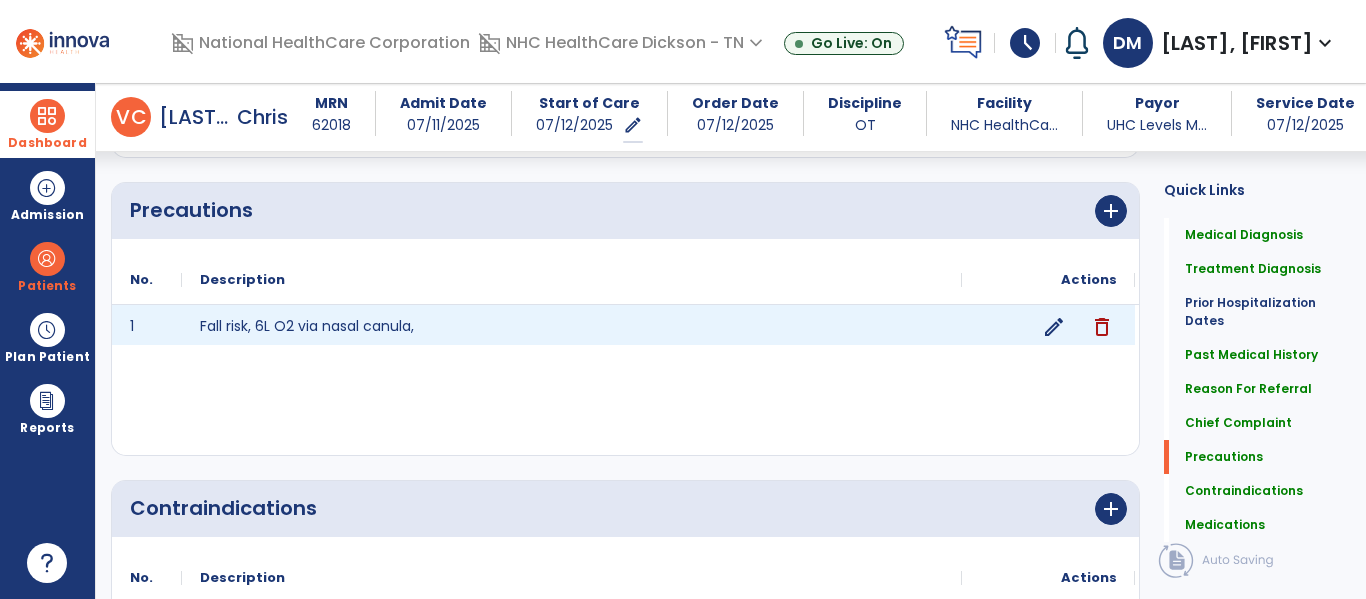 click on "edit" 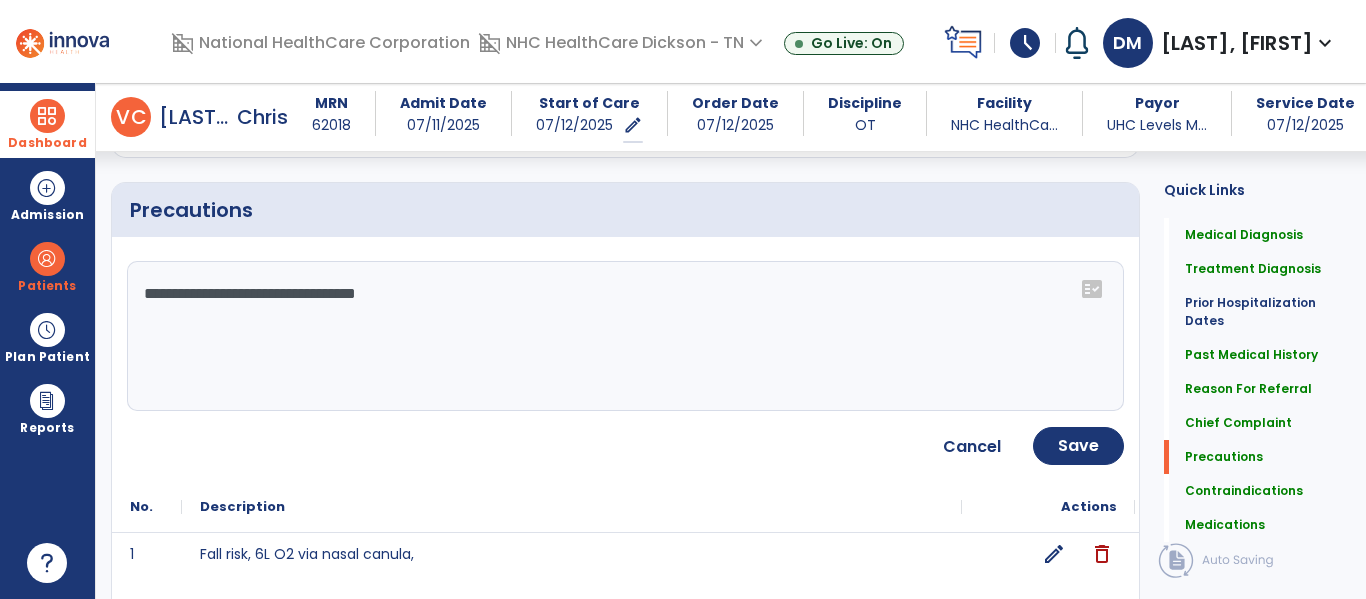 click on "**********" 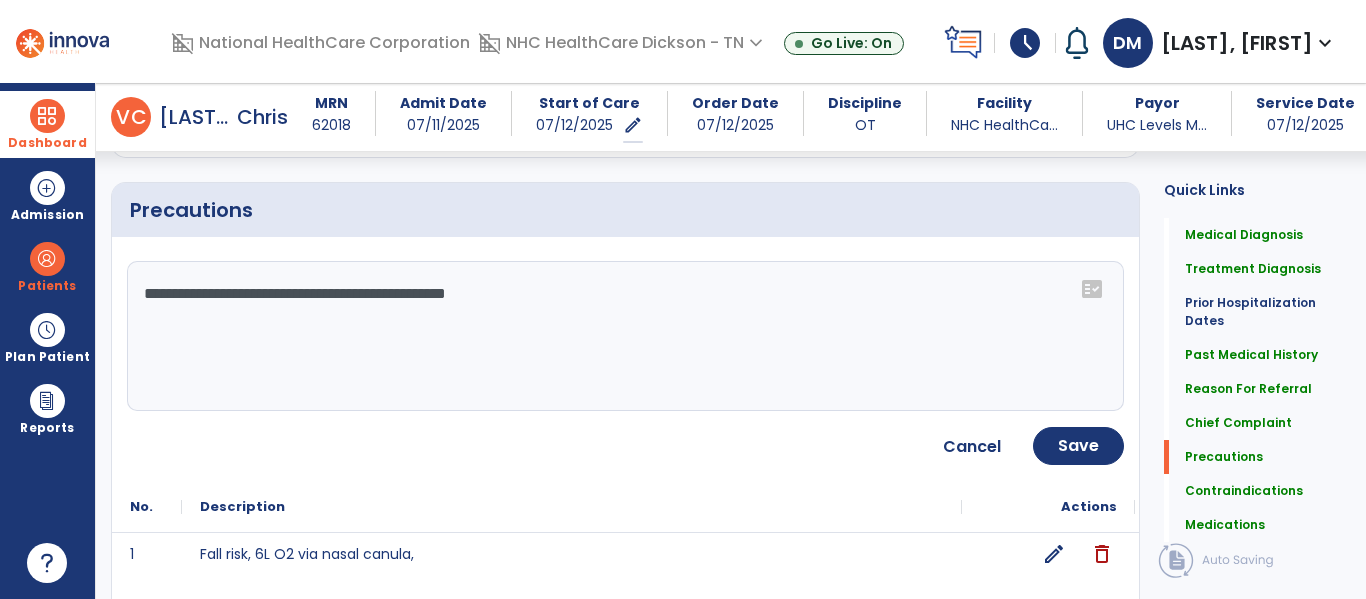 click on "**********" 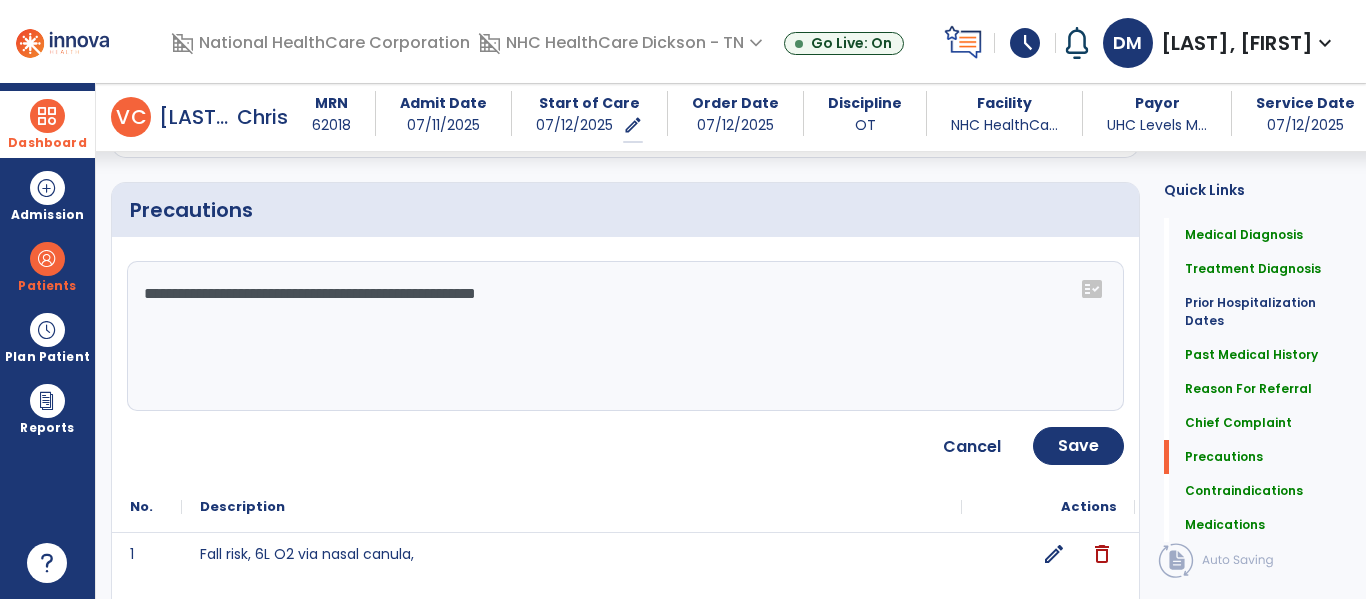 type on "**********" 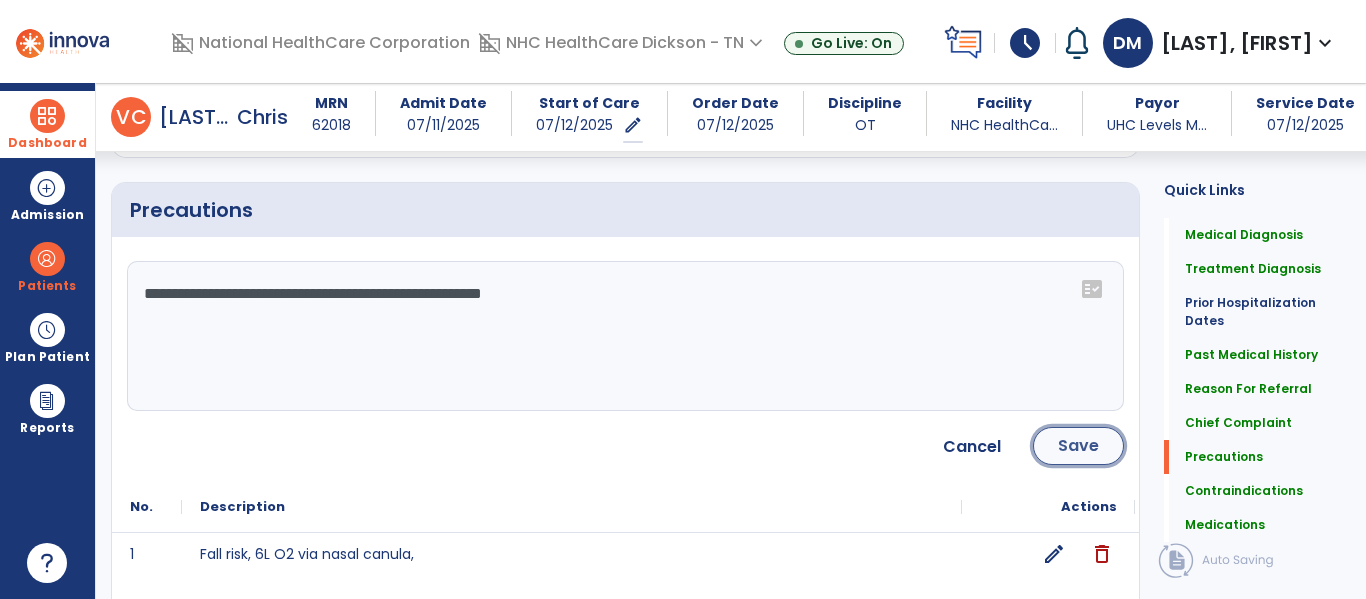 click on "Save" 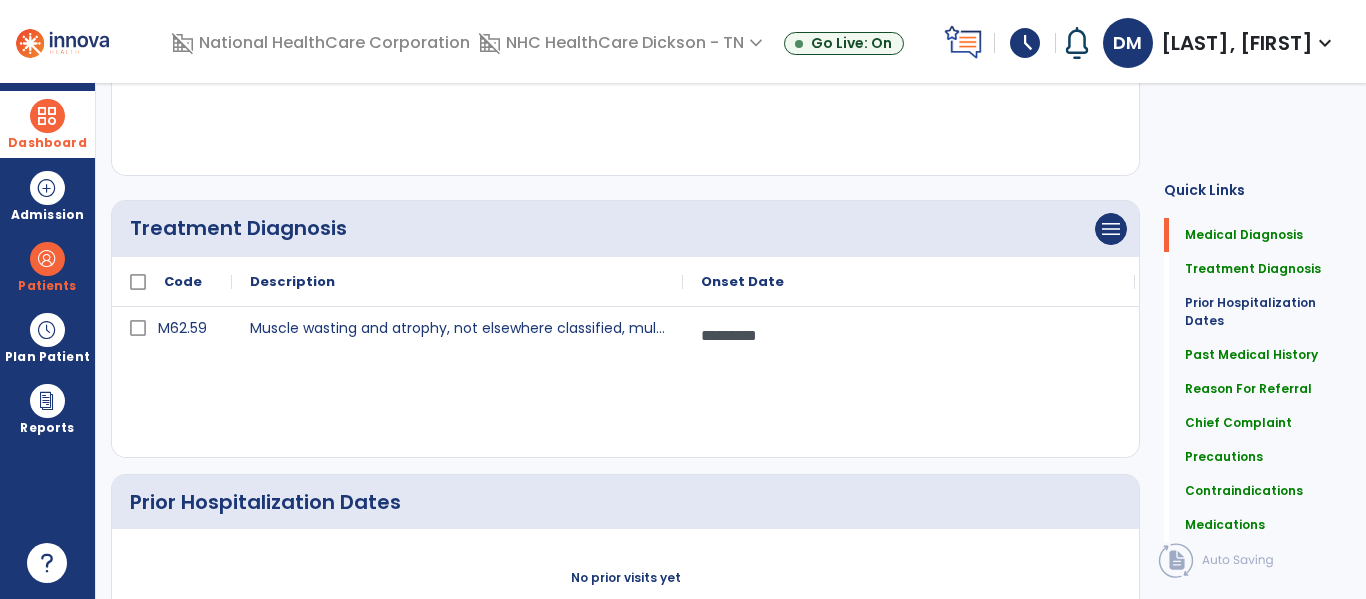 scroll, scrollTop: 0, scrollLeft: 0, axis: both 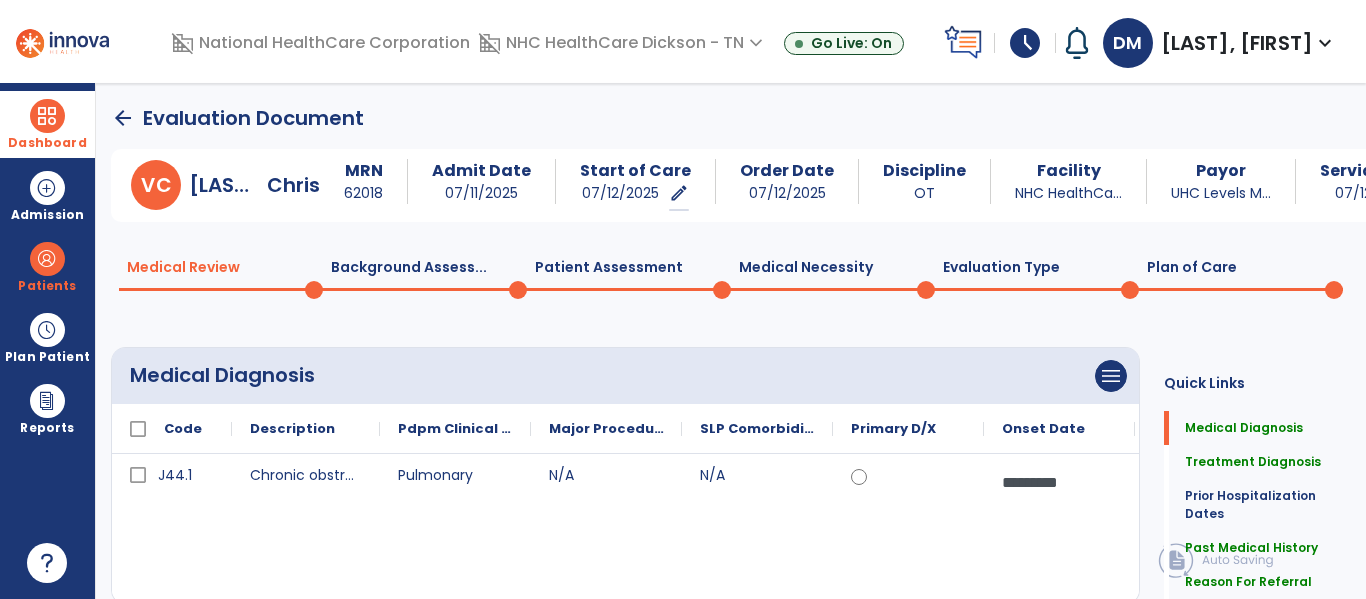 click on "Plan of Care  0" 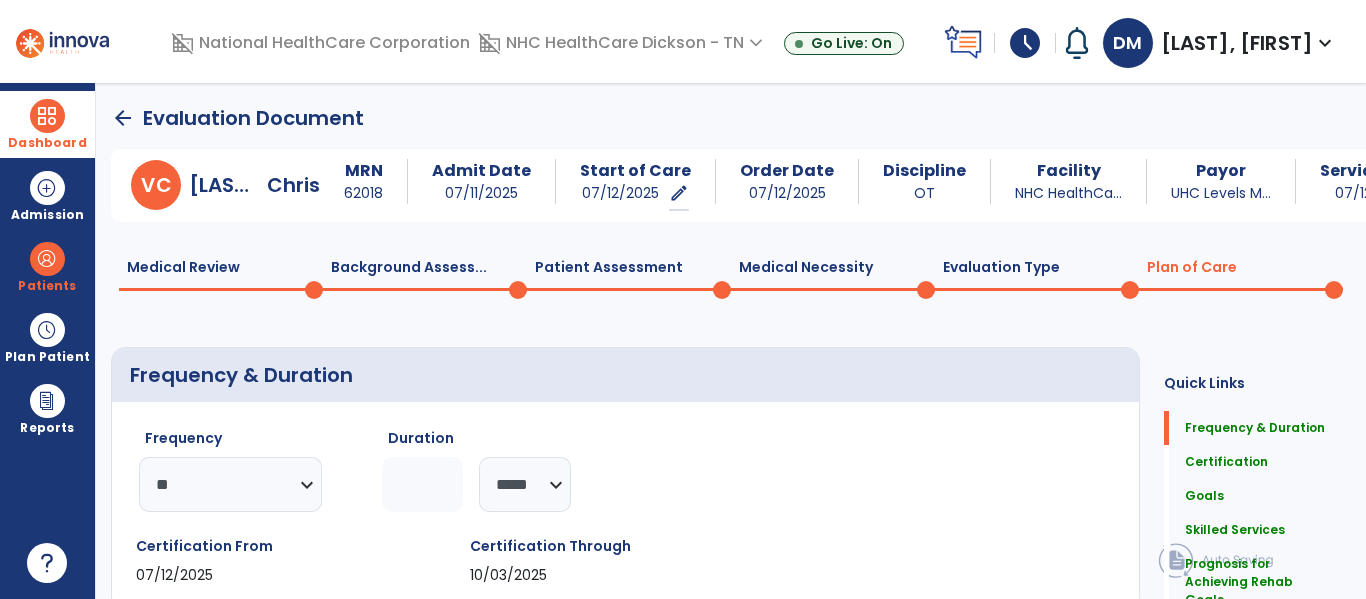 click on "schedule" at bounding box center [1025, 43] 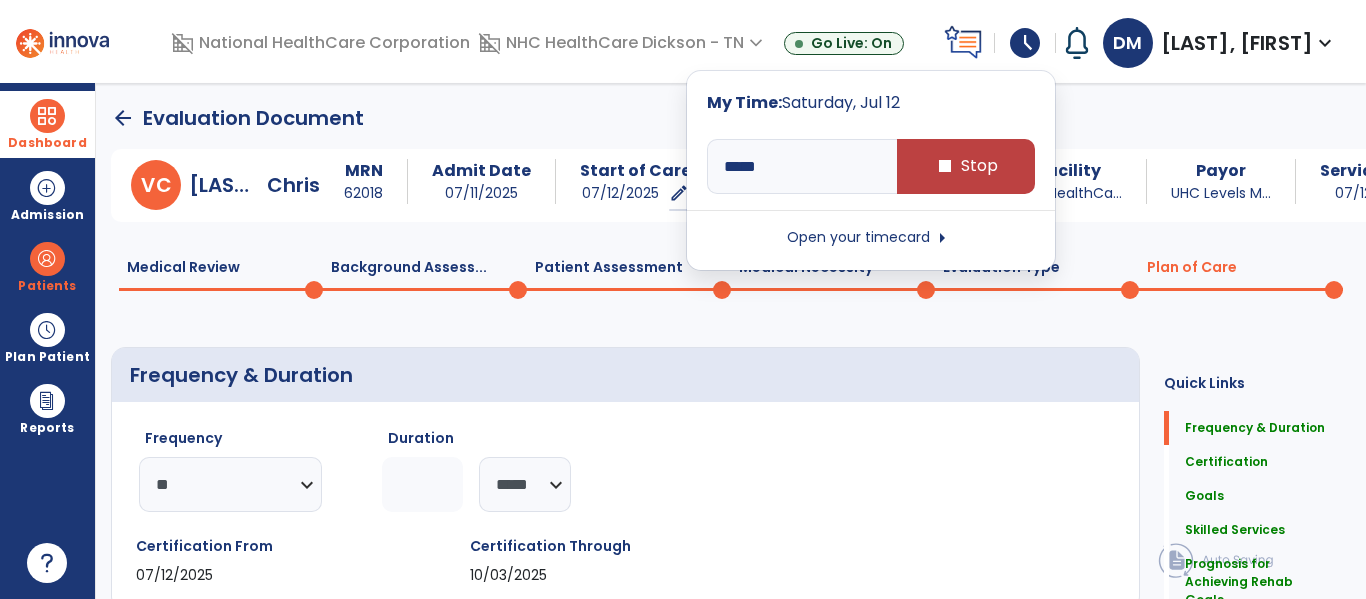 click on "schedule" at bounding box center (1025, 43) 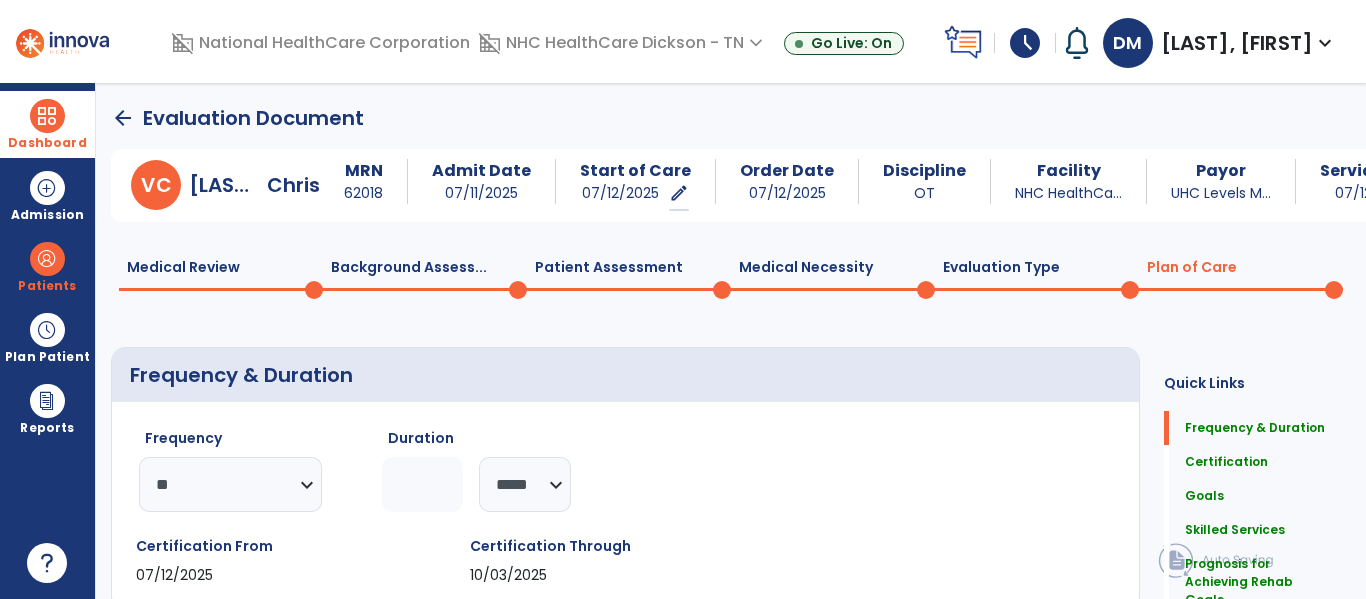 click on "arrow_back" 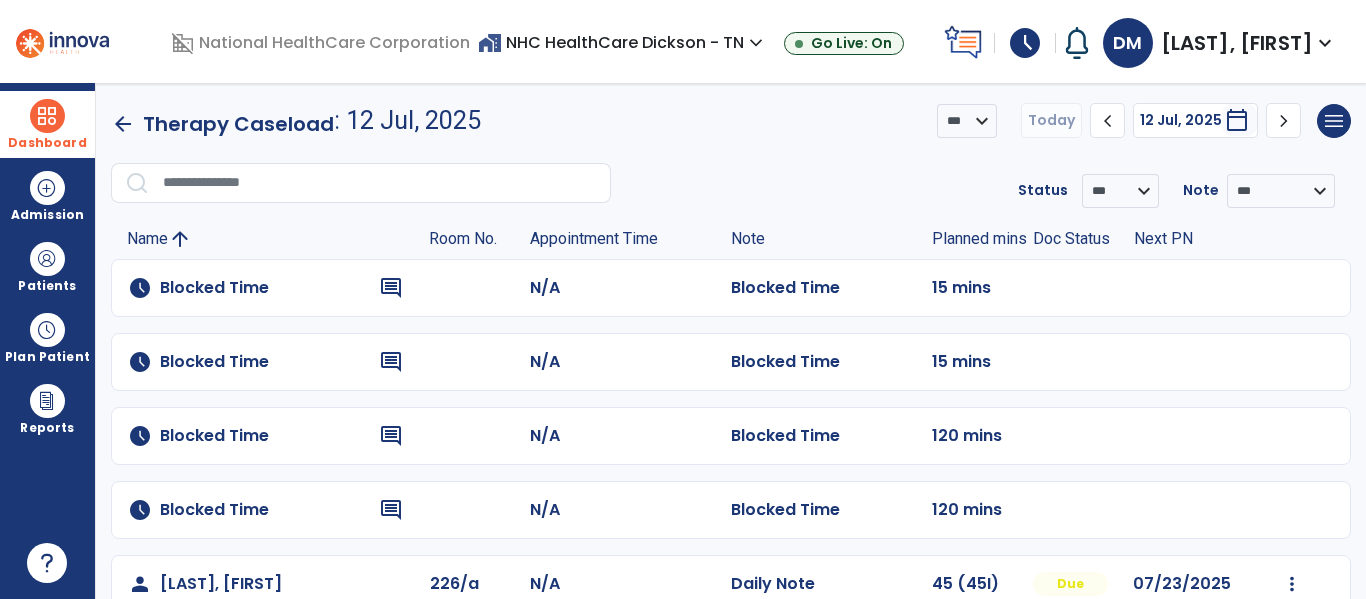 click on "arrow_back" 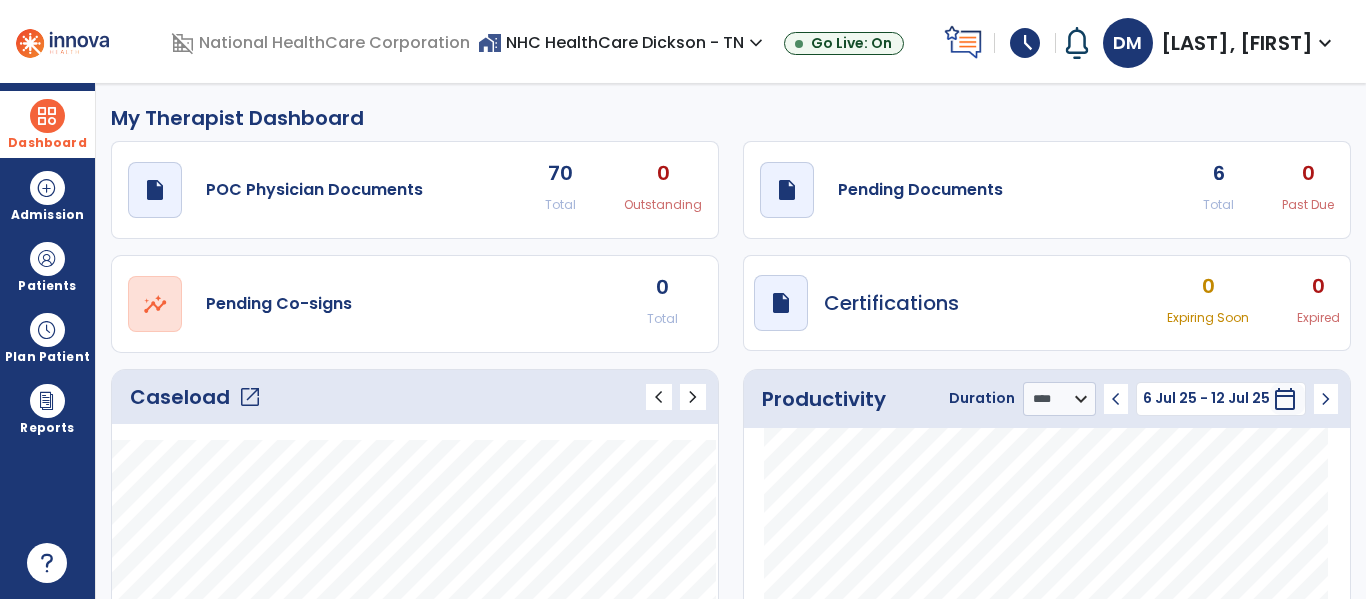 click on "Caseload   open_in_new   chevron_left   chevron_right" 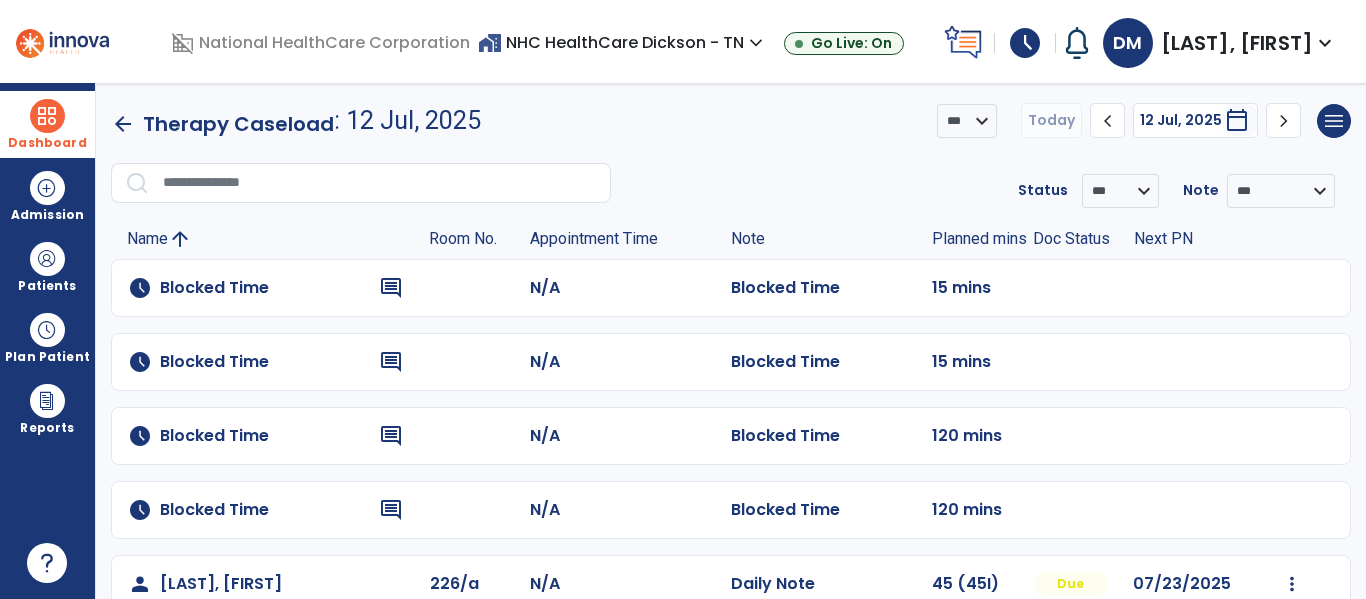 scroll, scrollTop: 411, scrollLeft: 0, axis: vertical 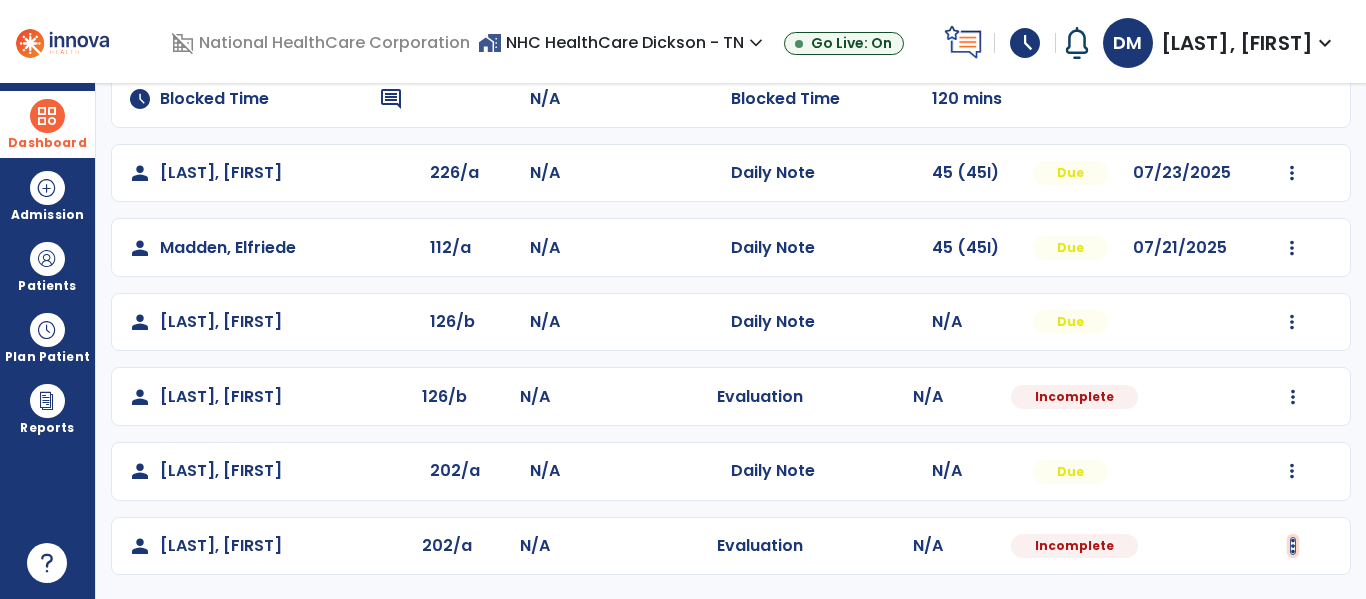 click at bounding box center (1292, 173) 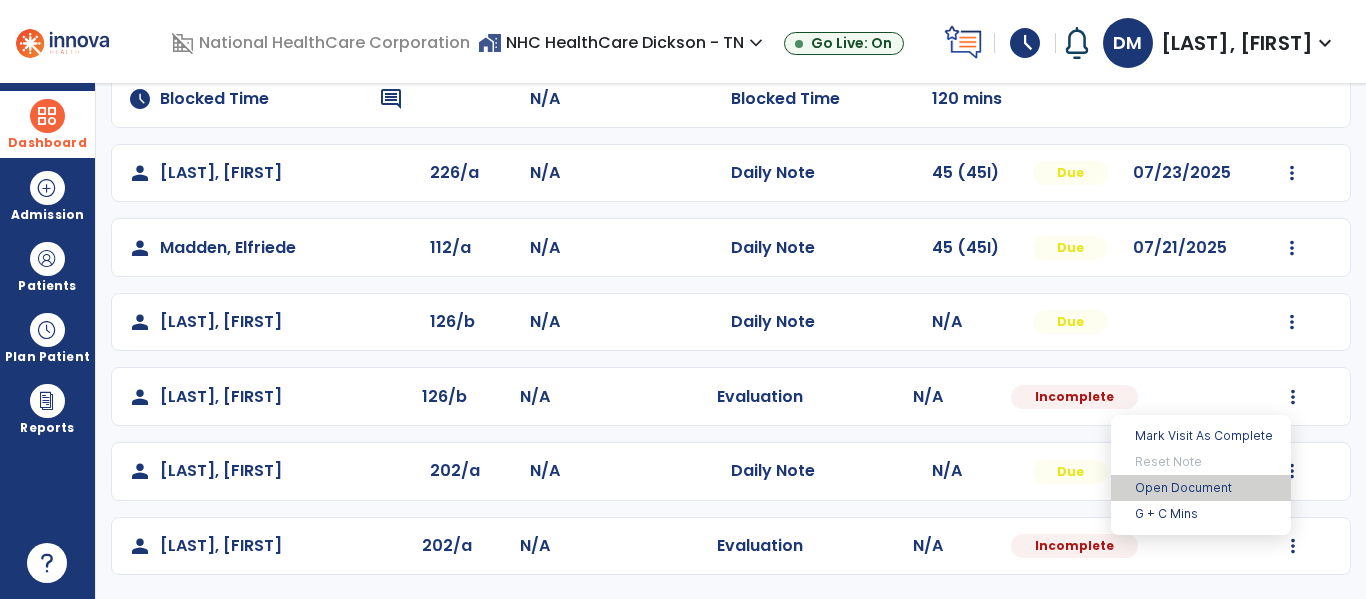click on "Open Document" at bounding box center (1201, 488) 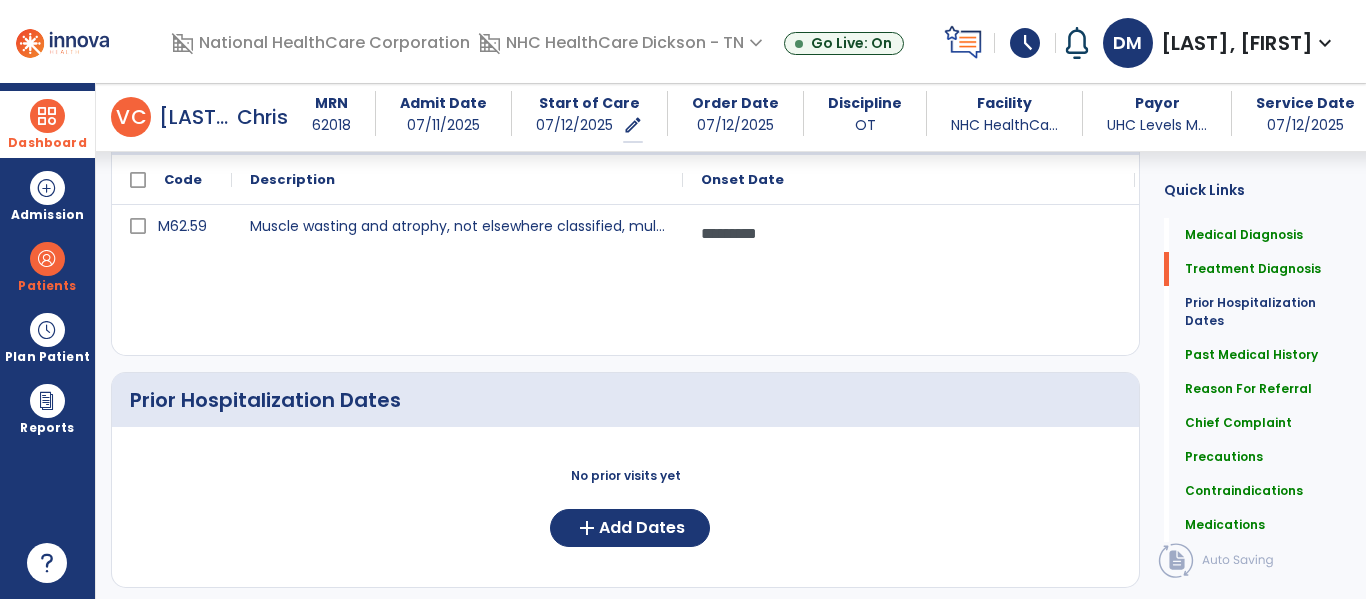 scroll, scrollTop: 0, scrollLeft: 0, axis: both 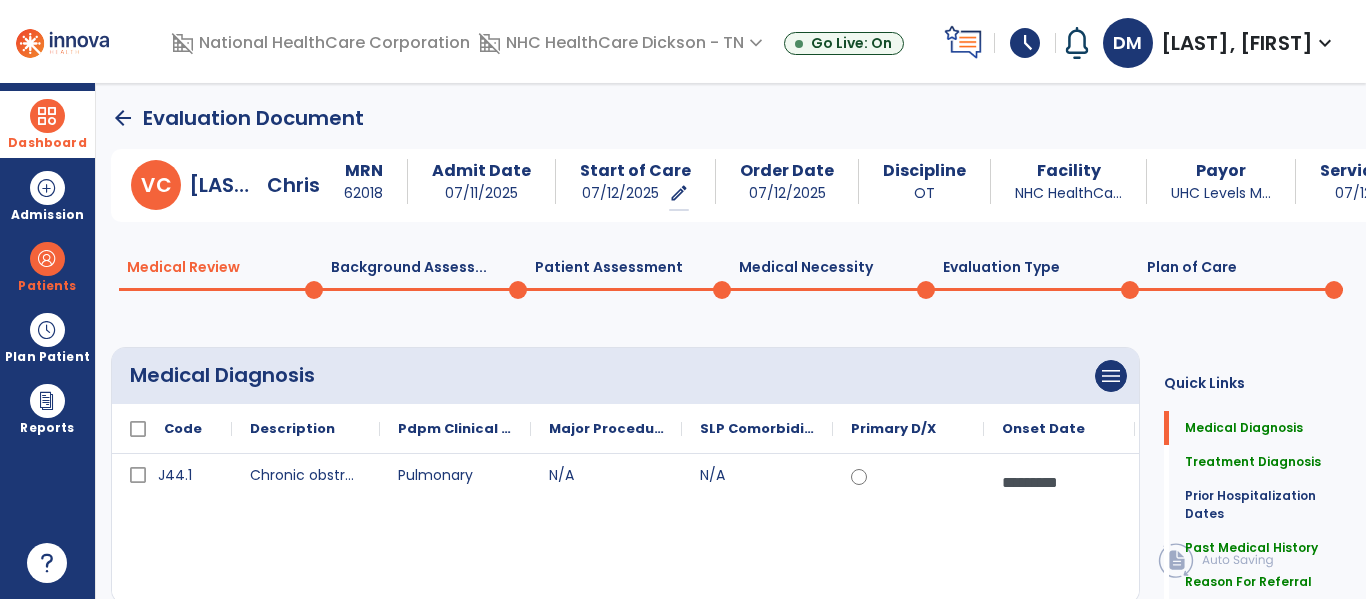 click on "Patient Assessment  0" 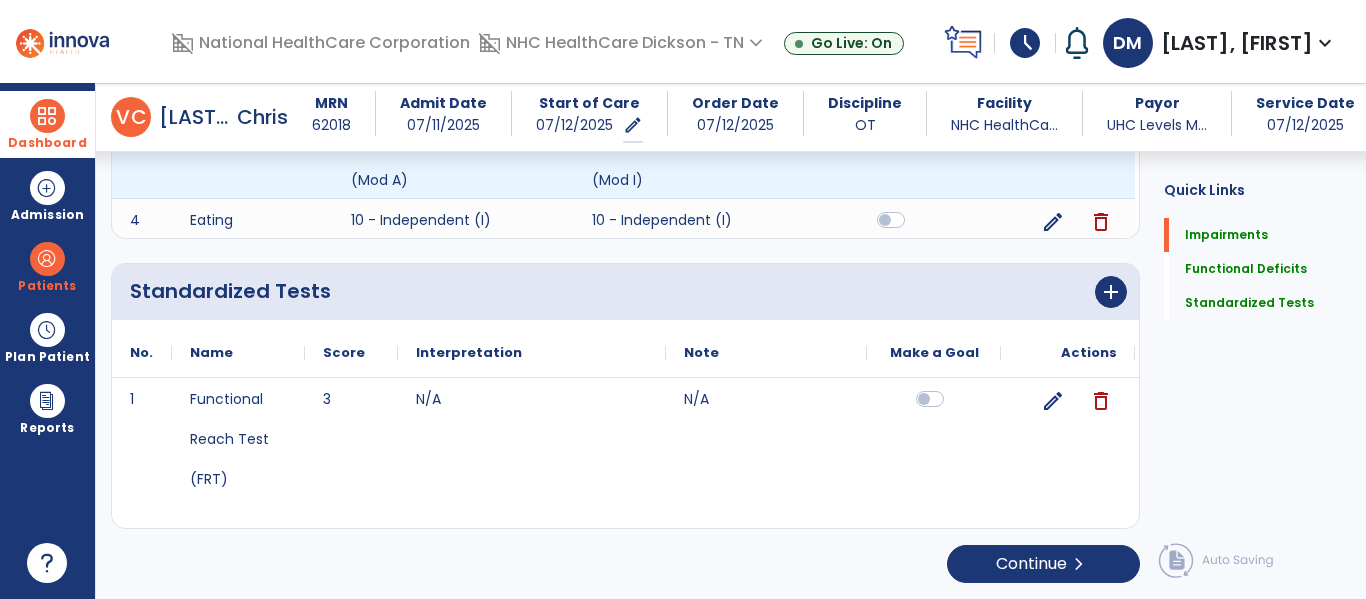 scroll, scrollTop: 0, scrollLeft: 0, axis: both 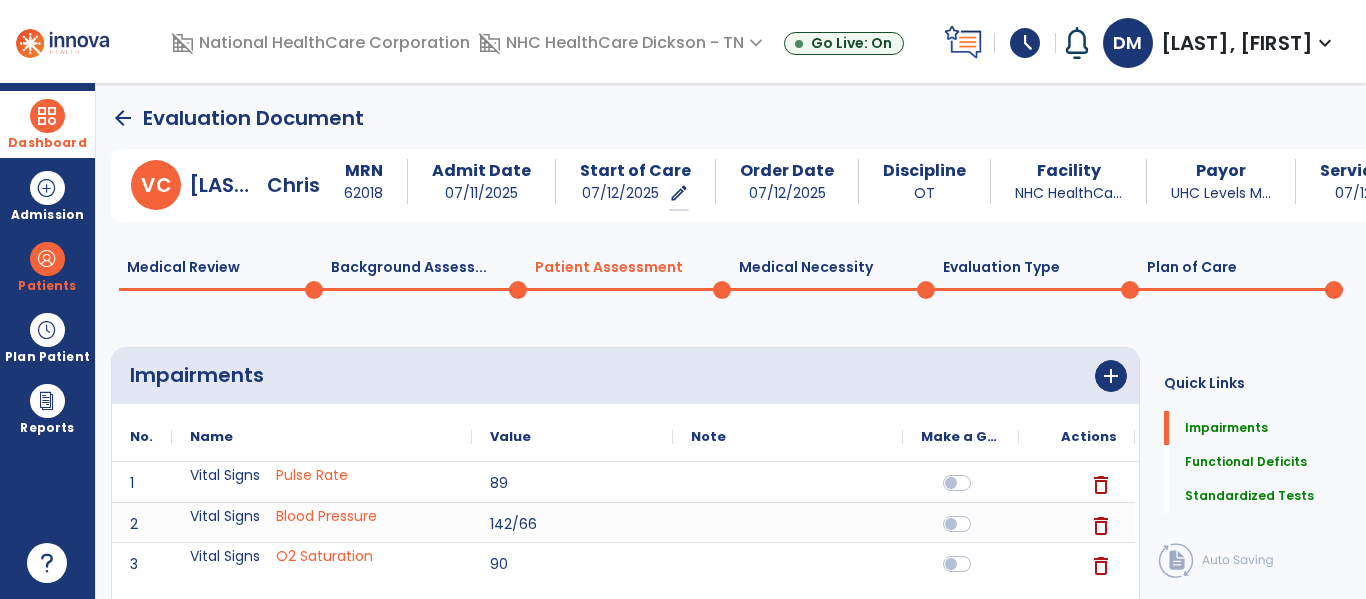 click on "Medical Review  0" 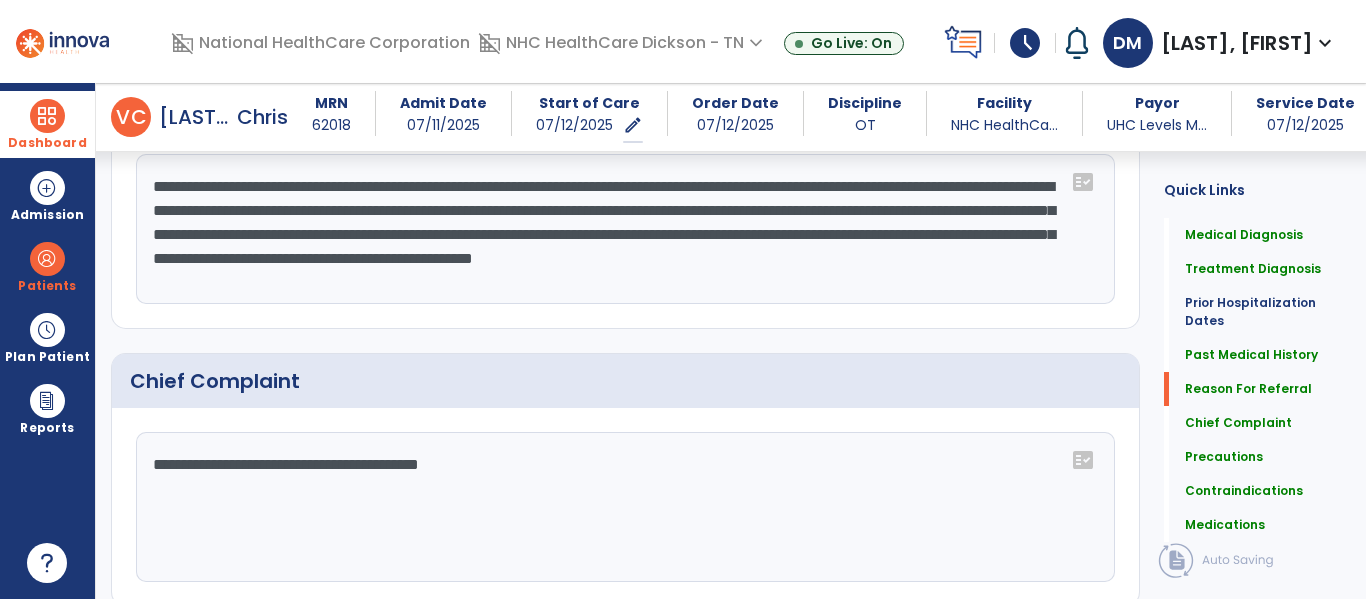 scroll, scrollTop: 1347, scrollLeft: 0, axis: vertical 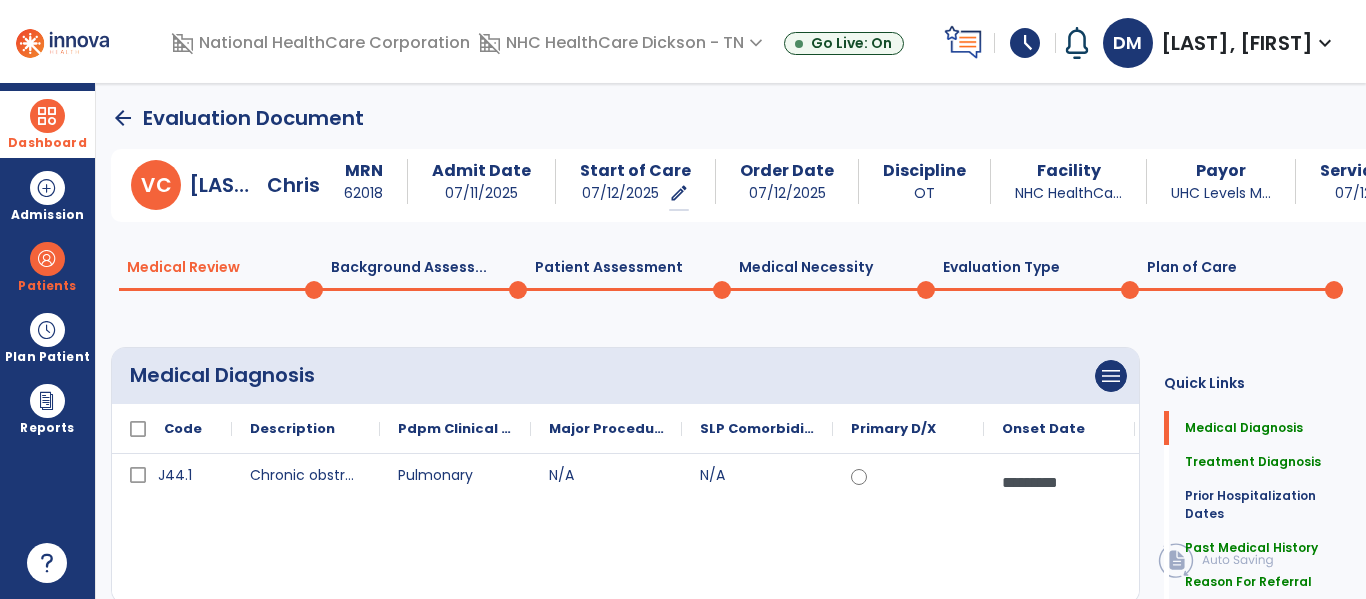 click on "Plan of Care  0" 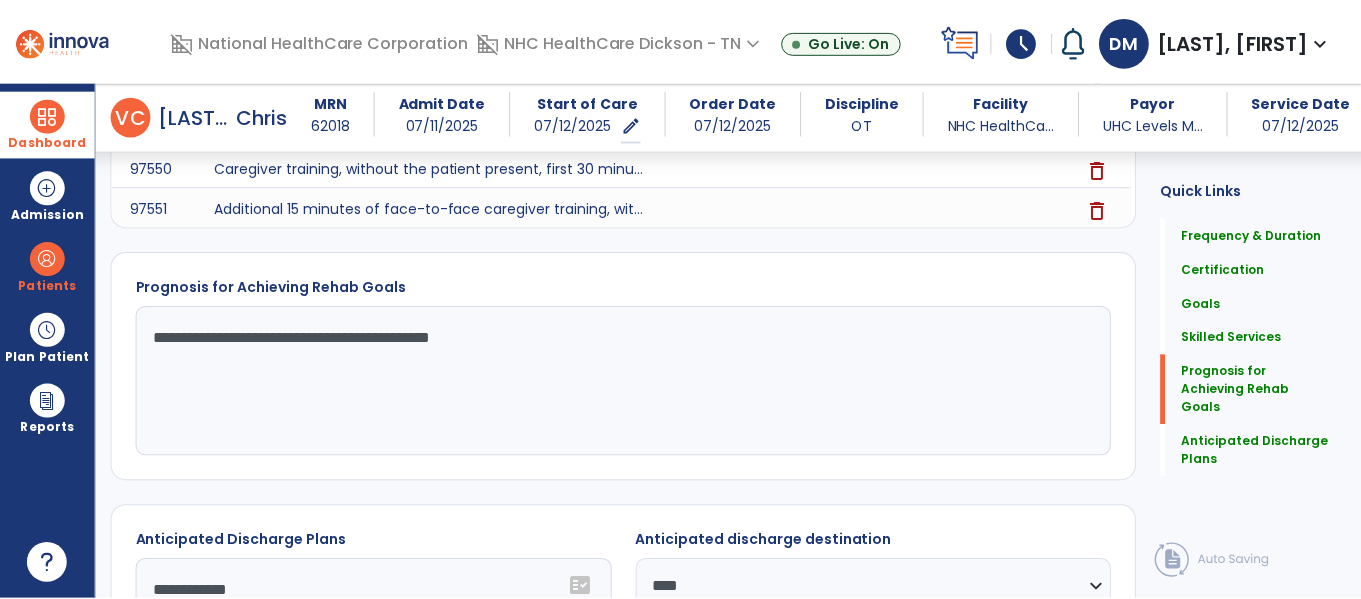 scroll, scrollTop: 1782, scrollLeft: 0, axis: vertical 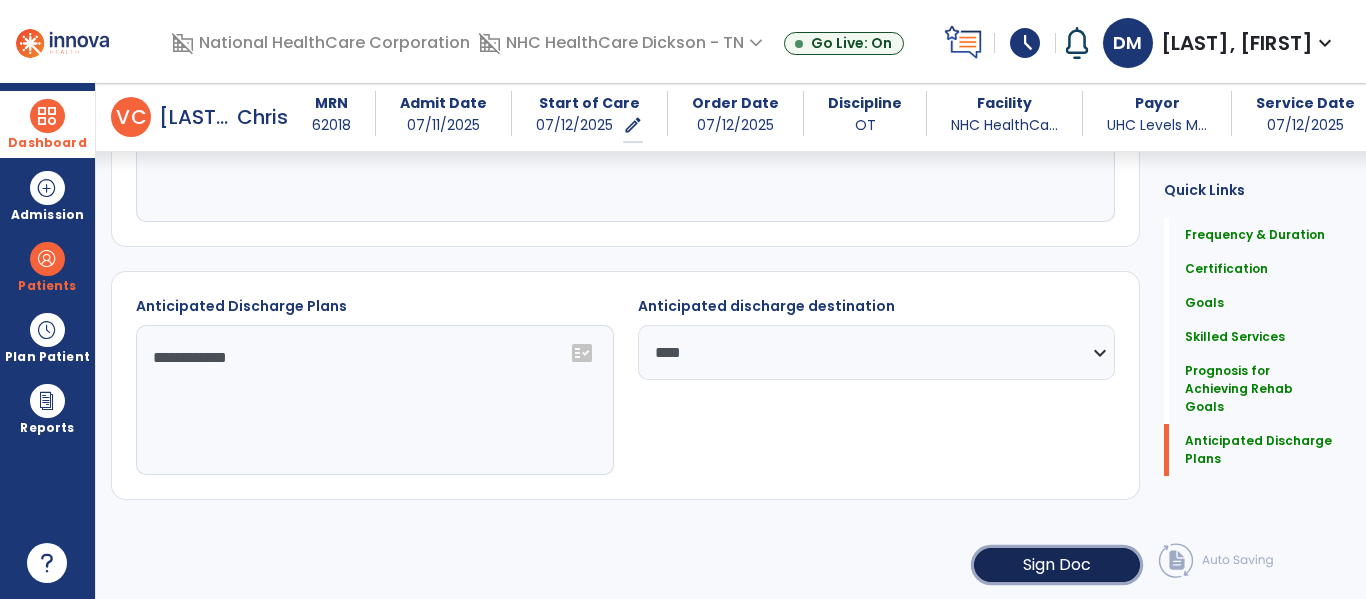 click on "Sign Doc" 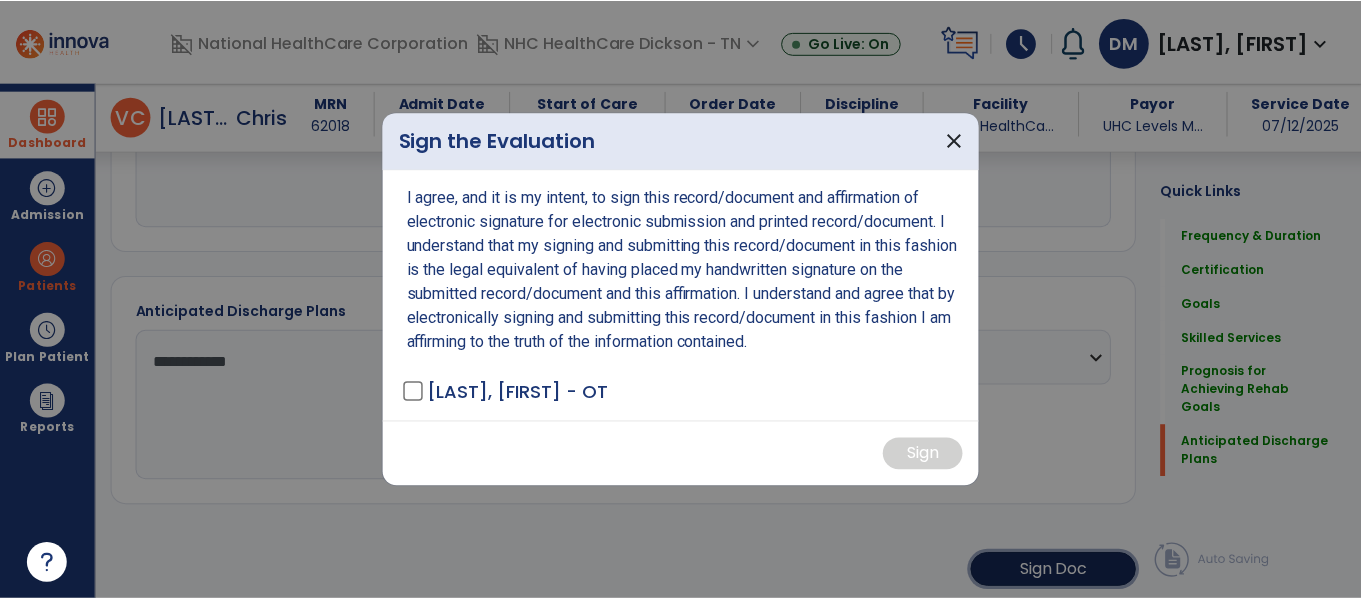 scroll, scrollTop: 1782, scrollLeft: 0, axis: vertical 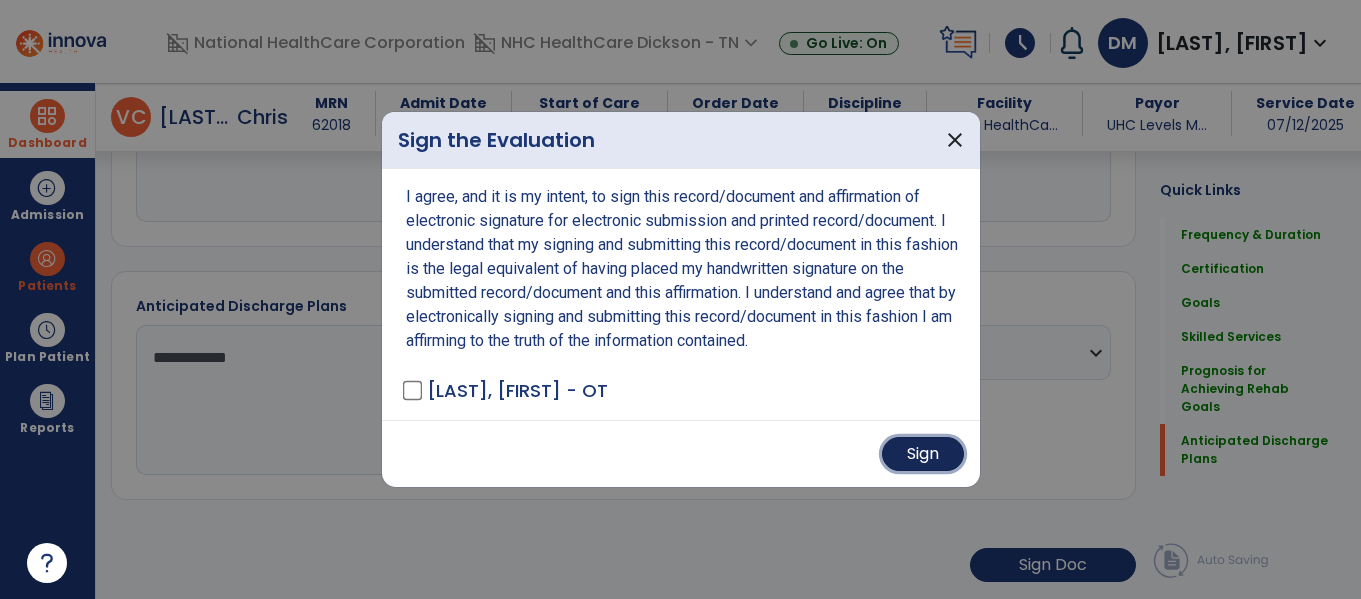 click on "Sign" at bounding box center (923, 454) 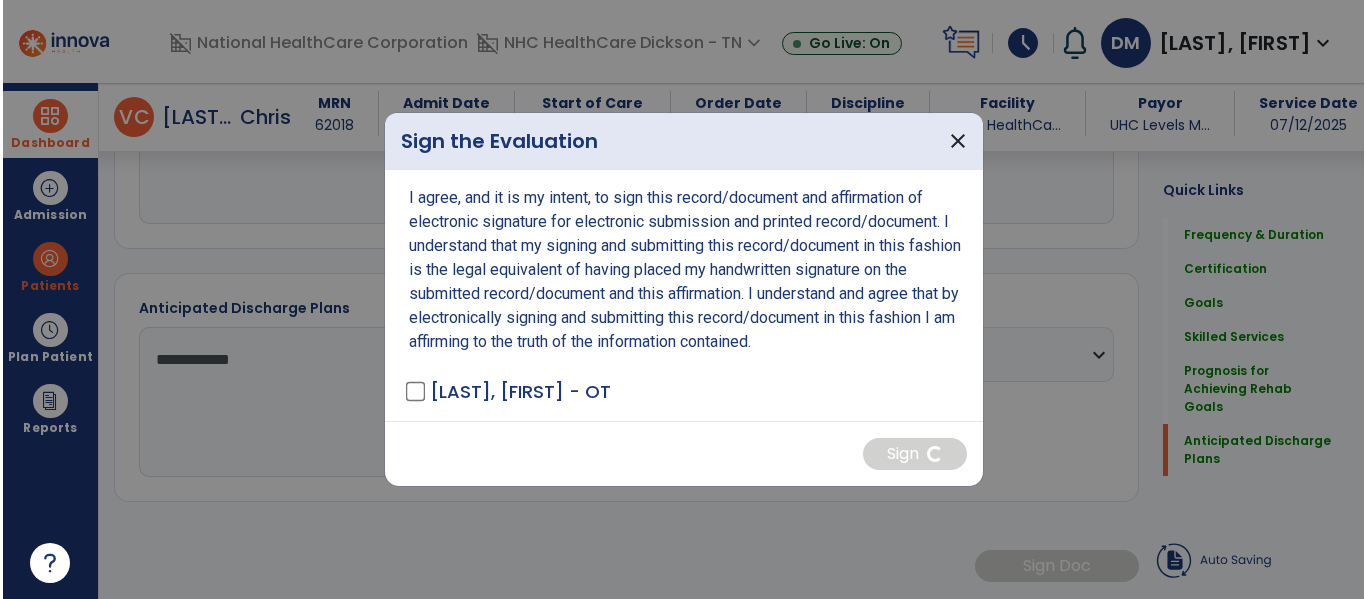 scroll, scrollTop: 1781, scrollLeft: 0, axis: vertical 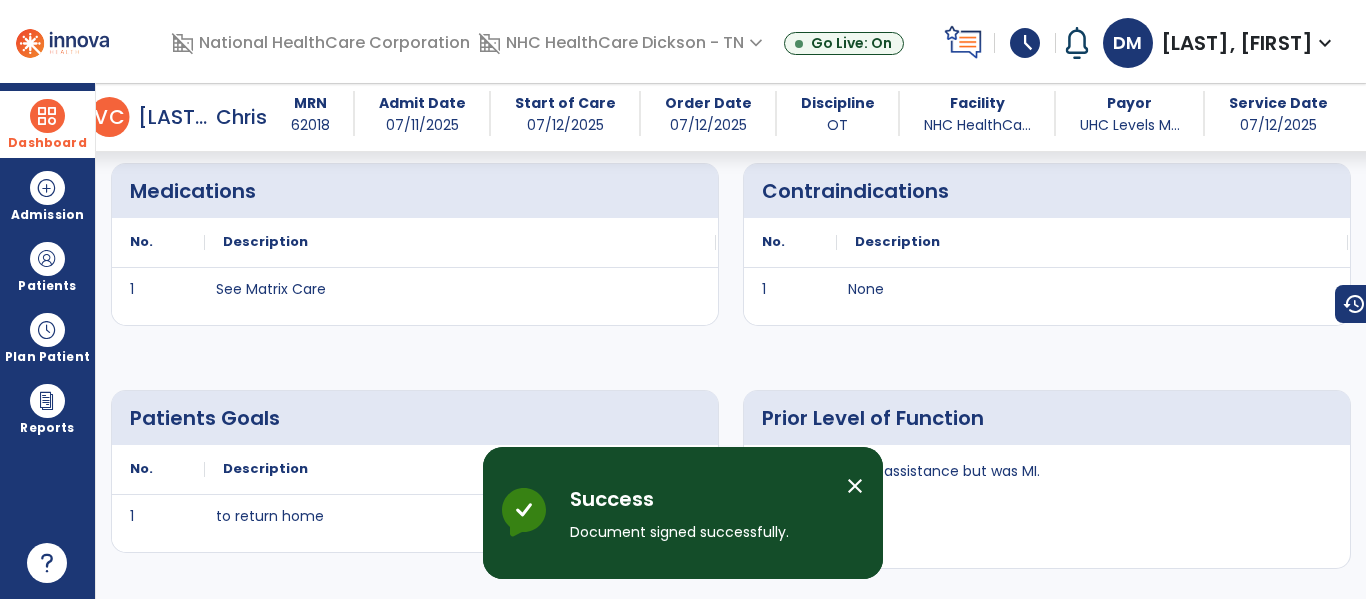click on "Dashboard" at bounding box center [47, 124] 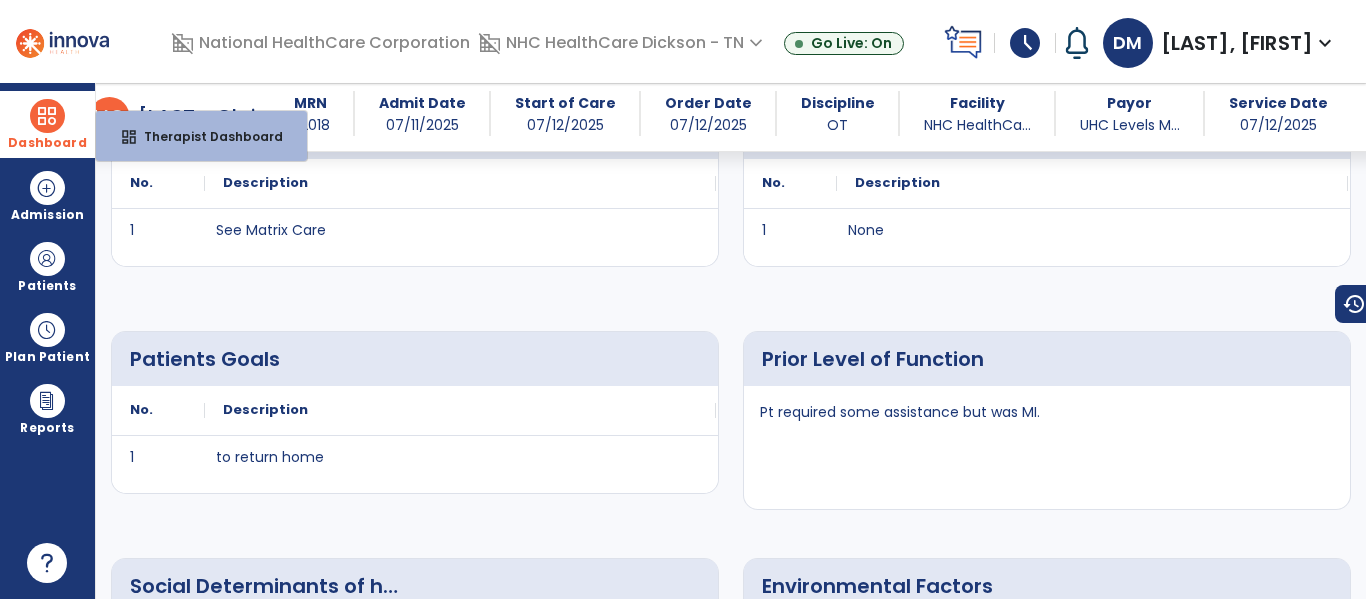 click on "dashboard" at bounding box center (129, 137) 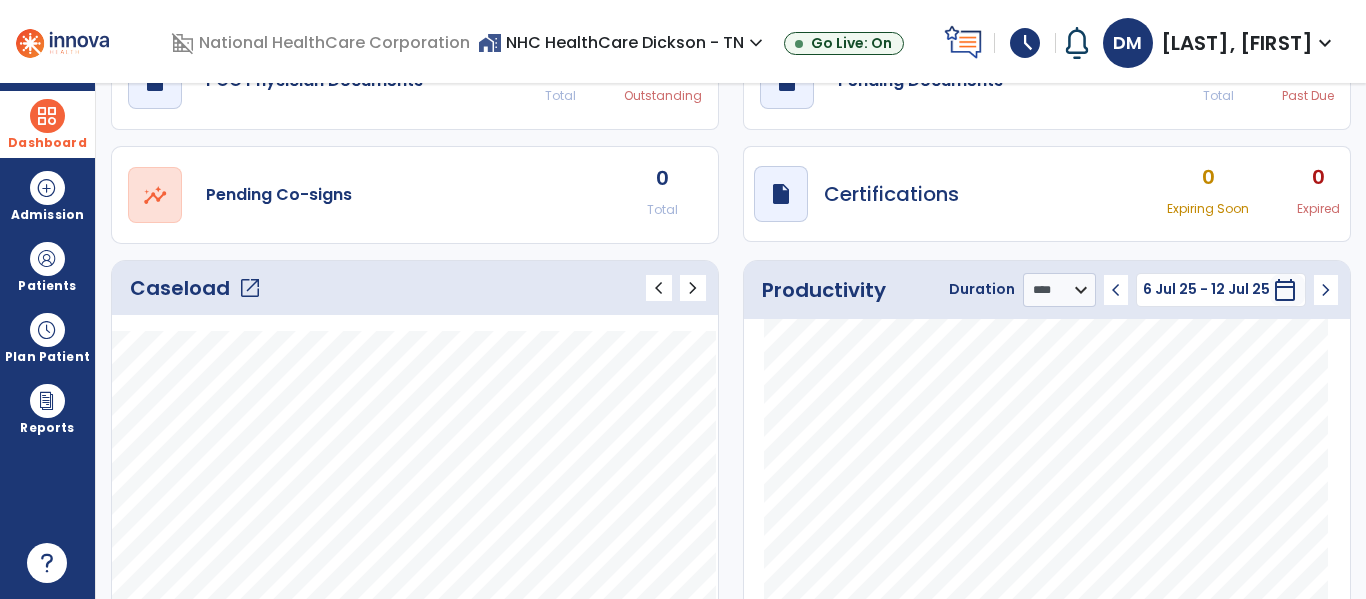 scroll, scrollTop: 108, scrollLeft: 0, axis: vertical 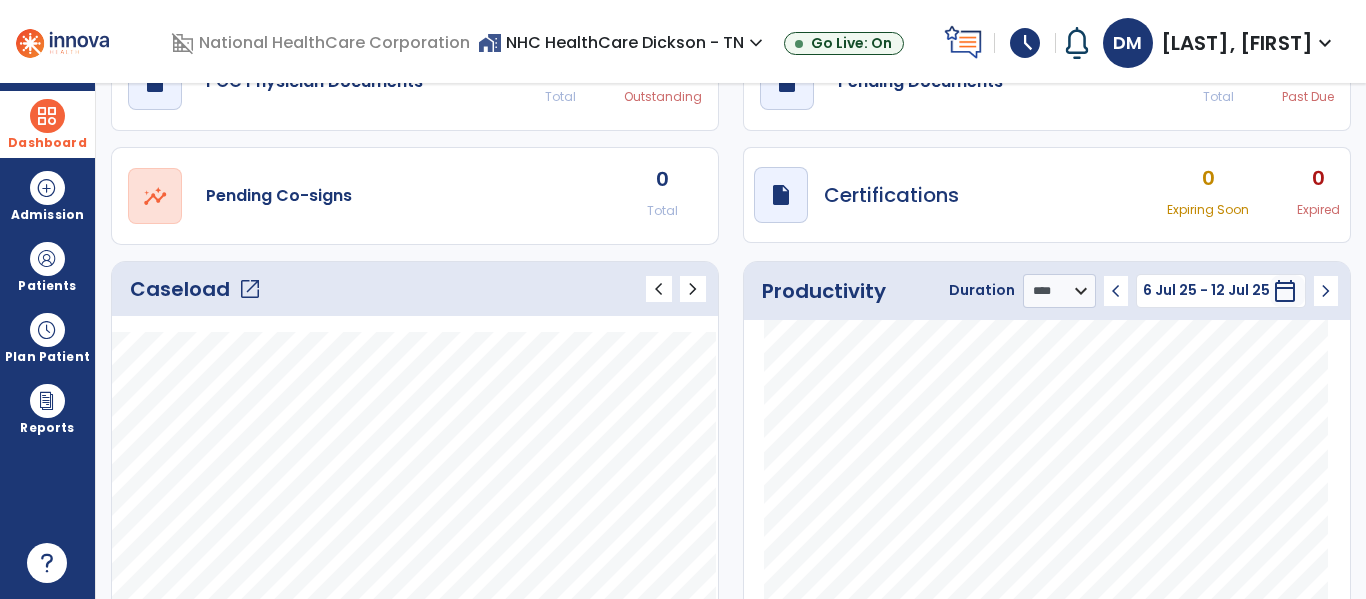 click on "Caseload   open_in_new   chevron_left   chevron_right" 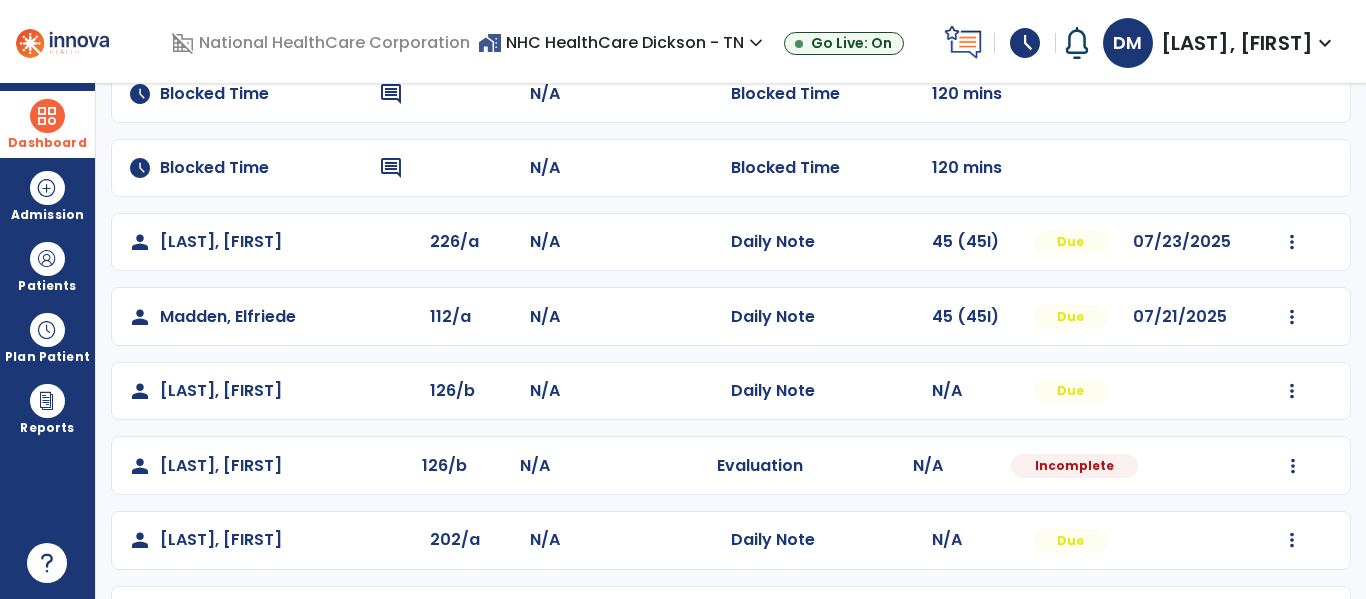 scroll, scrollTop: 411, scrollLeft: 0, axis: vertical 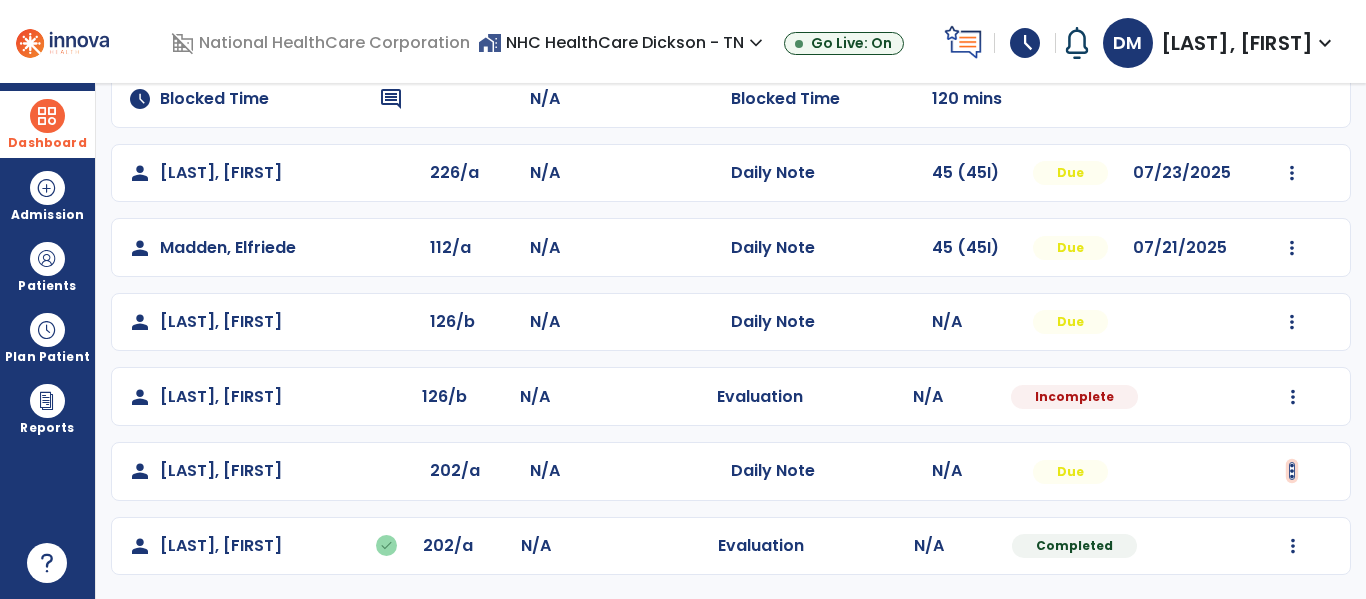 click at bounding box center [1292, 173] 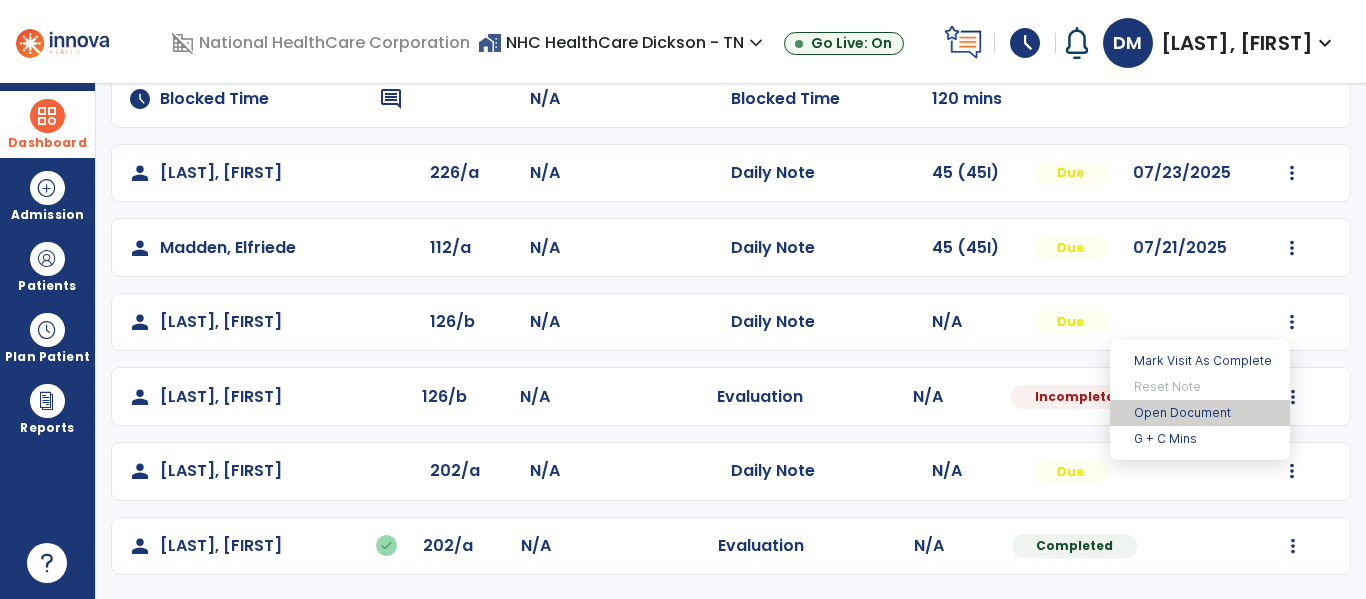 click on "Open Document" at bounding box center (1200, 413) 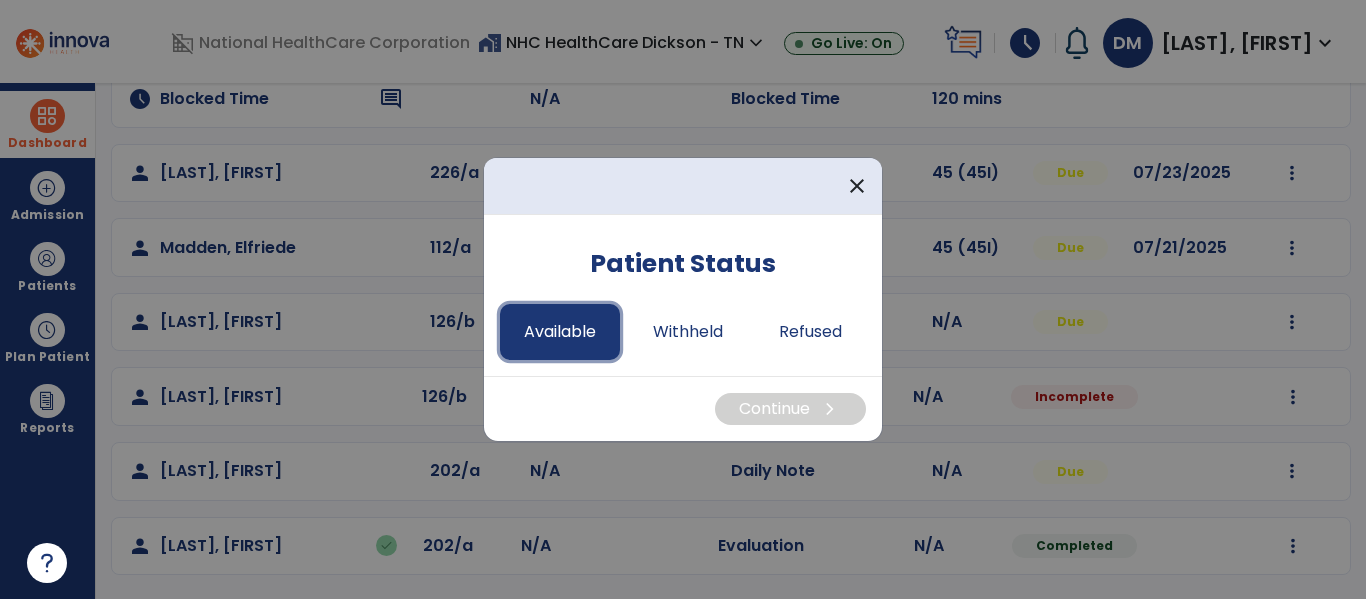 click on "Available" at bounding box center [560, 332] 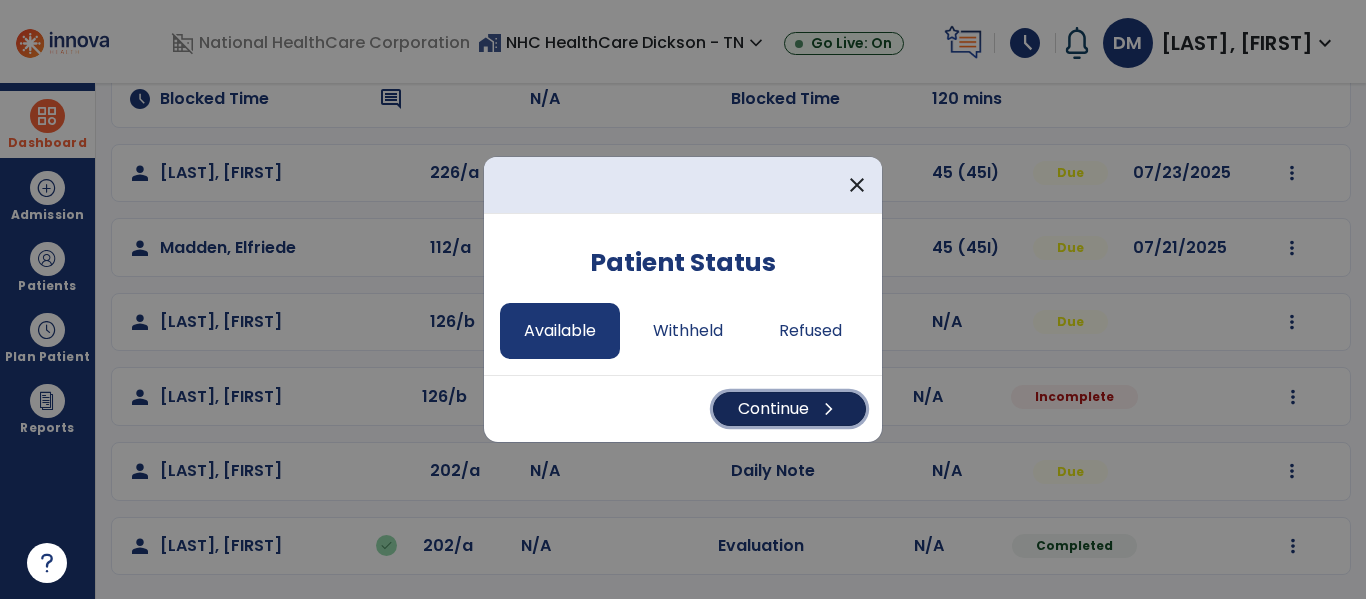 click on "Continue   chevron_right" at bounding box center (789, 409) 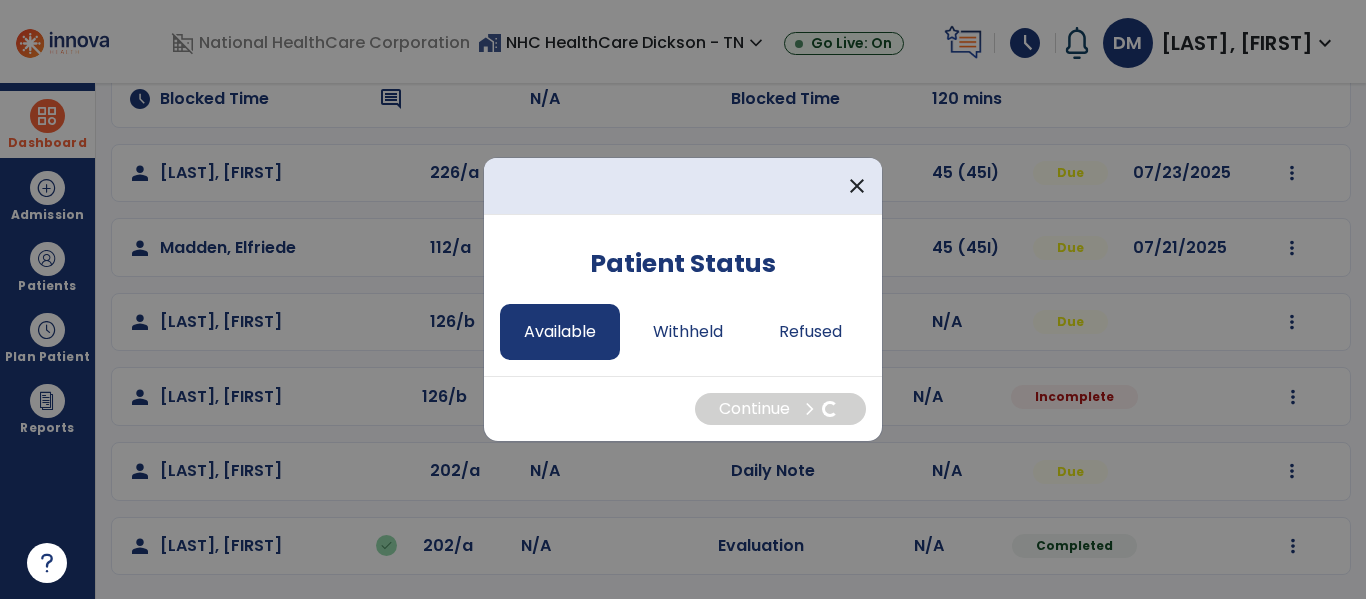 select on "*" 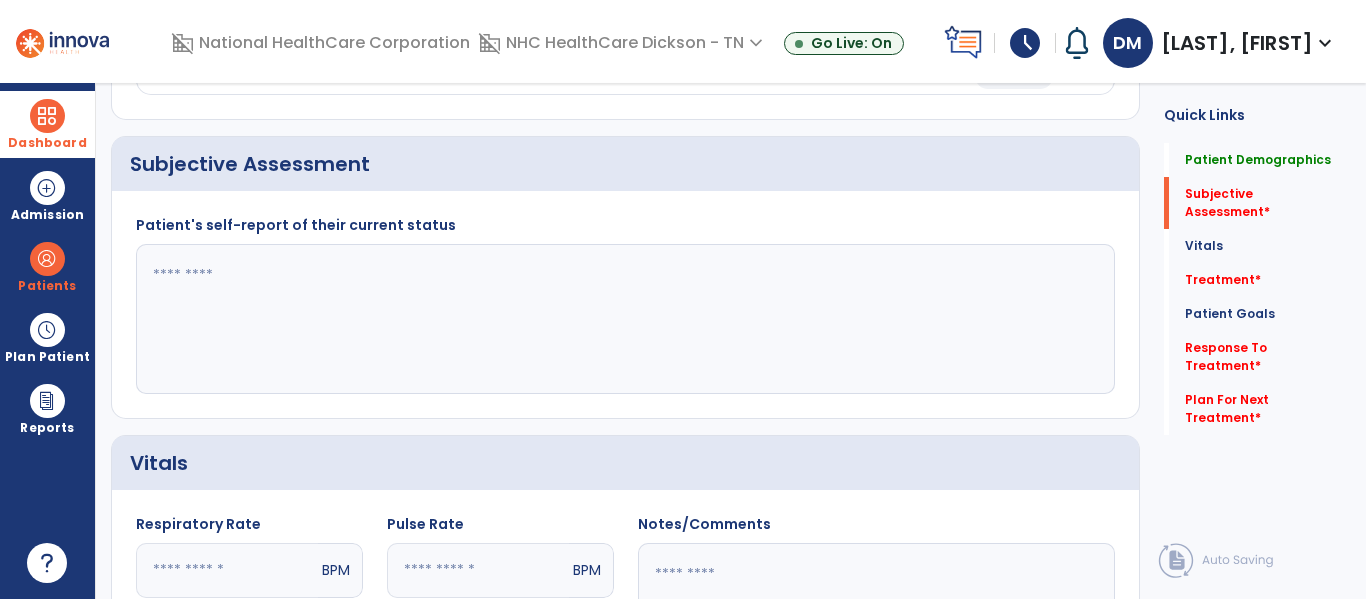 click 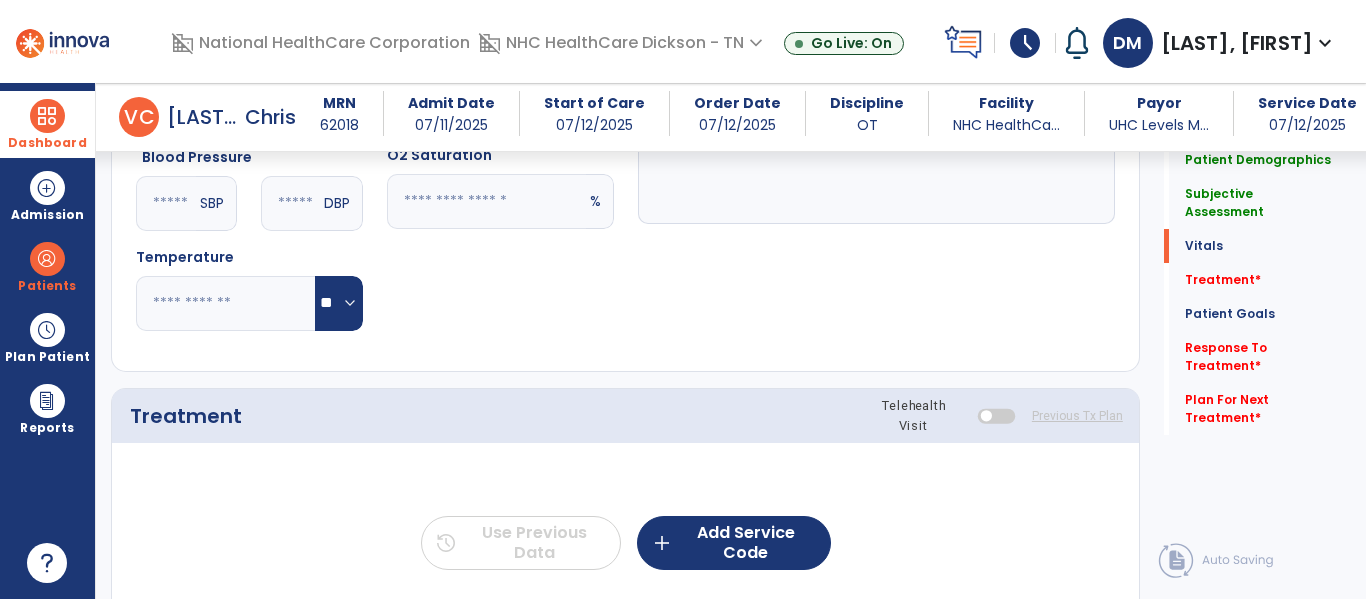 scroll, scrollTop: 862, scrollLeft: 0, axis: vertical 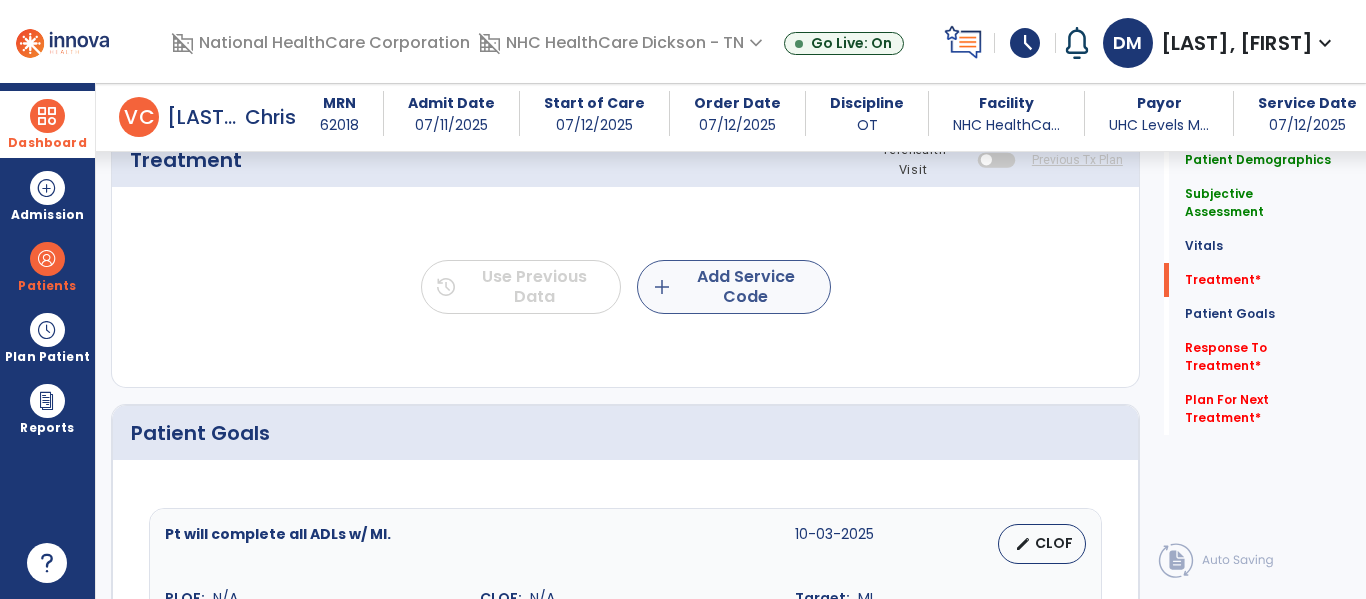 type on "**********" 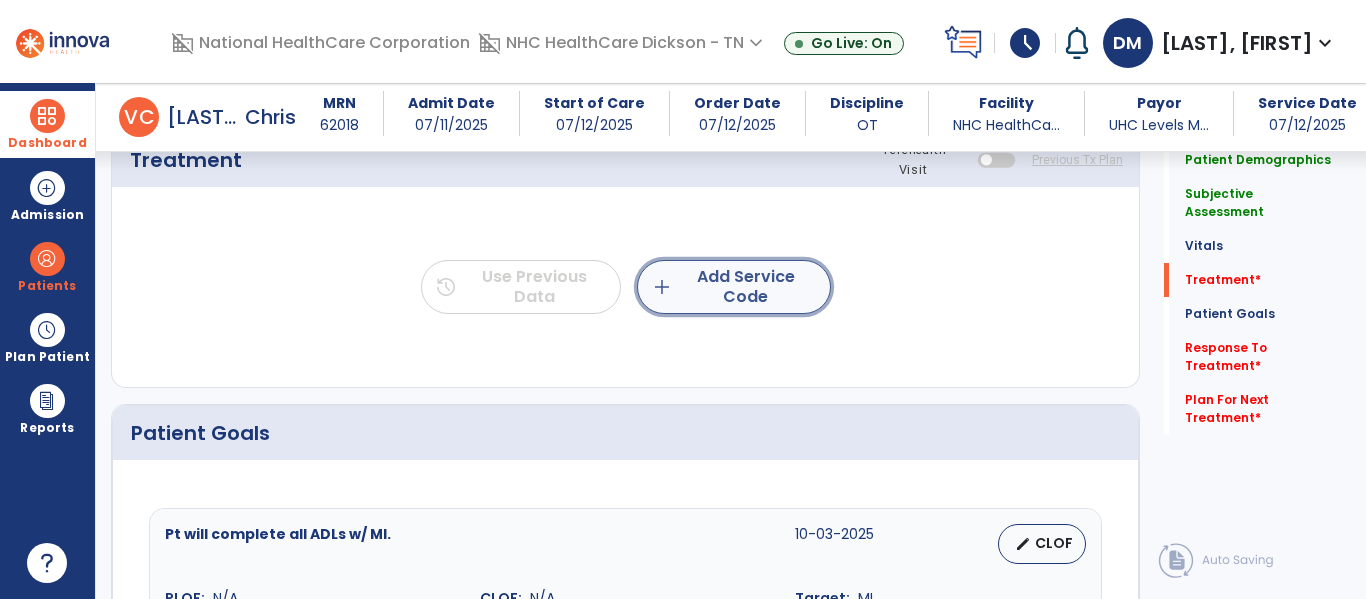 click on "add  Add Service Code" 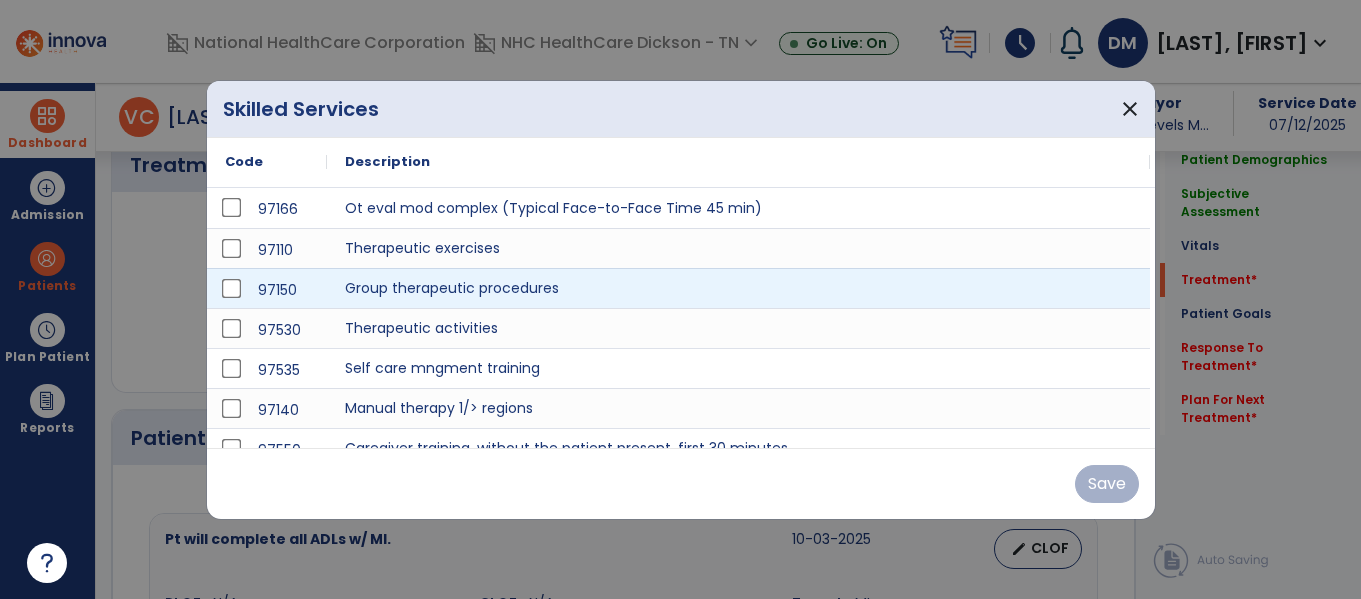 scroll, scrollTop: 1117, scrollLeft: 0, axis: vertical 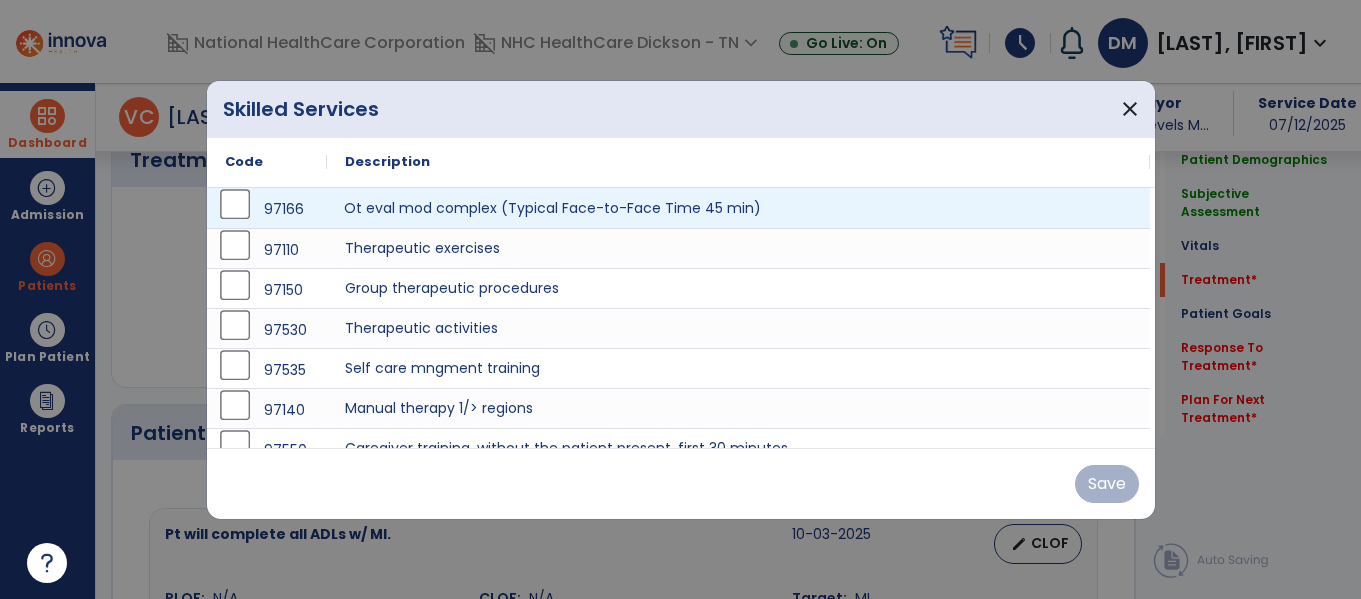 click on "Ot eval mod complex (Typical Face-to-Face Time 45 min)" at bounding box center (738, 208) 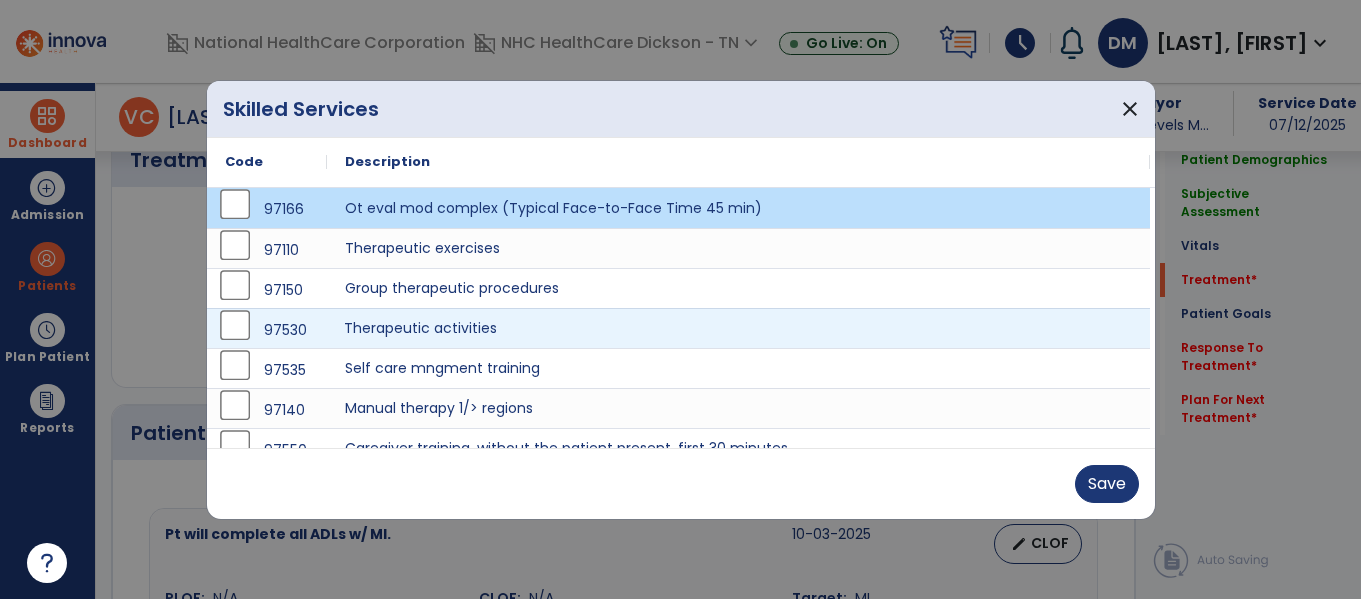 click on "Therapeutic activities" at bounding box center [738, 328] 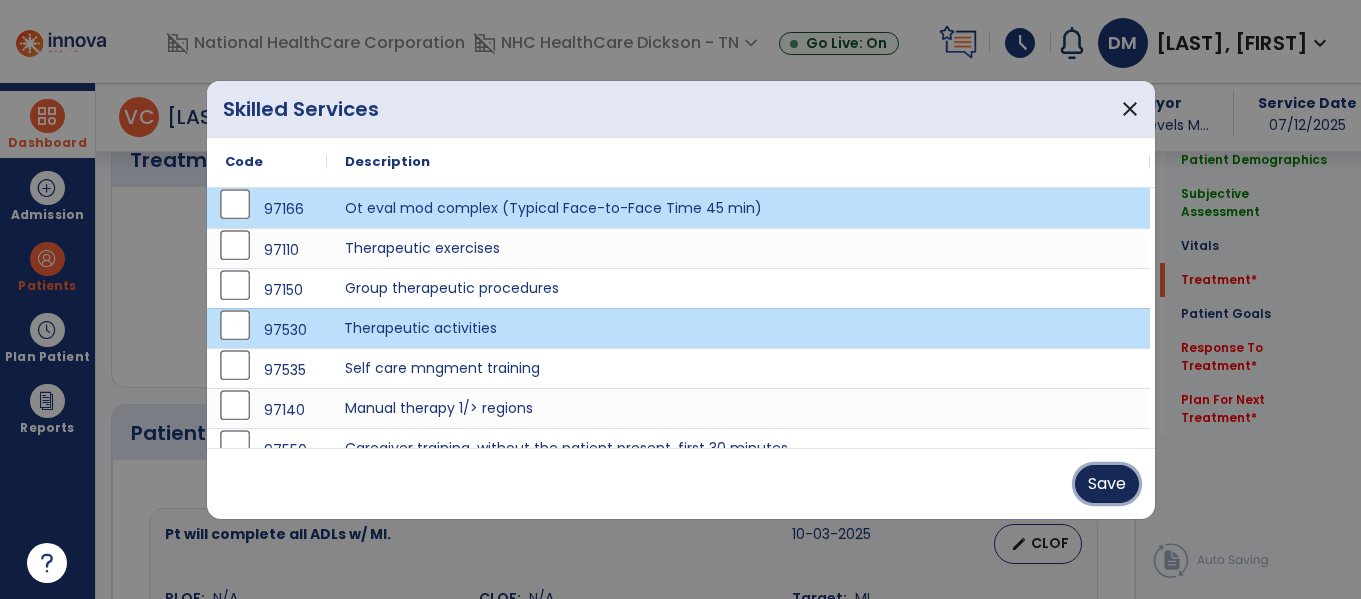 click on "Save" at bounding box center [1107, 484] 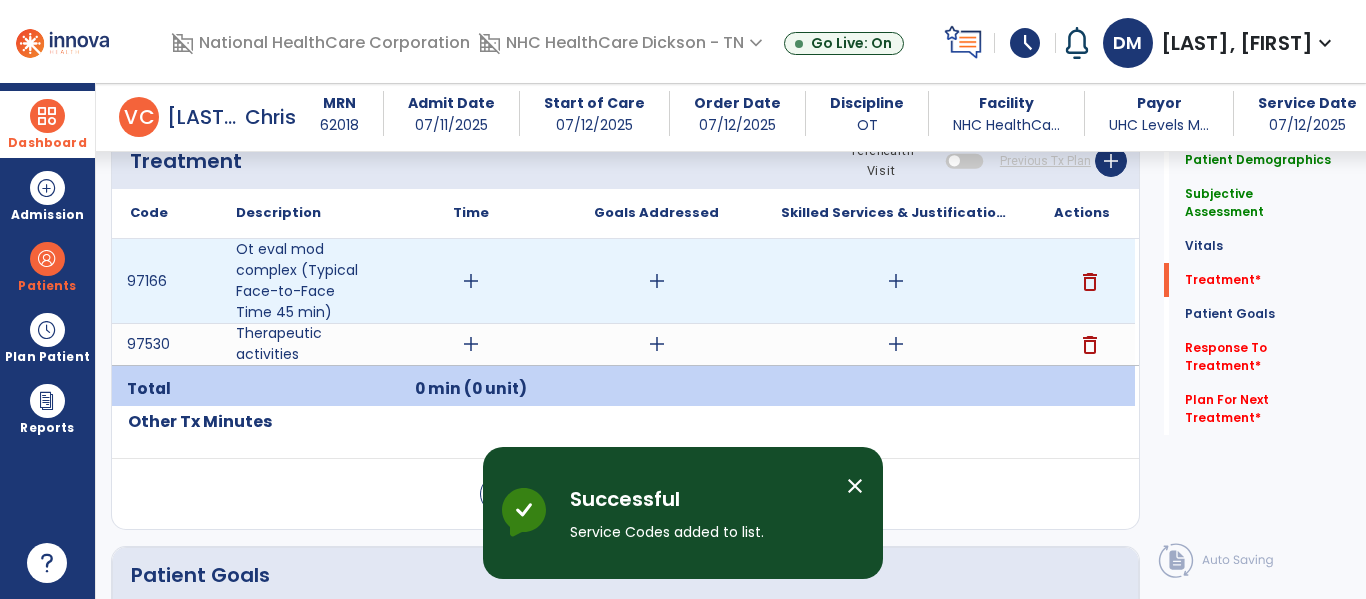 click on "add" at bounding box center [471, 281] 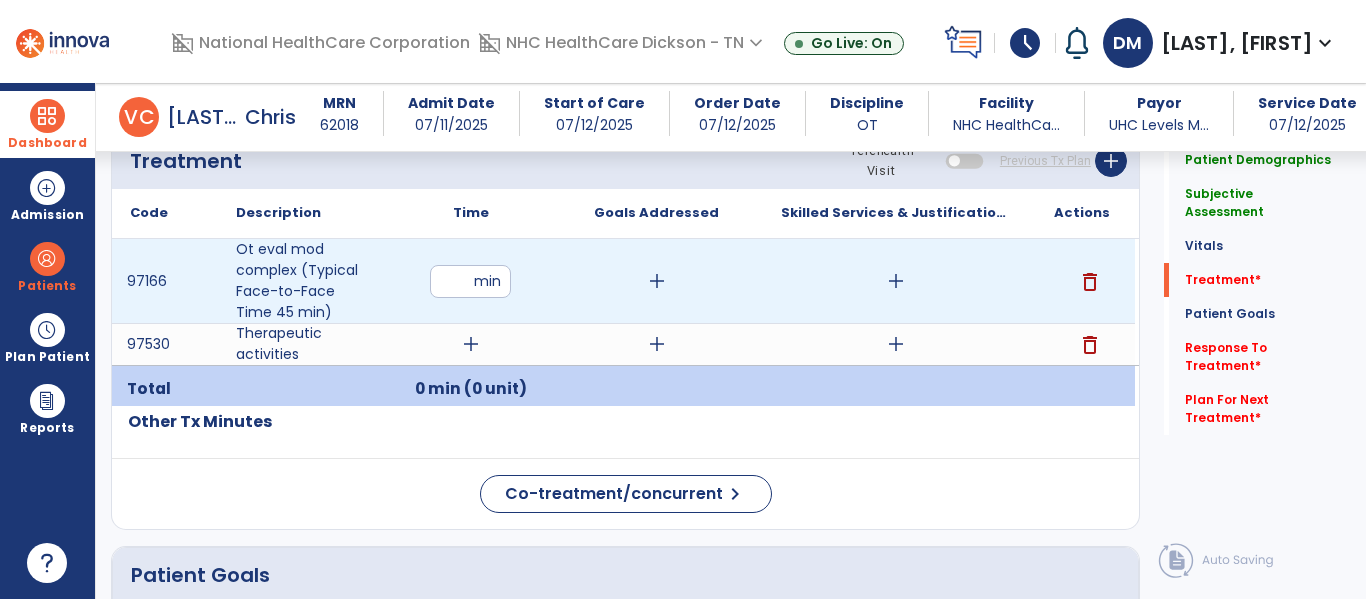 type on "**" 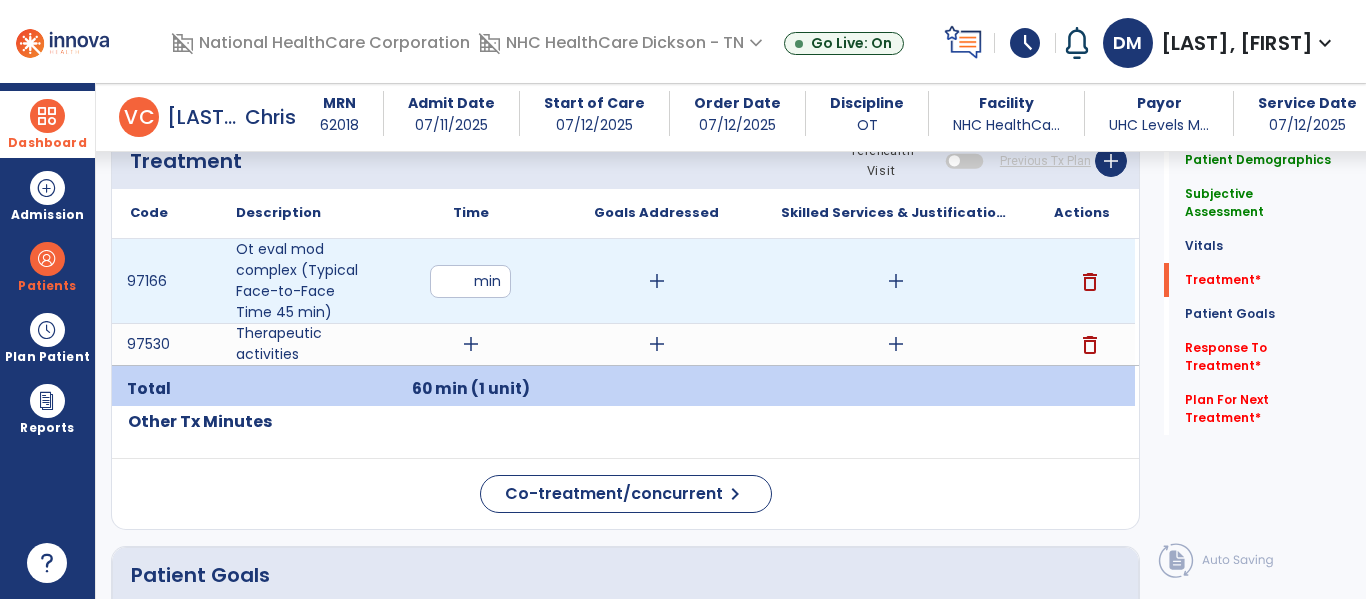 click on "add" at bounding box center [656, 281] 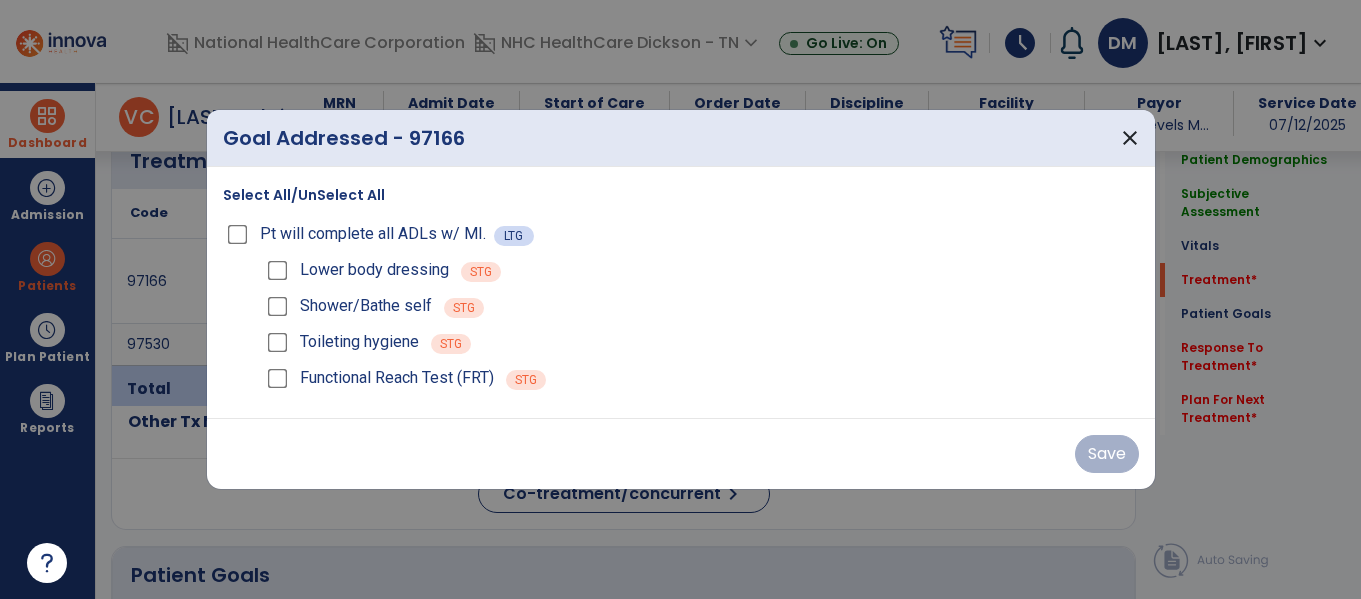 click on "Pt will complete all ADLs w/ MI." at bounding box center (358, 234) 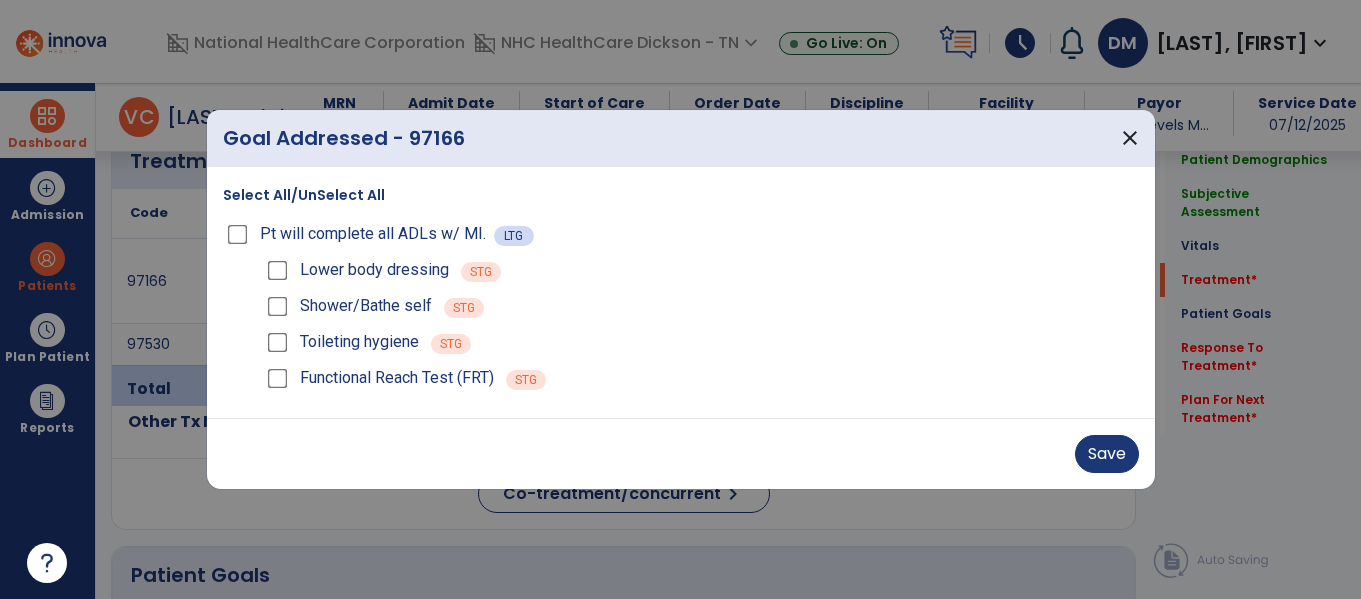 click on "Toileting hygiene" at bounding box center [341, 342] 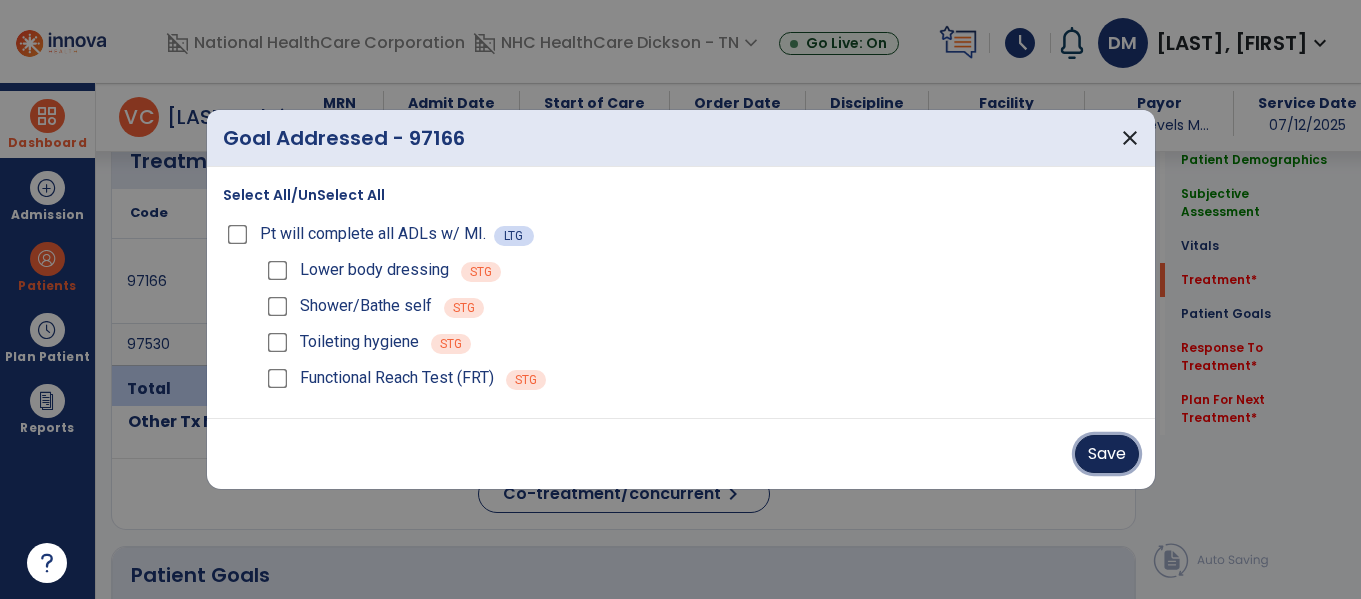 click on "Save" at bounding box center (1107, 454) 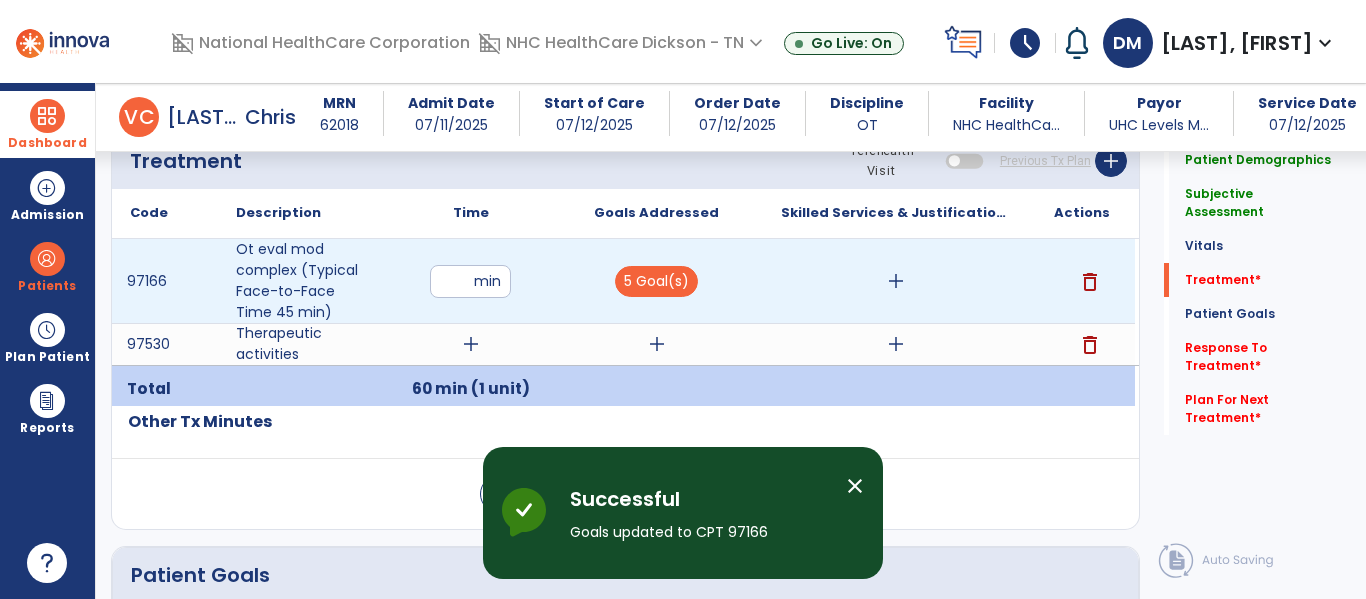 click on "add" at bounding box center (896, 281) 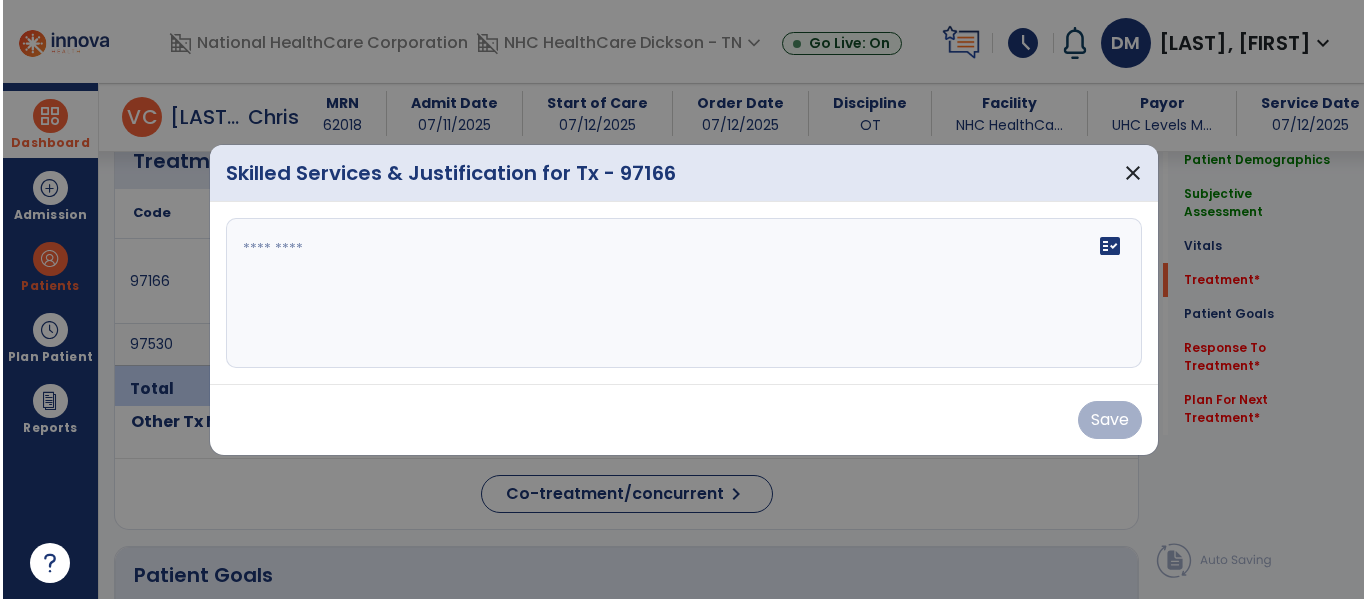 scroll, scrollTop: 1117, scrollLeft: 0, axis: vertical 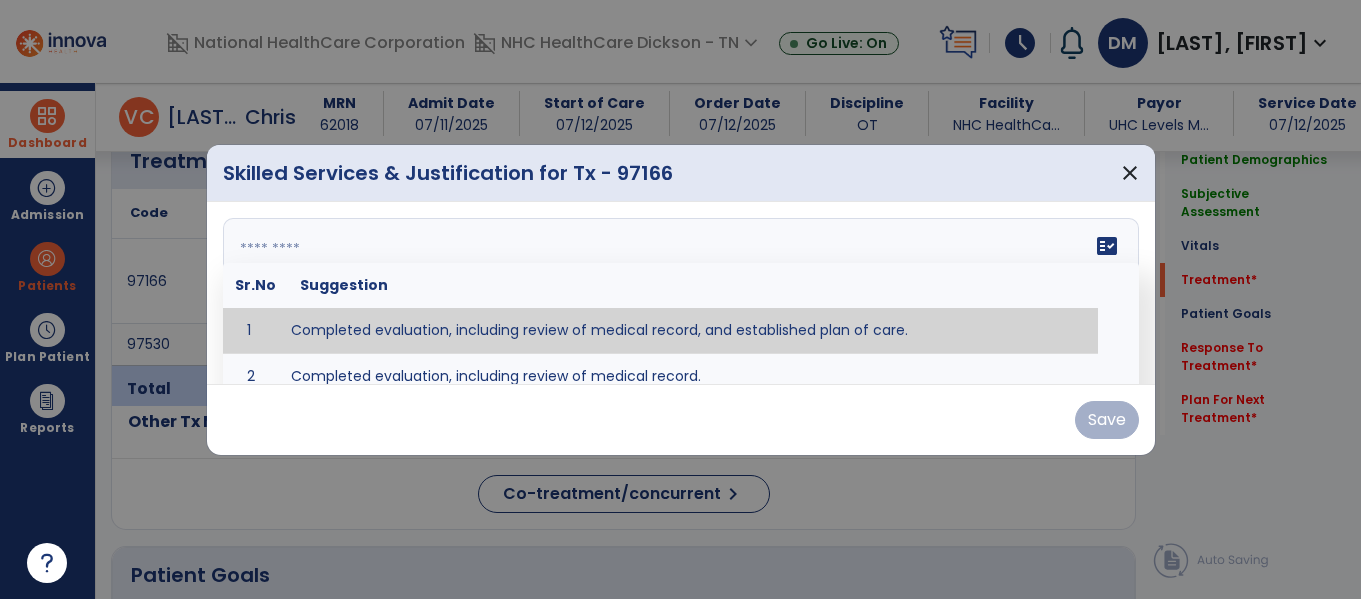 click at bounding box center (678, 293) 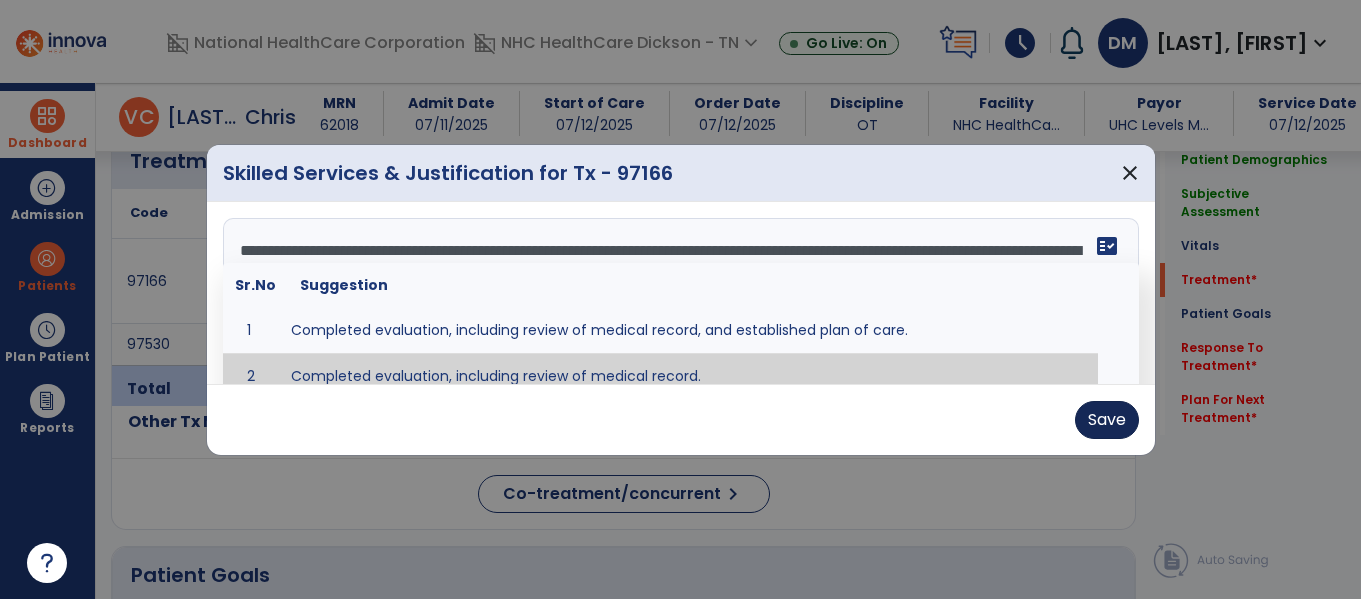 type on "**********" 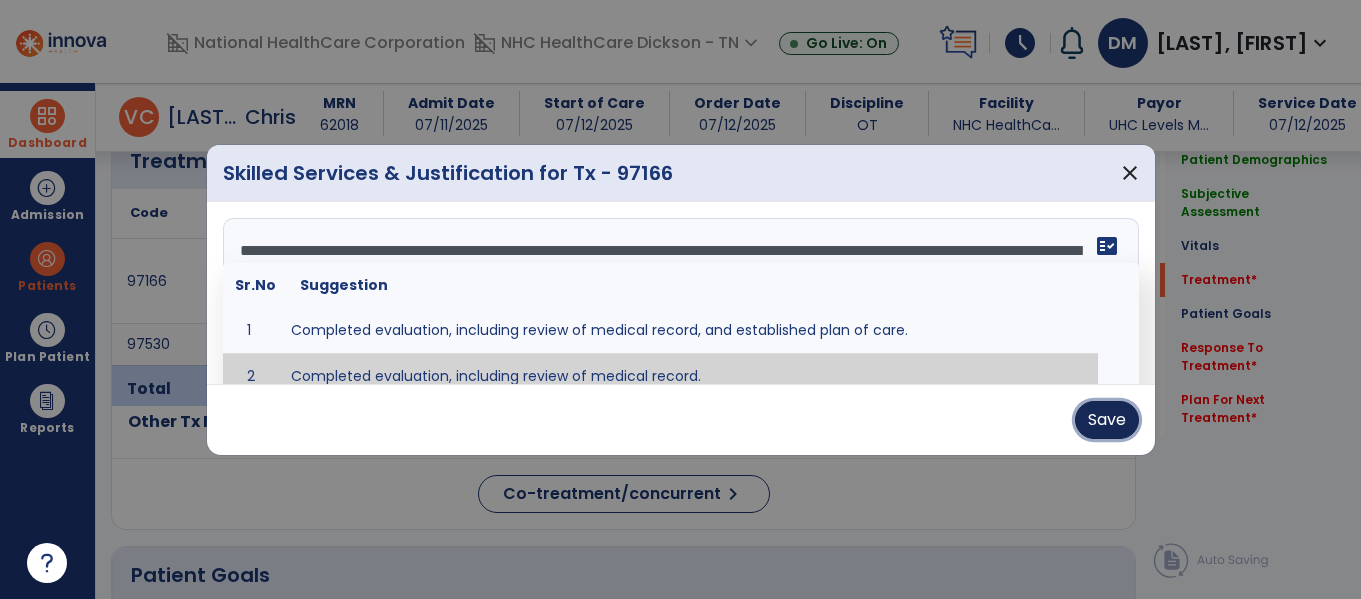 click on "Save" at bounding box center (1107, 420) 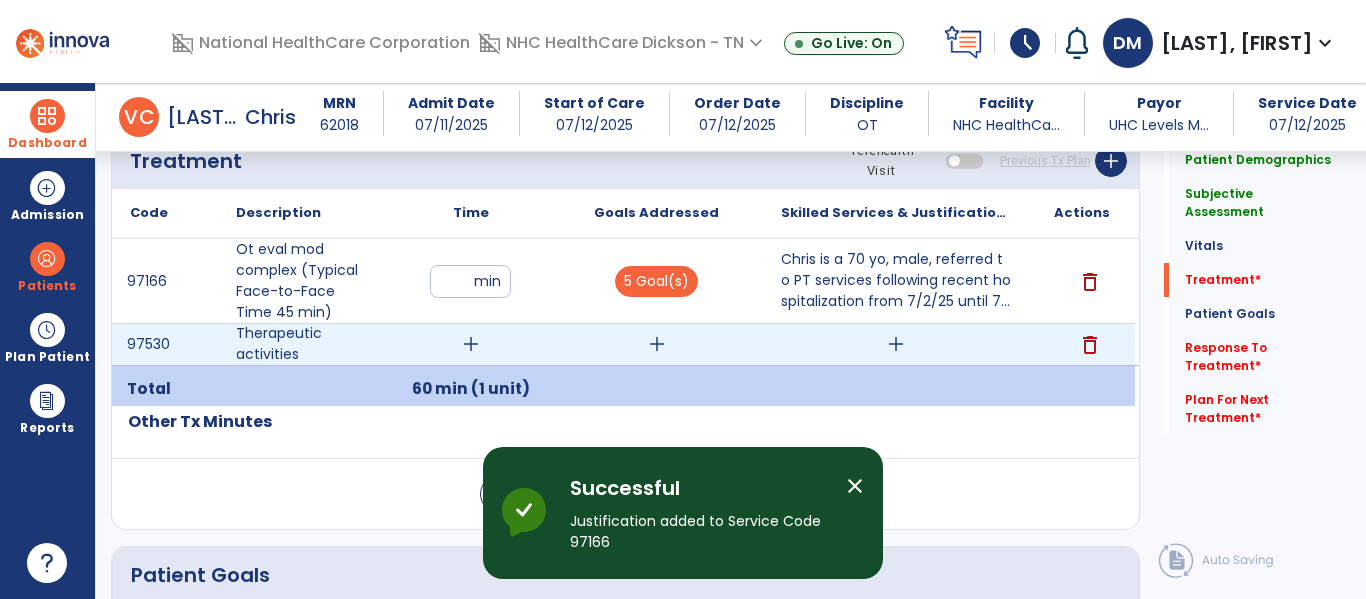 click on "add" at bounding box center [471, 344] 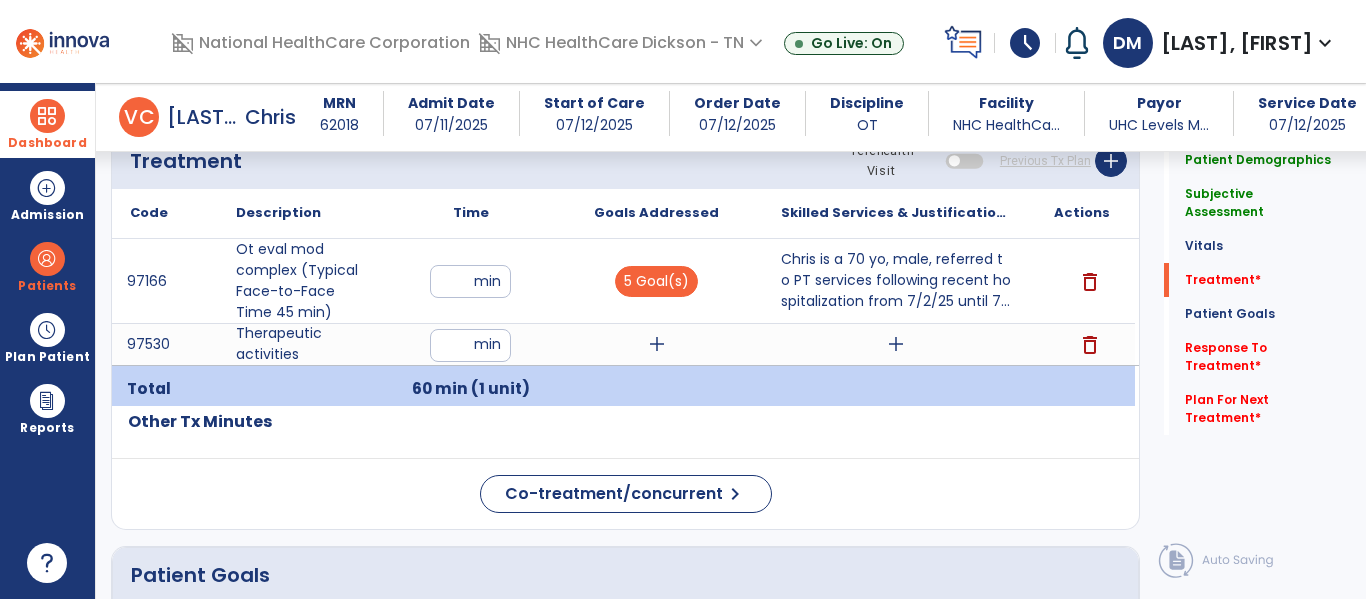 click on "Code
Description
Time" 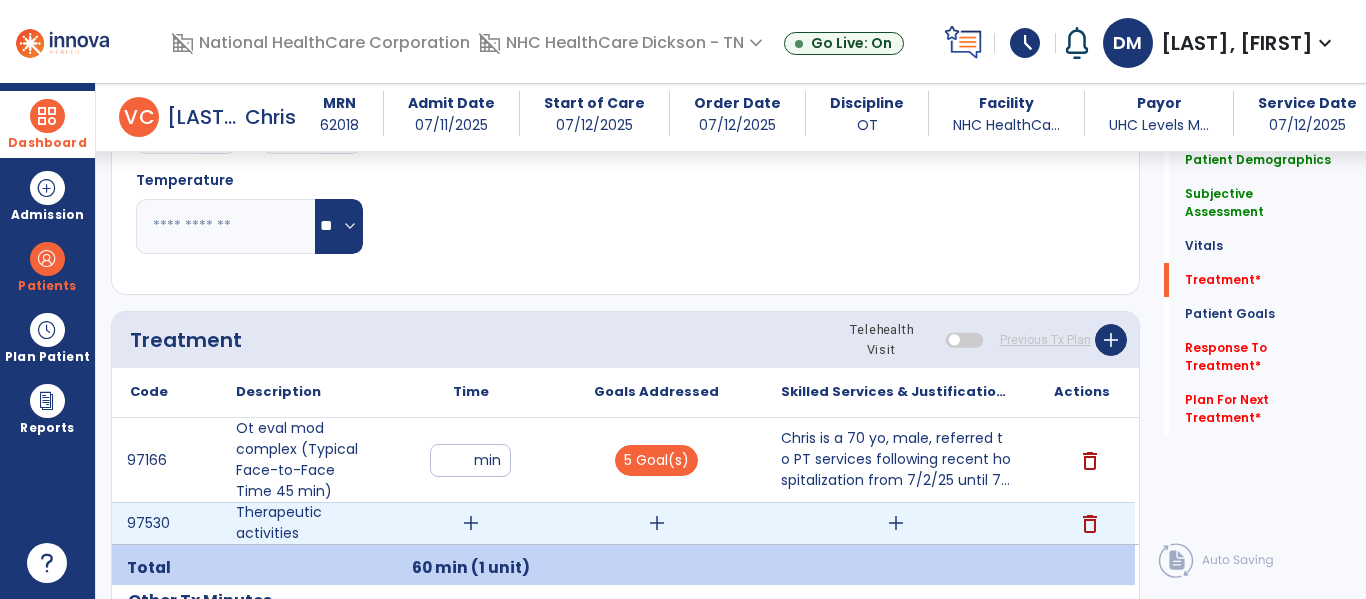 click on "add" at bounding box center [896, 523] 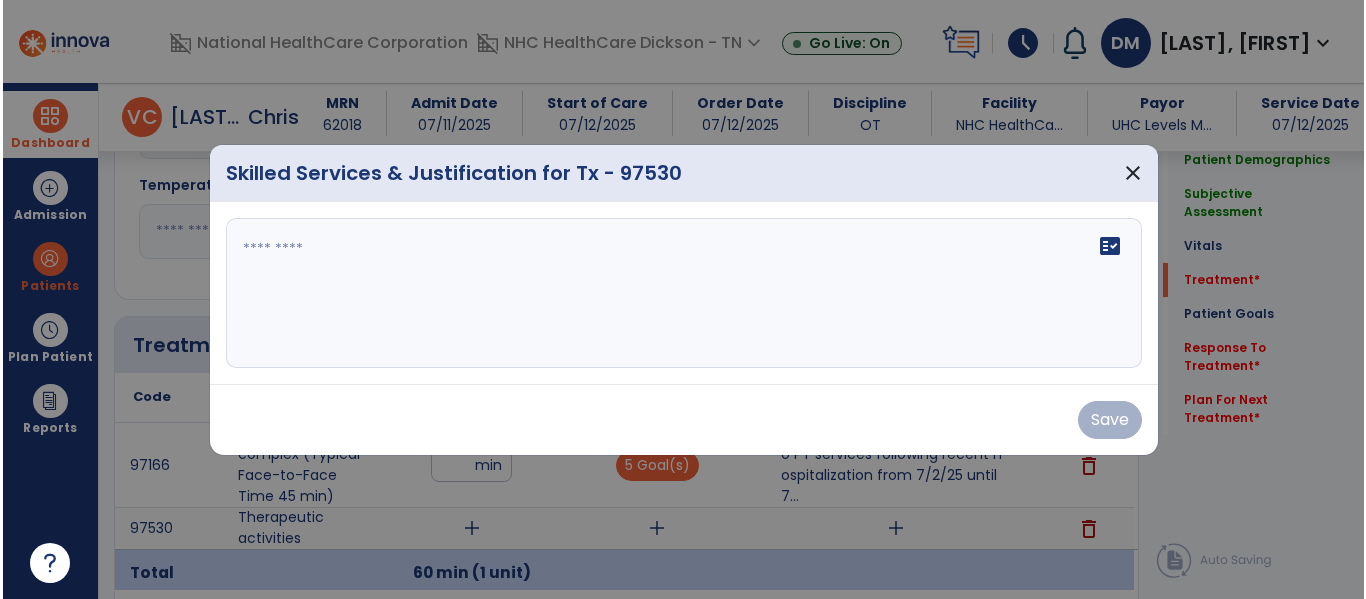 scroll, scrollTop: 938, scrollLeft: 0, axis: vertical 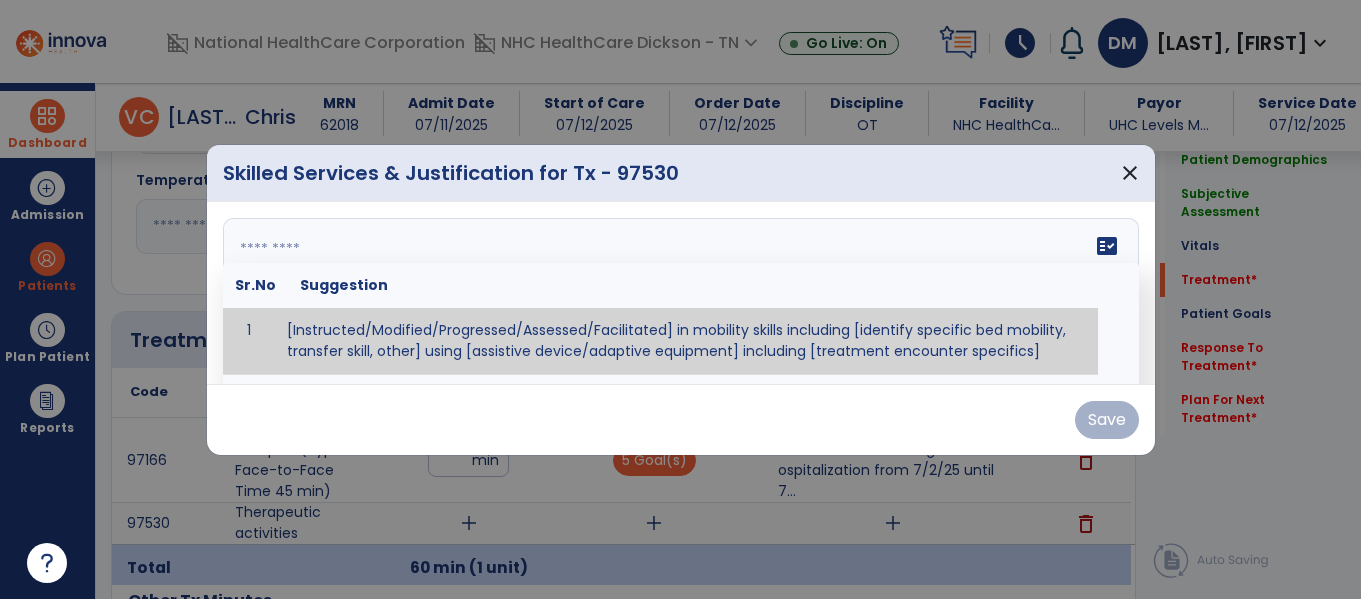 click at bounding box center [678, 293] 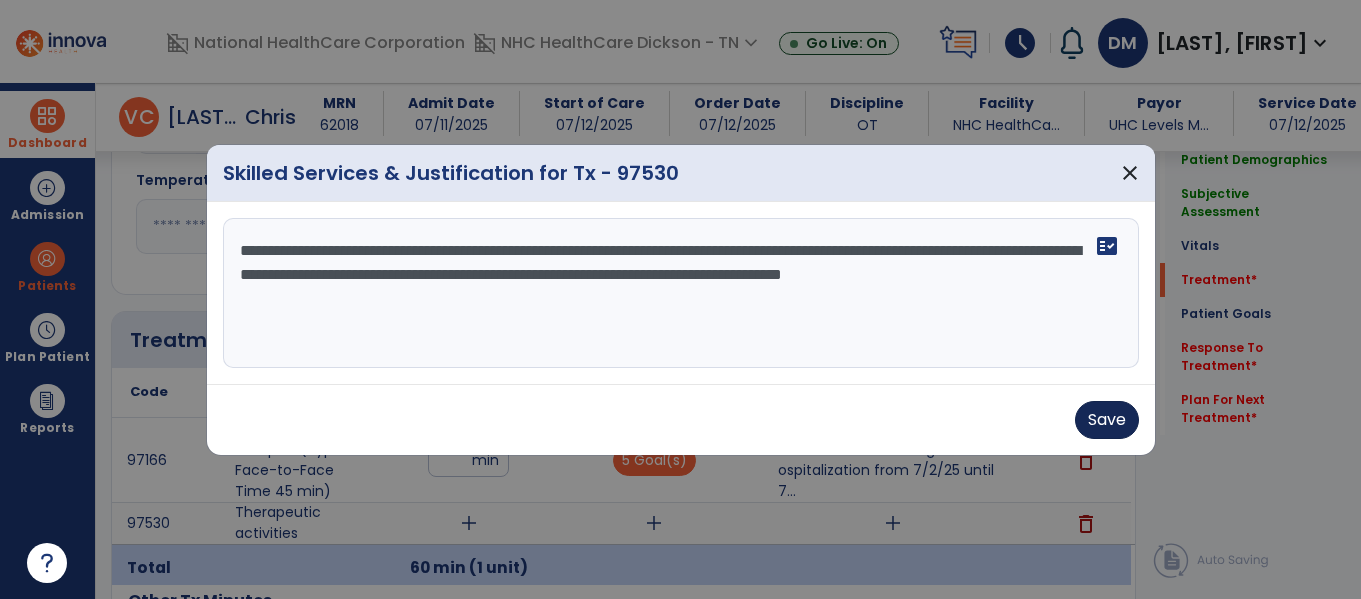 type on "**********" 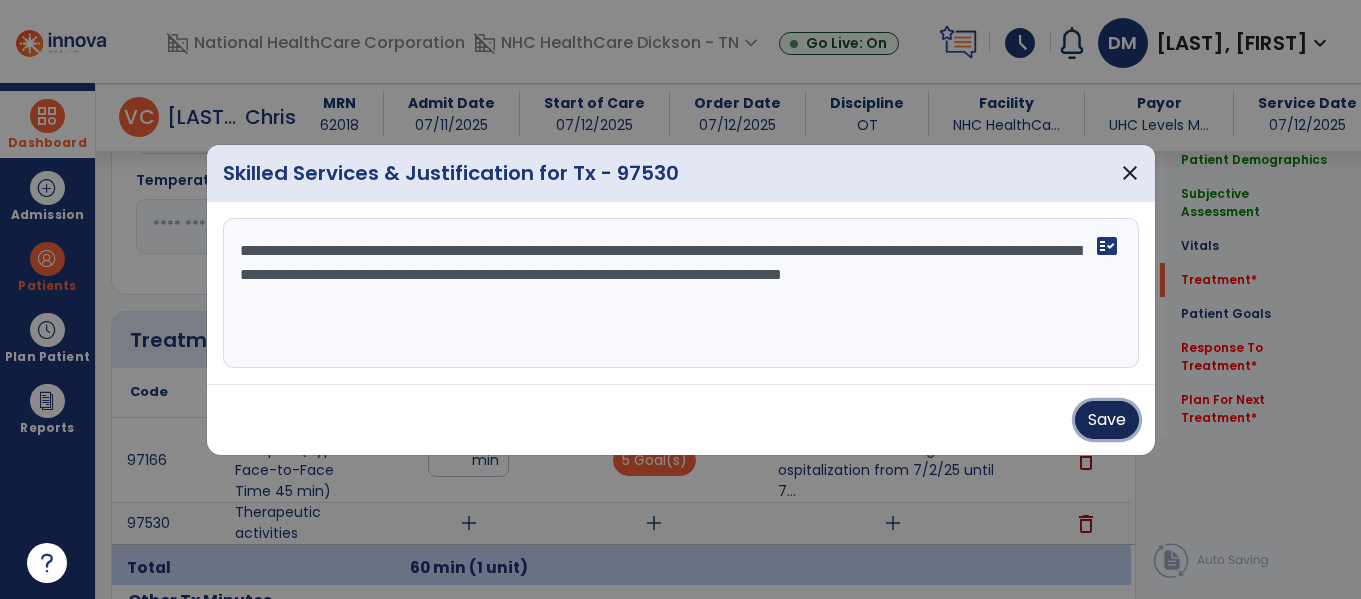 click on "Save" at bounding box center [1107, 420] 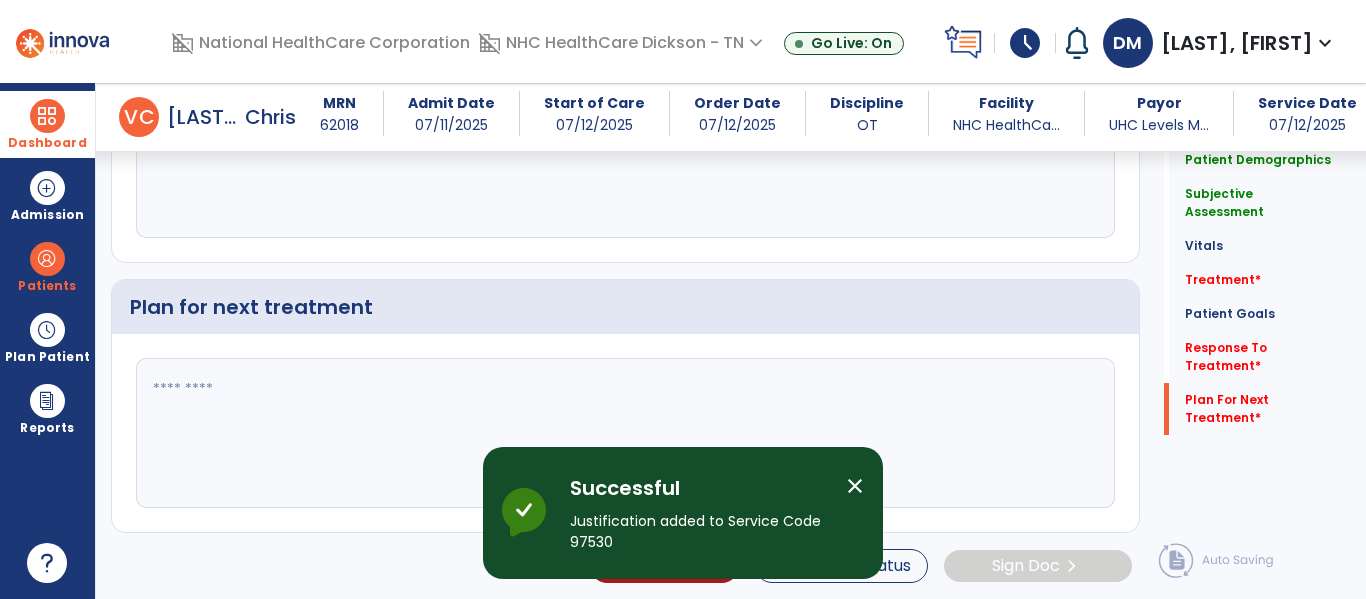 scroll, scrollTop: 2176, scrollLeft: 0, axis: vertical 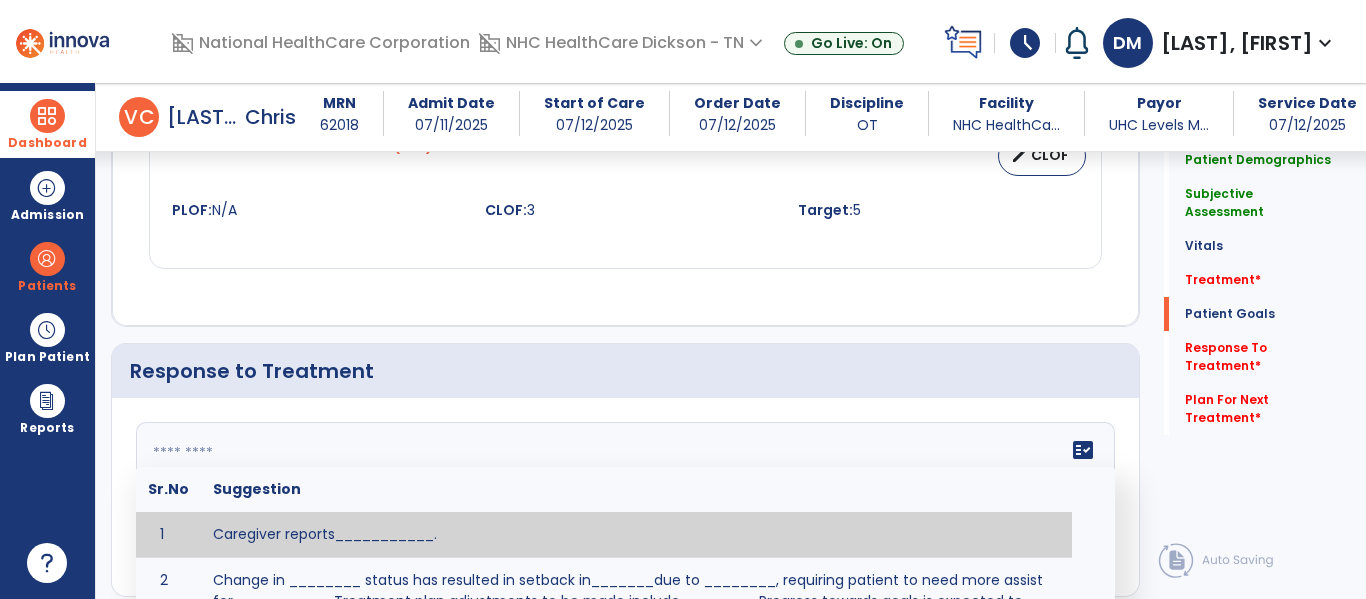 click 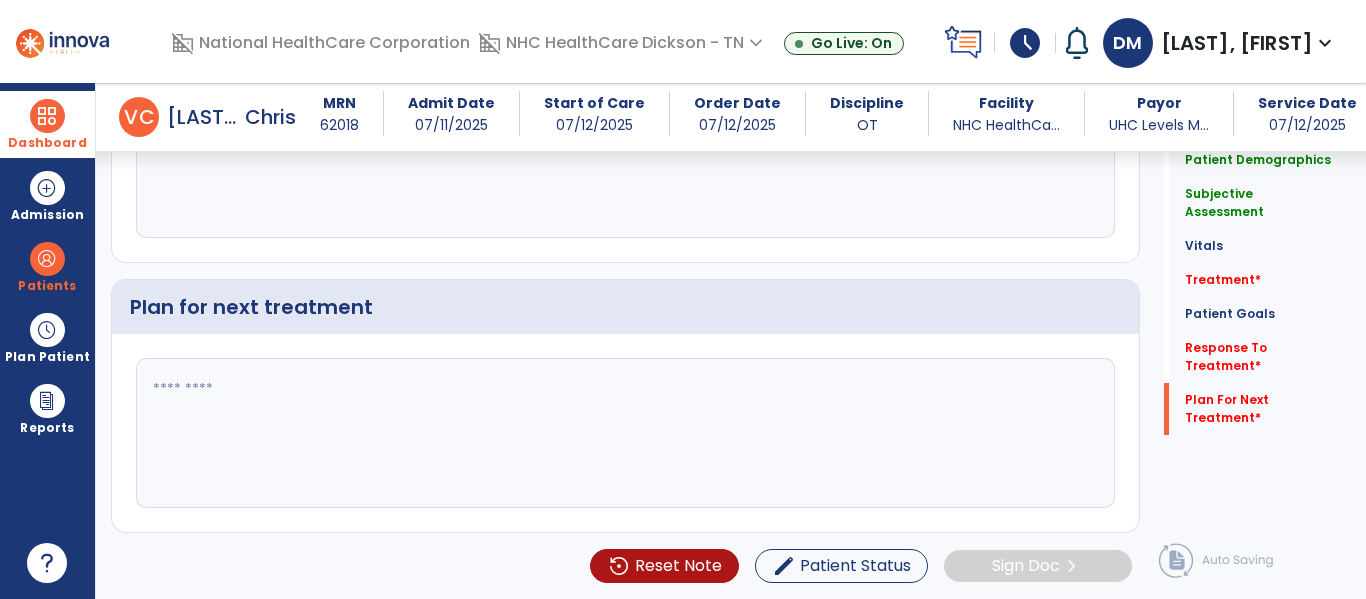 type on "**********" 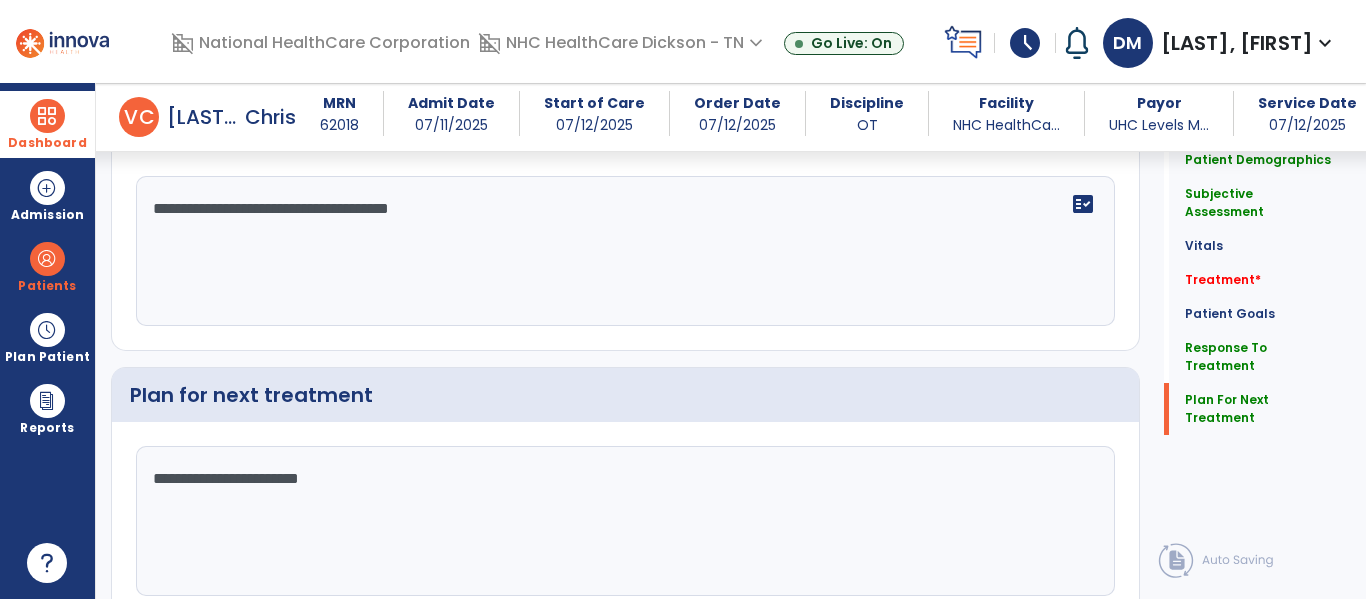 scroll, scrollTop: 2510, scrollLeft: 0, axis: vertical 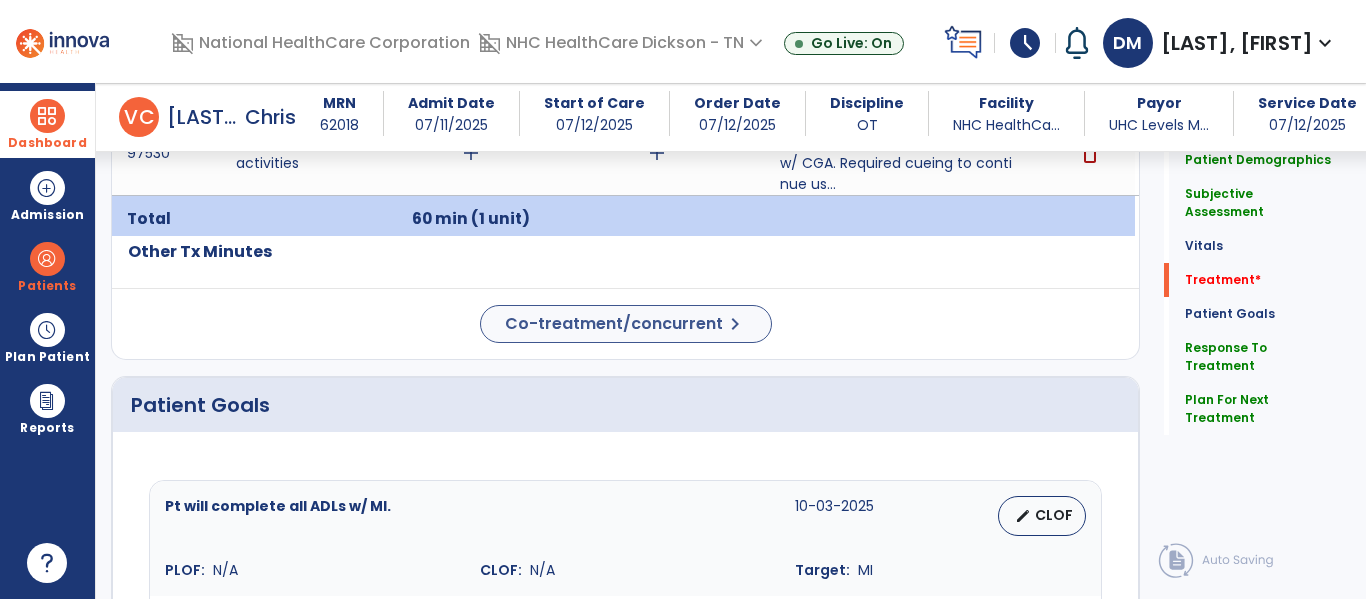 type on "**********" 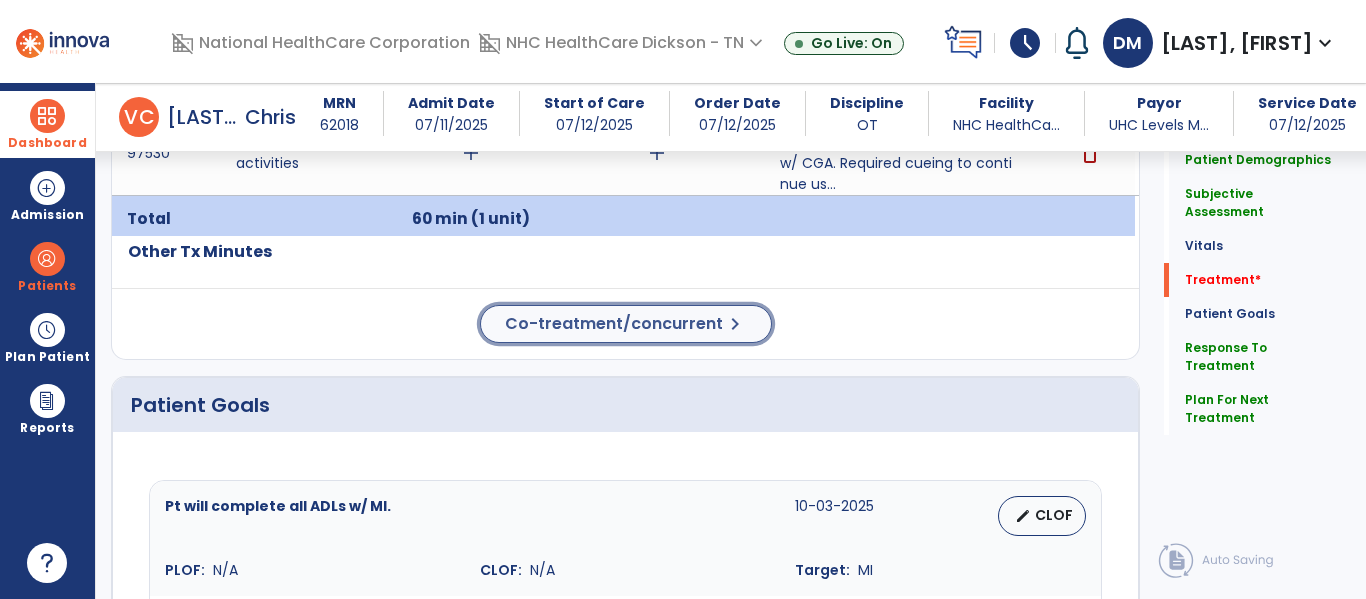 click on "Co-treatment/concurrent" 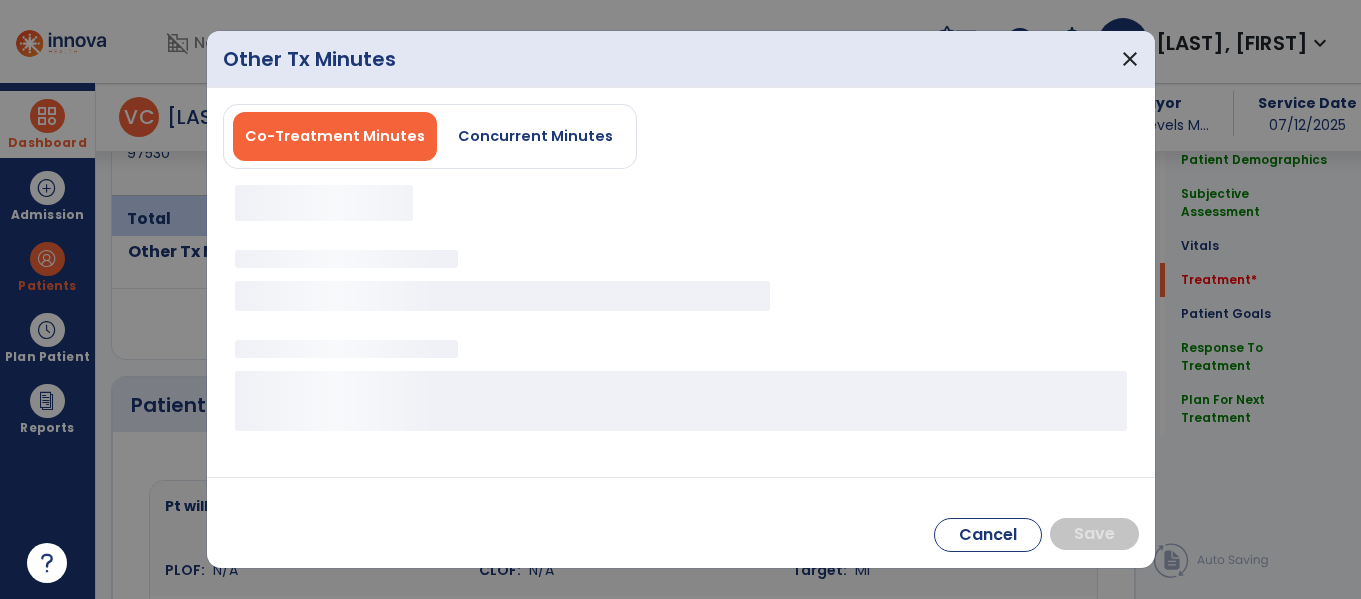 scroll, scrollTop: 1329, scrollLeft: 0, axis: vertical 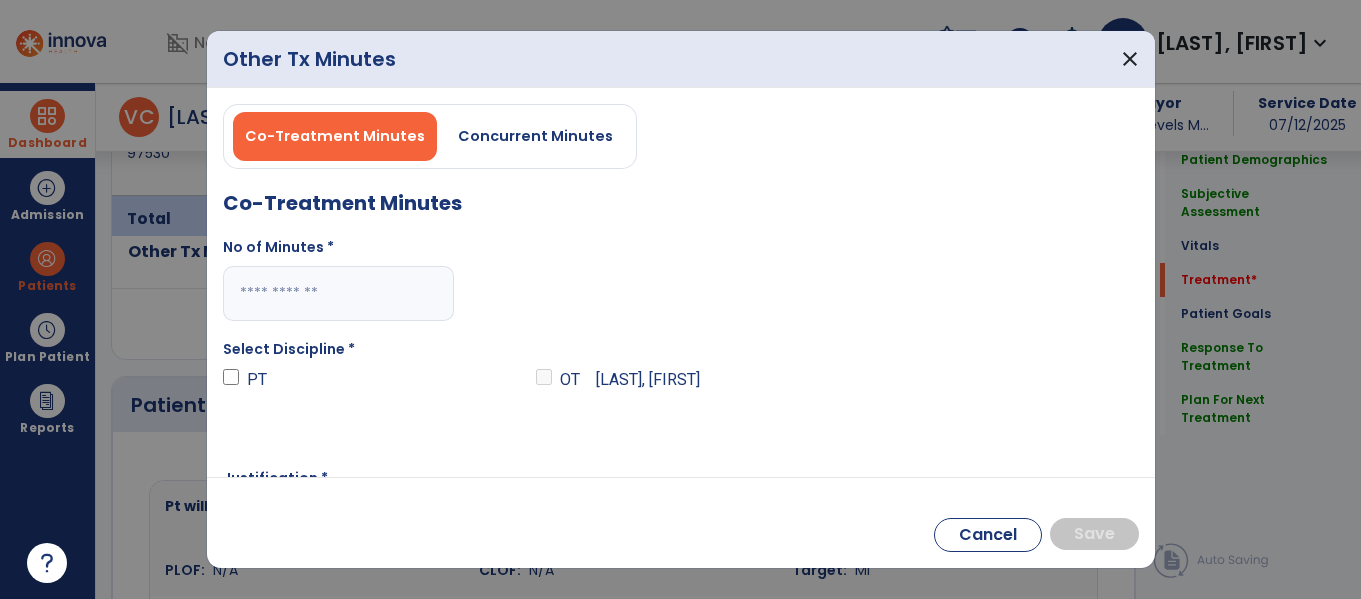 click at bounding box center [338, 293] 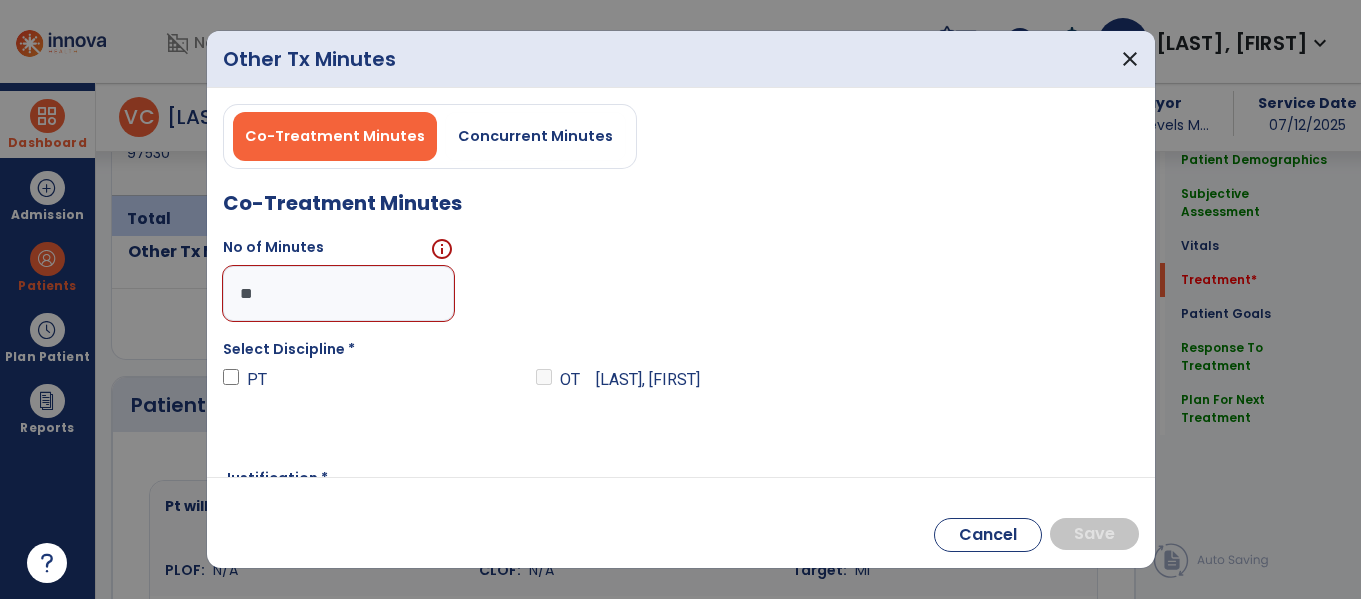 type on "**" 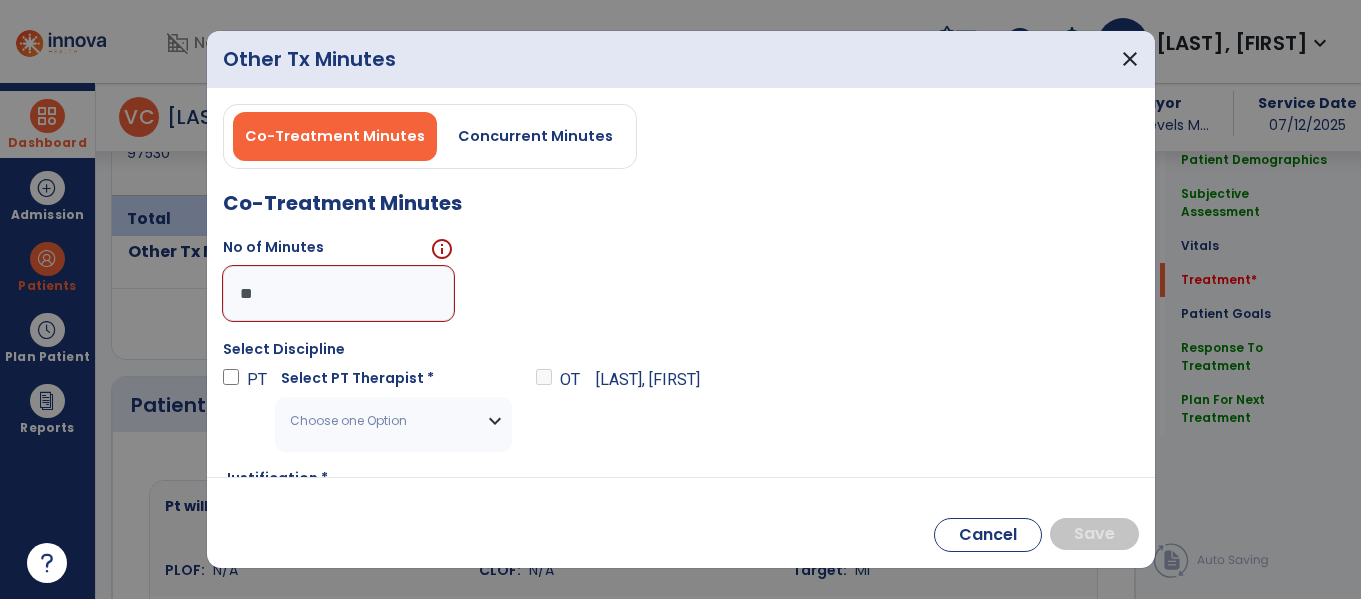 click on "Choose one Option" at bounding box center [393, 421] 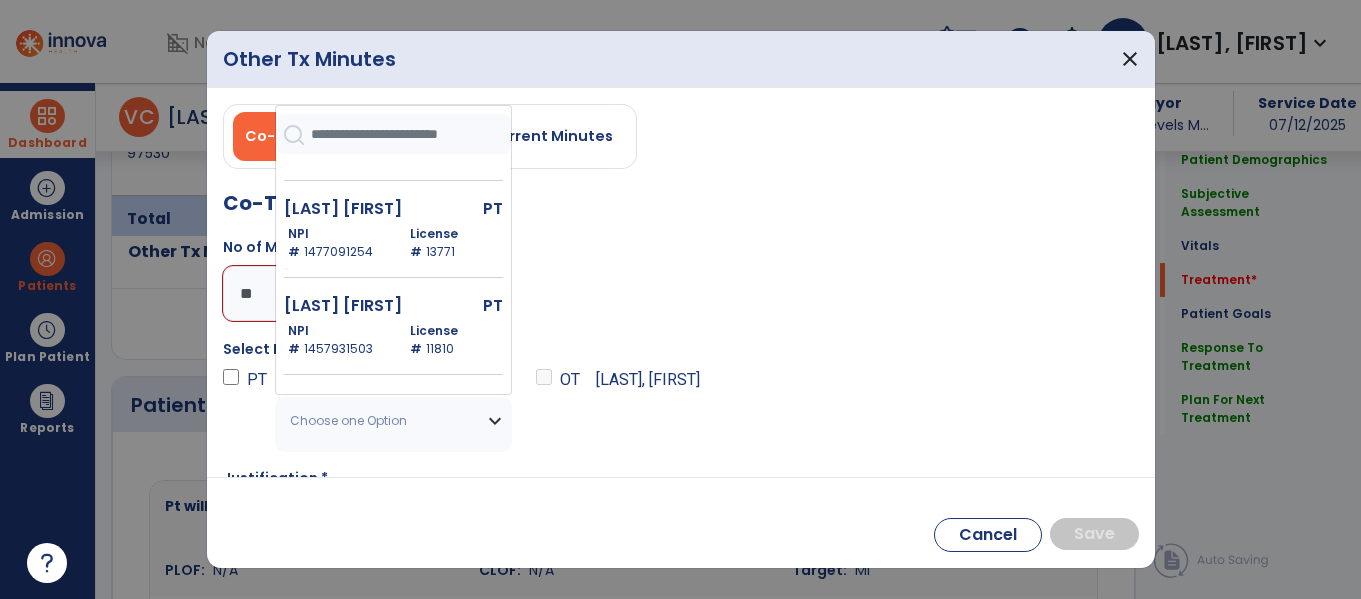 scroll, scrollTop: 1331, scrollLeft: 0, axis: vertical 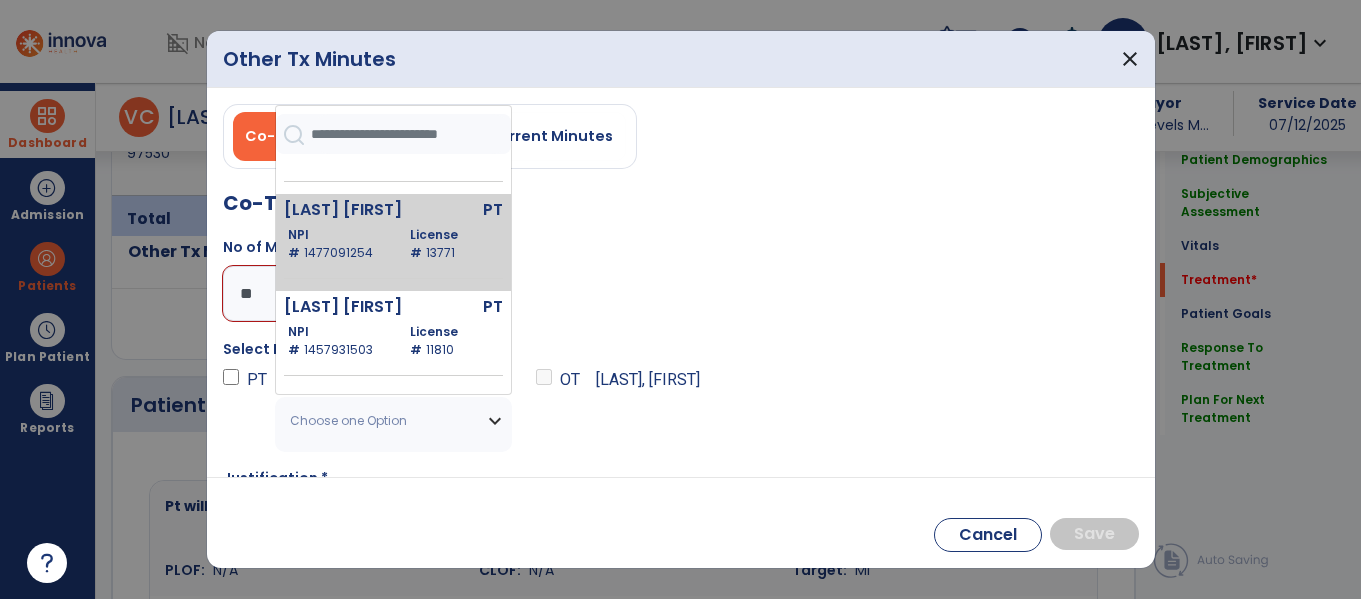 click on "[LAST], [FIRST]   PT   NPI #  [NUMBER]  License #  [NUMBER]" at bounding box center [393, 242] 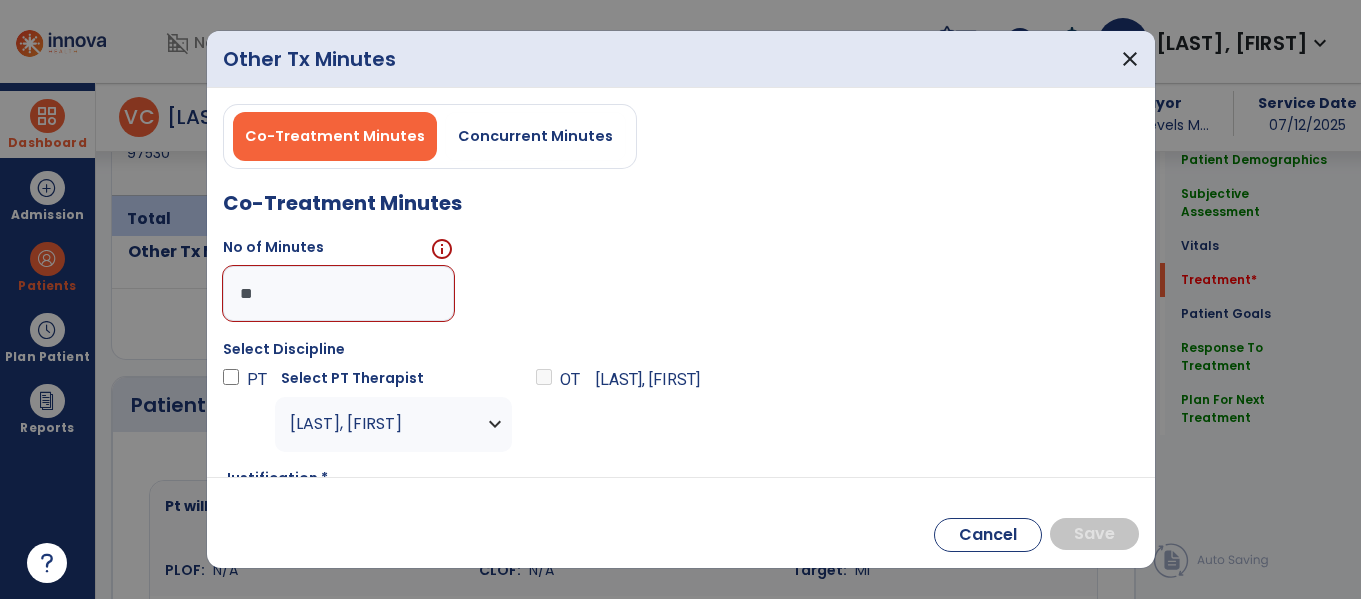 scroll, scrollTop: 115, scrollLeft: 0, axis: vertical 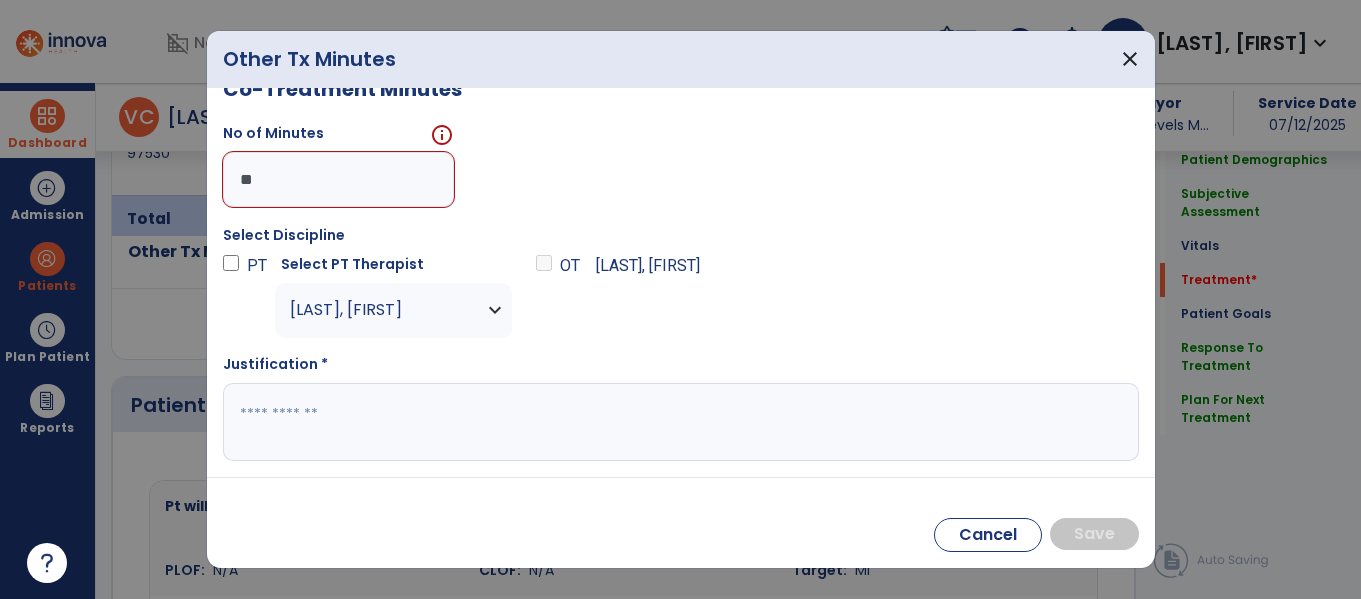 click at bounding box center [678, 422] 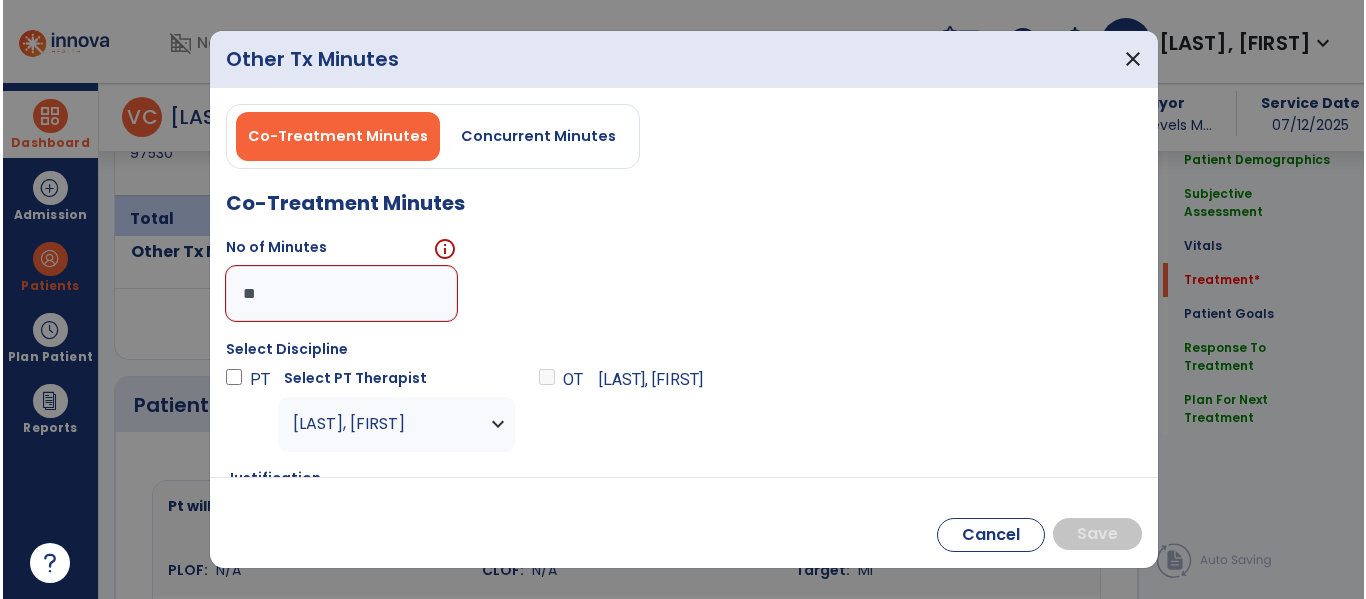 scroll, scrollTop: 0, scrollLeft: 0, axis: both 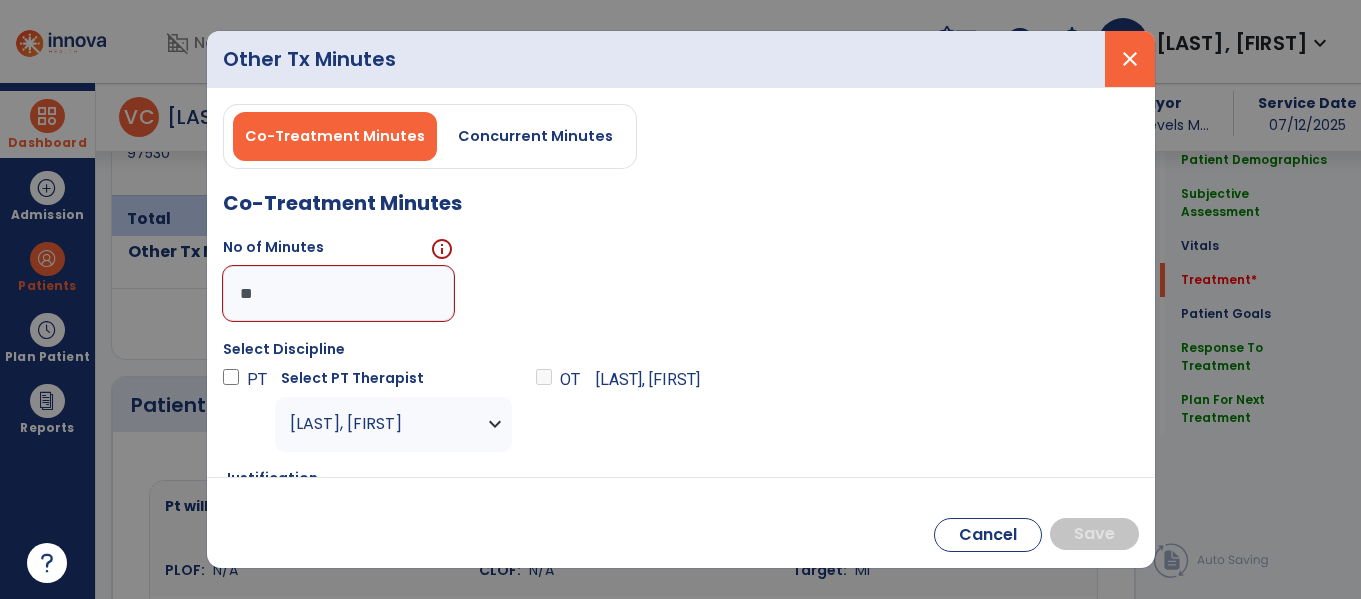 type on "**********" 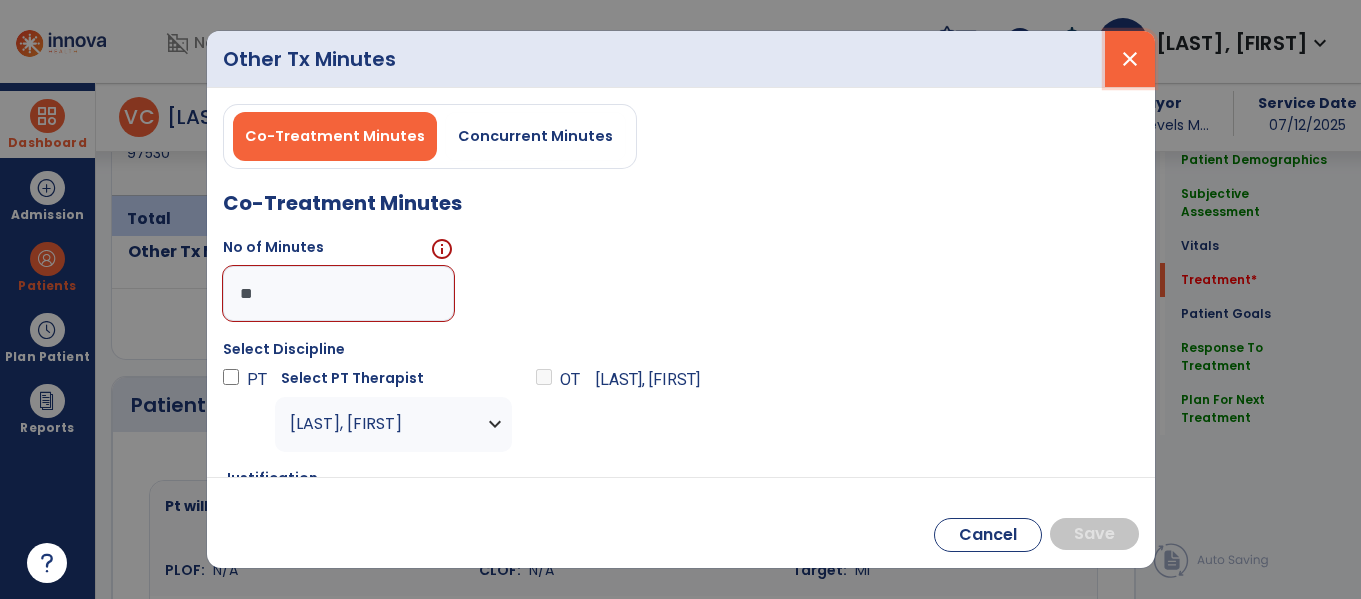 click on "close" at bounding box center [1130, 59] 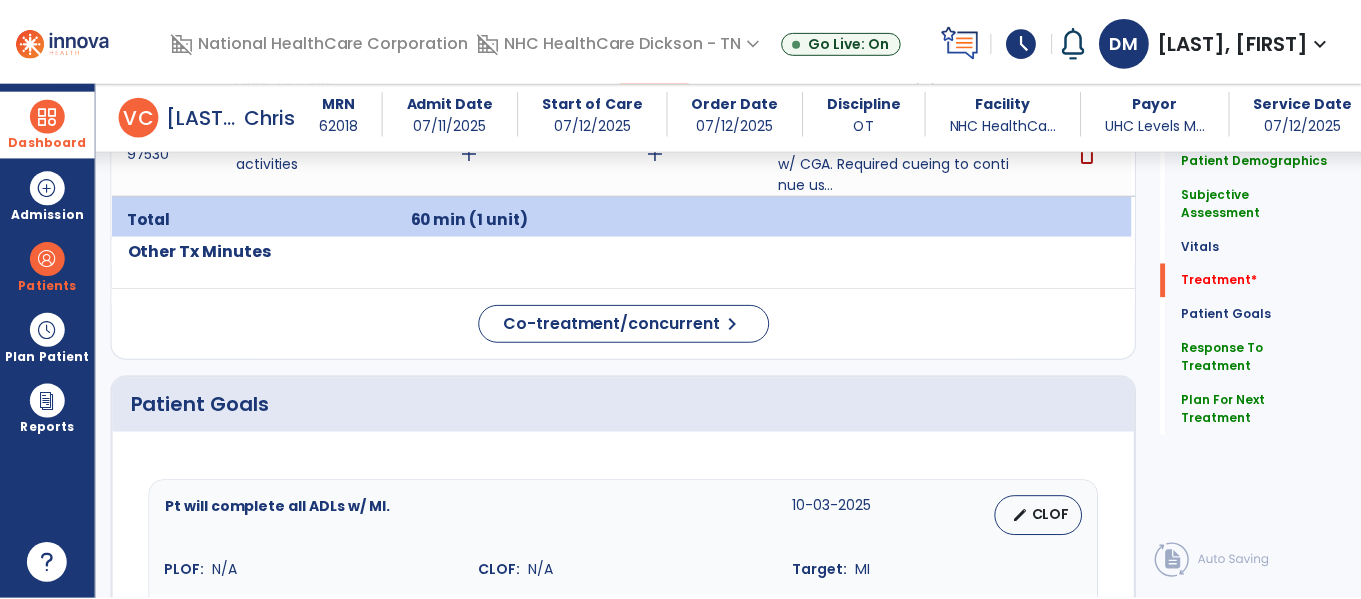 scroll, scrollTop: 1166, scrollLeft: 0, axis: vertical 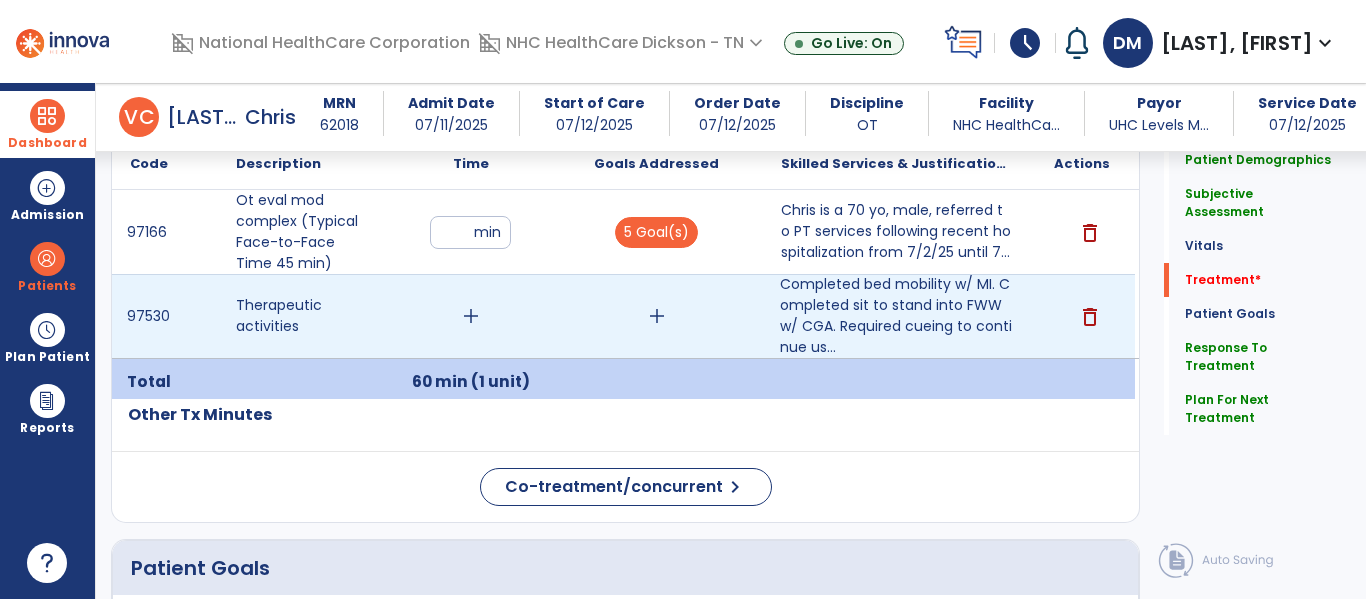 click on "add" at bounding box center (470, 316) 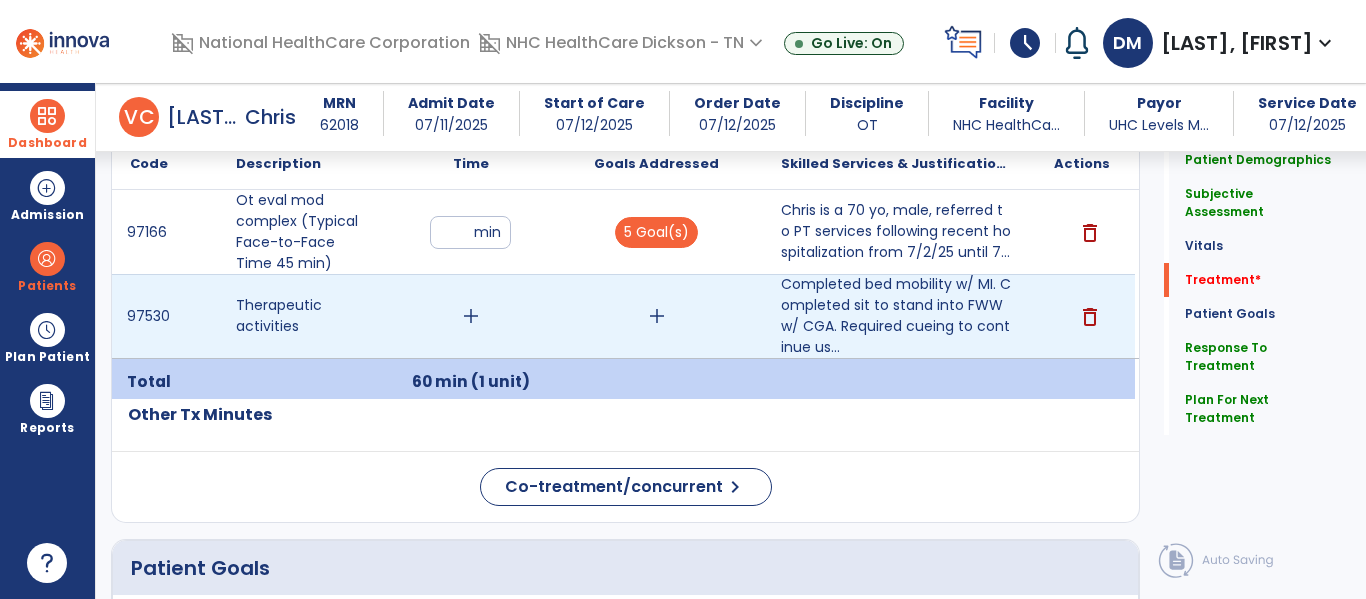 click on "add" at bounding box center [470, 316] 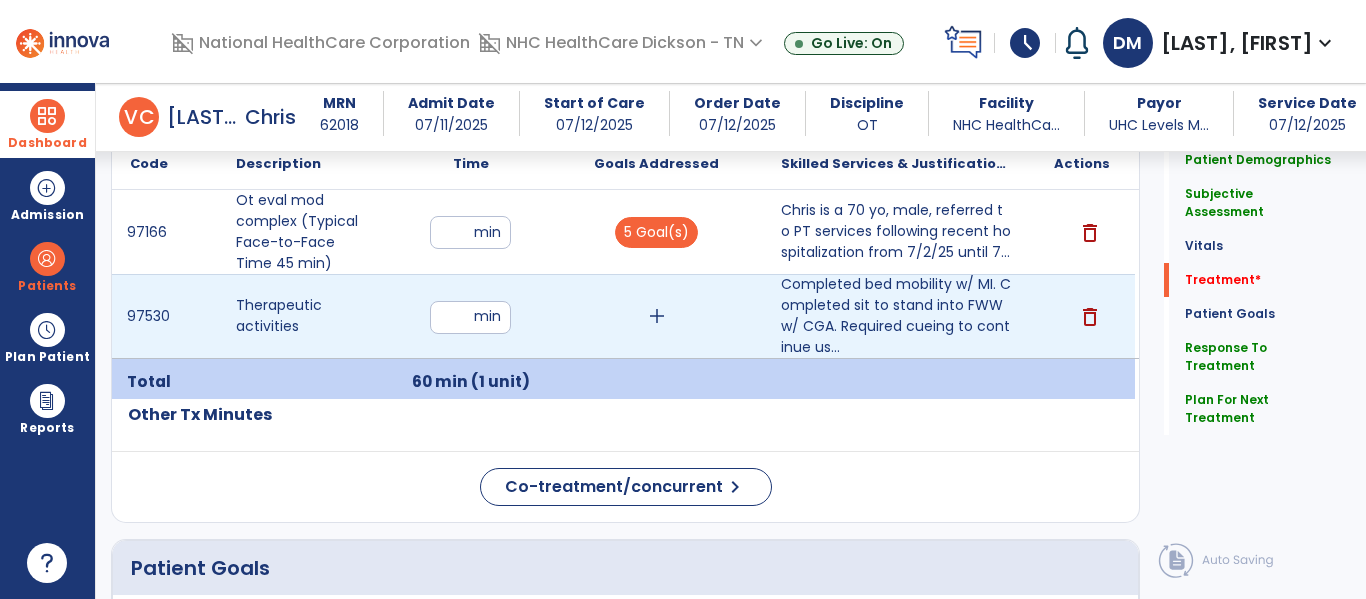 type on "**" 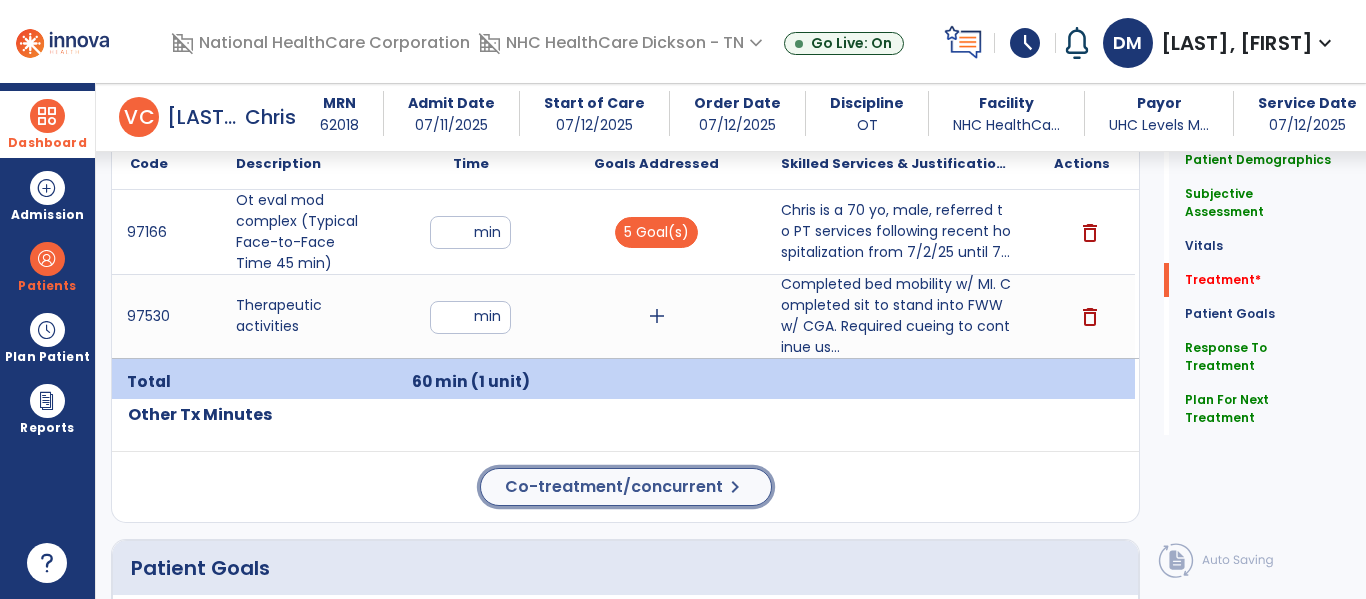 click on "Patient Demographics  Medical Diagnosis   Treatment Diagnosis   Precautions   Contraindications
Code
Description
Pdpm Clinical Category
J44.1 to" 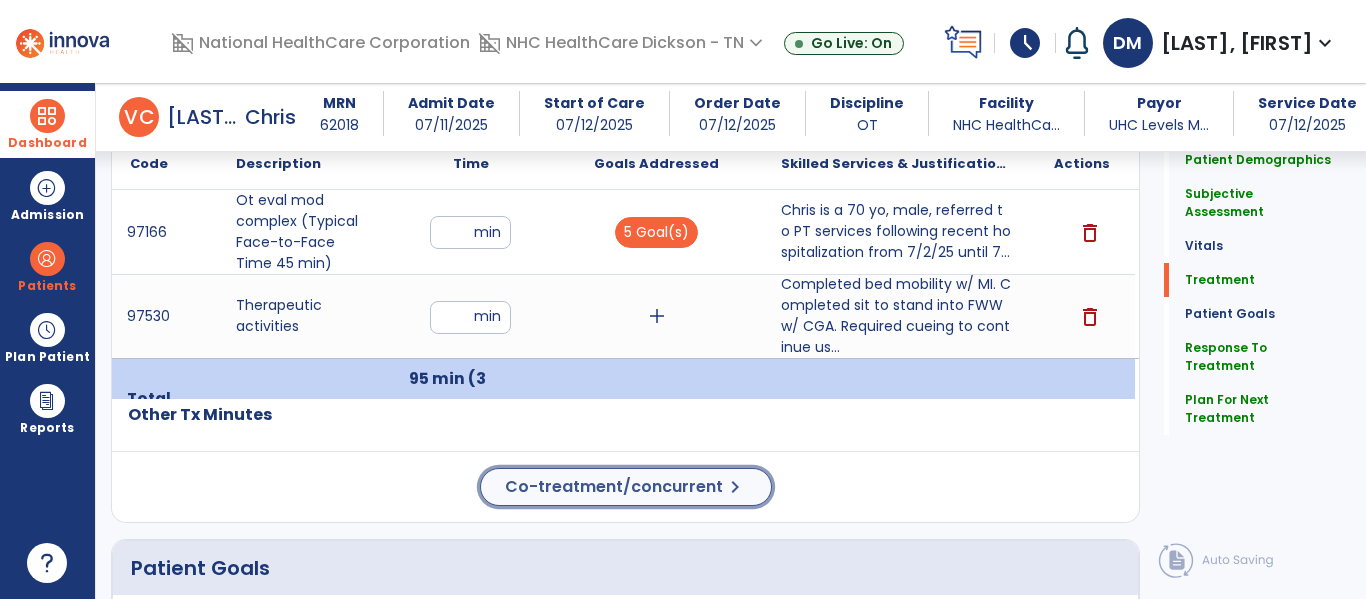 click on "Co-treatment/concurrent" 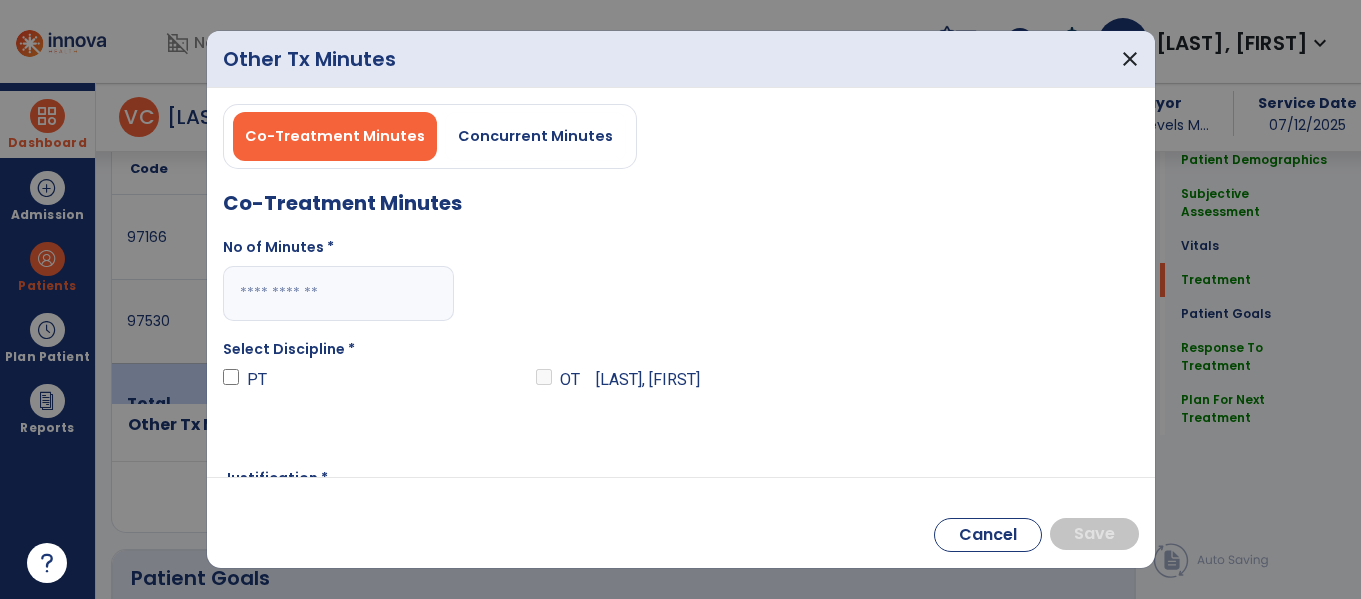 scroll, scrollTop: 1166, scrollLeft: 0, axis: vertical 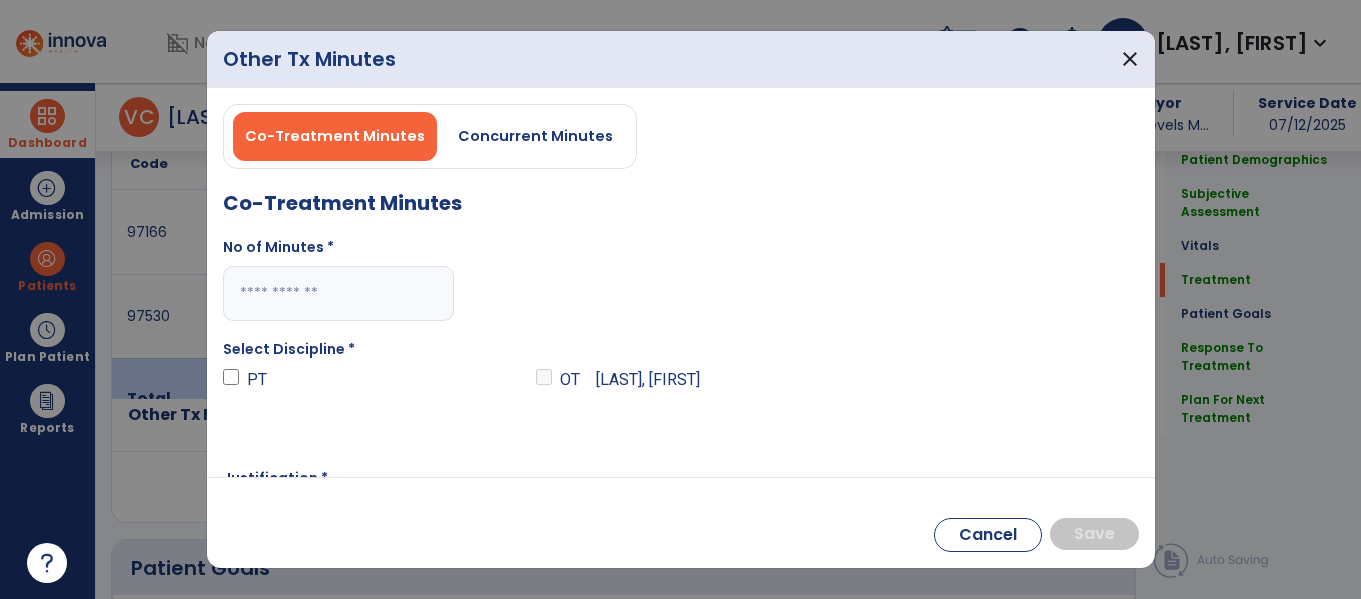 click at bounding box center [338, 293] 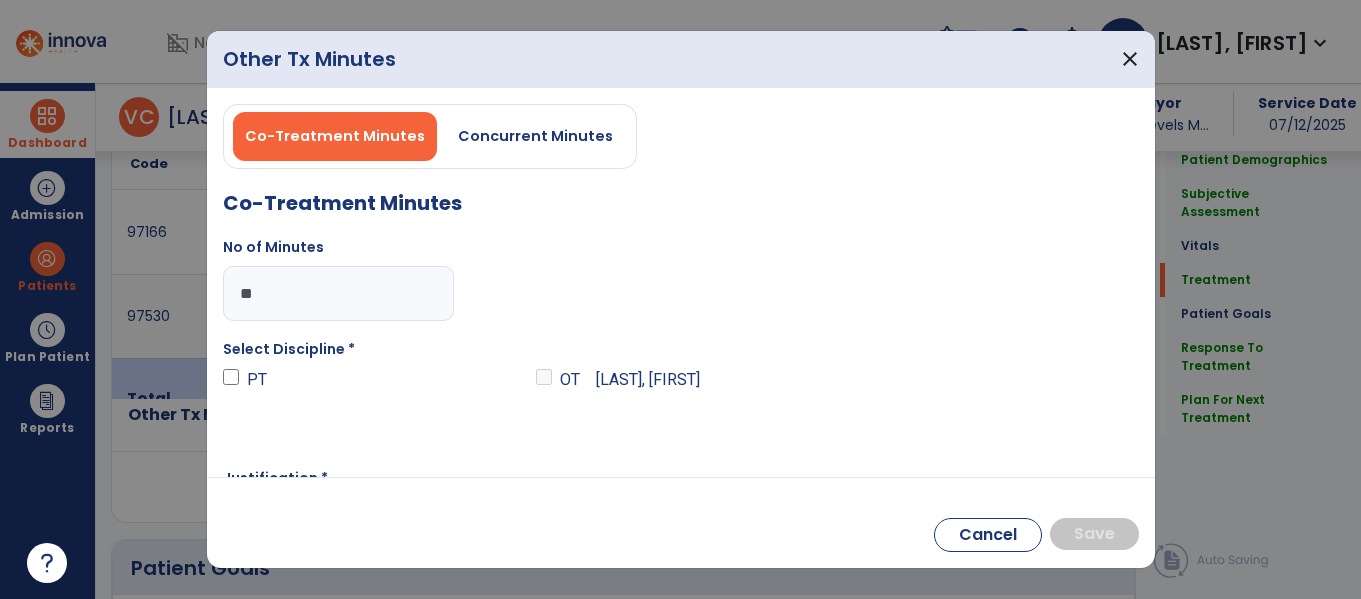 type on "**" 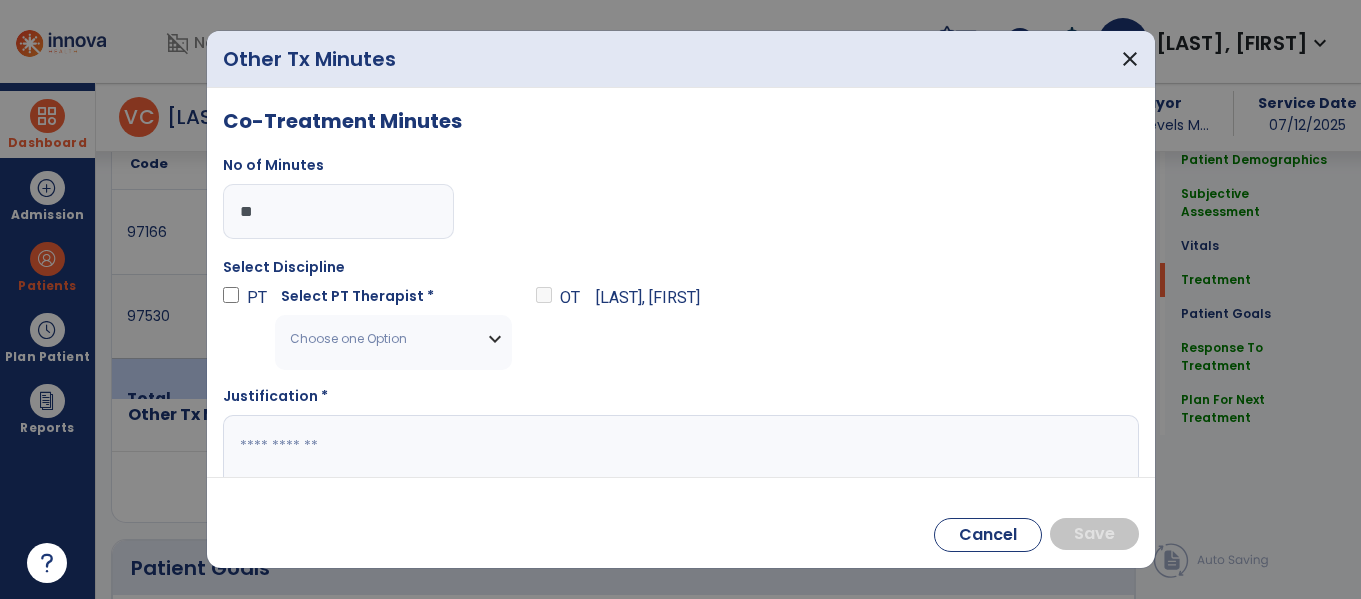 scroll, scrollTop: 87, scrollLeft: 0, axis: vertical 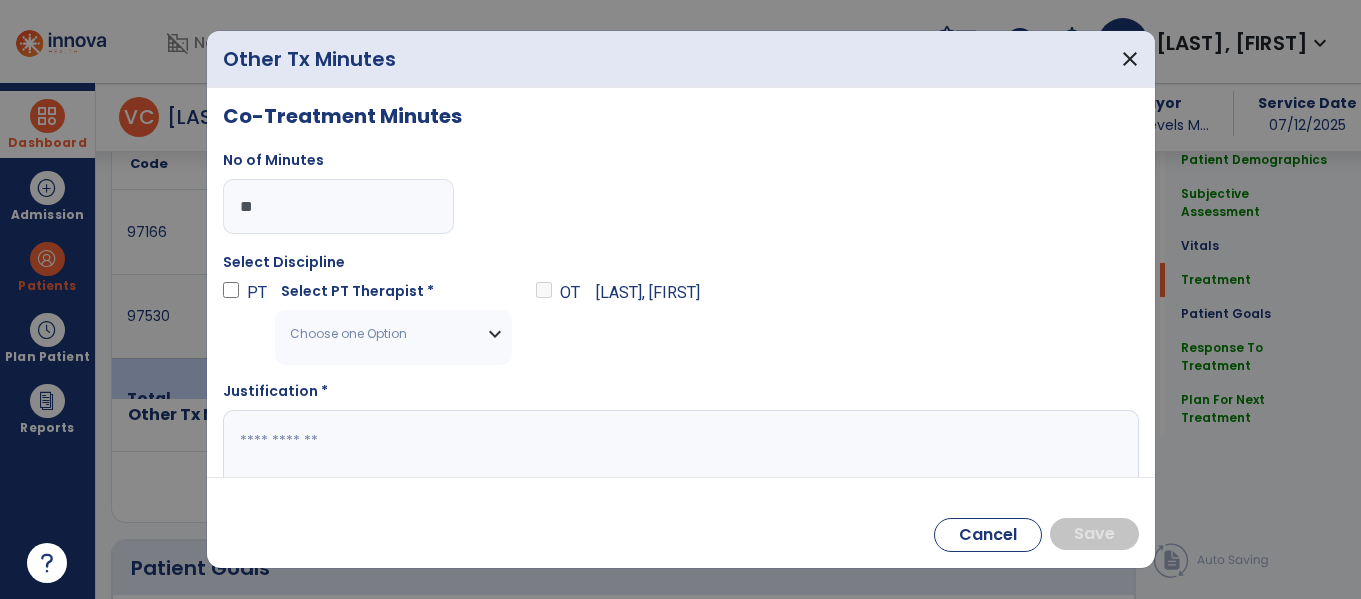 click on "Select PT Therapist * Choose one Option Anderson Beard  Samantha   PT   NPI #  [NPI]  License #  13640 Chastain Heather  PT   NPI #  N/A   License #  15520 Davenport Bella  PTA   NPI #  [NPI]  License #  8631 Gentle  Ciara   PT   NPI #  [NPI]  License #  10902 Hayes Kaylee   PTA   NPI #  [NPI]  License #  8648 Hemry Claire   PTA   NPI #  N/A   License #  CP043241A Inso, Jr. David  PTA   NPI #  [NPI]  License #  5508 Jackson Morris  Kaitlin  PTA   NPI #  [NPI]  License #  6718 Kennedy-graves Brooklyn  PT   NPI #  [NPI]  License #  12995 Manor Bobby  PTA   NPI #  [NPI]  License #  2012 Neal Rachael  PTA   NPI #  [NPI]  License #  8878 Parkinson Christina  PT   NPI #  [NPI]  License #  10628 Pendergrass Savannah   PT   NPI #  [NPI]  License #  9687 Schlosser Jacob   PT   NPI #  [NPI]  License #  13771 Shiflett Sarah  PT   NPI #  [NPI]  License #  11810 Thompson Whitney  PT   NPI #  [NPI]  License #  10060 Ward Audrey  PT   NPI #  [NPI]" at bounding box center [393, 323] 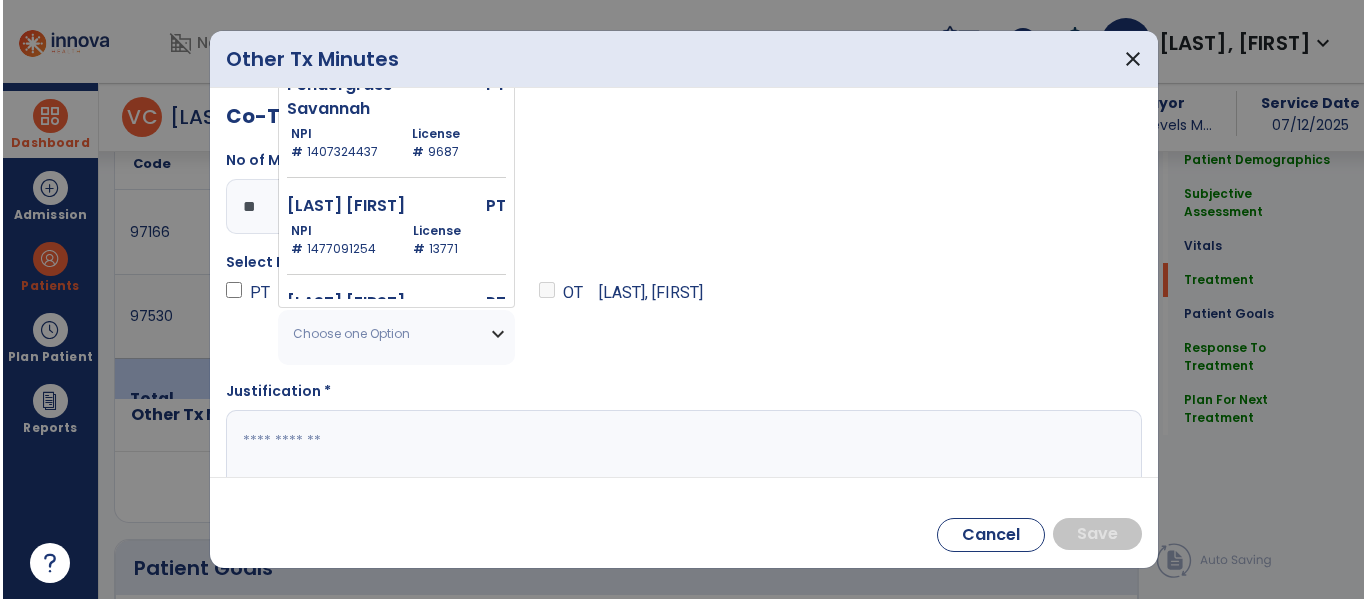 scroll, scrollTop: 1248, scrollLeft: 0, axis: vertical 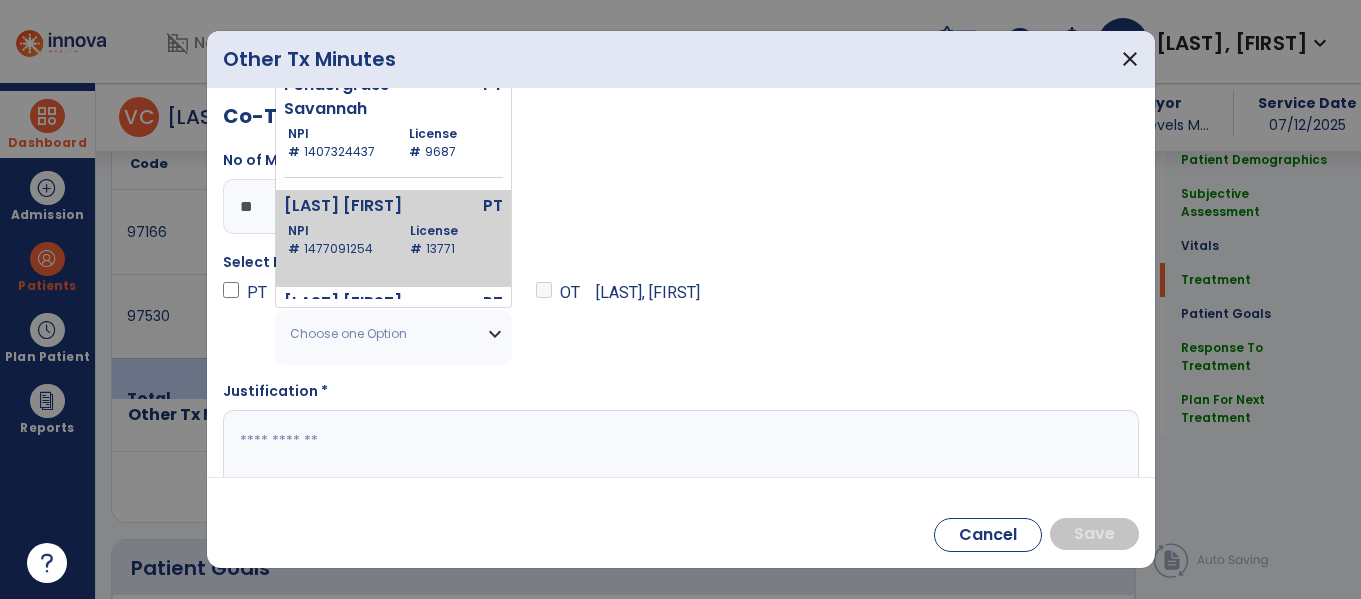 click on "[LAST] [FIRST]" at bounding box center [353, 206] 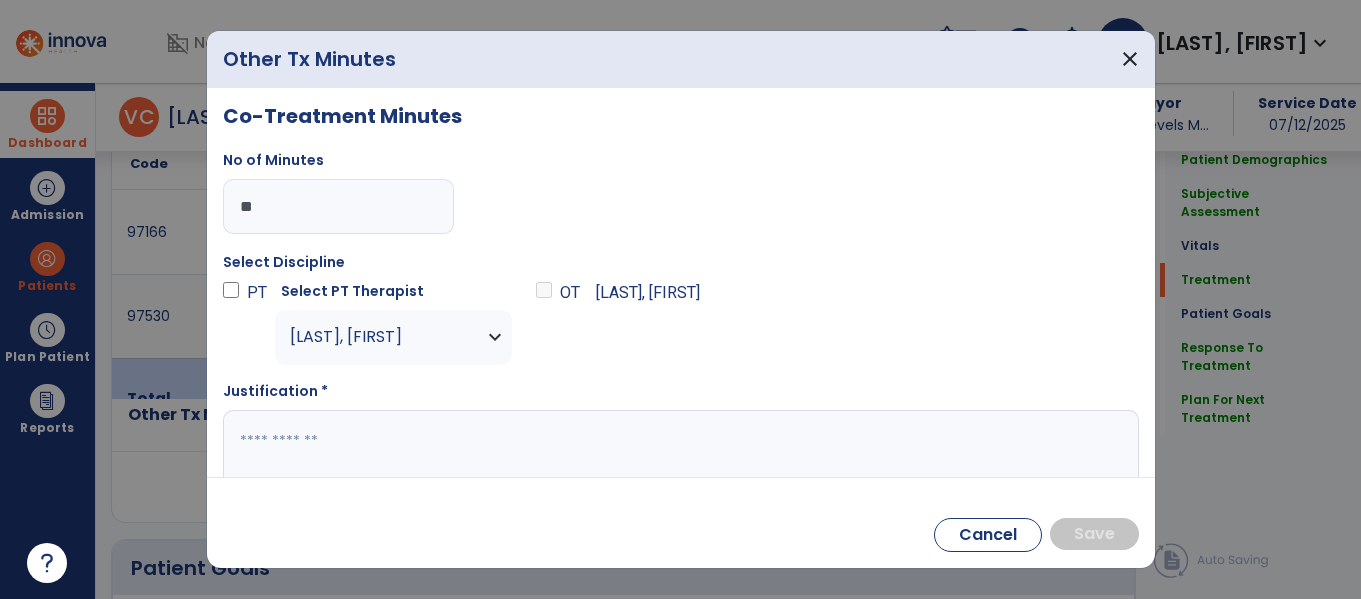 click at bounding box center (678, 449) 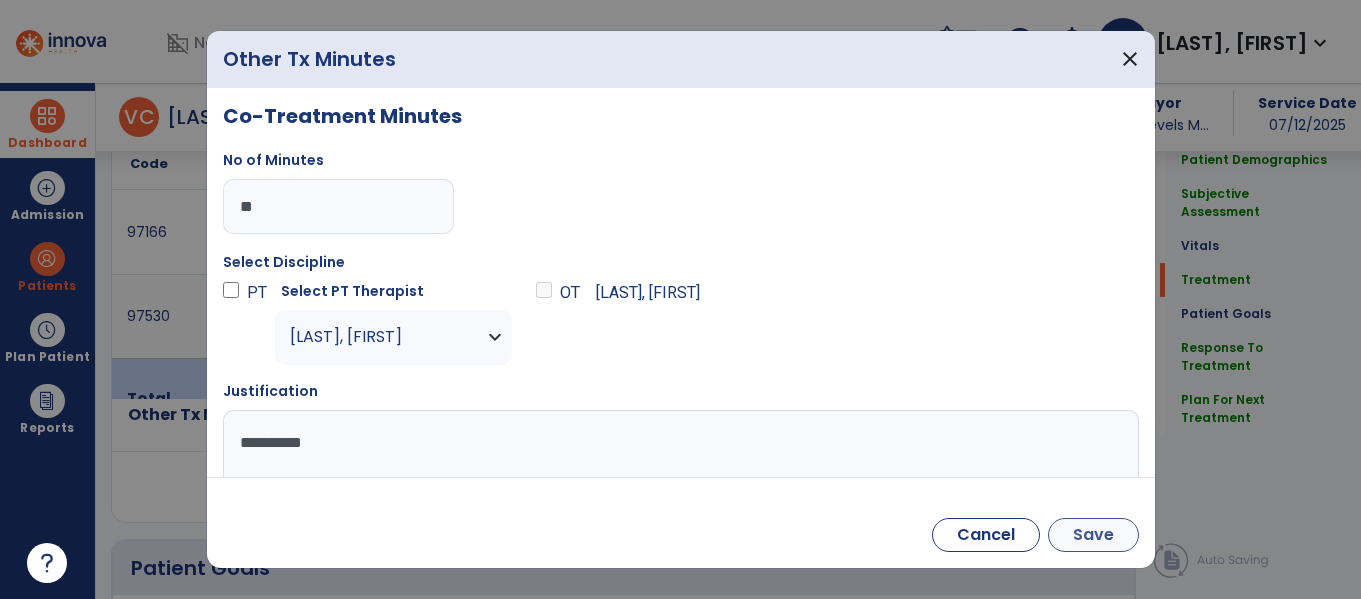 type on "**********" 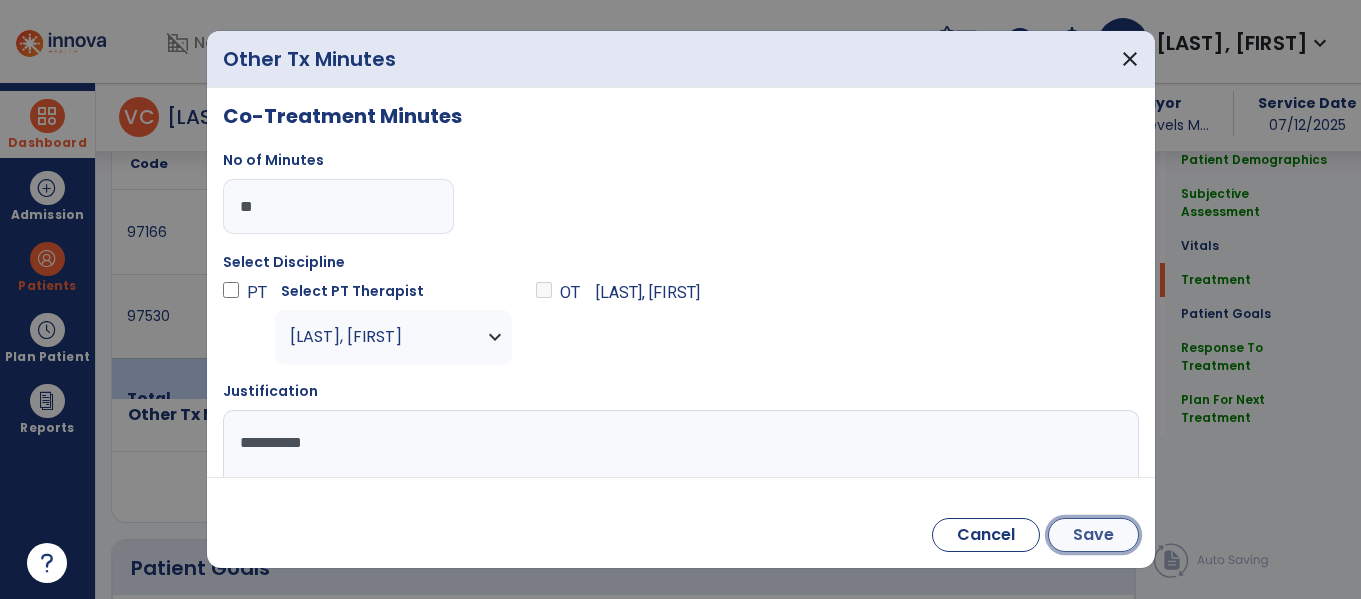 click on "Save" at bounding box center [1093, 535] 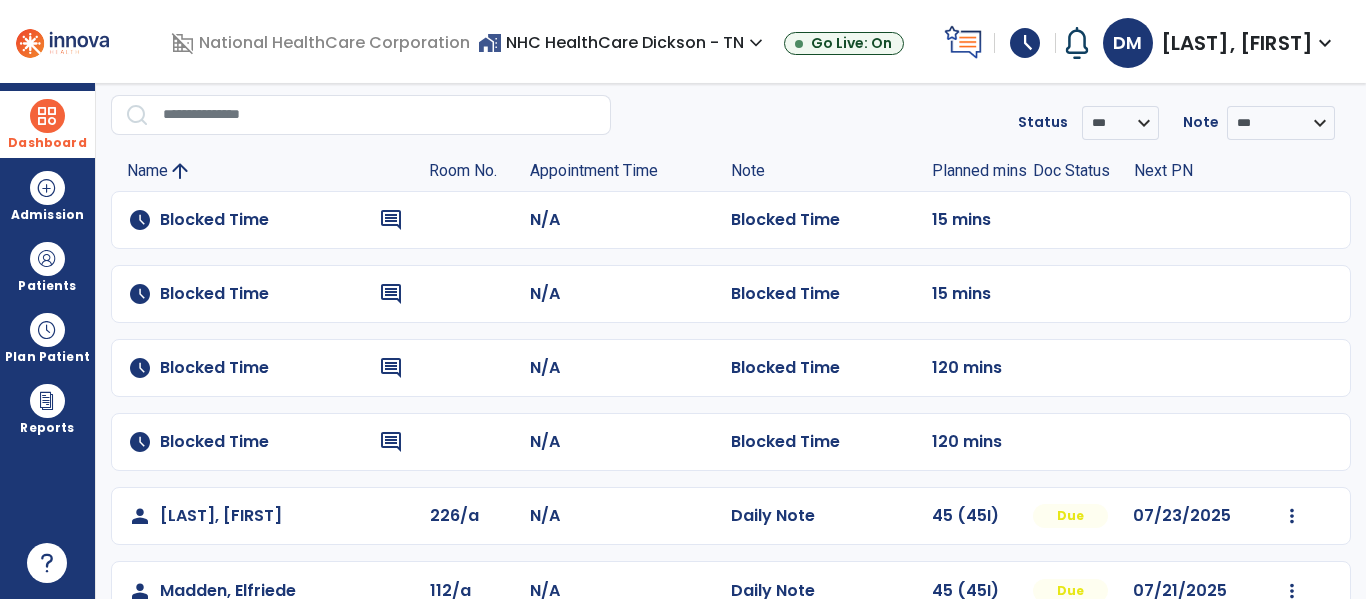 scroll, scrollTop: 411, scrollLeft: 0, axis: vertical 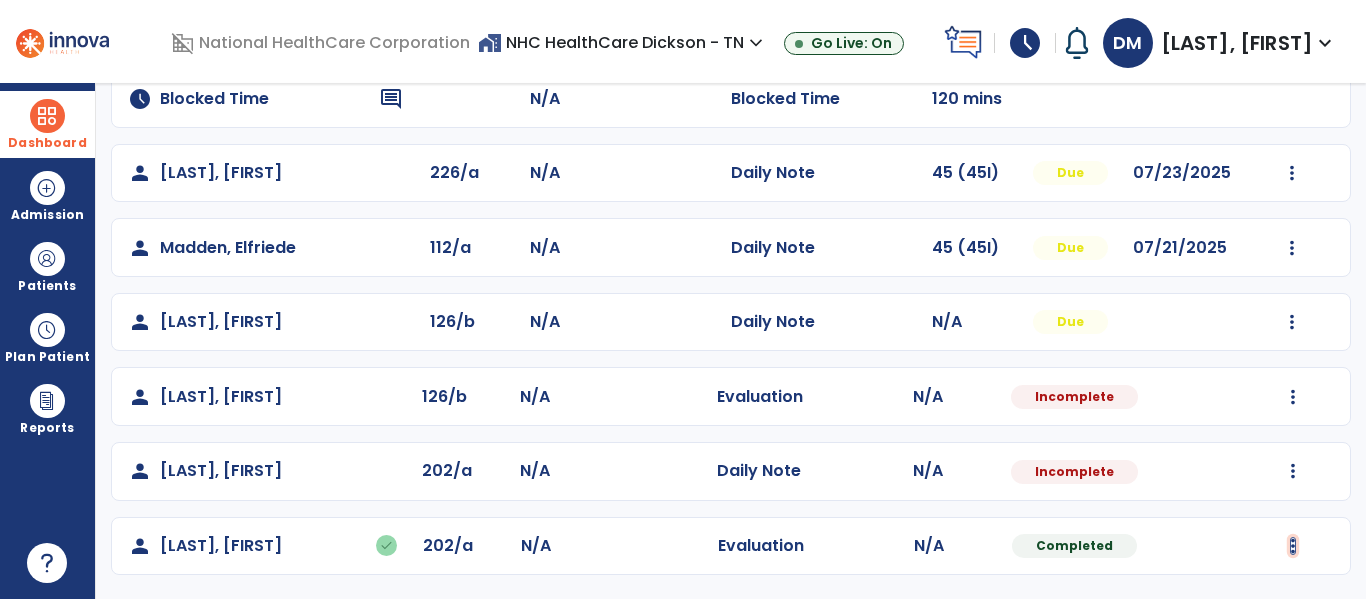 click at bounding box center (1292, 173) 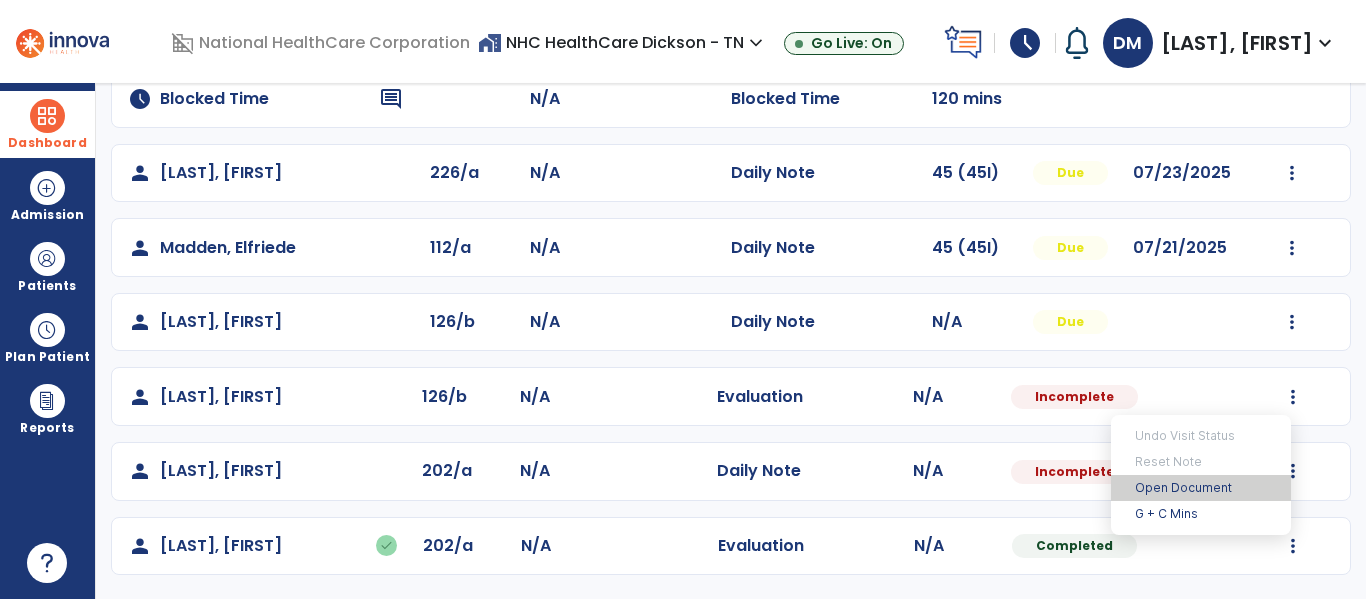 click on "Open Document" at bounding box center [1201, 488] 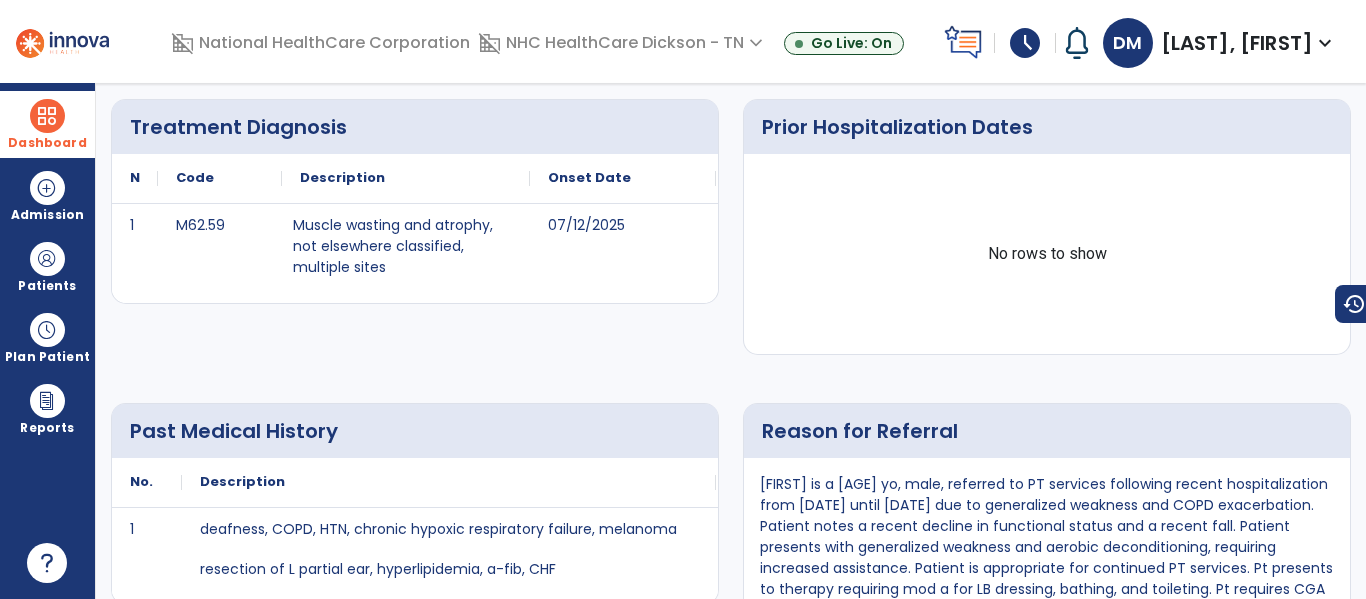 scroll, scrollTop: 0, scrollLeft: 0, axis: both 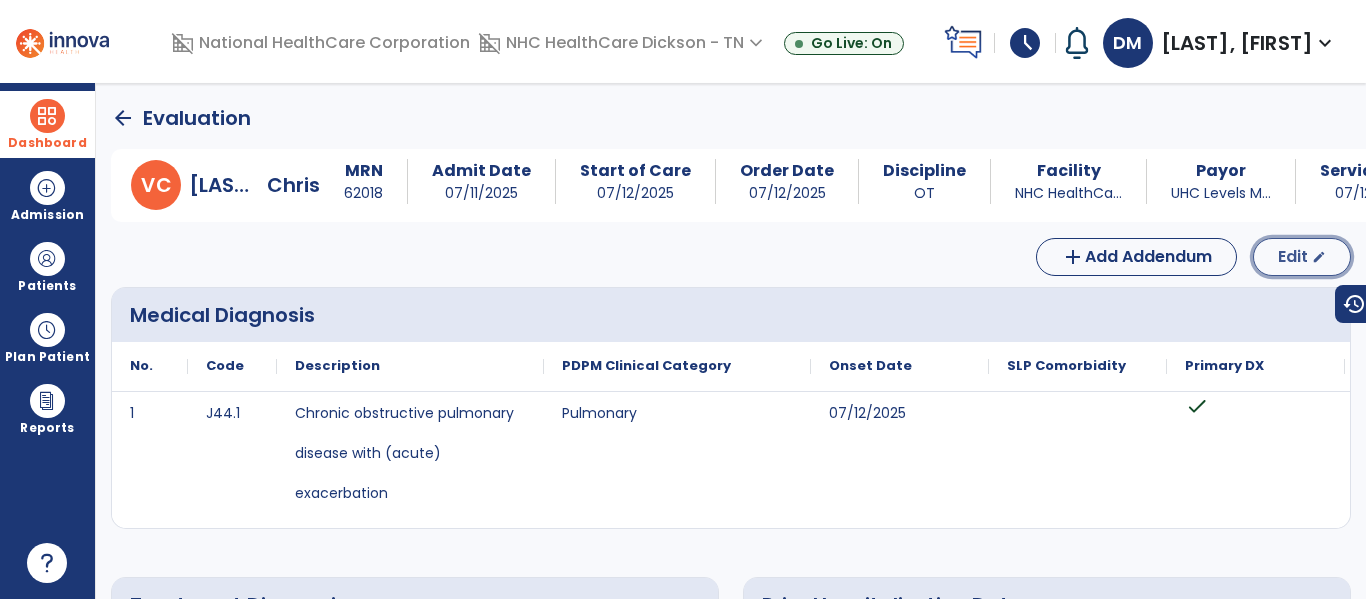 click on "Edit  edit" 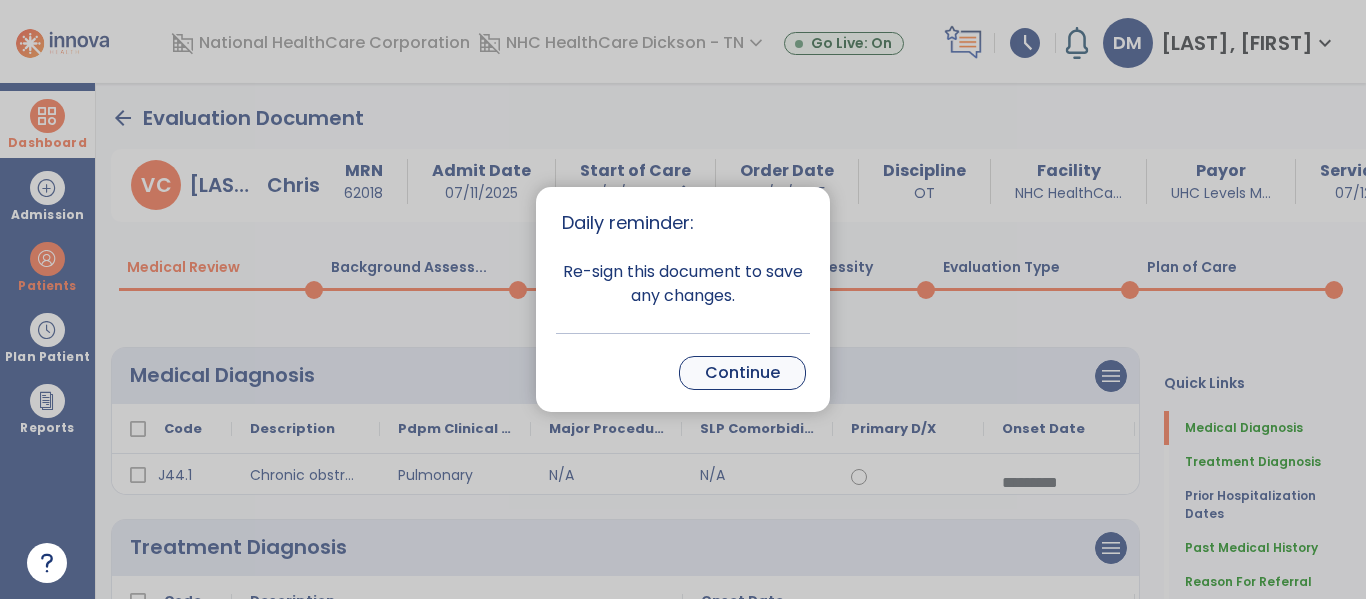 click on "Continue" at bounding box center [742, 373] 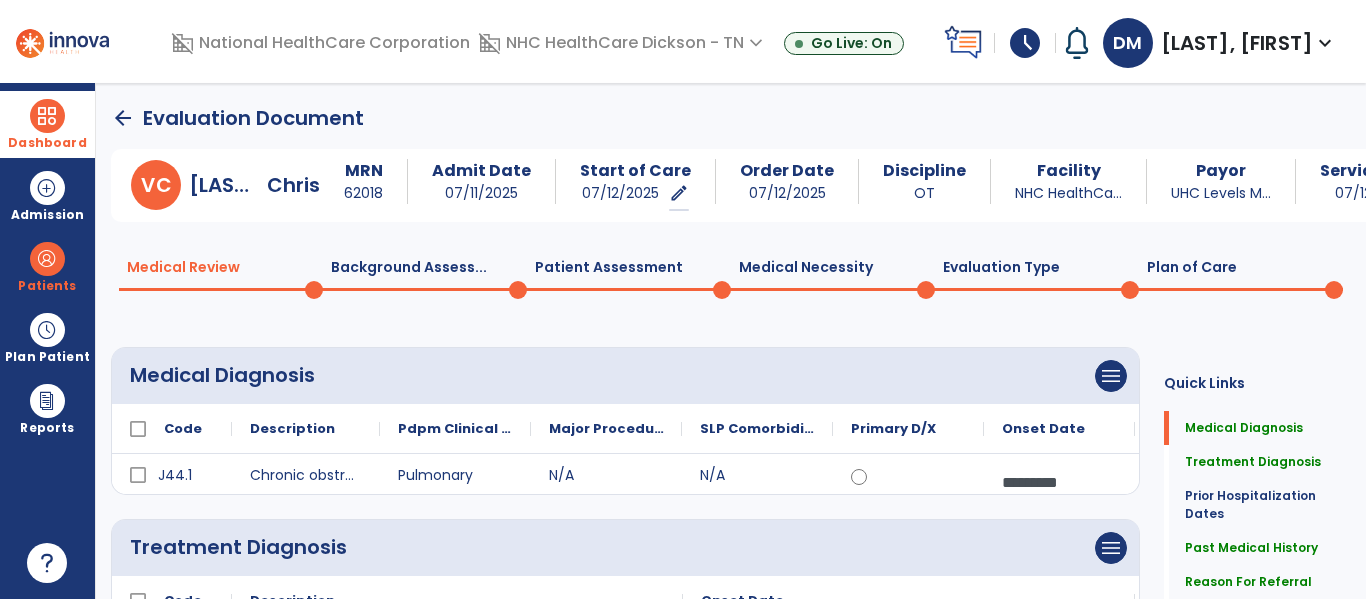 click on "Patient Assessment  0" 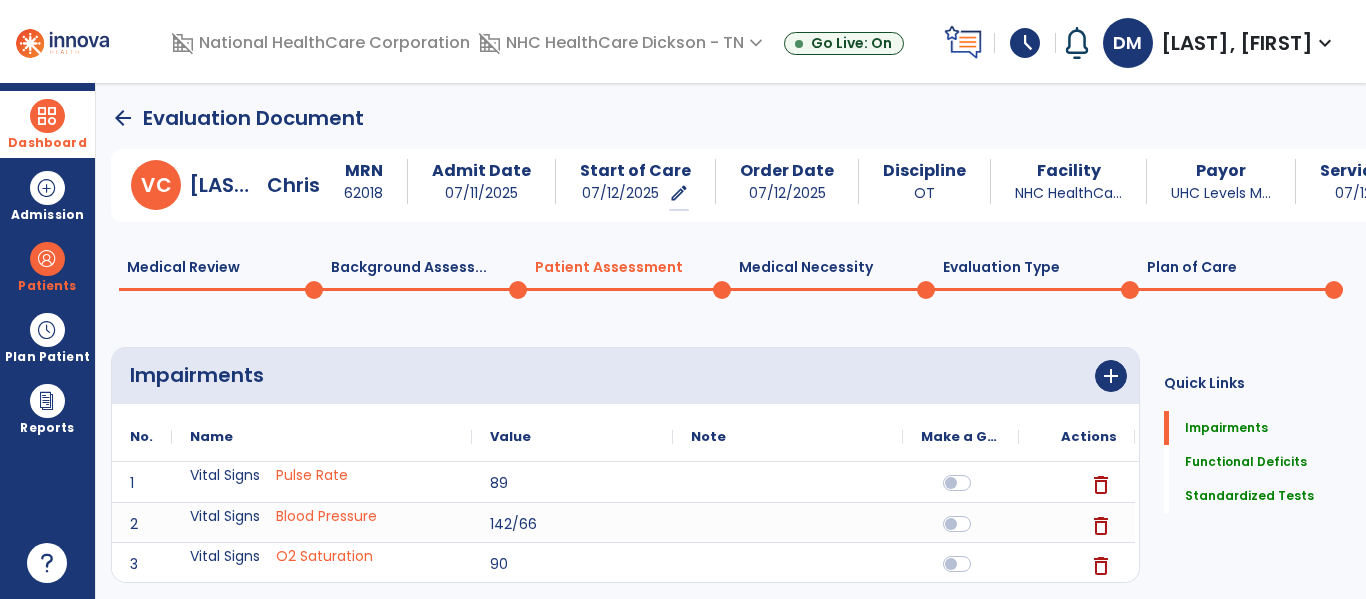 click on "Medical Necessity  0" 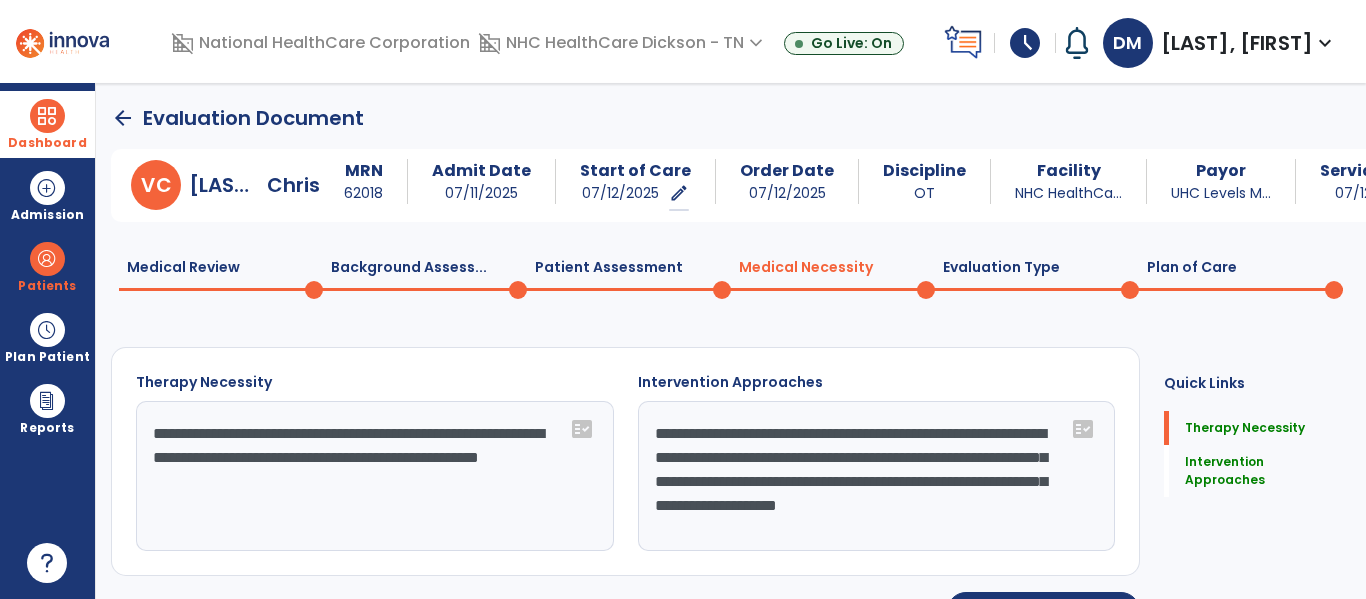 click on "Evaluation Type  0" 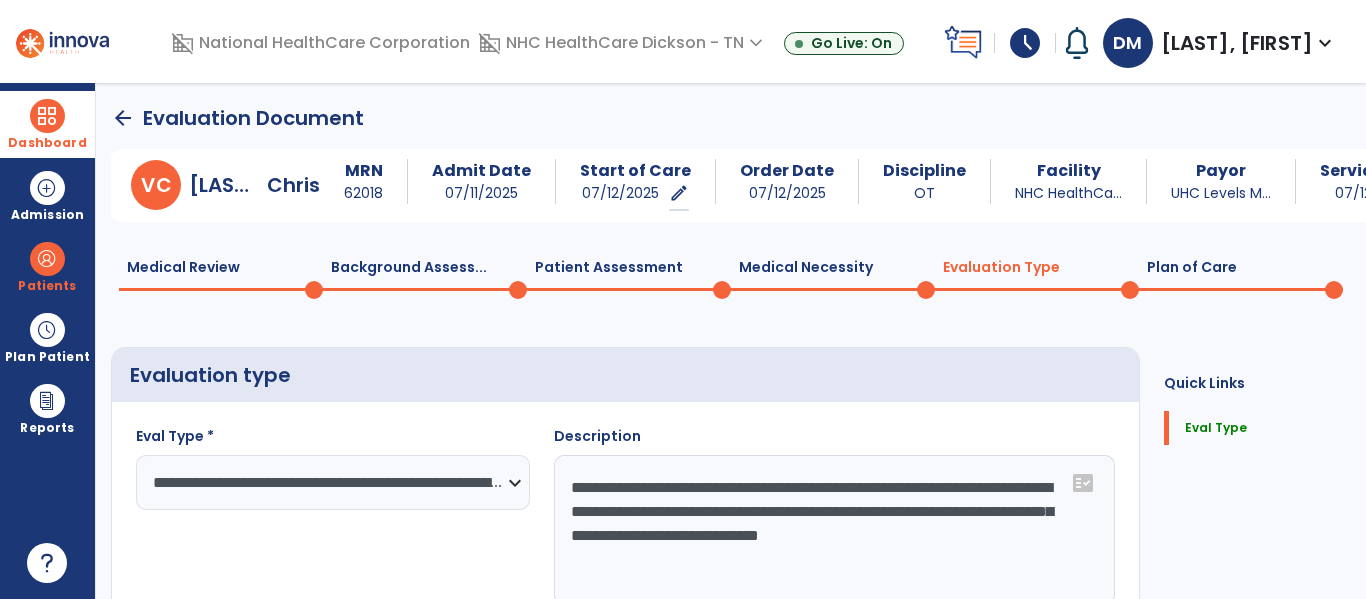 click on "Medical Necessity  0" 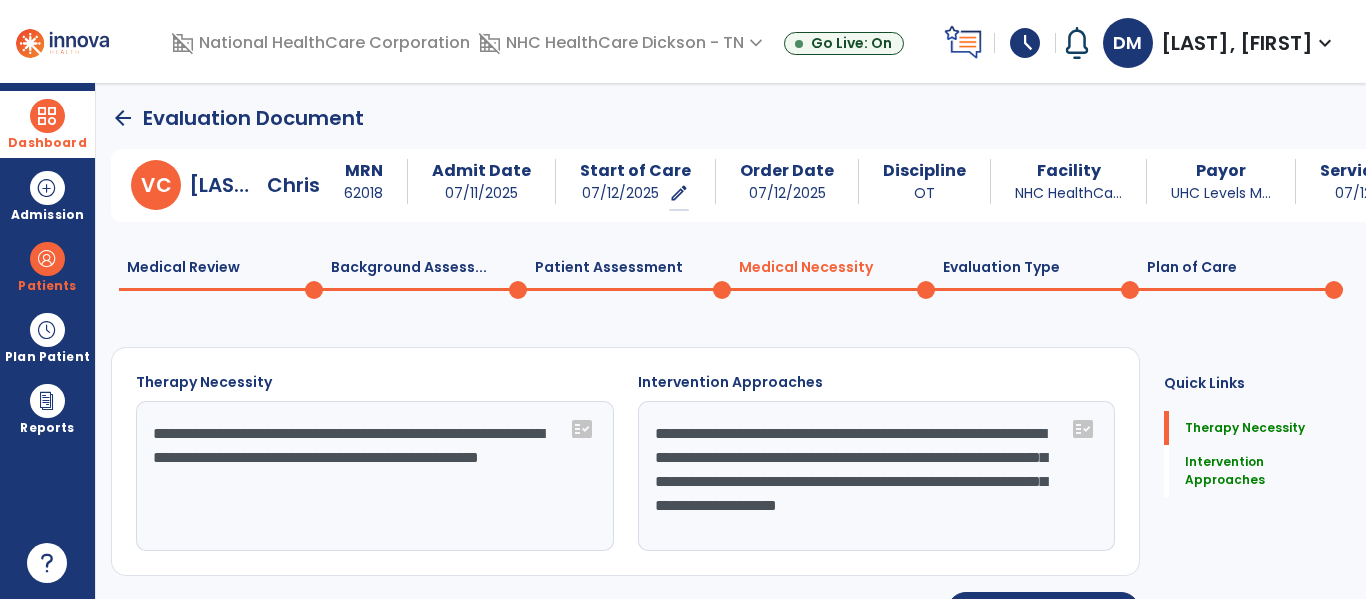 click on "Medical Review  0  Background Assess...  0  Patient Assessment  0  Medical Necessity  0  Evaluation Type  0  Plan of Care  0" 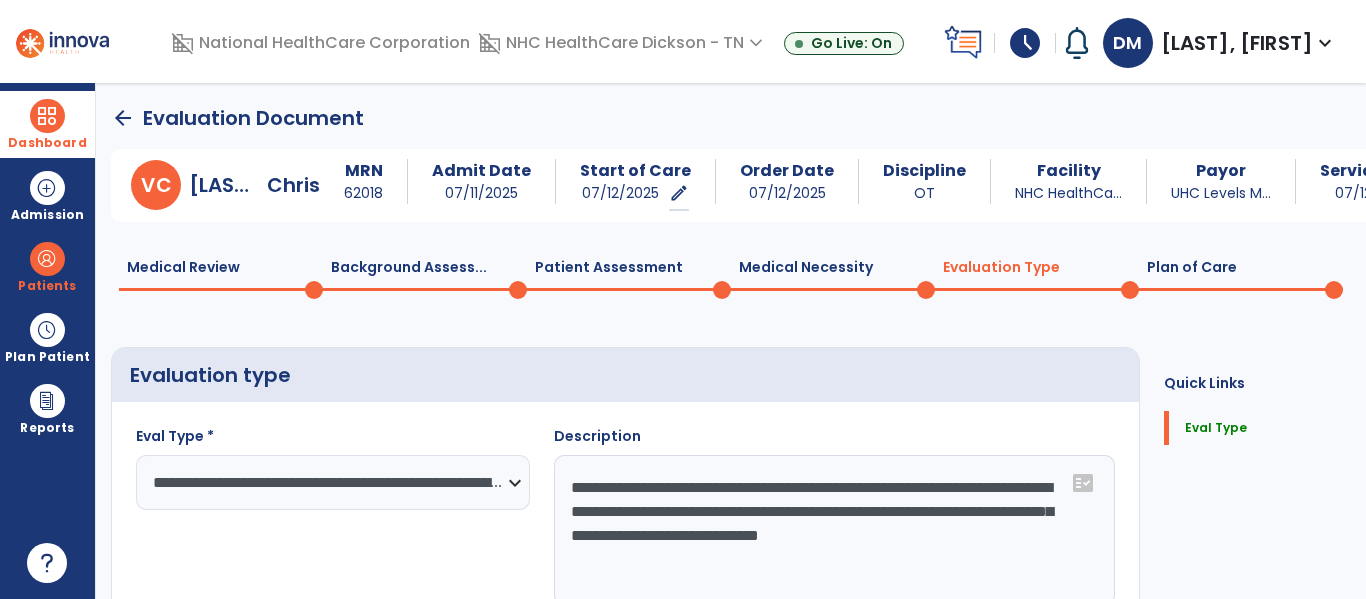 click on "**********" 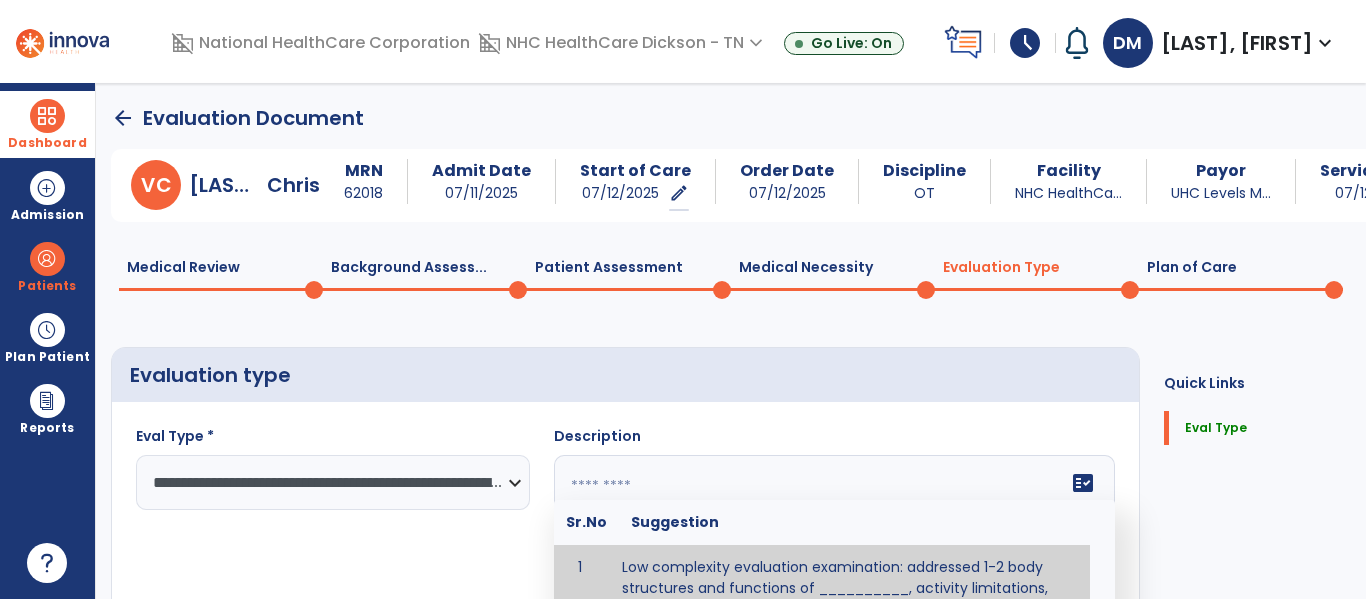 scroll, scrollTop: 14, scrollLeft: 0, axis: vertical 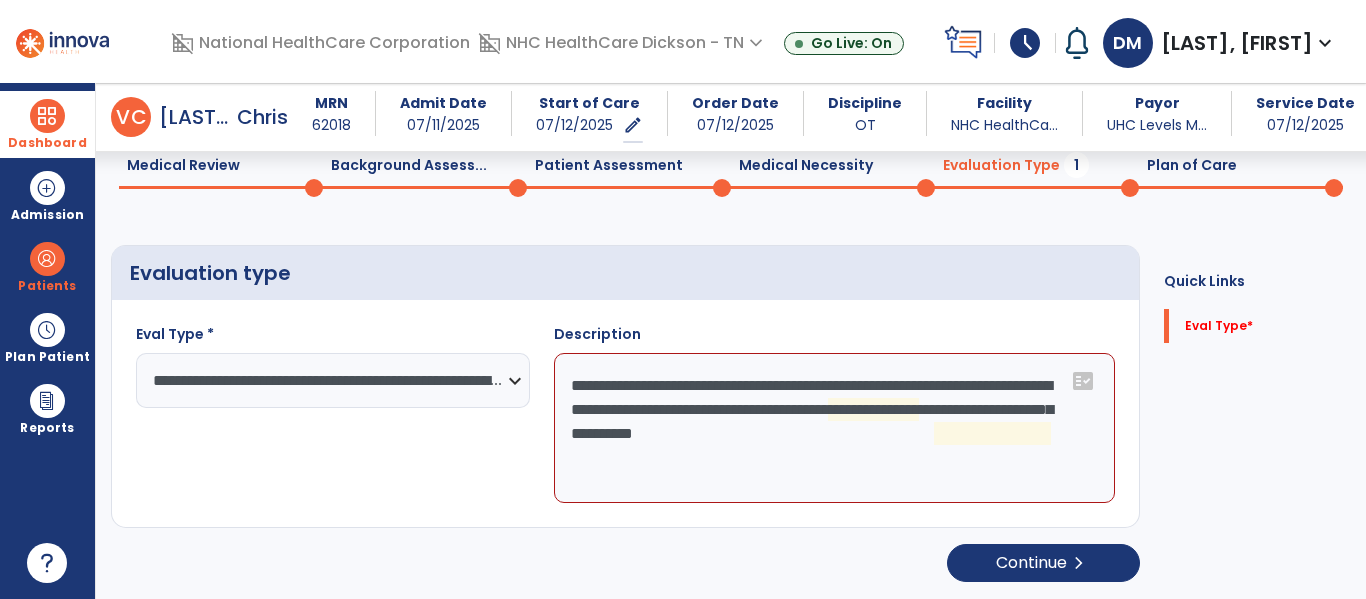 click on "**********" 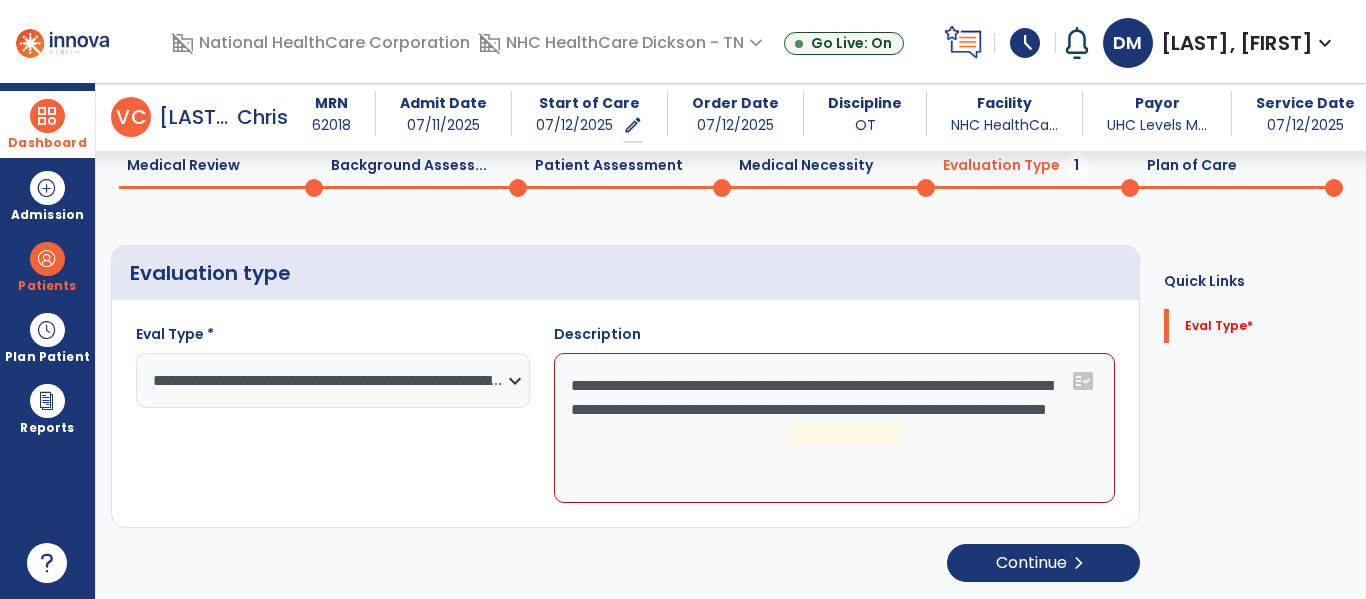 click on "**********" 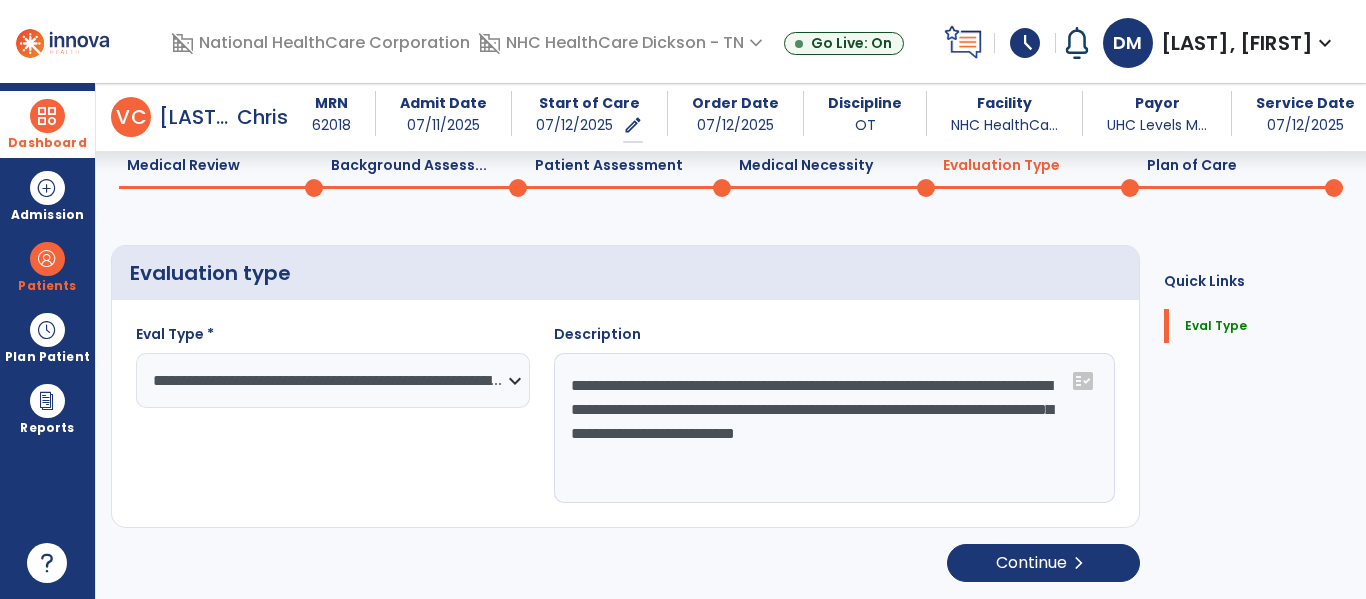type on "**********" 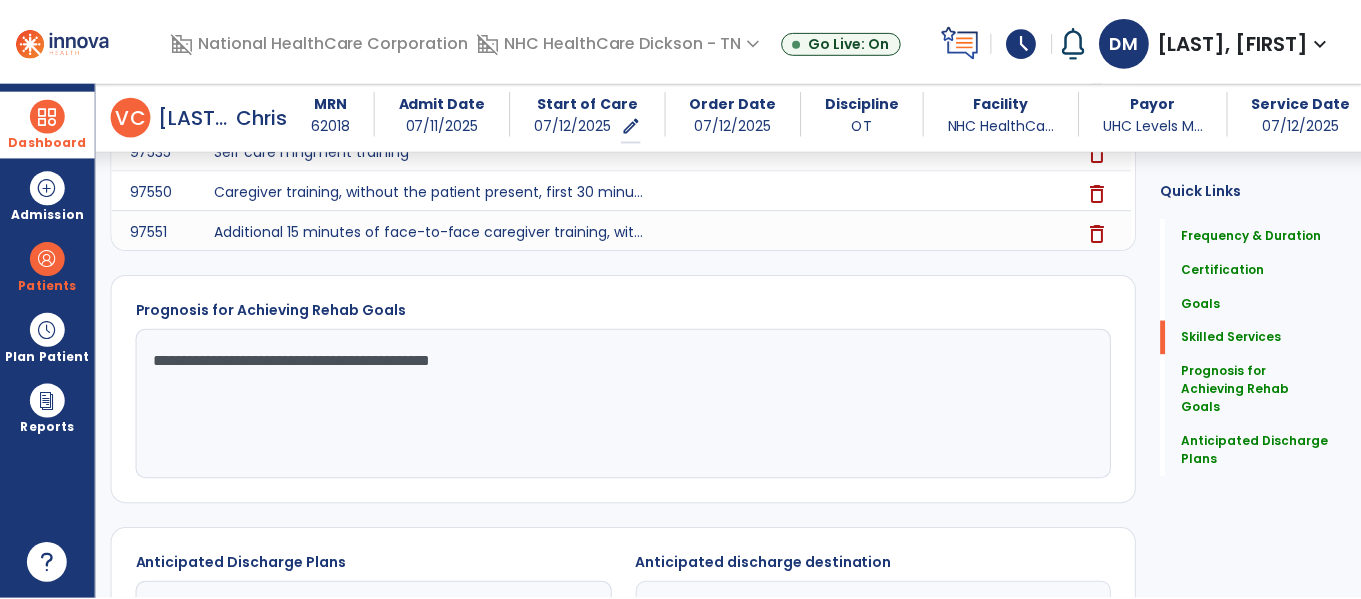 scroll, scrollTop: 1782, scrollLeft: 0, axis: vertical 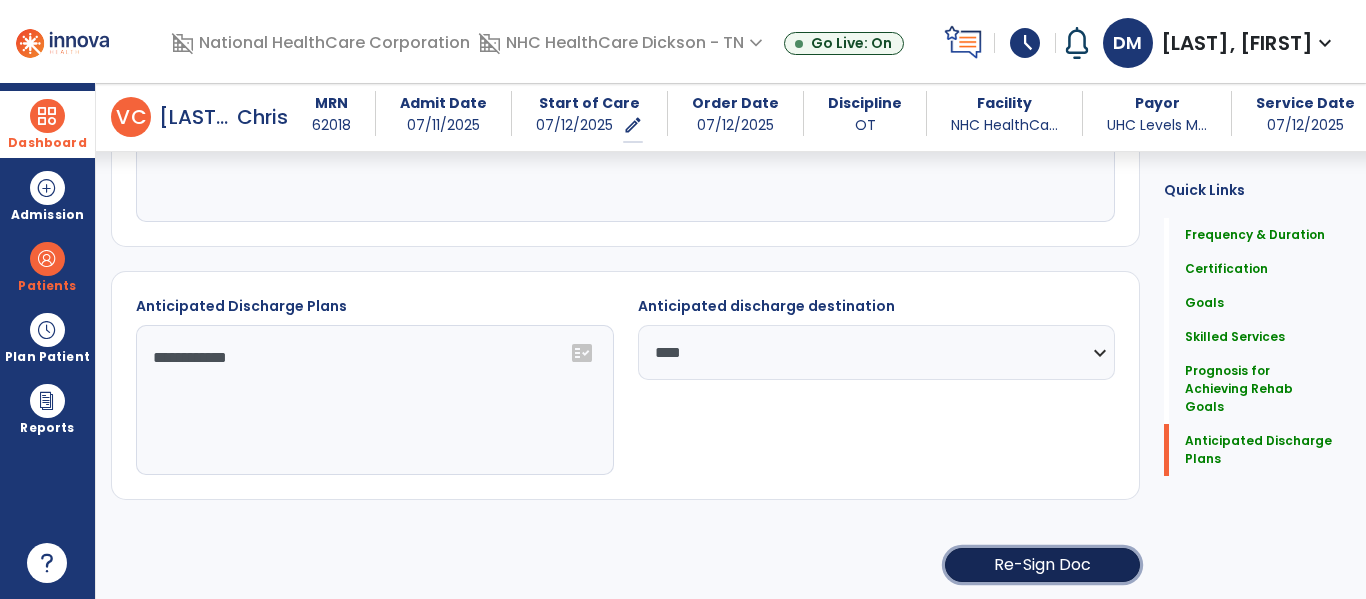 click on "Re-Sign Doc" 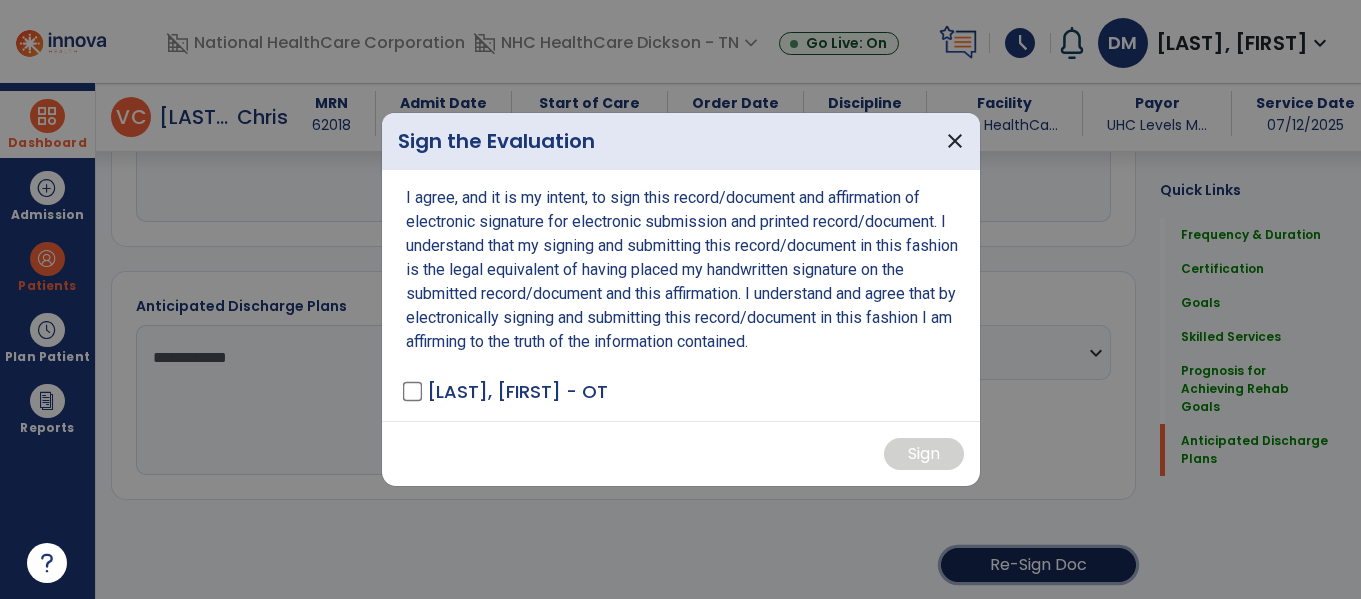 scroll, scrollTop: 1782, scrollLeft: 0, axis: vertical 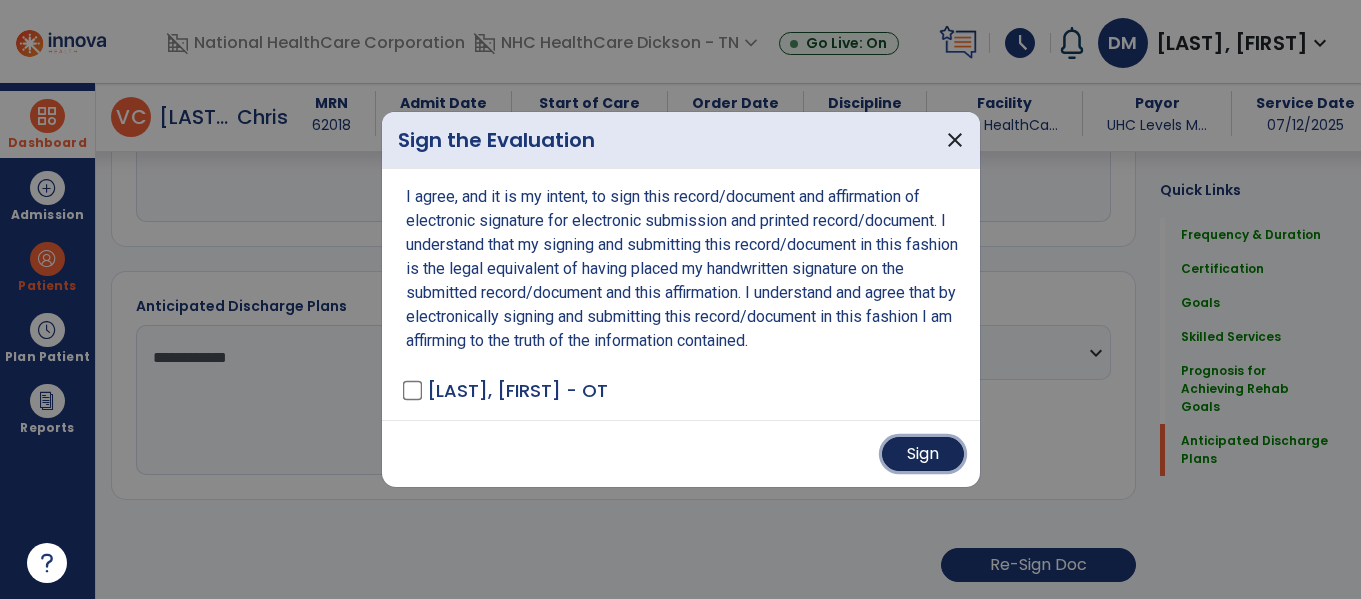 click on "Sign" at bounding box center [923, 454] 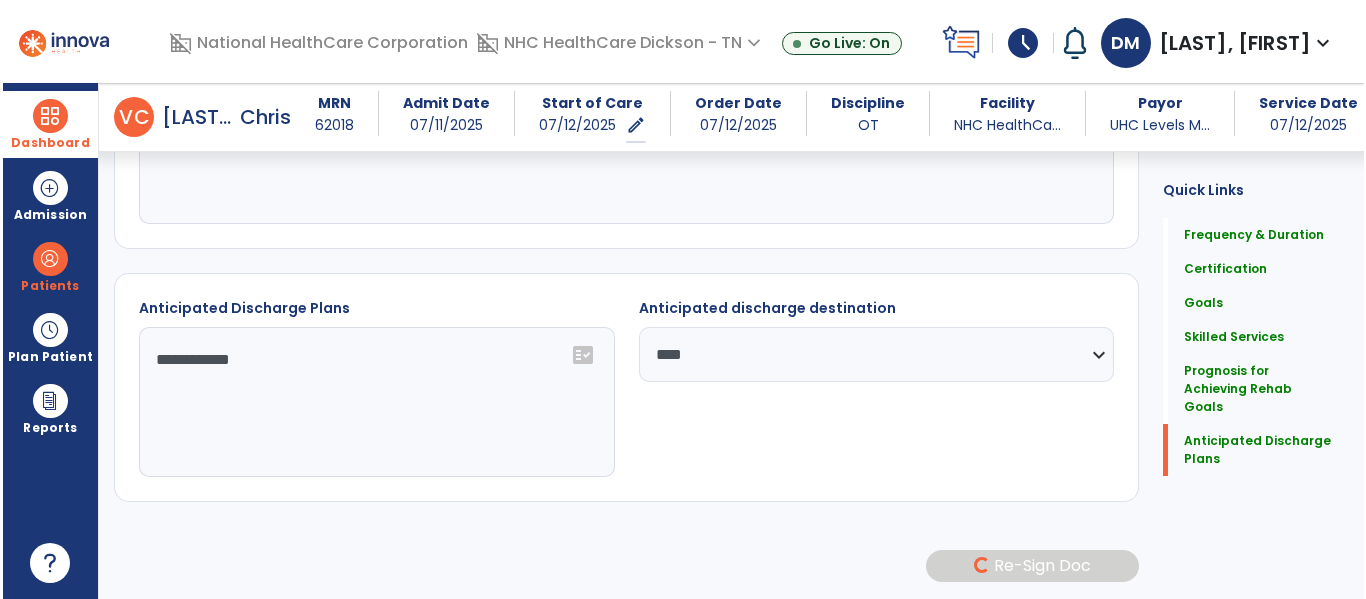 scroll, scrollTop: 1781, scrollLeft: 0, axis: vertical 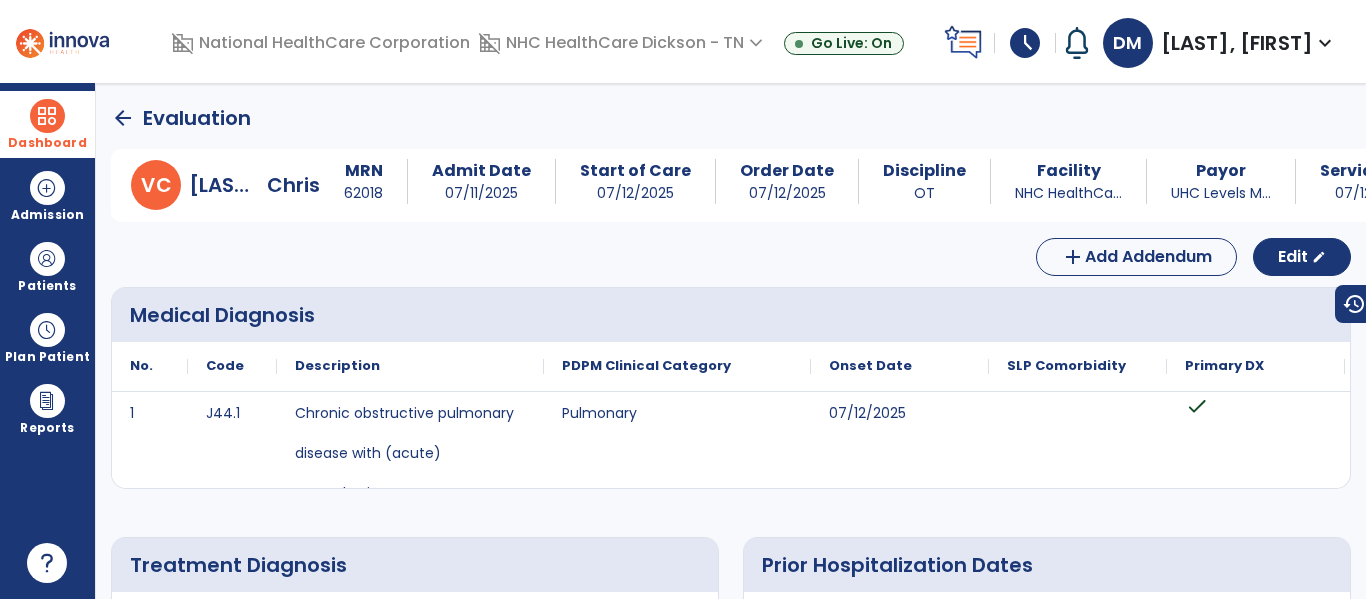 click on "arrow_back" 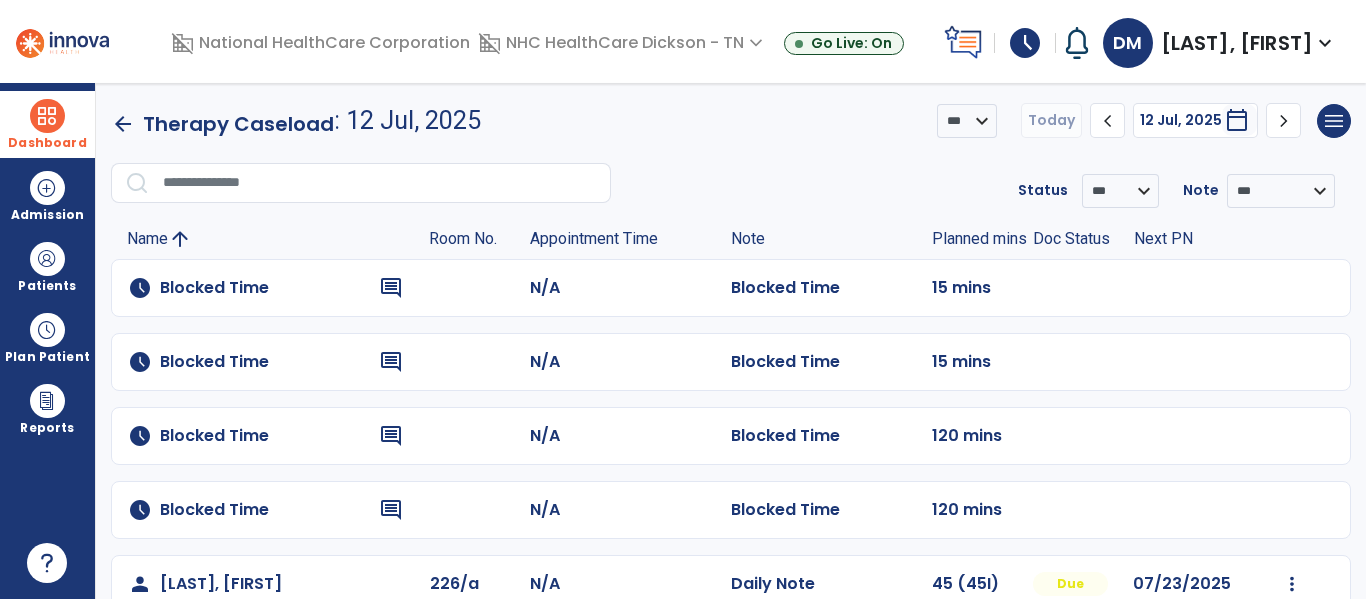 scroll, scrollTop: 411, scrollLeft: 0, axis: vertical 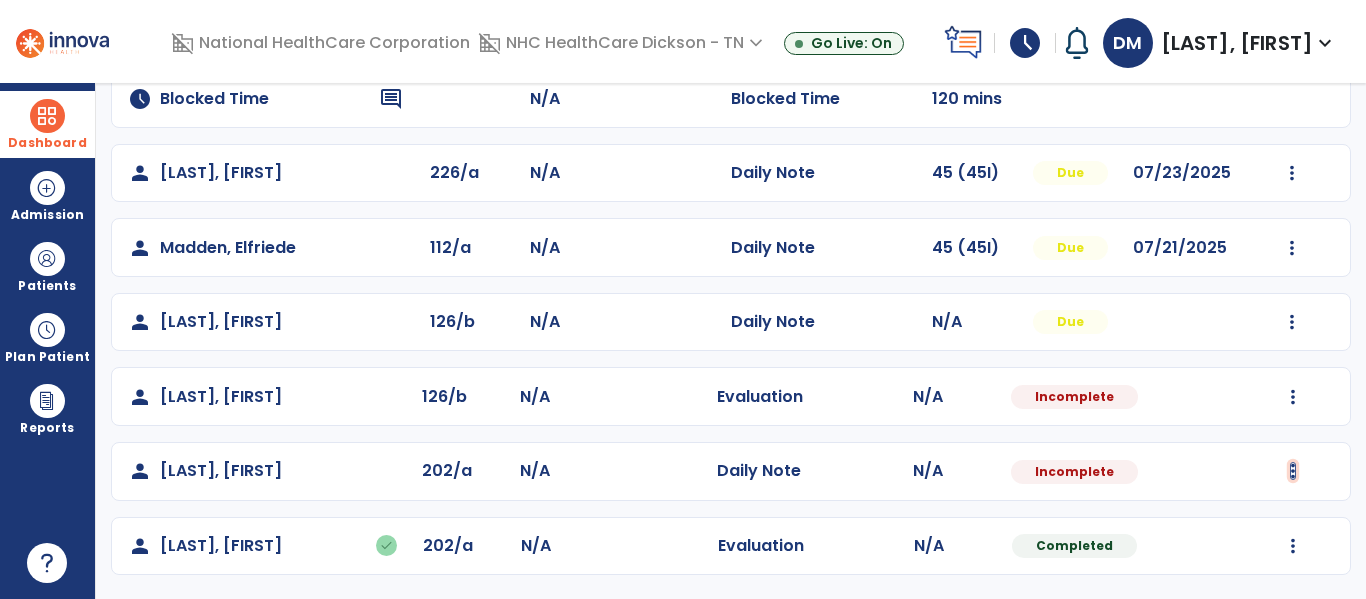 click at bounding box center (1292, 173) 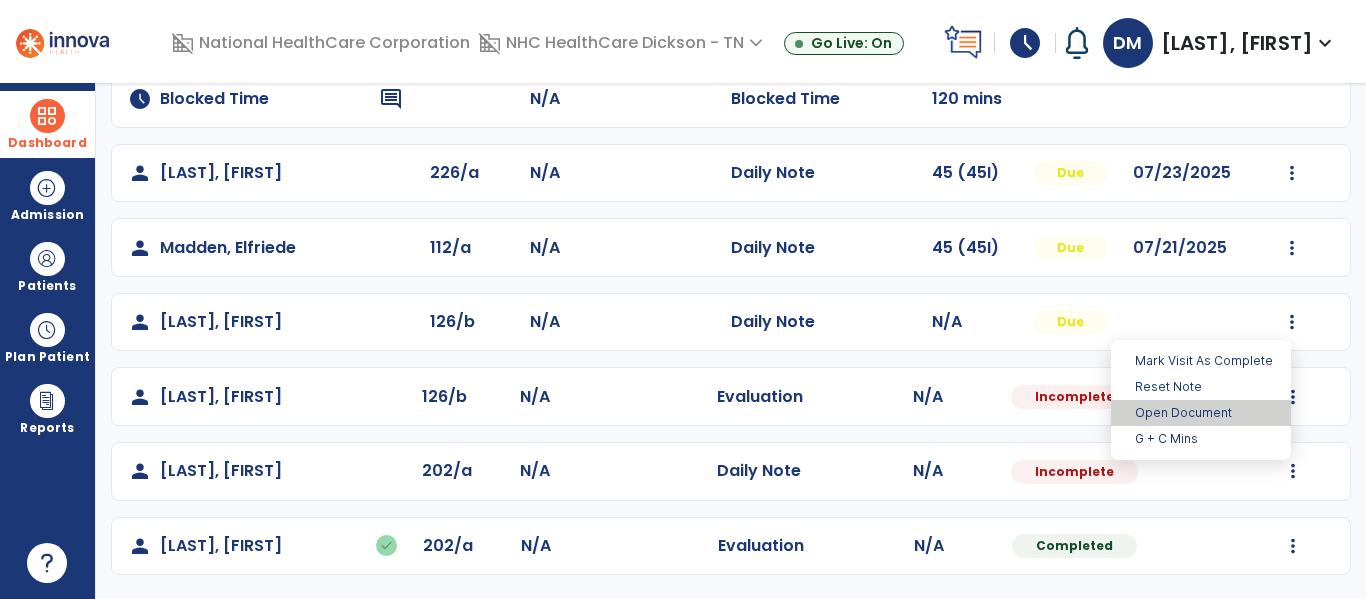 click on "Open Document" at bounding box center (1201, 413) 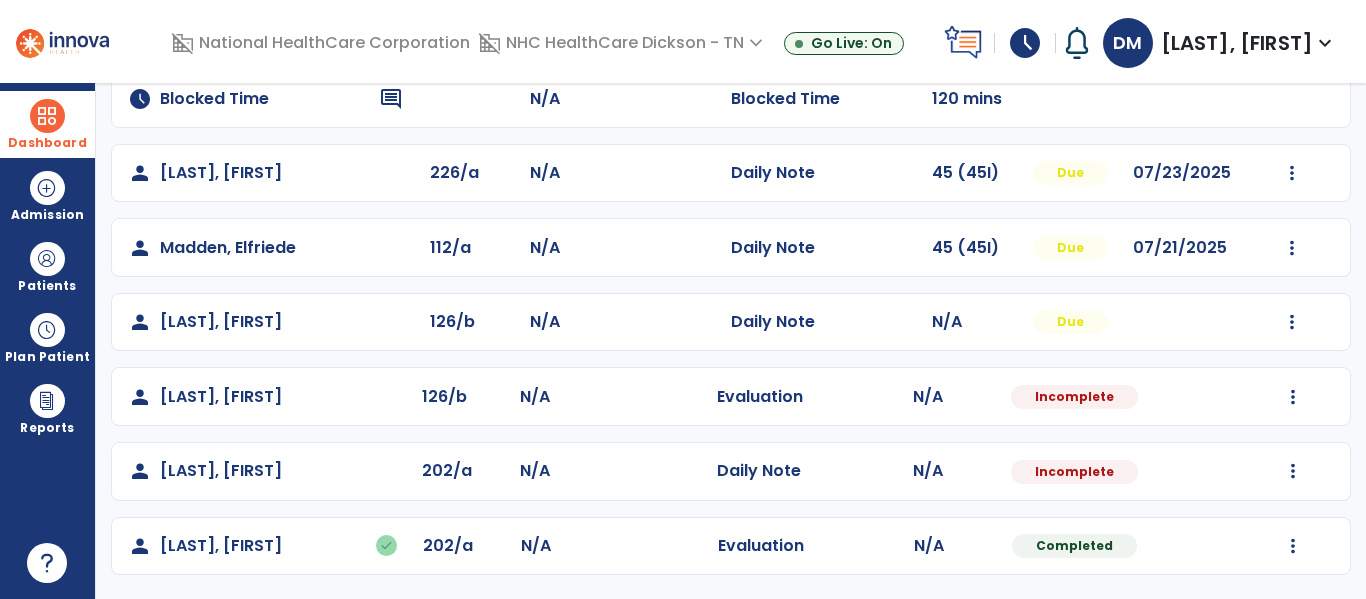select on "*" 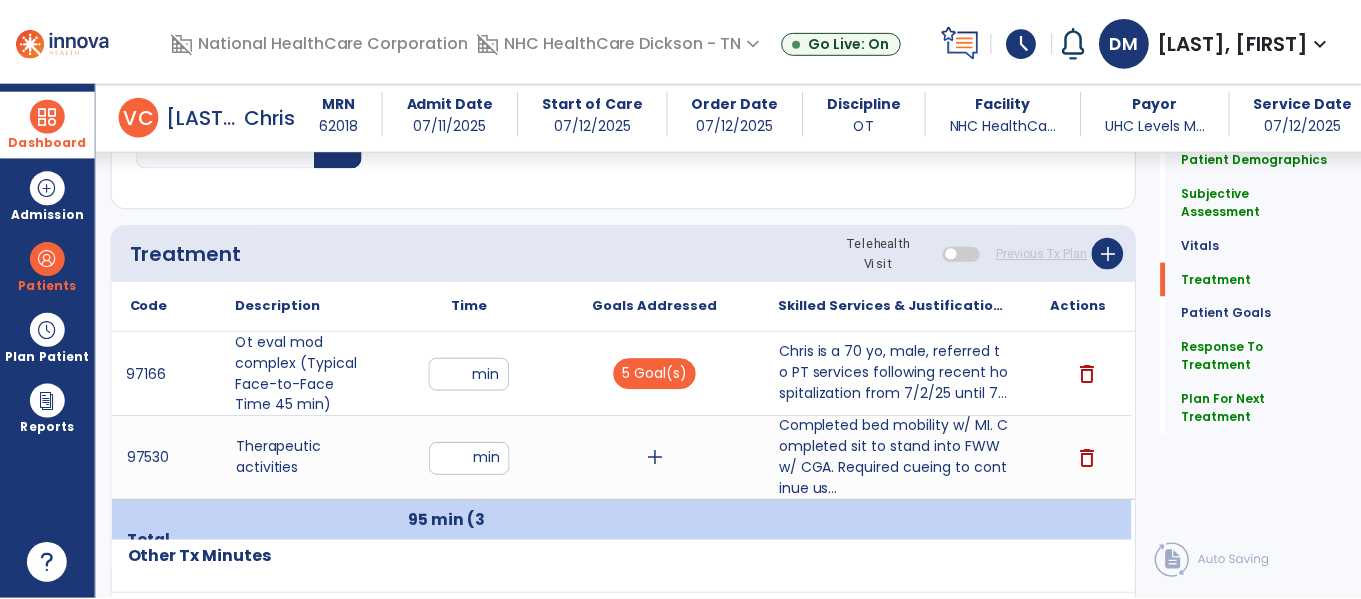 scroll, scrollTop: 970, scrollLeft: 0, axis: vertical 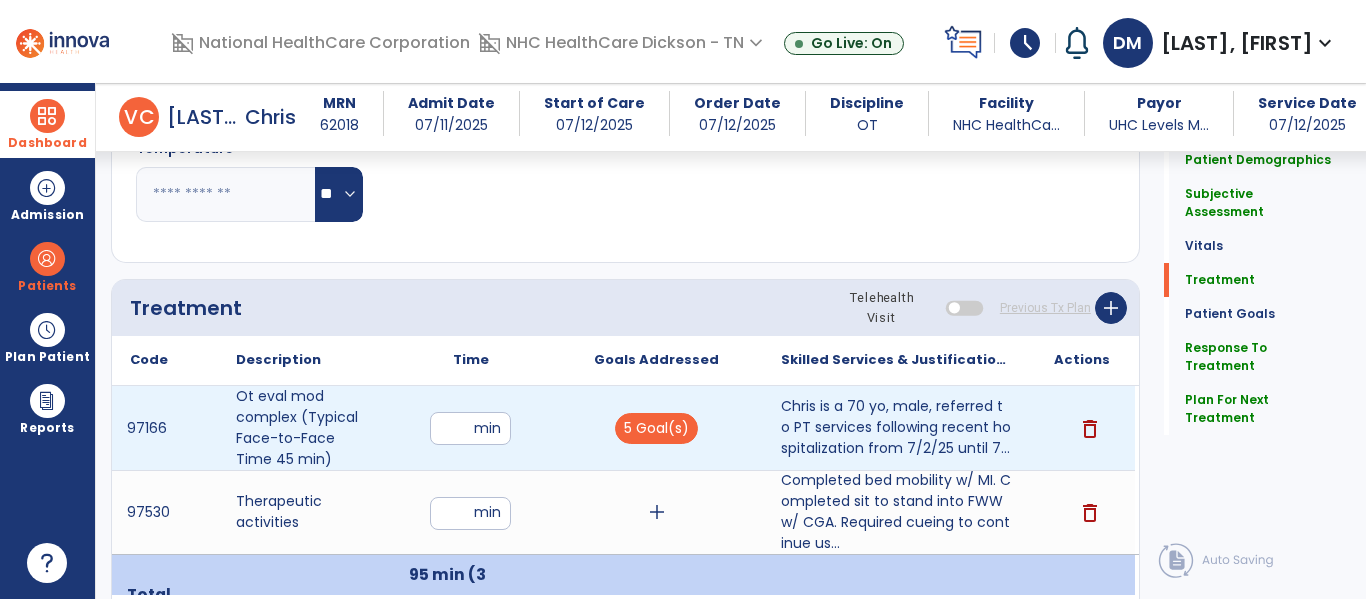 click on "delete" at bounding box center [1090, 429] 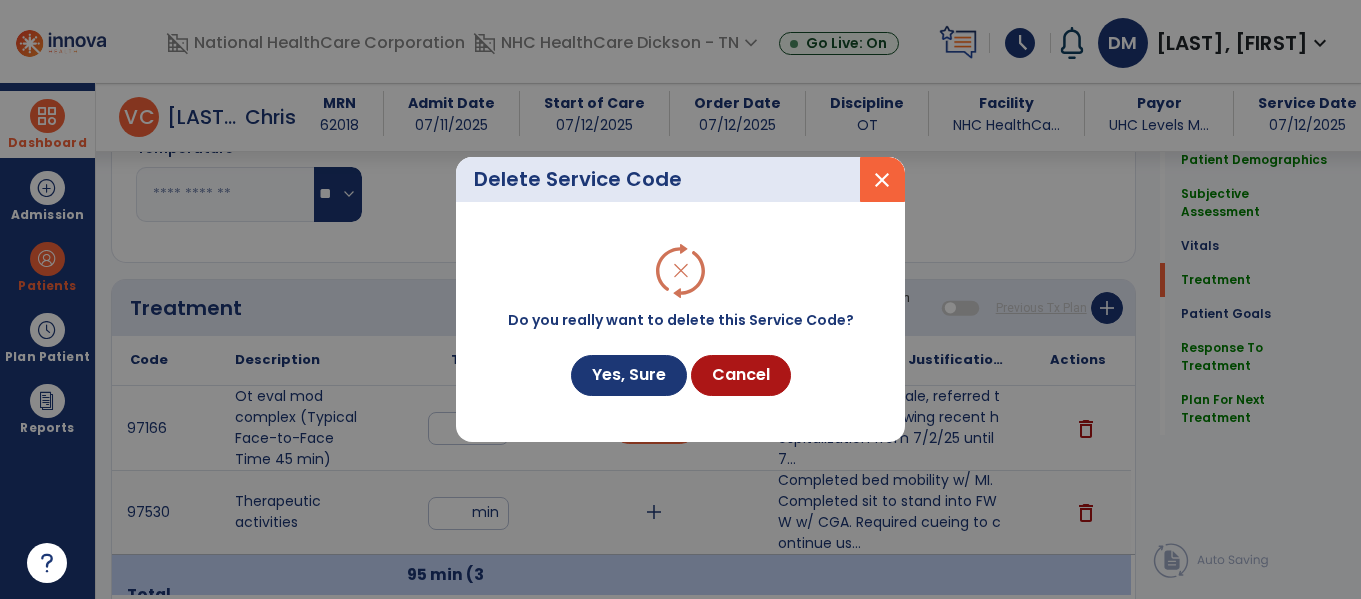 scroll, scrollTop: 970, scrollLeft: 0, axis: vertical 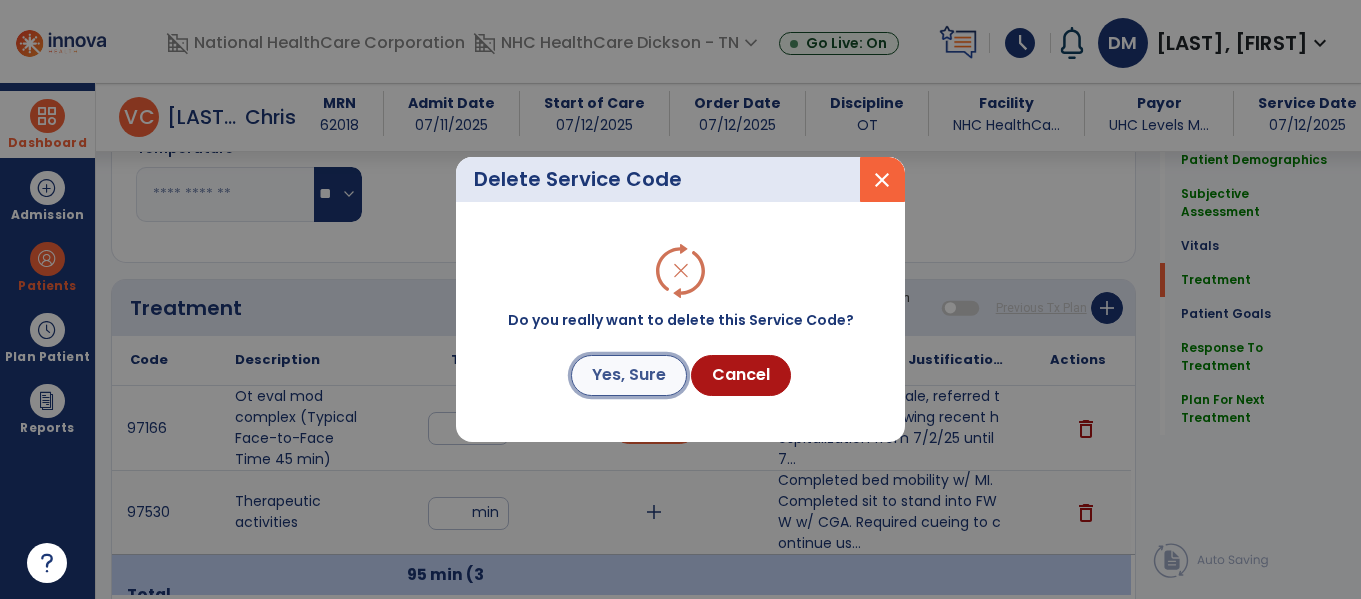 click on "Yes, Sure" at bounding box center [629, 375] 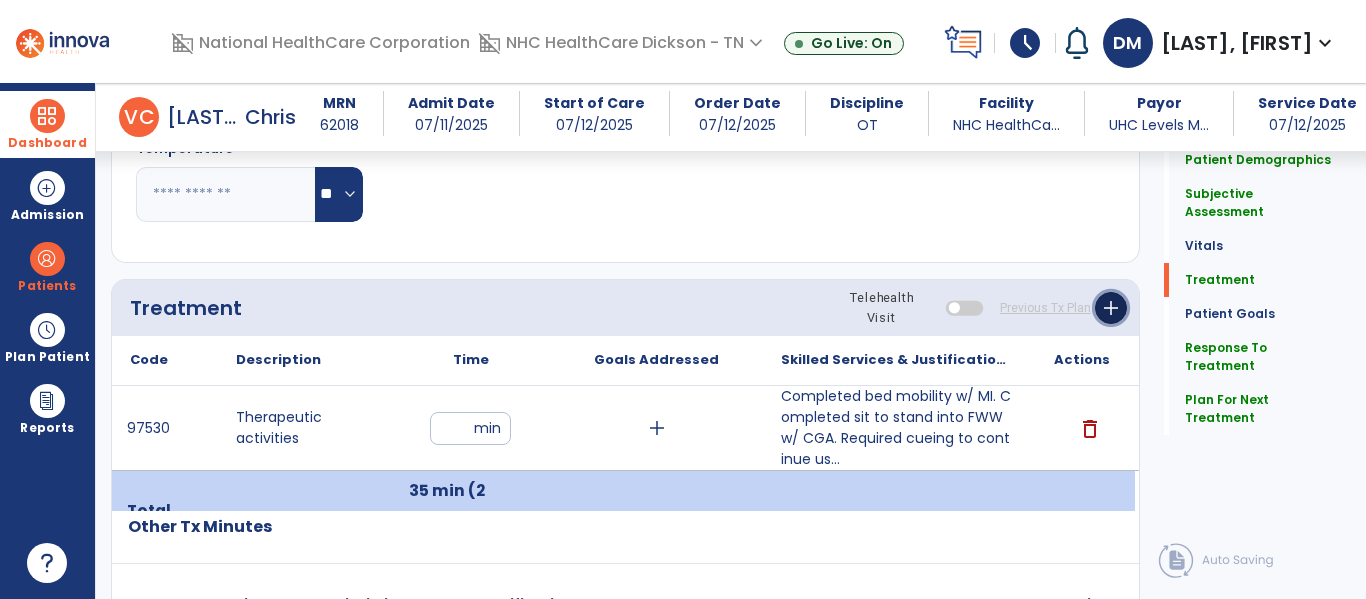 click on "add" 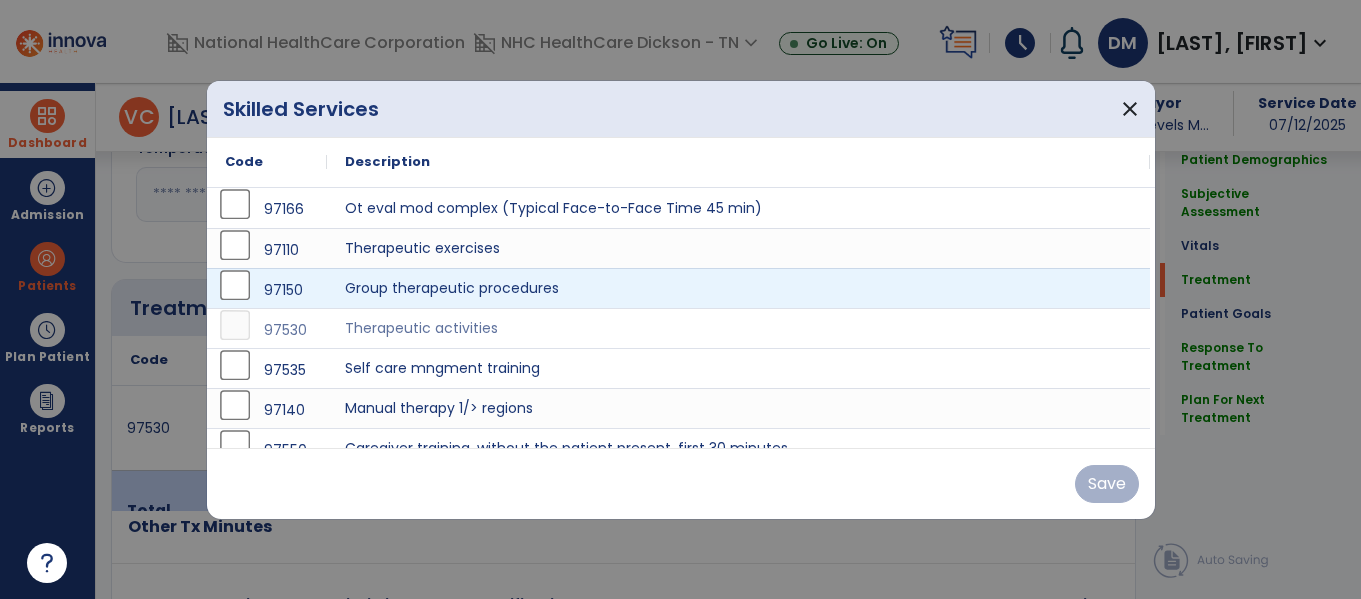 scroll, scrollTop: 970, scrollLeft: 0, axis: vertical 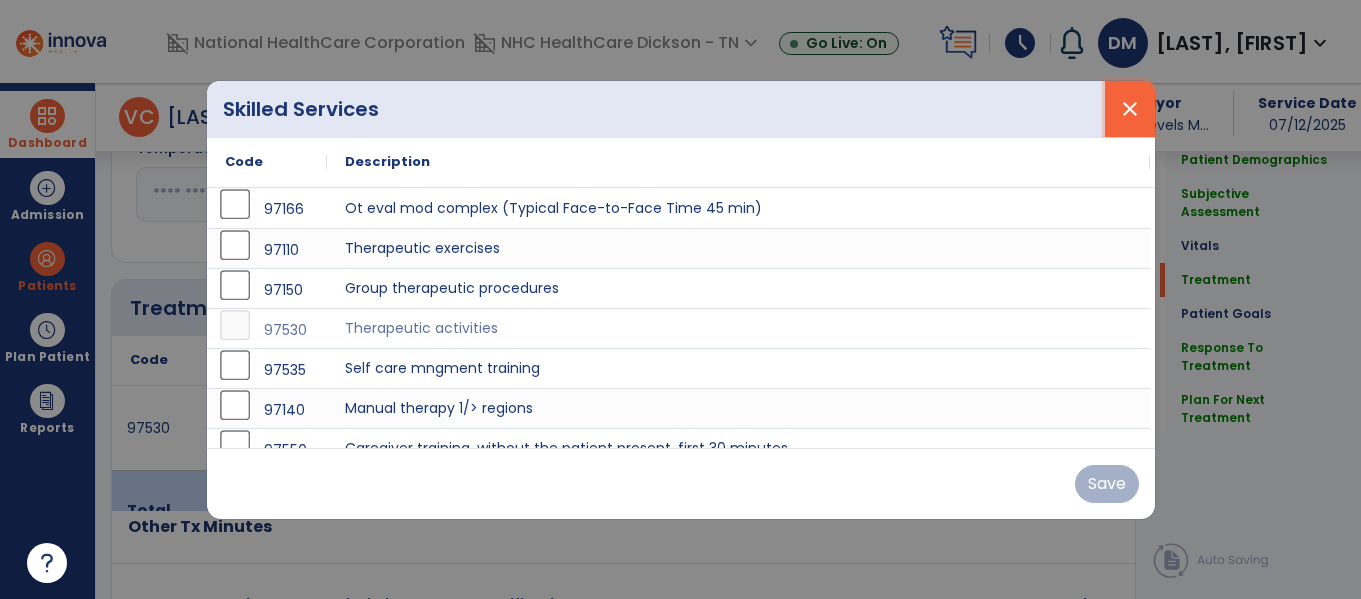click on "close" at bounding box center [1130, 109] 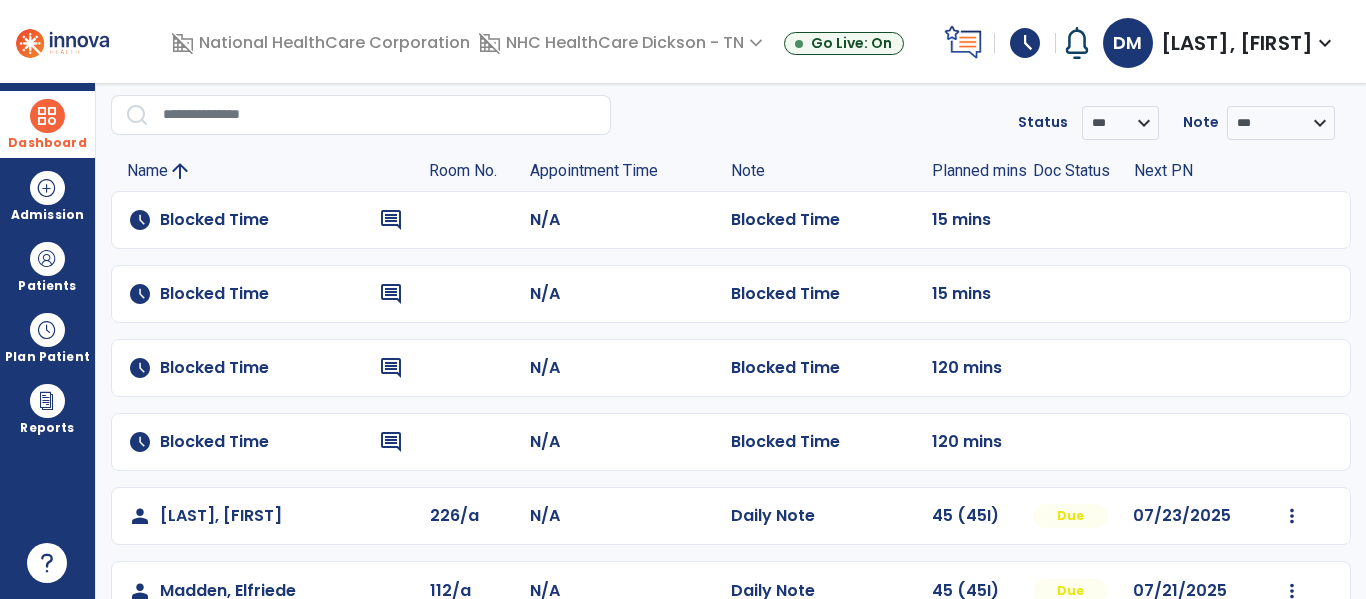 scroll, scrollTop: 411, scrollLeft: 0, axis: vertical 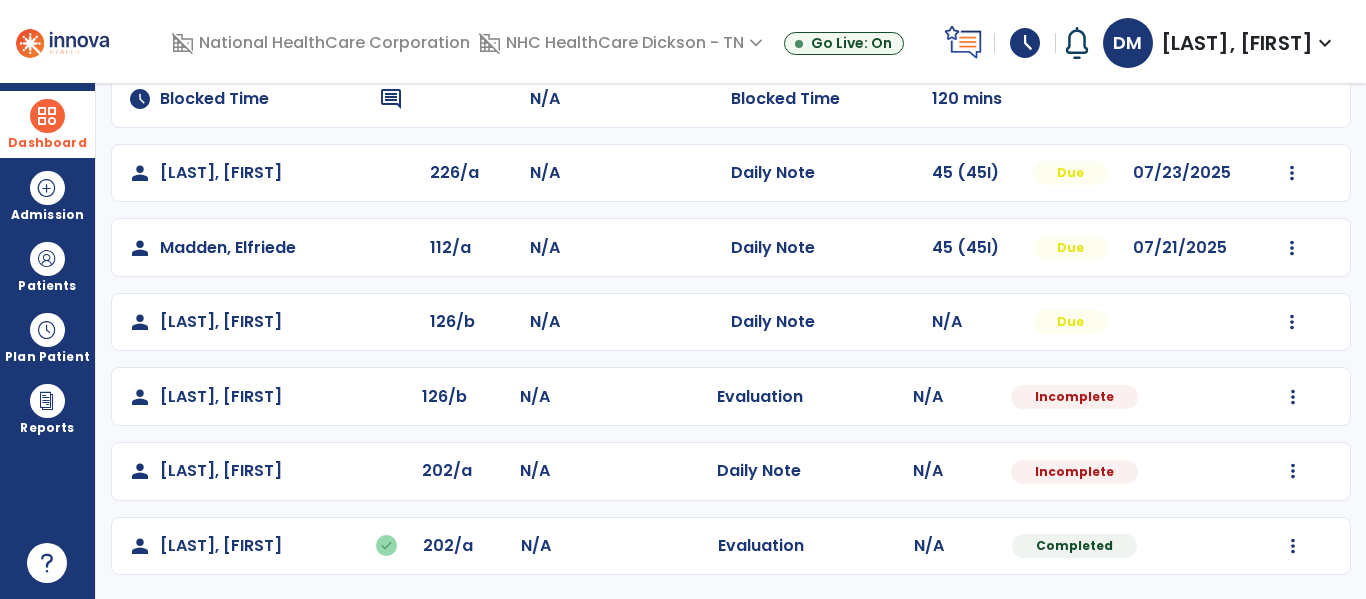 click on "Undo Visit Status   Reset Note   Open Document   G + C Mins" 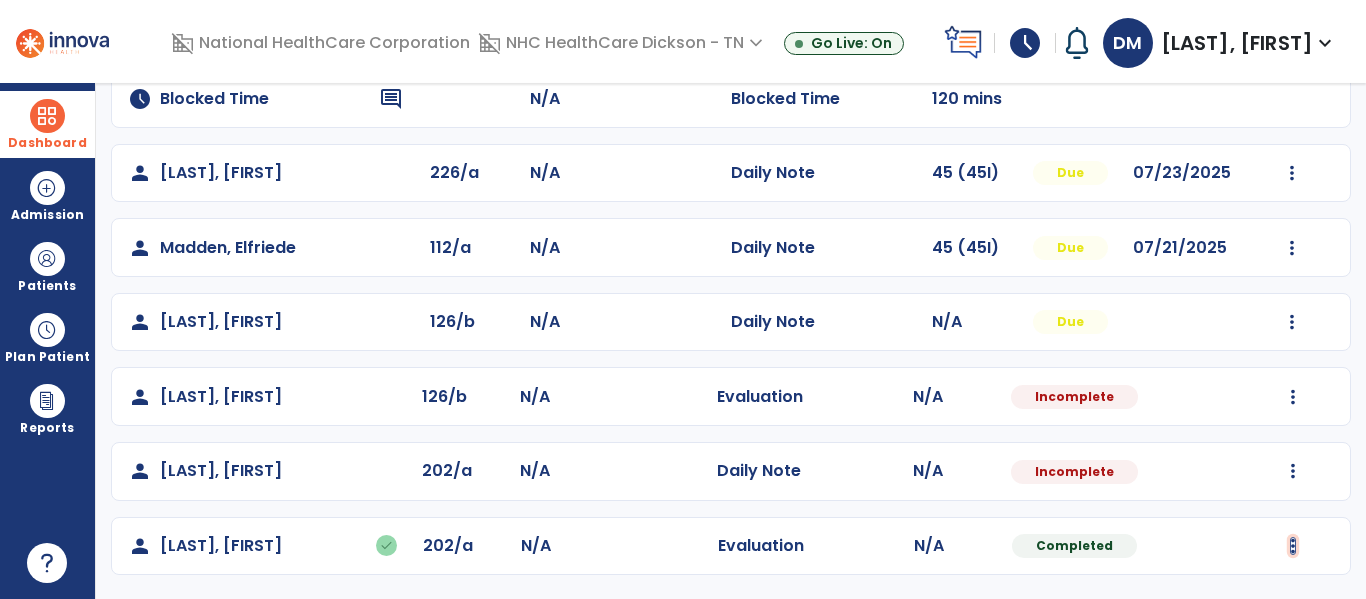 click at bounding box center [1292, 173] 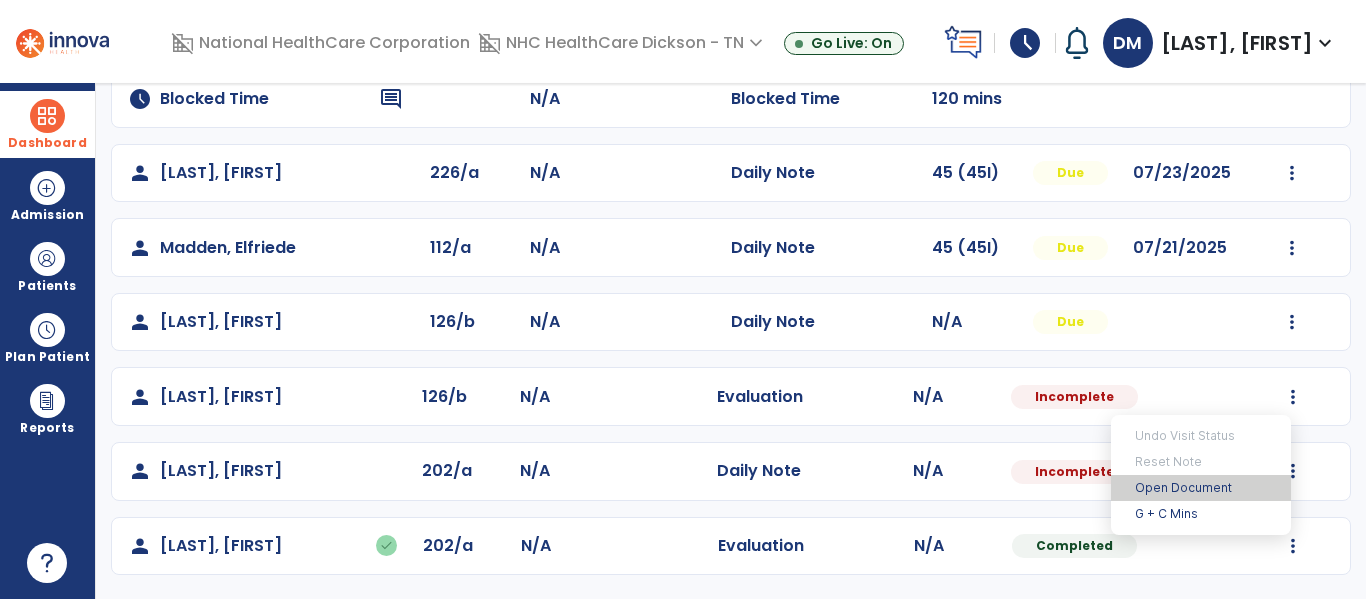 click on "Open Document" at bounding box center [1201, 488] 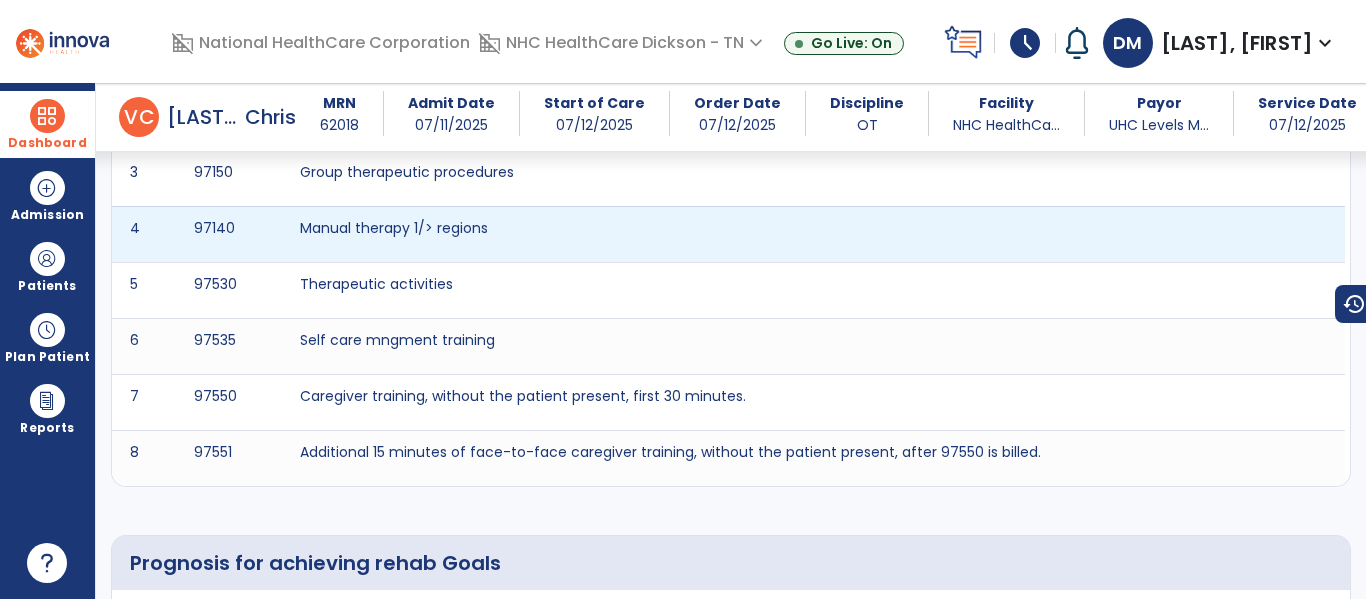 scroll, scrollTop: 4826, scrollLeft: 0, axis: vertical 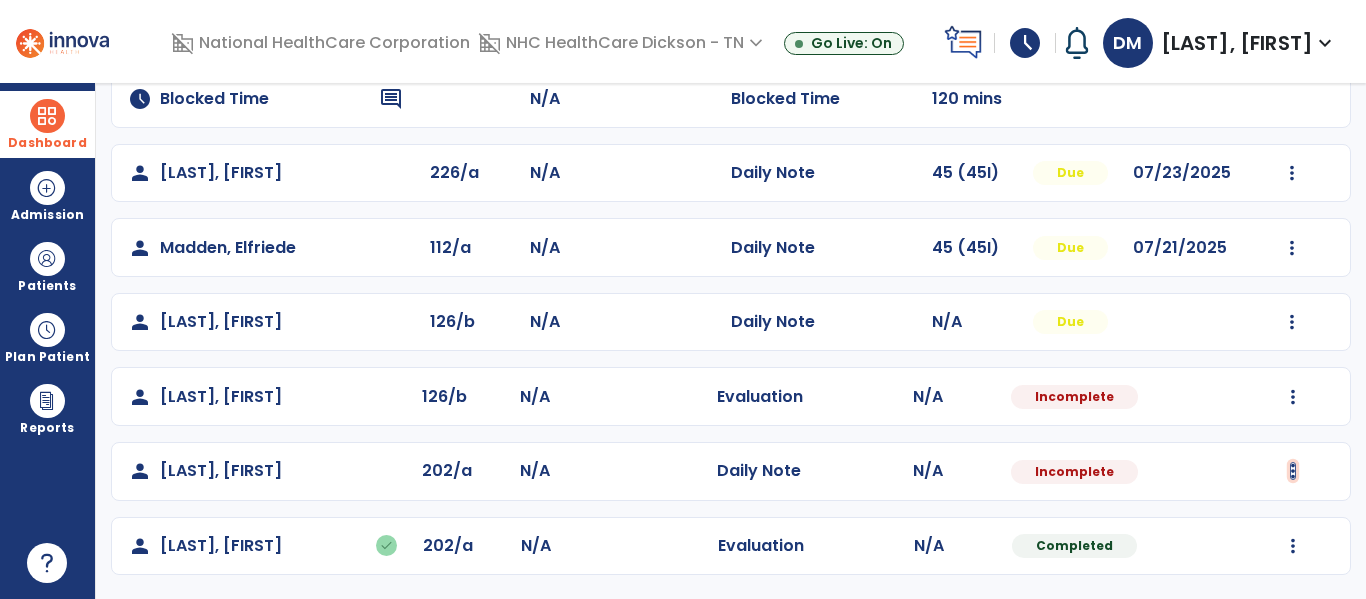 click at bounding box center [1292, 173] 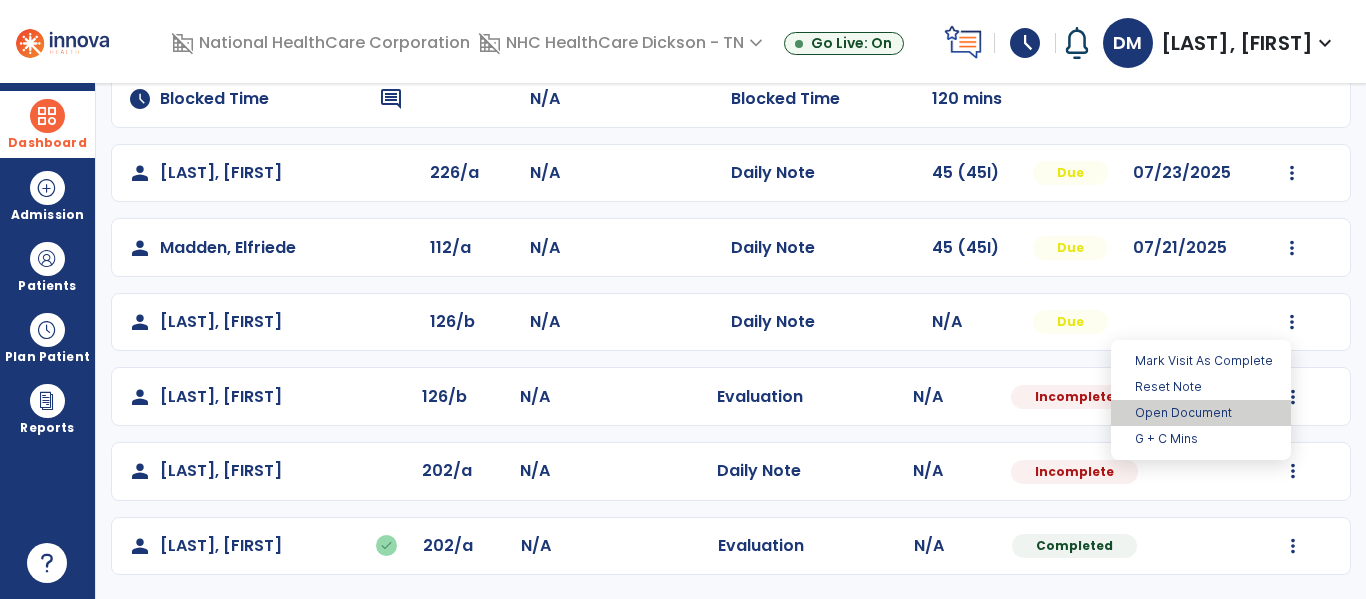 click on "Open Document" at bounding box center [1201, 413] 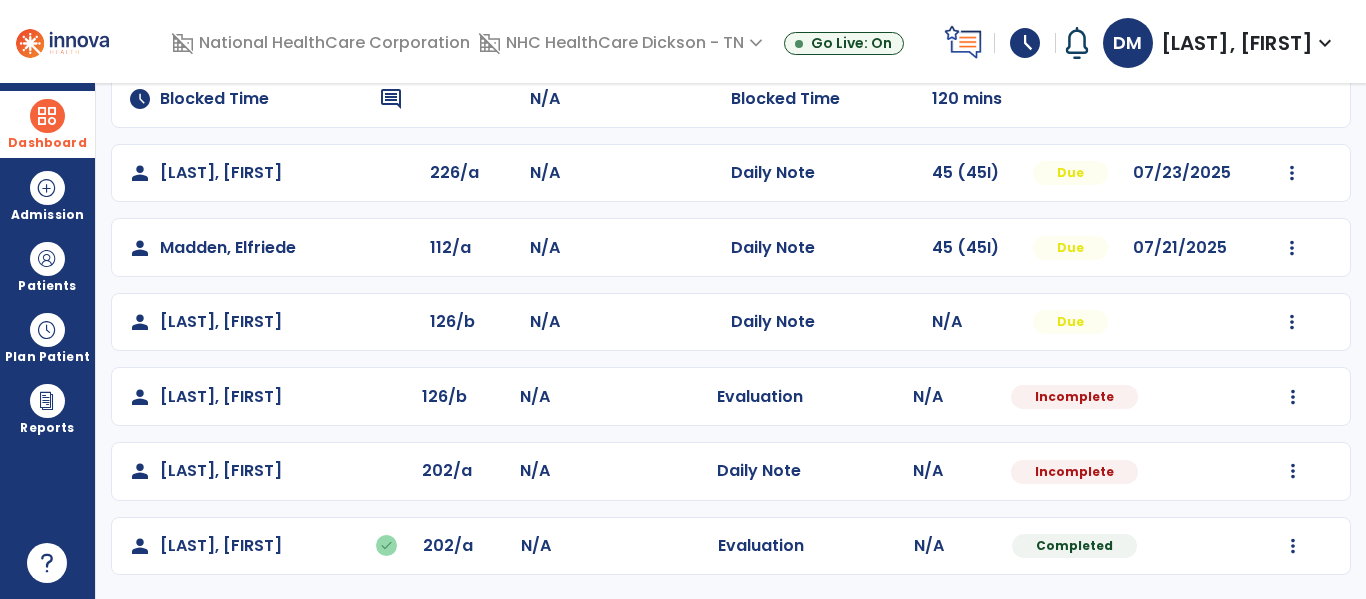 select on "*" 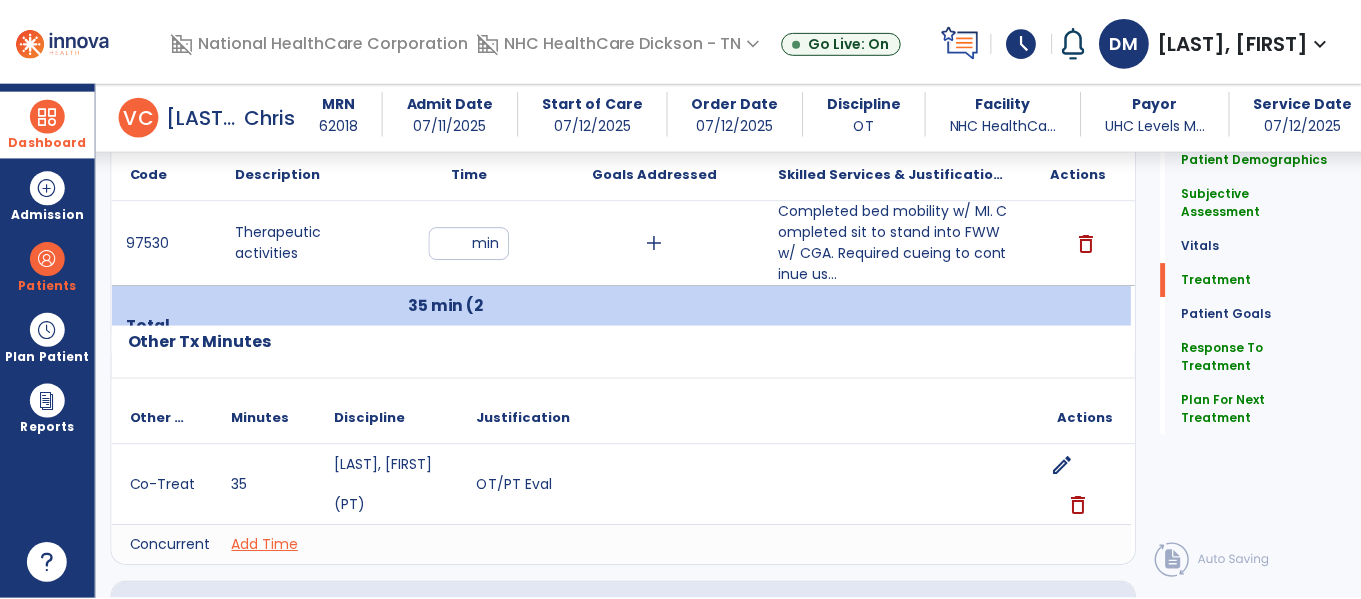 scroll, scrollTop: 1150, scrollLeft: 0, axis: vertical 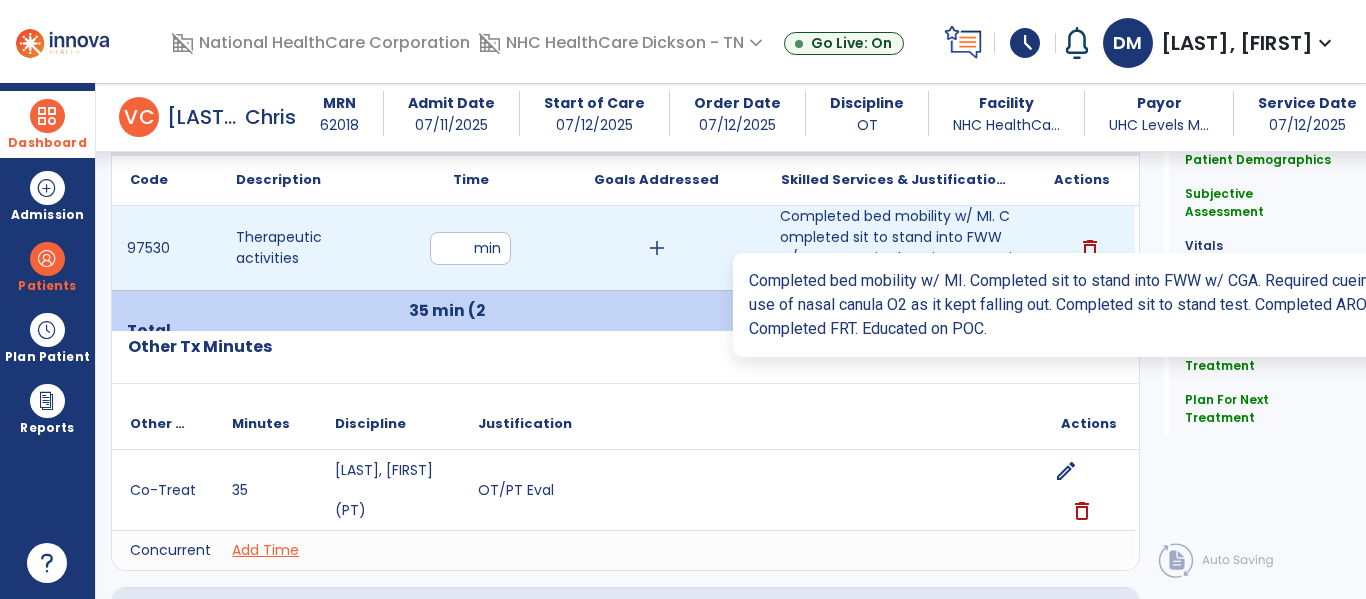 click on "Completed bed mobility w/ MI. Completed sit to stand into FWW w/ CGA. Required cueing to continue us..." at bounding box center (896, 248) 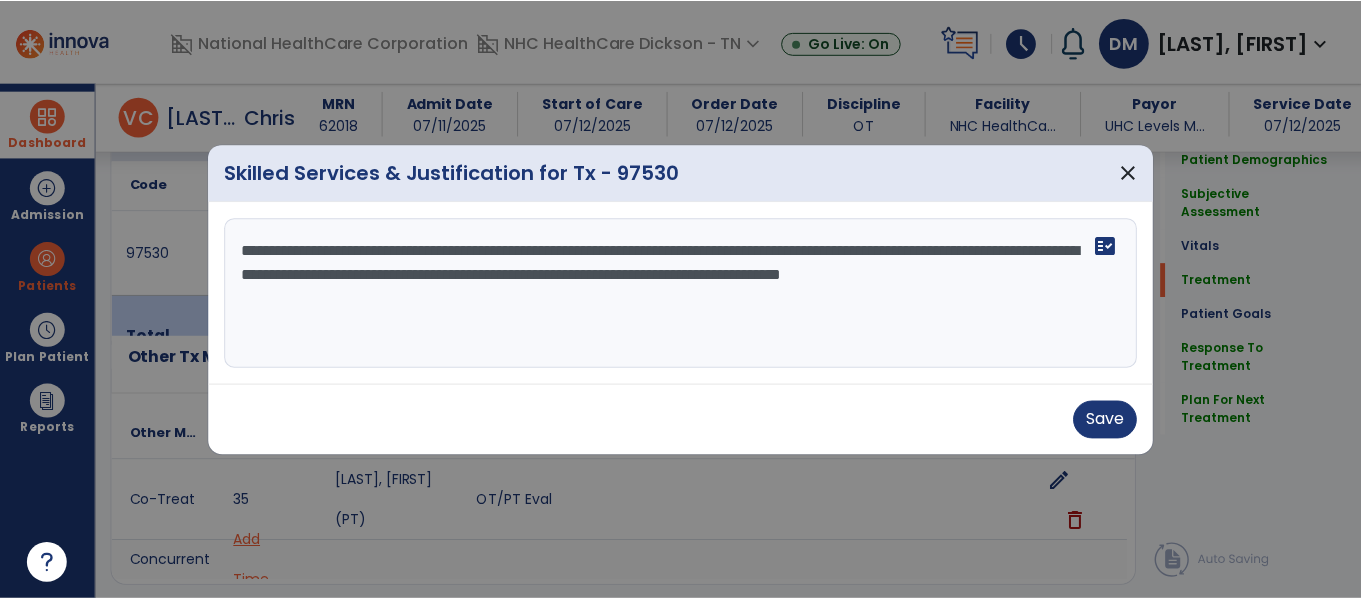 scroll, scrollTop: 1150, scrollLeft: 0, axis: vertical 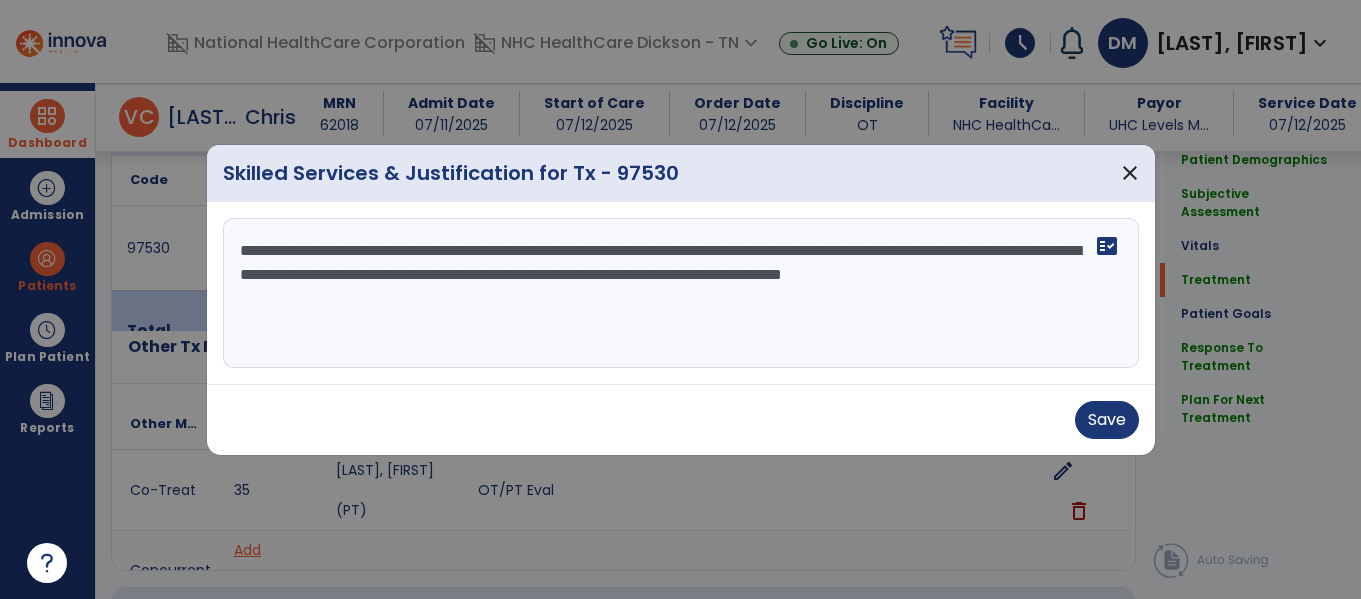 click on "**********" at bounding box center (681, 293) 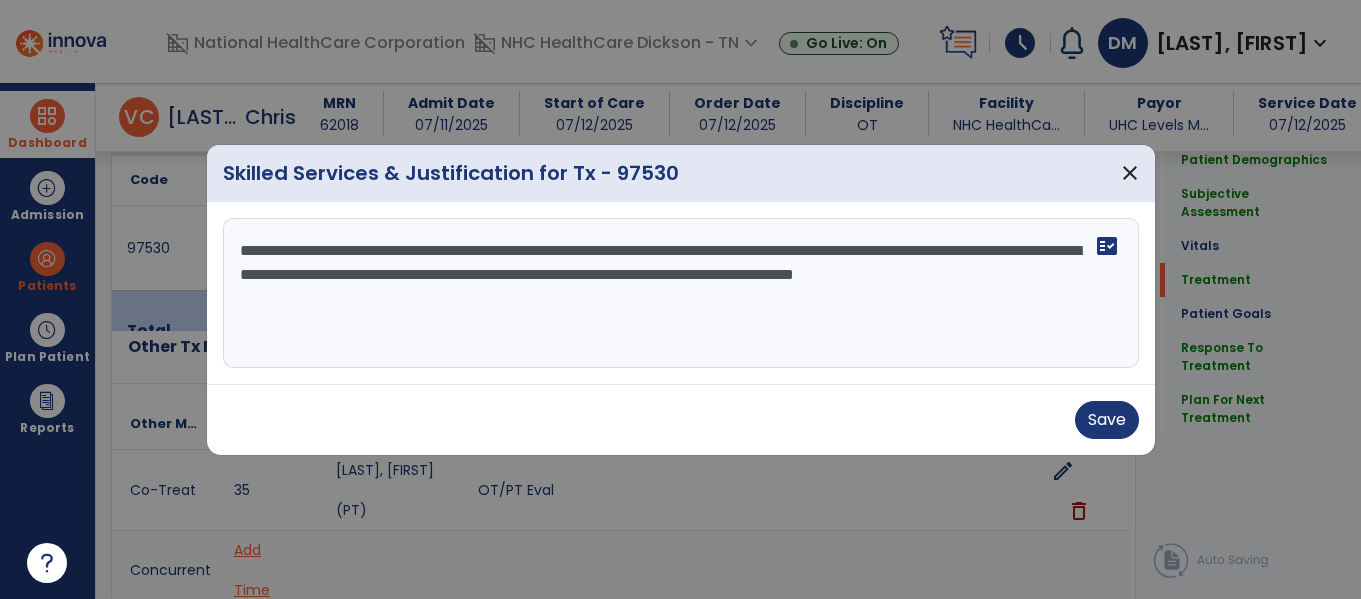 paste on "**********" 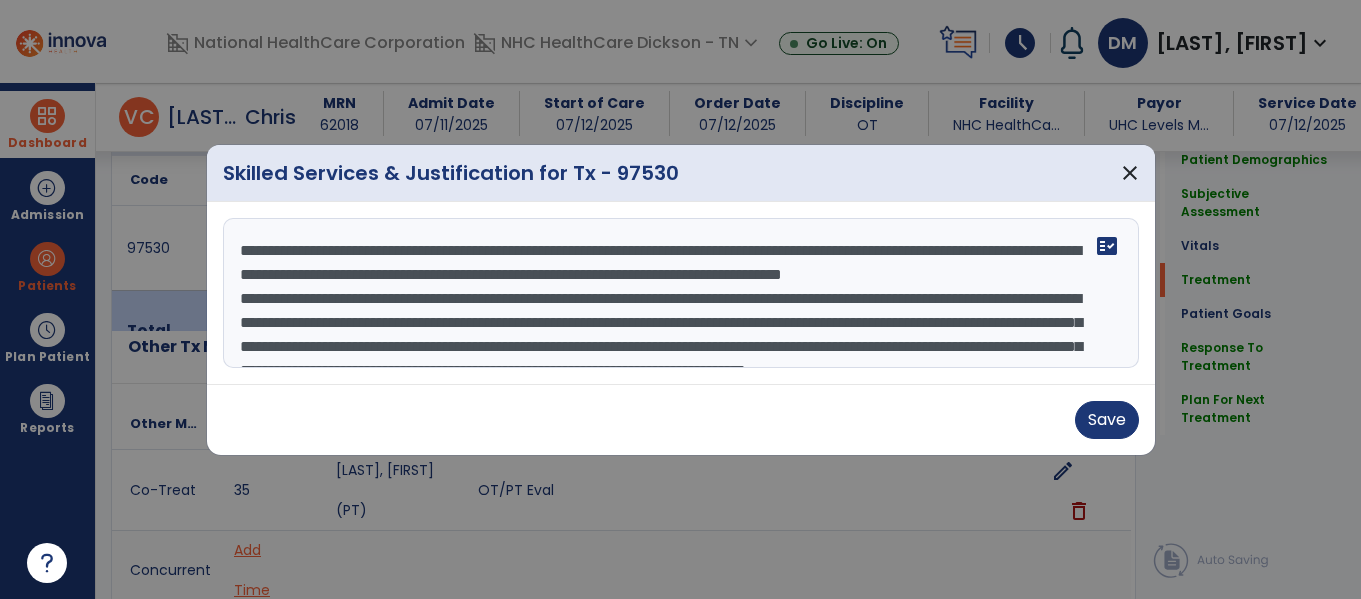 scroll, scrollTop: 64, scrollLeft: 0, axis: vertical 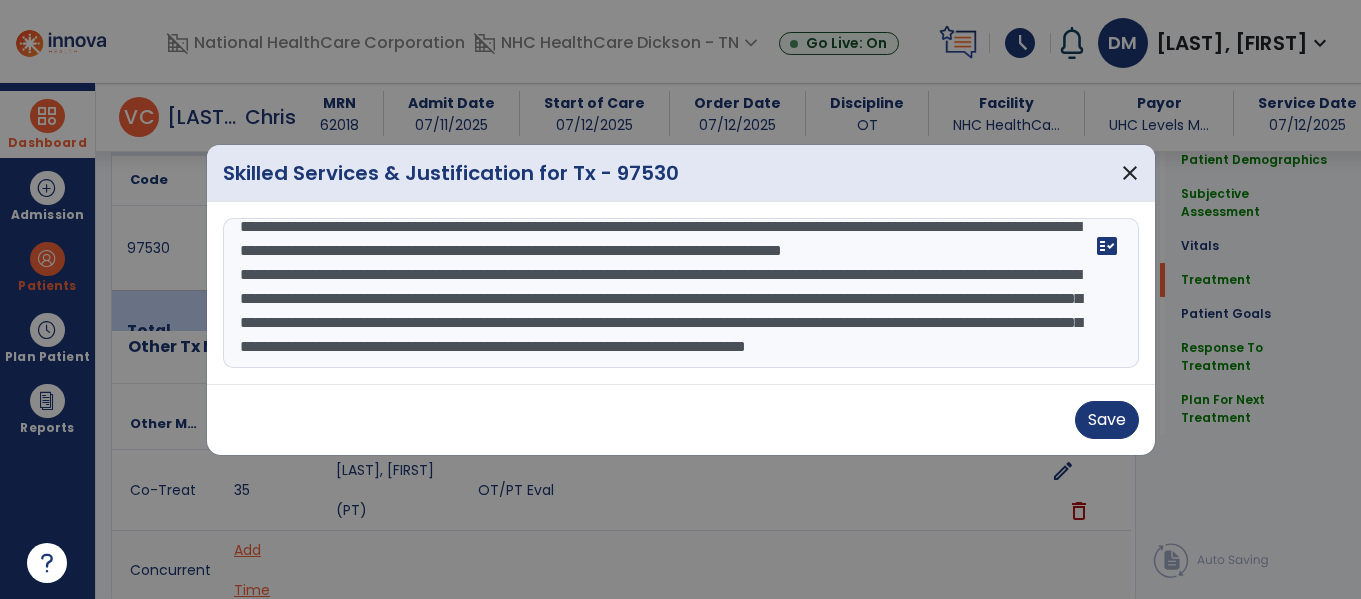 drag, startPoint x: 238, startPoint y: 247, endPoint x: 566, endPoint y: 631, distance: 505.01486 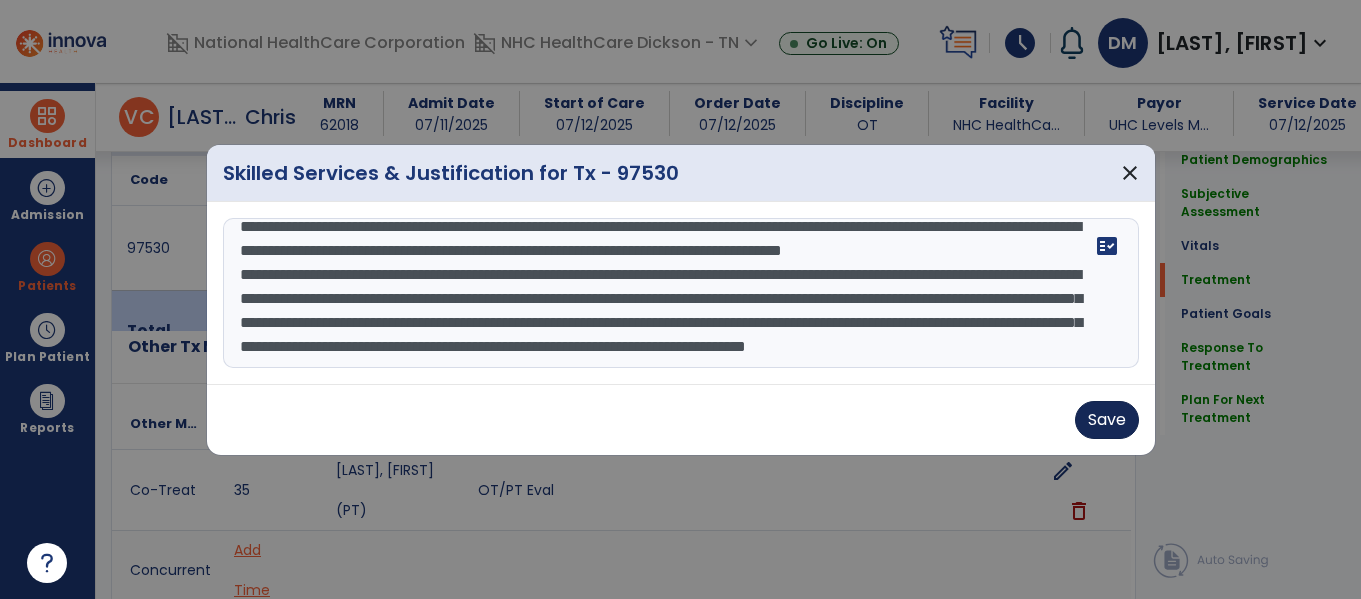 type on "**********" 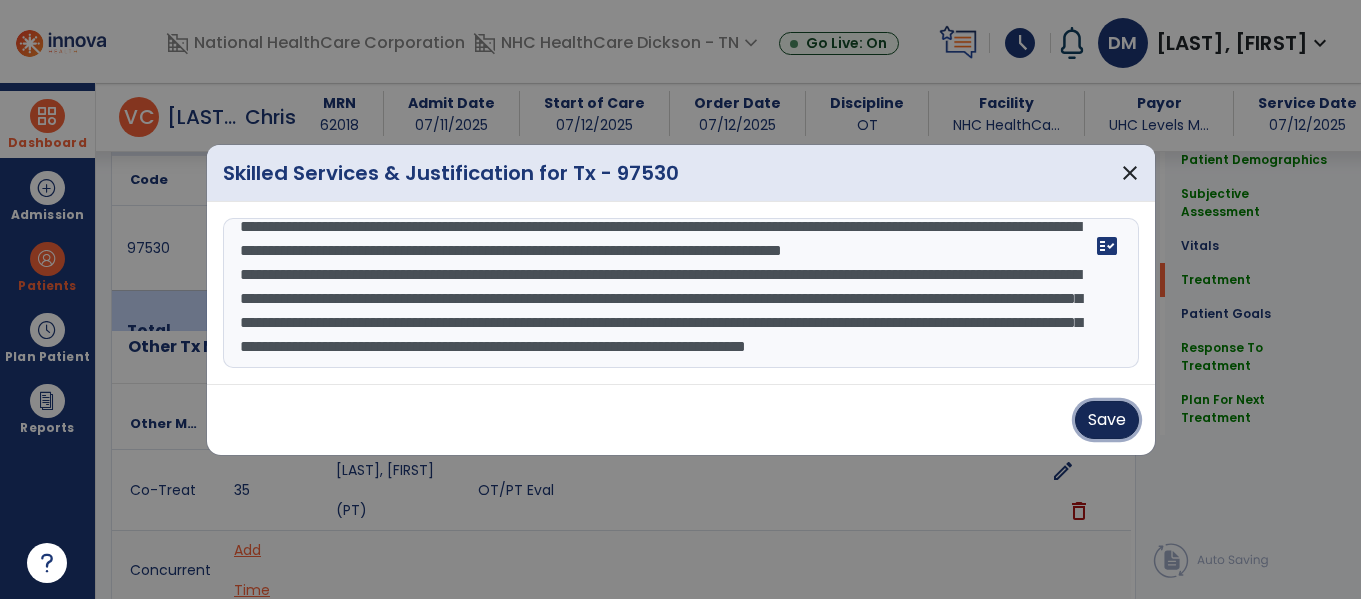 click on "Save" at bounding box center (1107, 420) 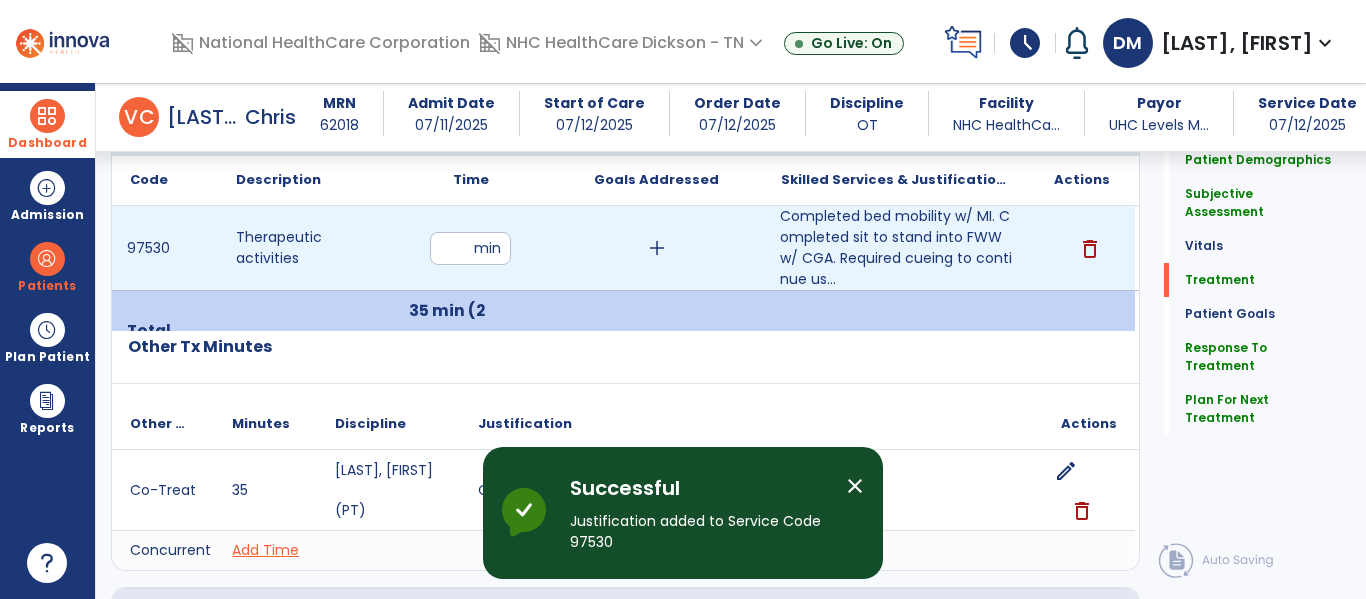 click on "delete" at bounding box center (1090, 249) 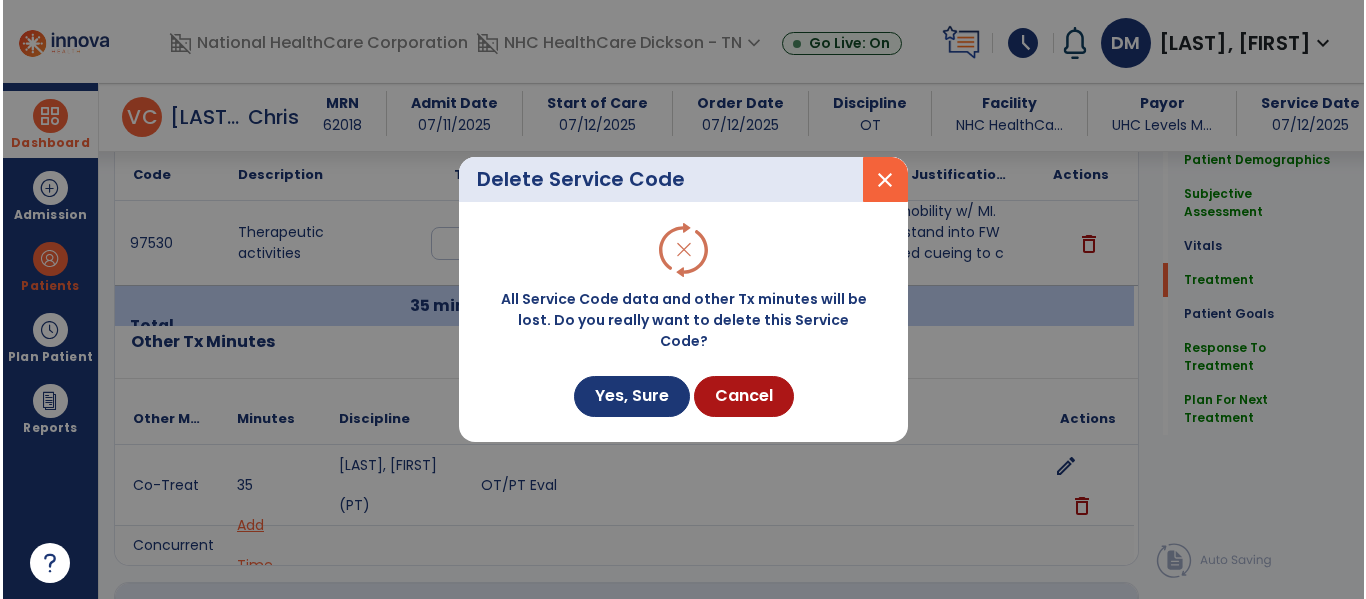scroll, scrollTop: 1150, scrollLeft: 0, axis: vertical 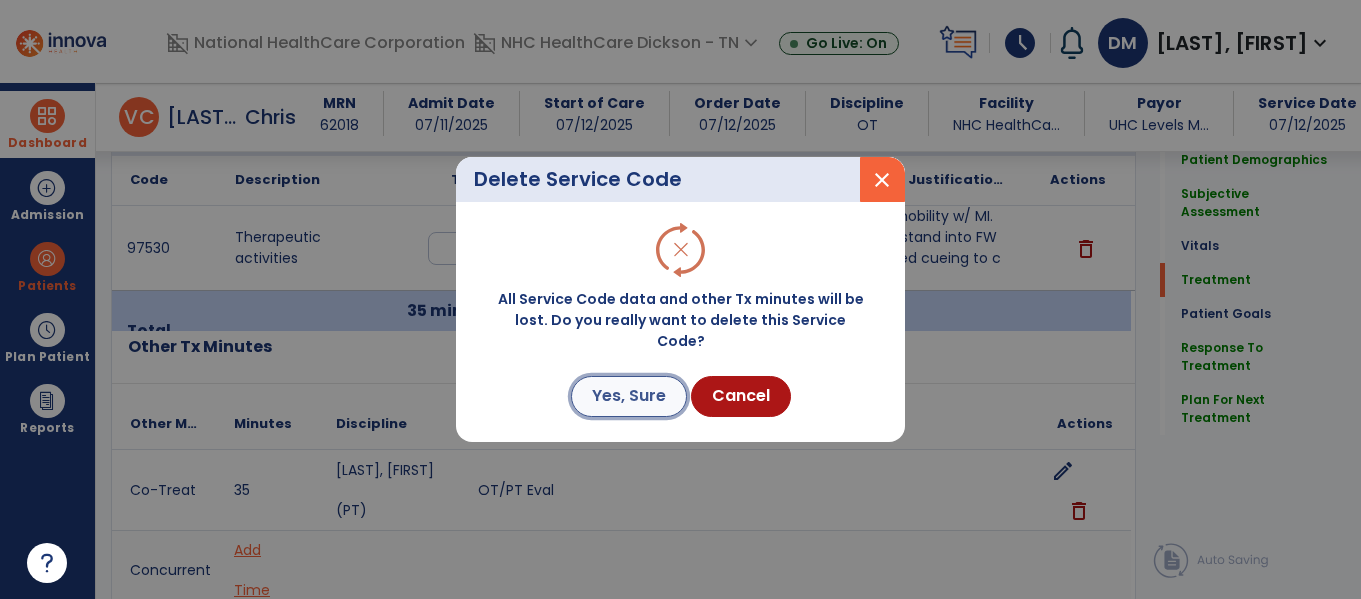 click on "Yes, Sure" at bounding box center (629, 396) 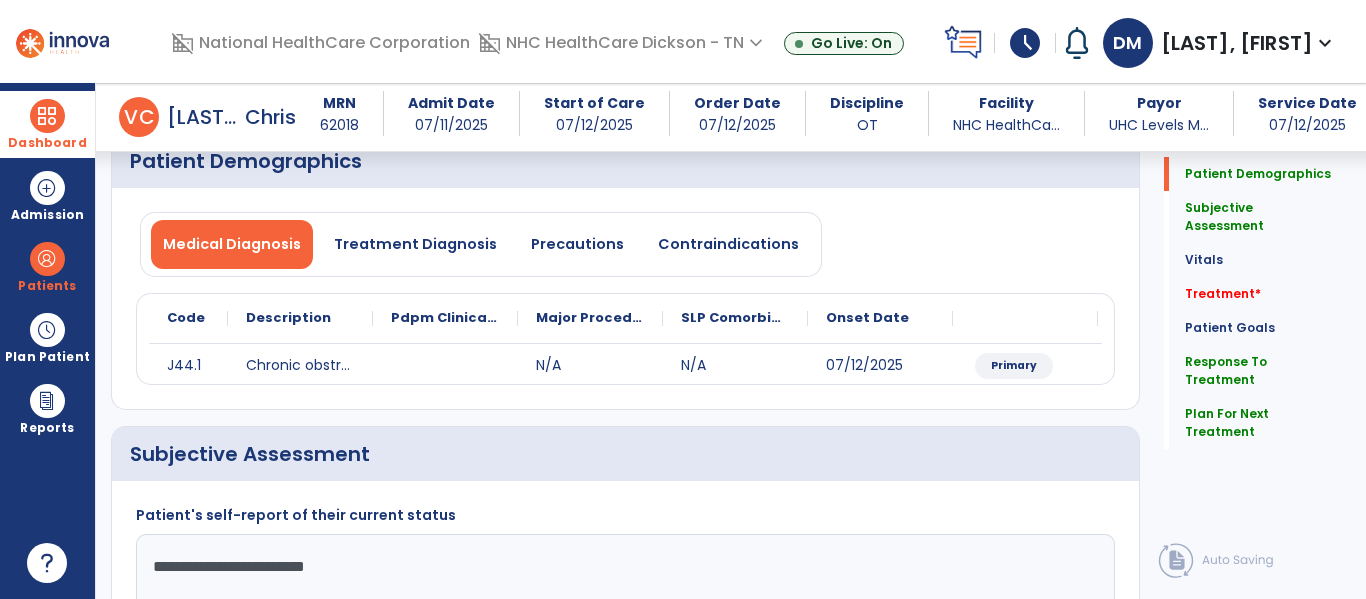scroll, scrollTop: 0, scrollLeft: 0, axis: both 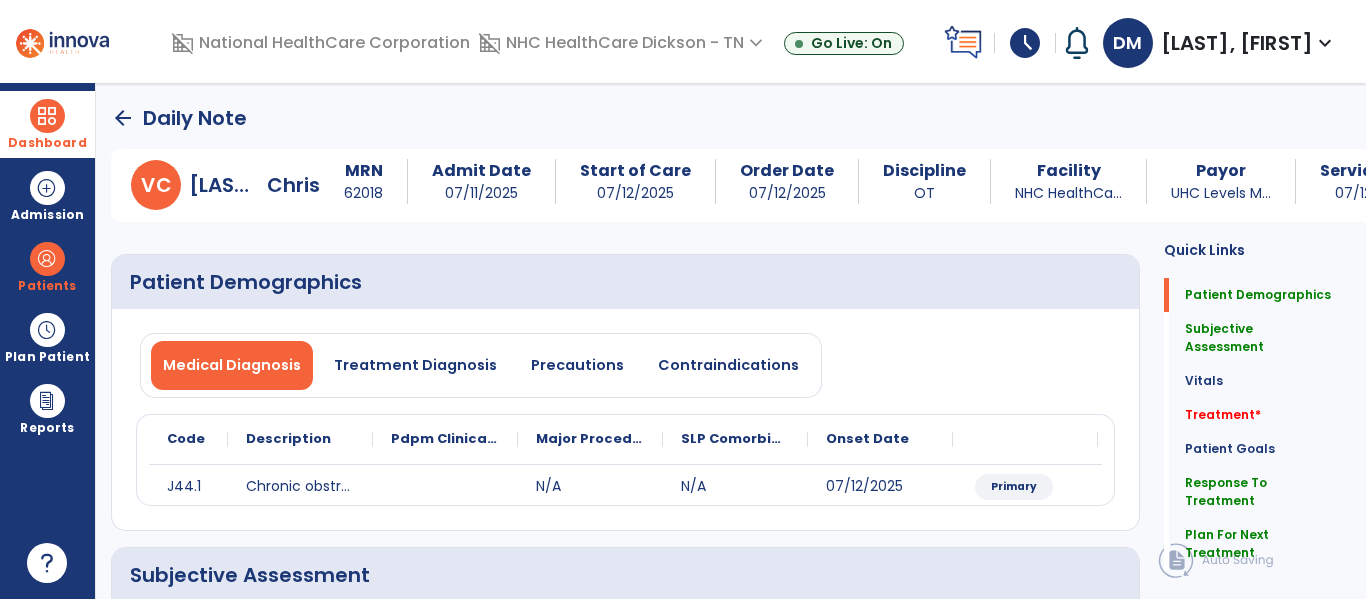 click on "arrow_back" 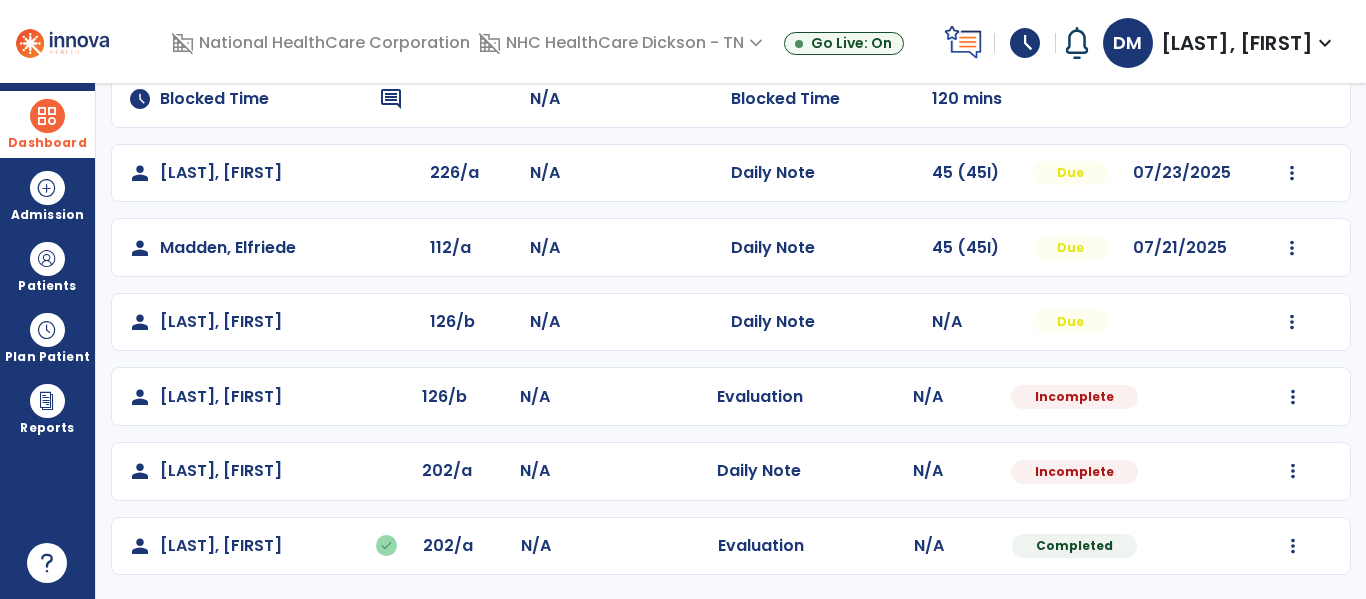 scroll, scrollTop: 410, scrollLeft: 0, axis: vertical 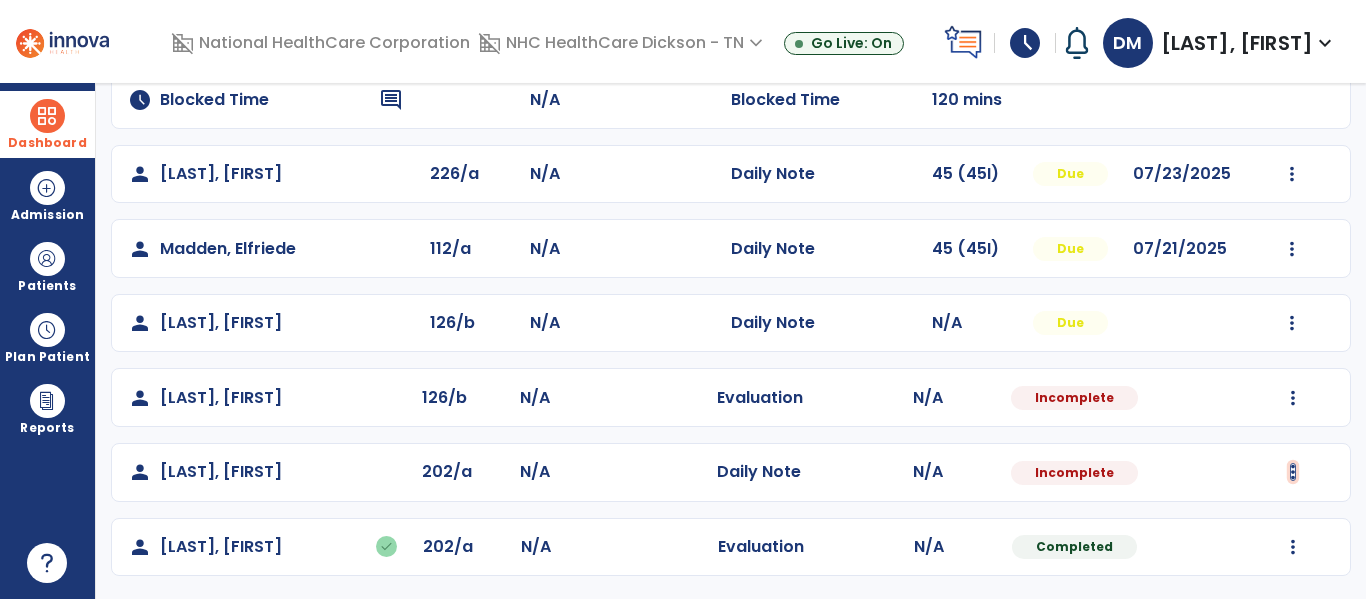 click at bounding box center (1292, 174) 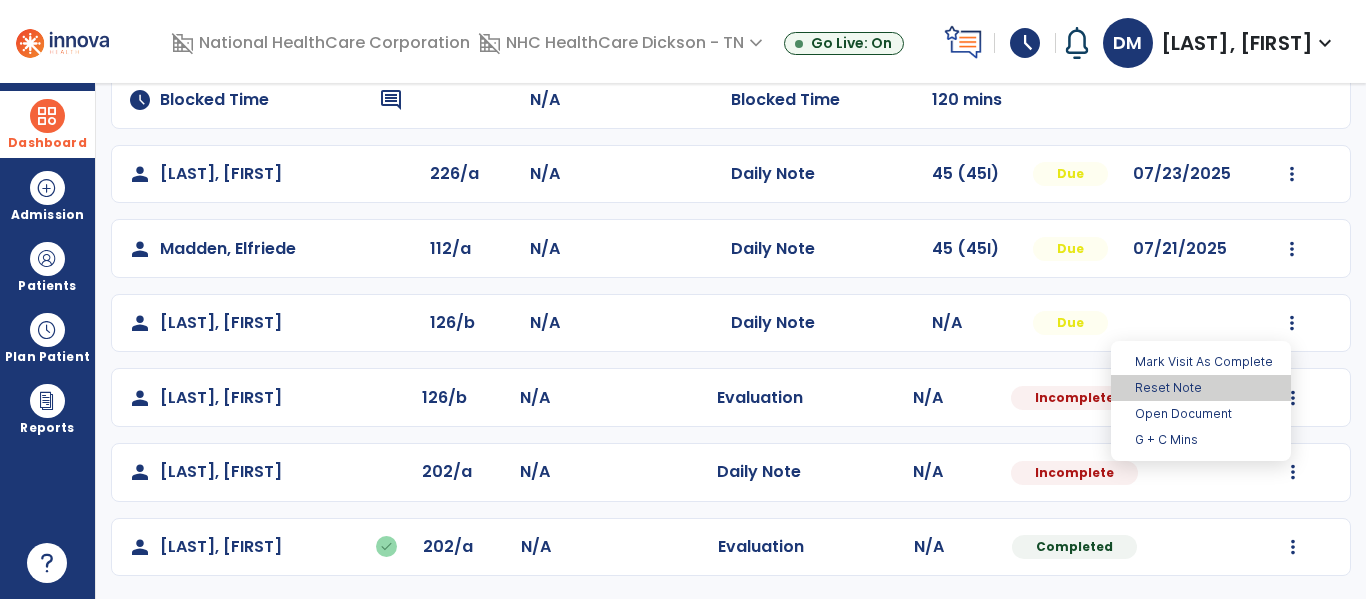 click on "Reset Note" at bounding box center (1201, 388) 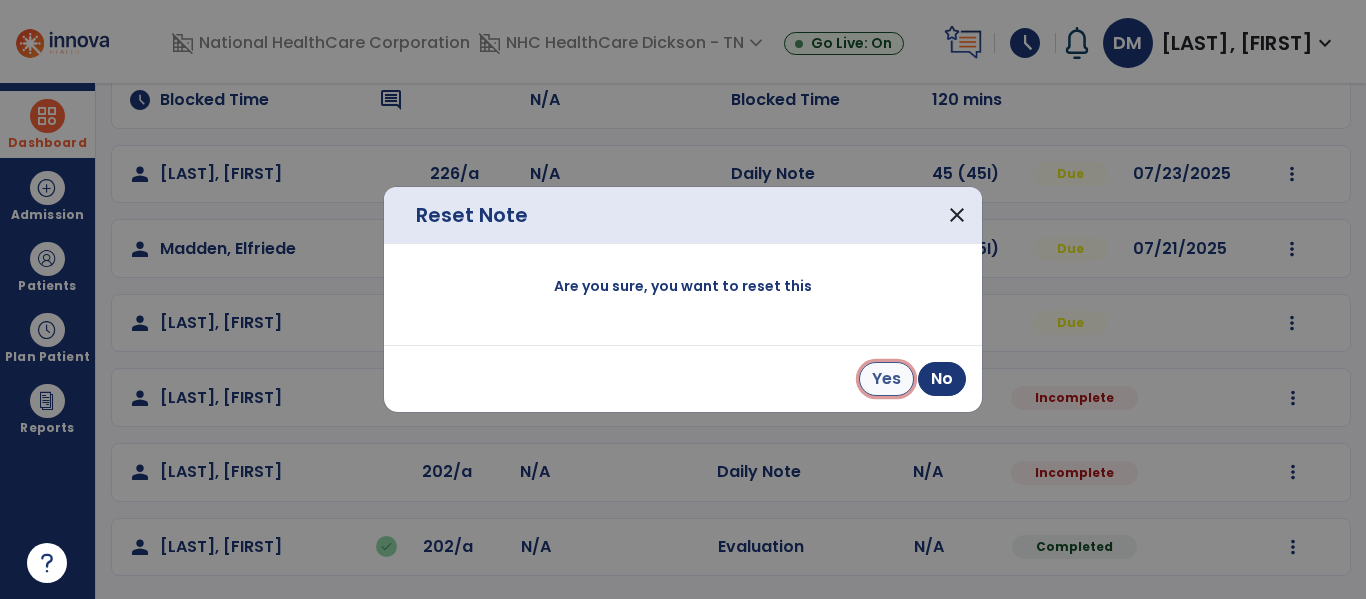 click on "Yes" at bounding box center (886, 379) 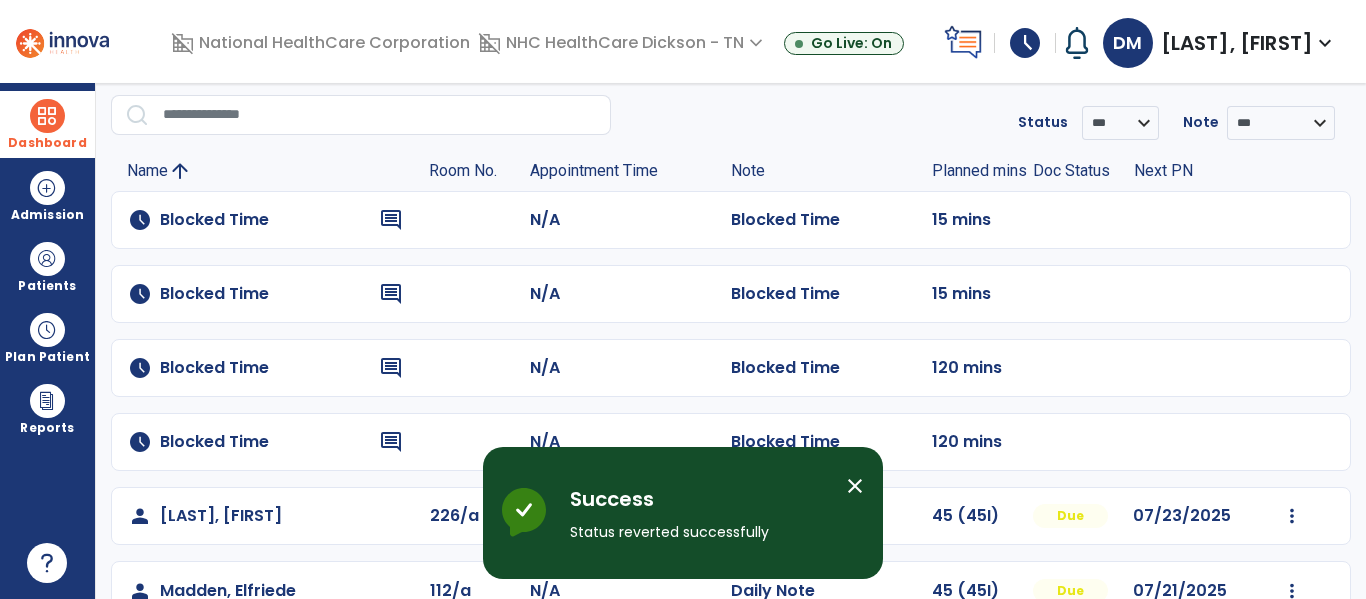 scroll, scrollTop: 411, scrollLeft: 0, axis: vertical 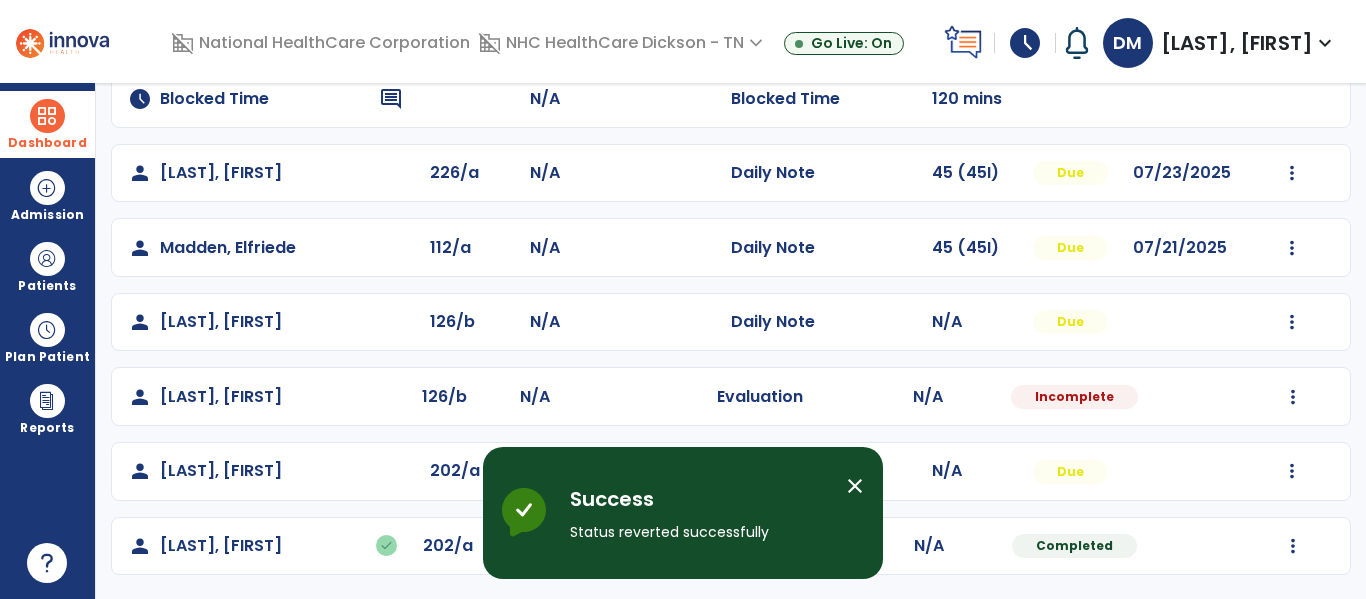 click on "Mark Visit As Complete   Reset Note   Open Document   G + C Mins" 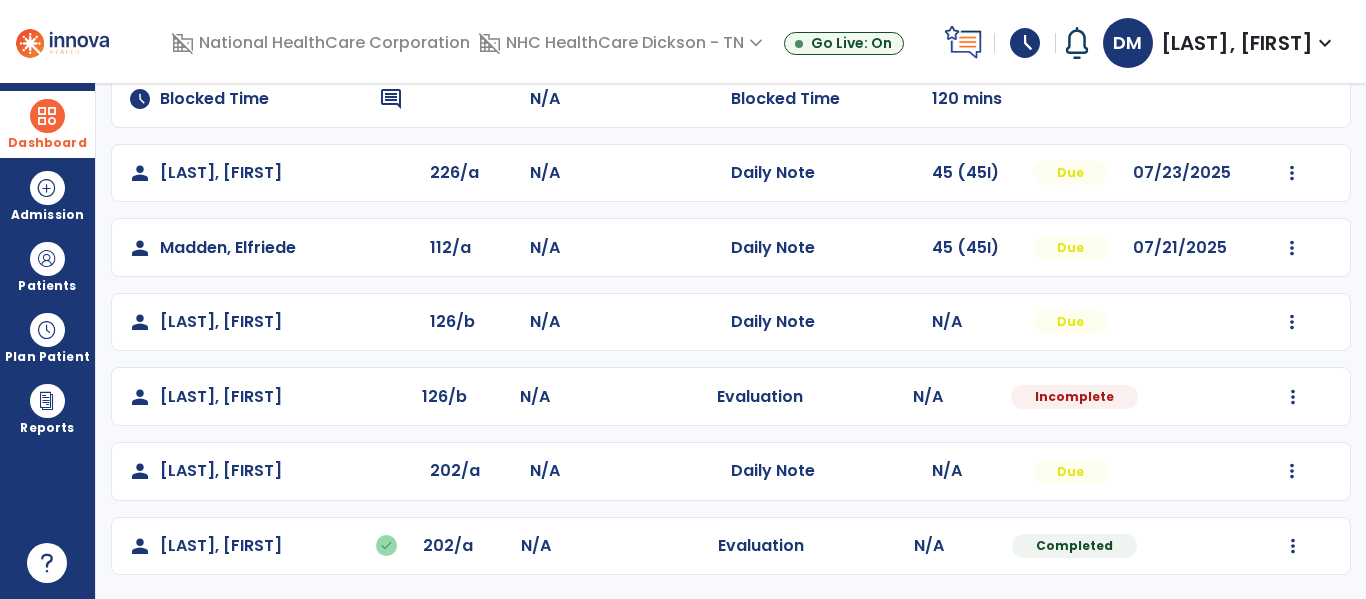 click on "Mark Visit As Complete   Reset Note   Open Document   G + C Mins" 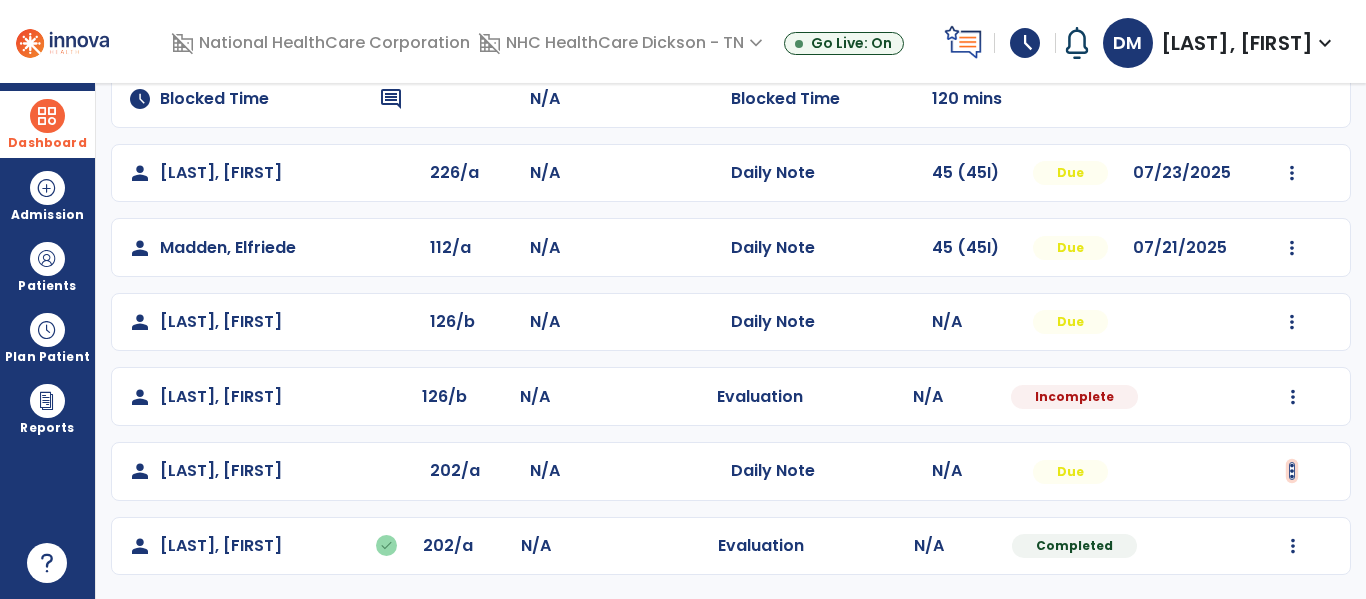 click at bounding box center [1292, 173] 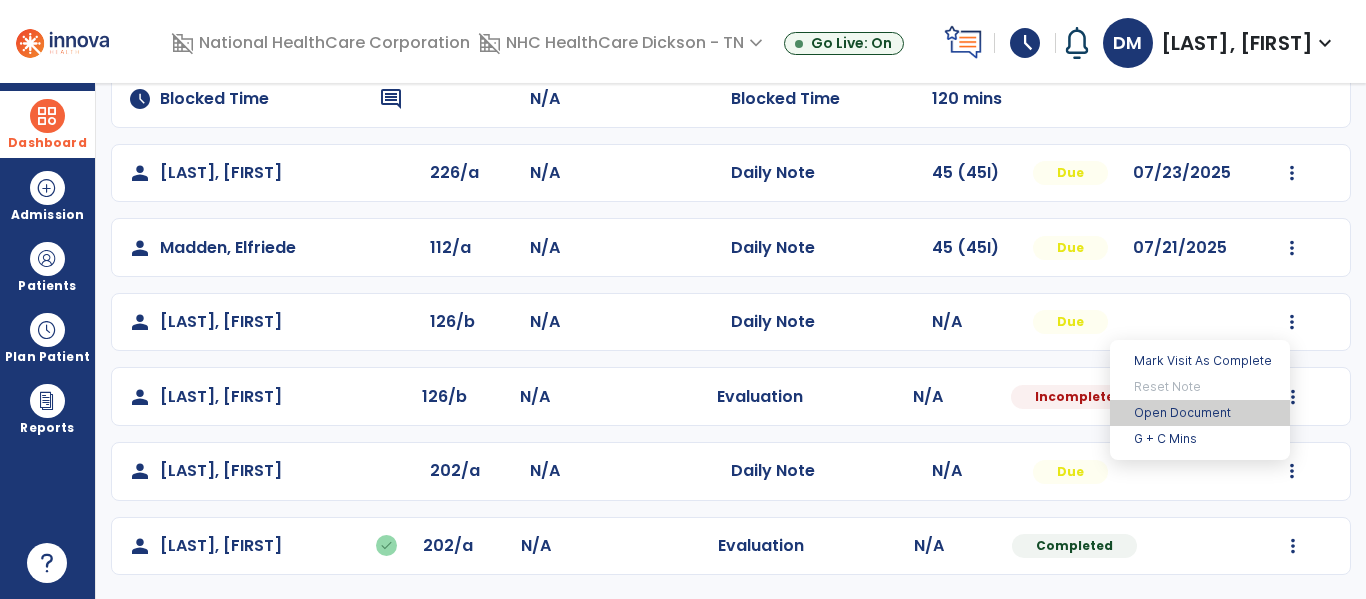 click on "Open Document" at bounding box center (1200, 413) 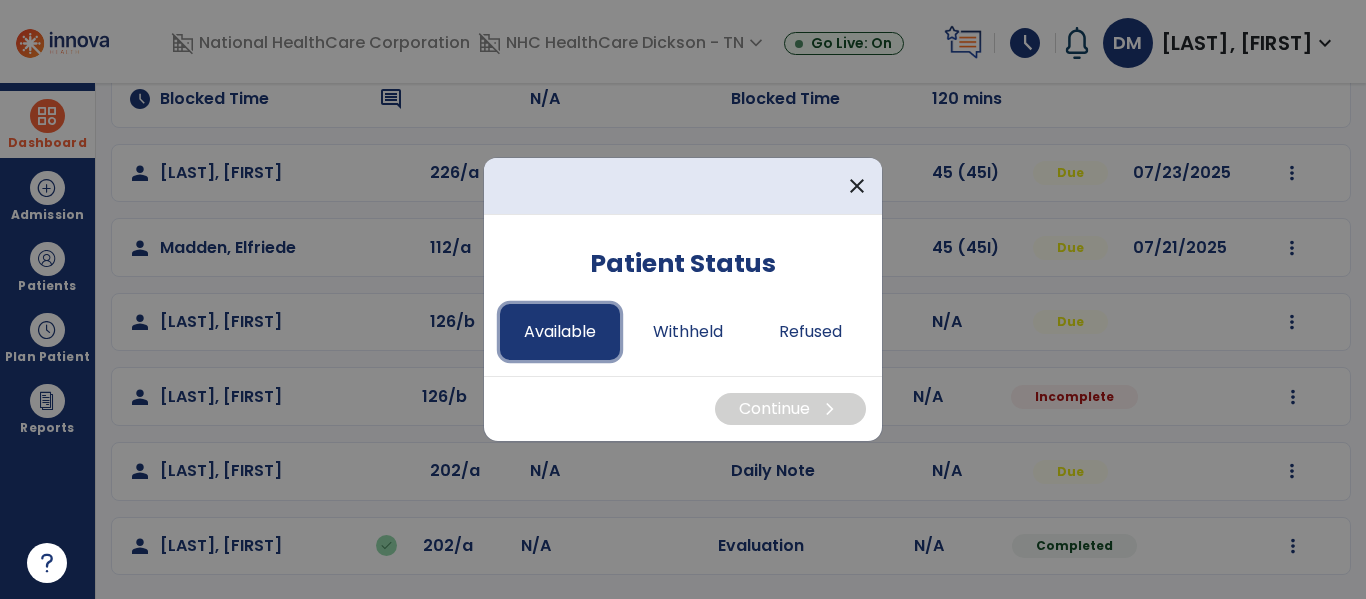 click on "Available" at bounding box center [560, 332] 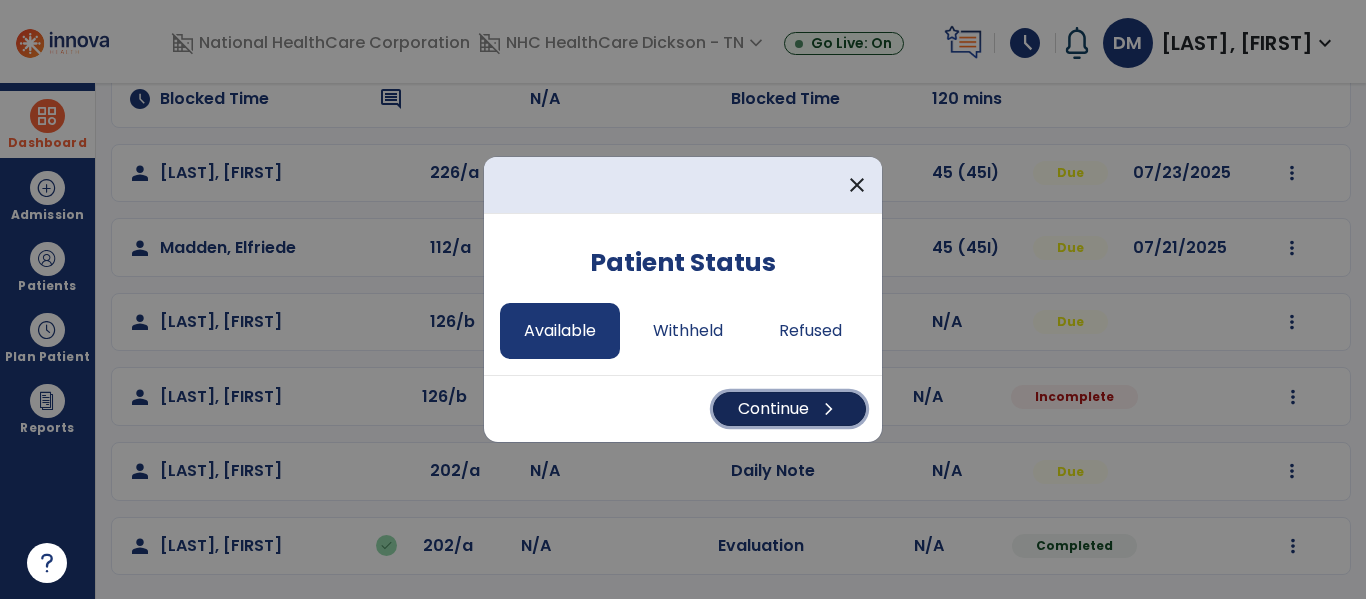 click on "Continue   chevron_right" at bounding box center (789, 409) 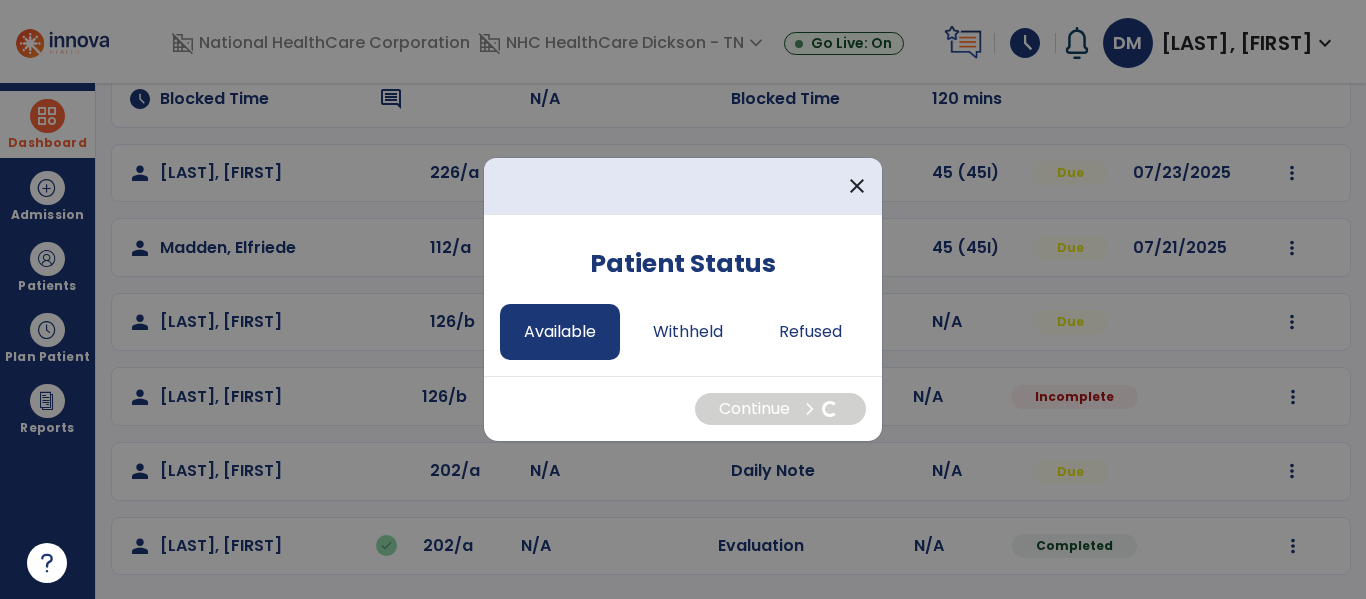 select on "*" 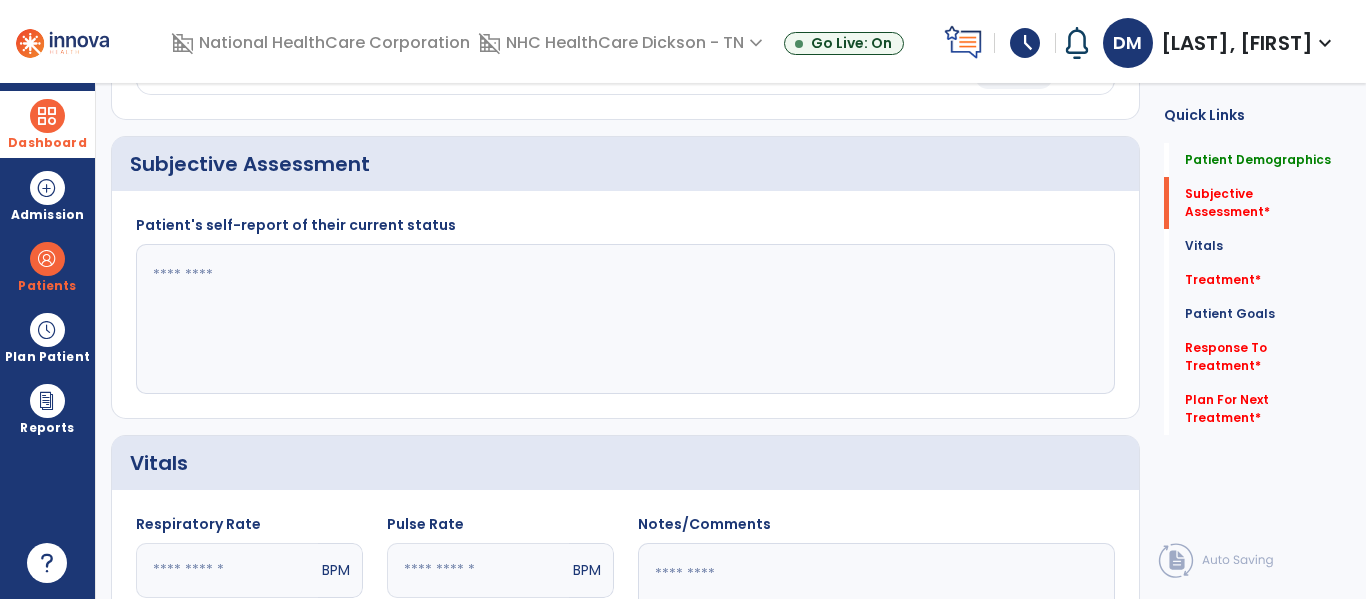 click 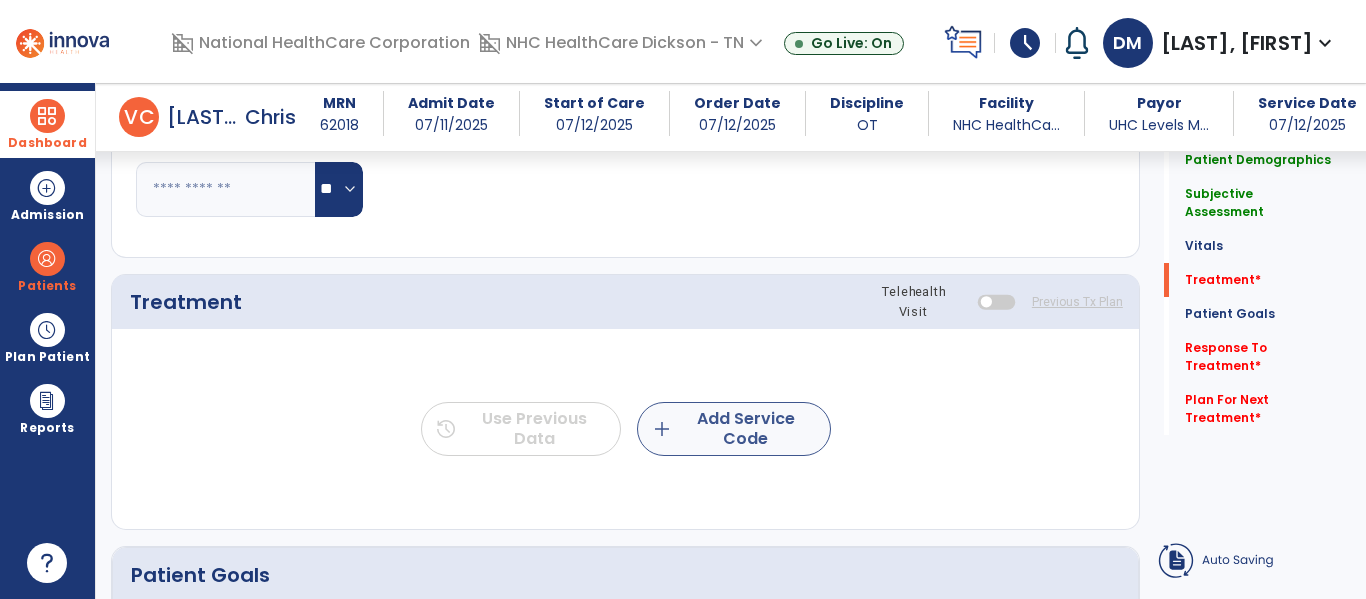 type on "**********" 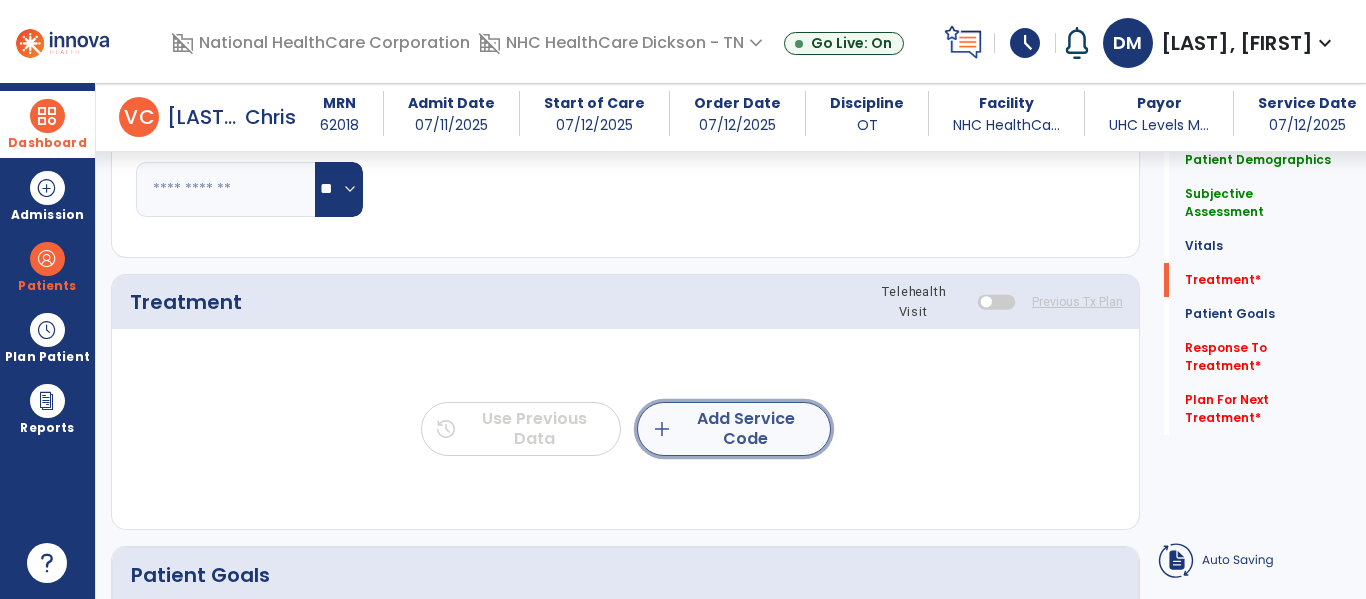 click on "add  Add Service Code" 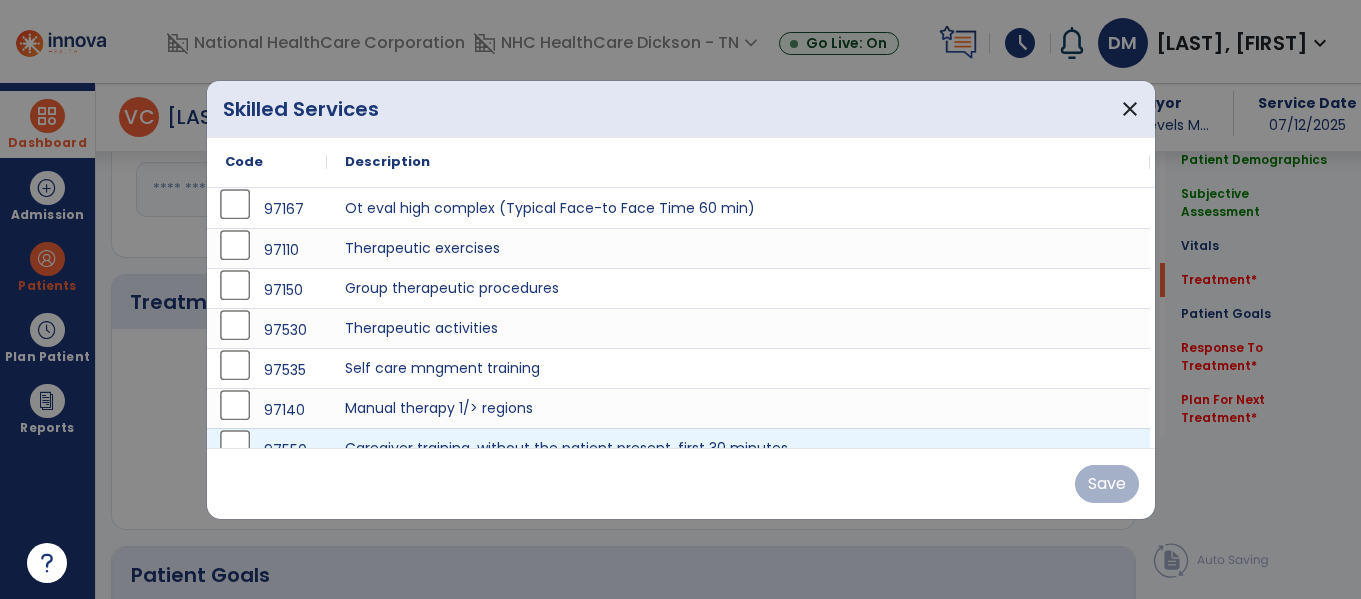scroll, scrollTop: 975, scrollLeft: 0, axis: vertical 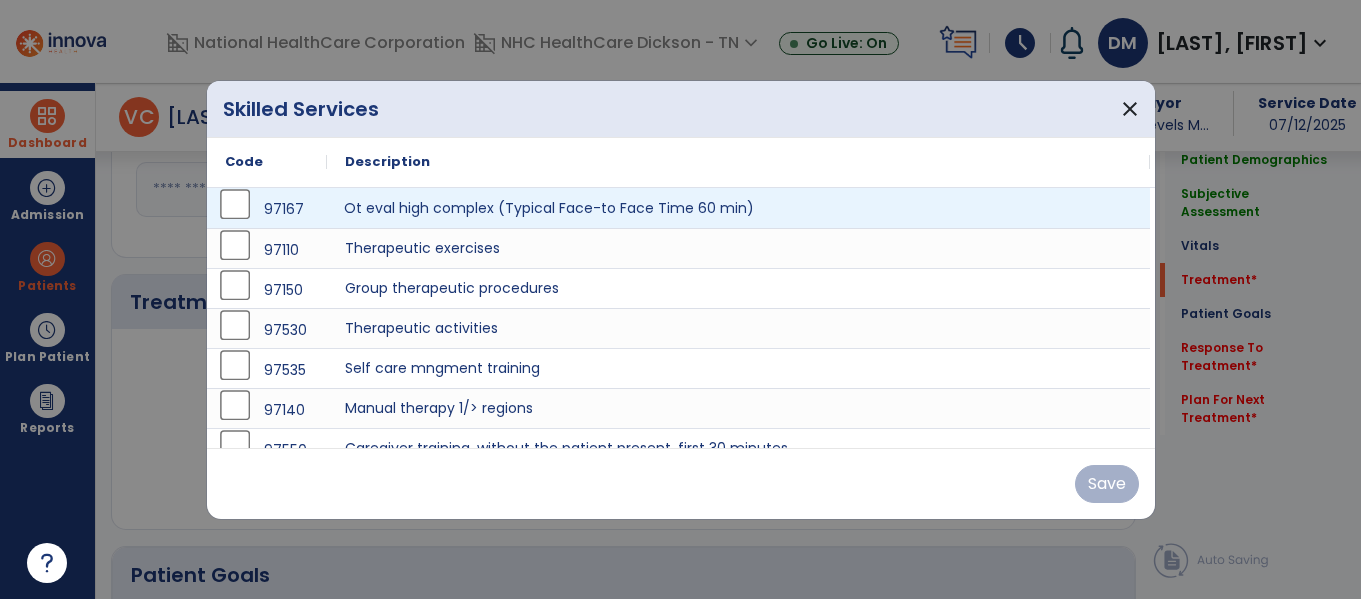click on "Ot eval high complex (Typical Face-to Face Time 60 min)" at bounding box center [738, 208] 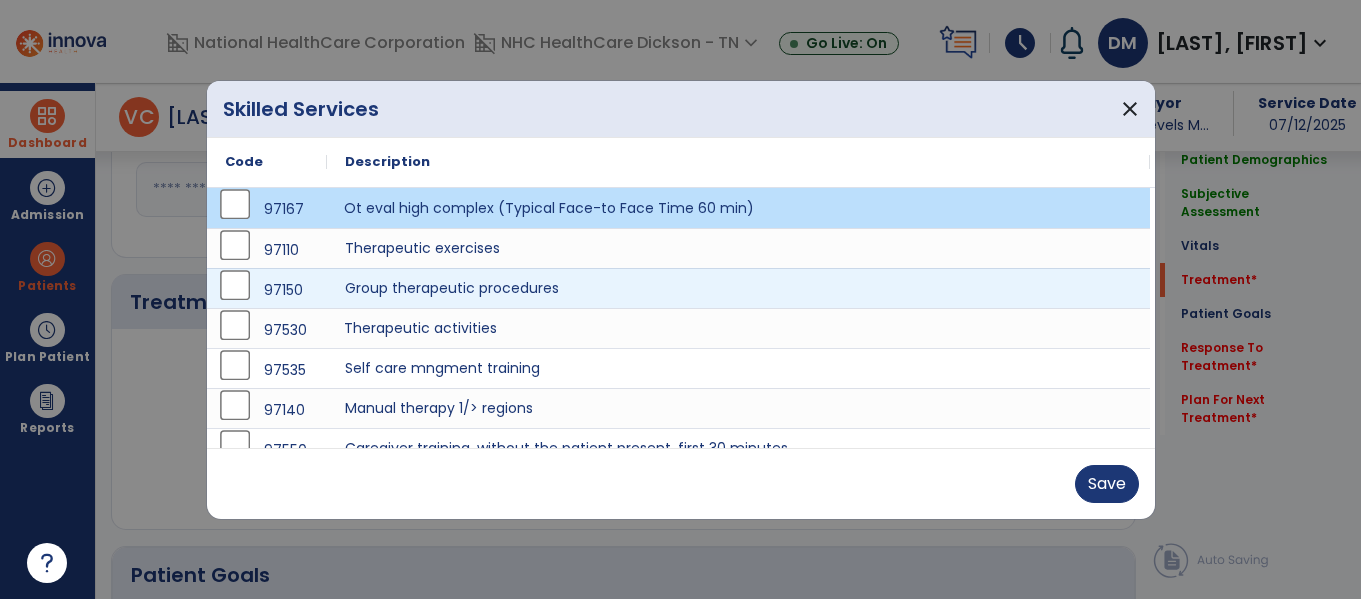 click on "Therapeutic activities" at bounding box center (738, 328) 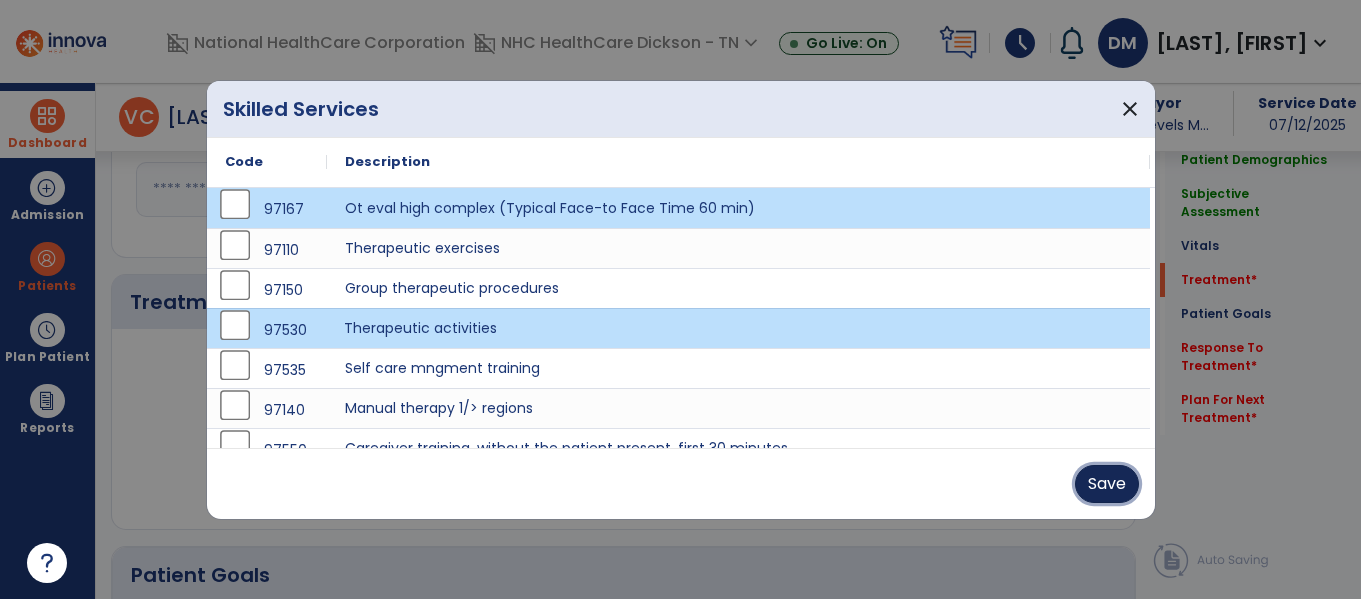 click on "Save" at bounding box center (1107, 484) 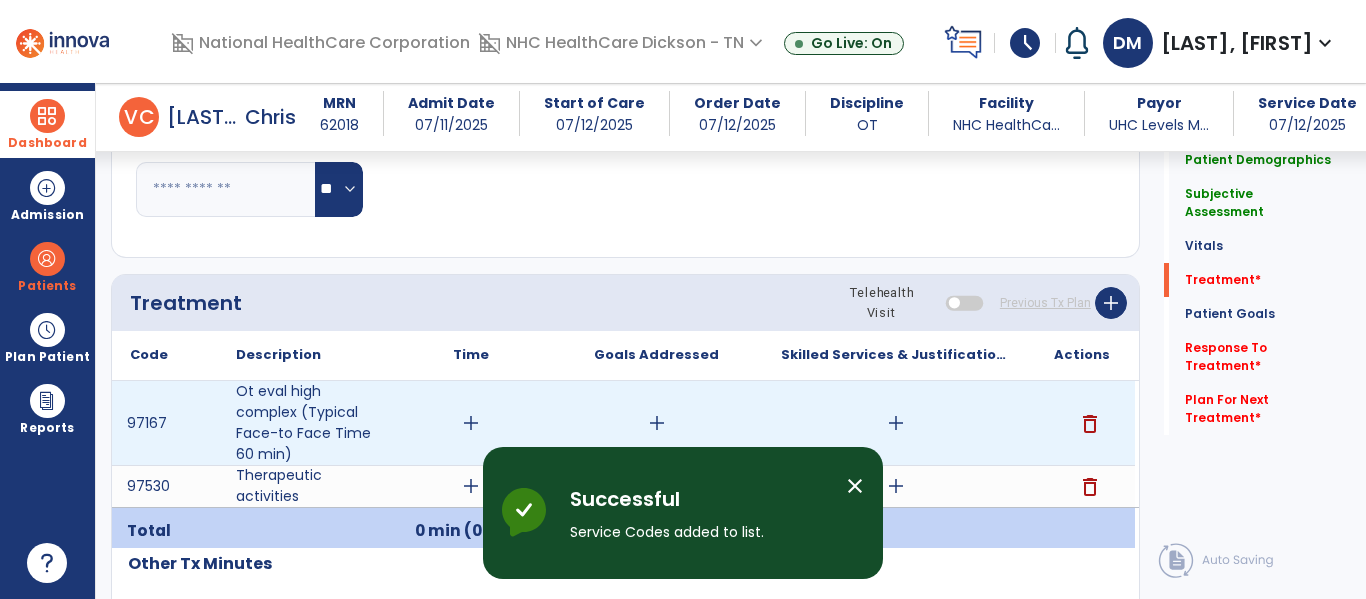 click on "add" at bounding box center [470, 423] 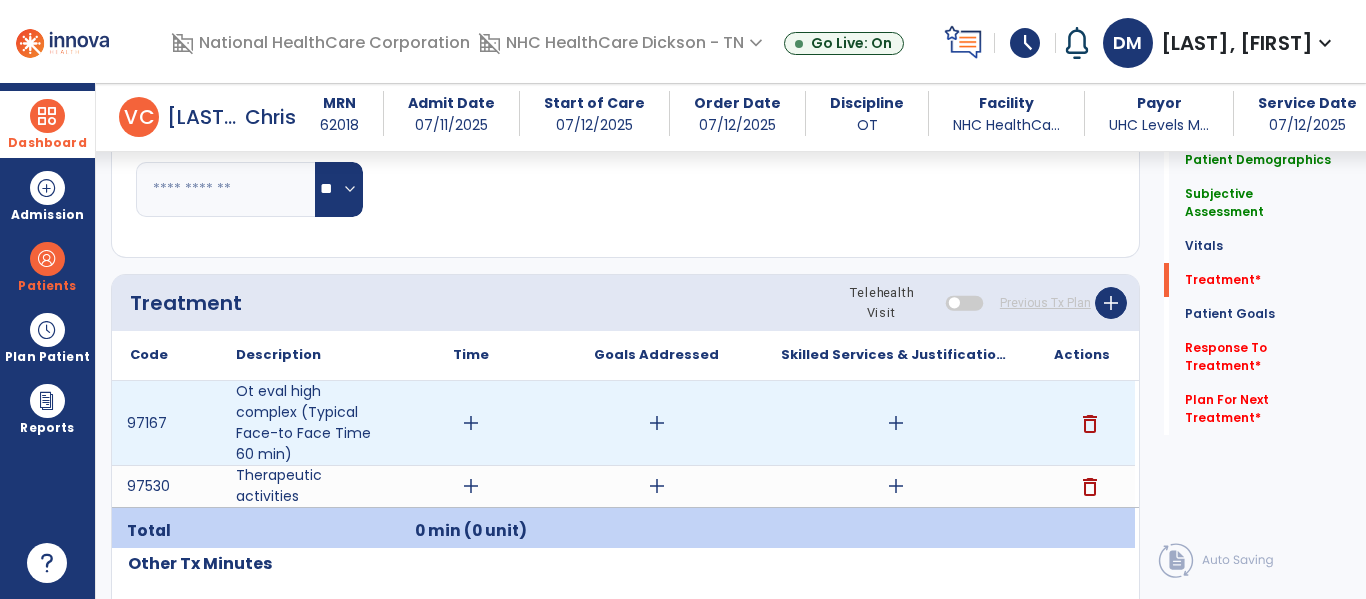 click on "add" at bounding box center (470, 423) 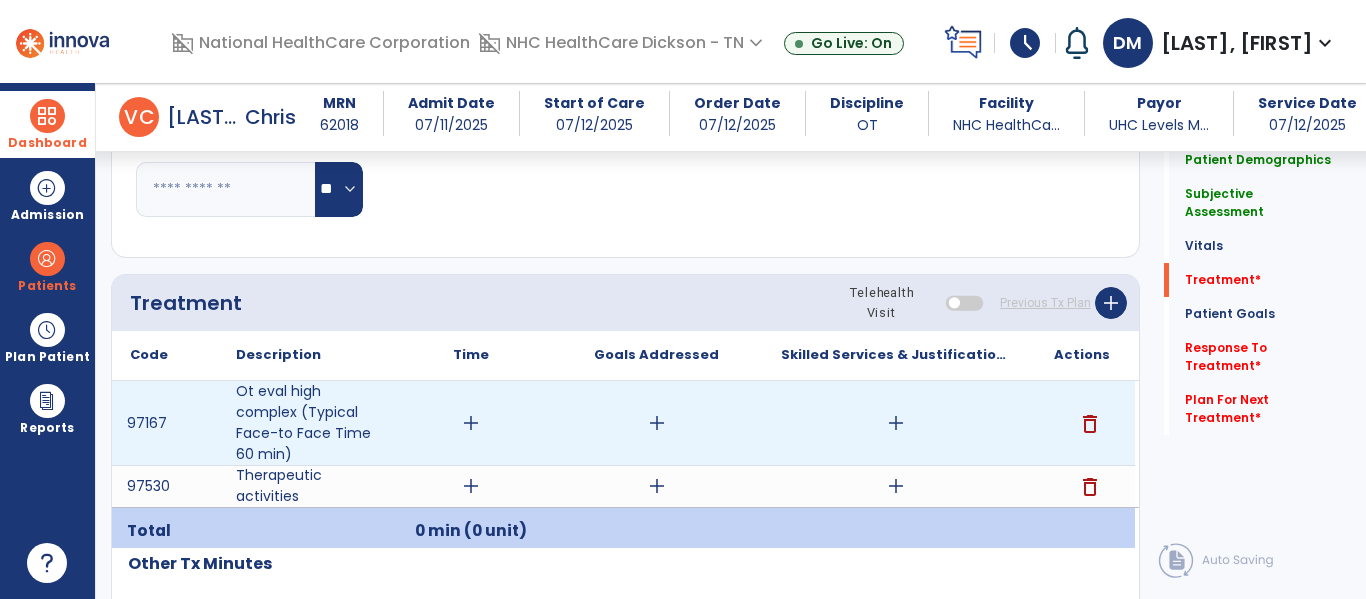 click on "add" at bounding box center (471, 423) 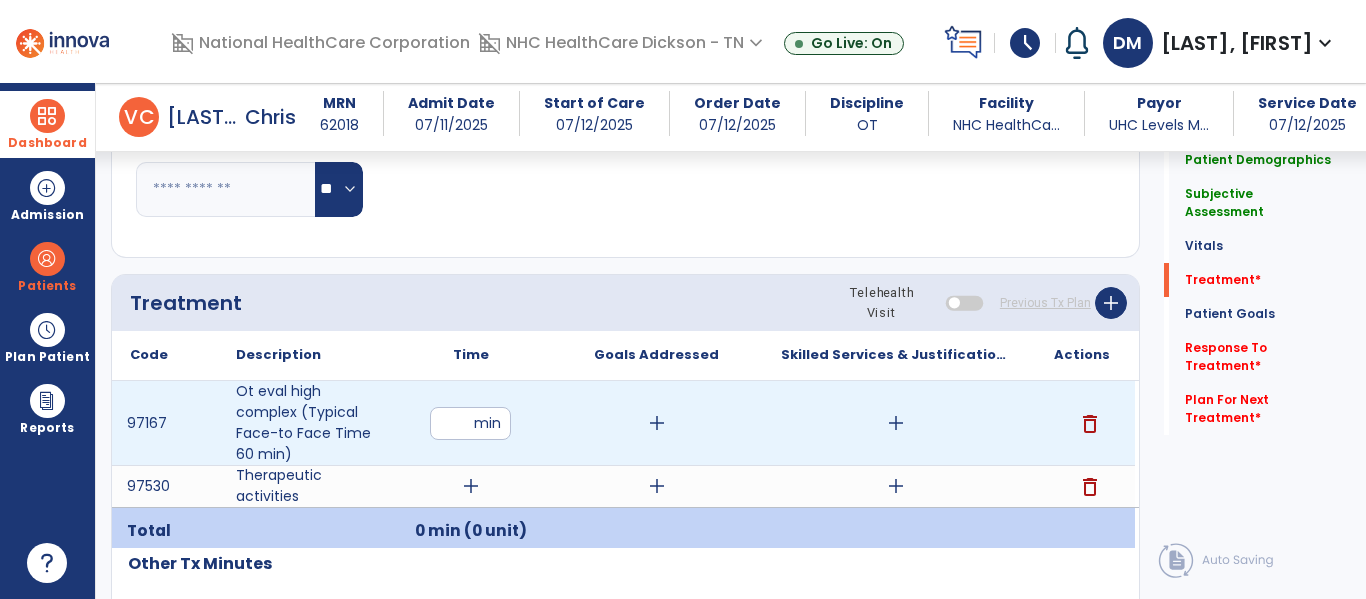 type on "**" 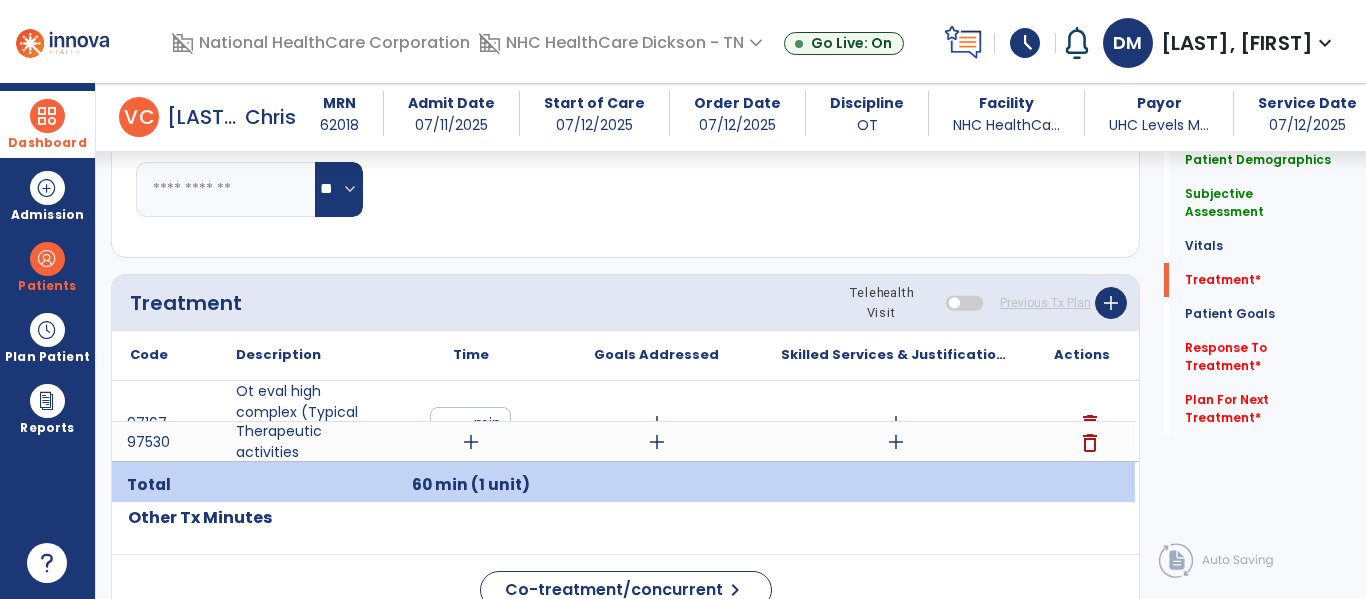 click on "add" at bounding box center (471, 442) 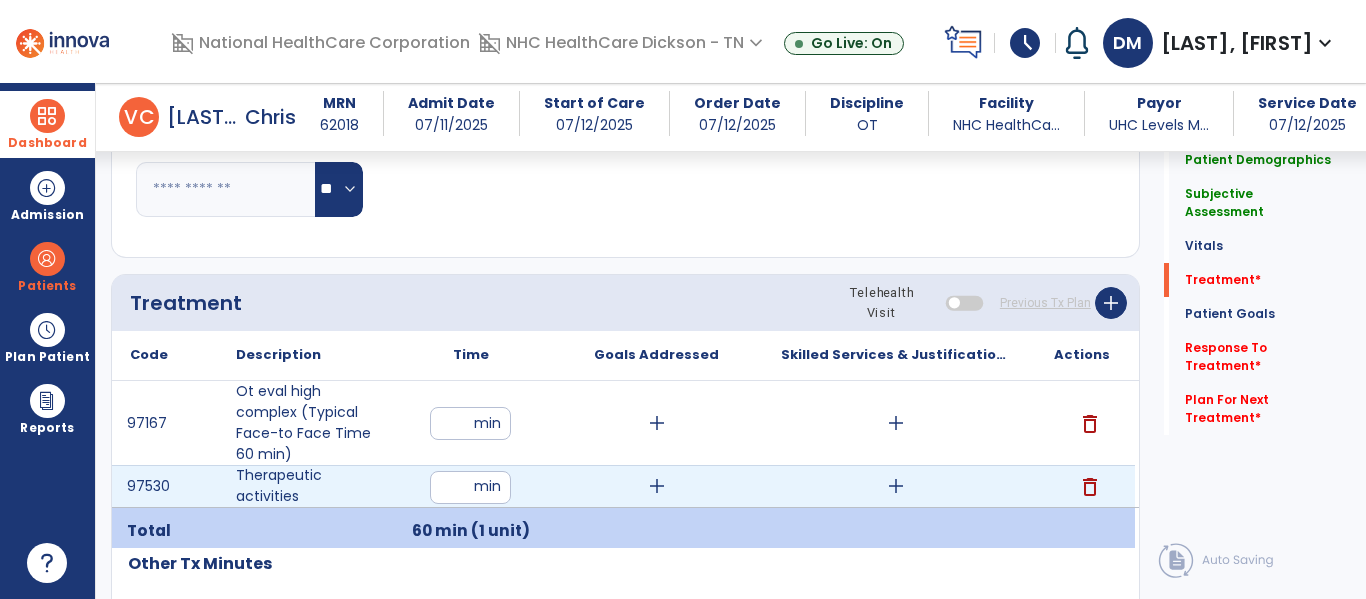 type on "**" 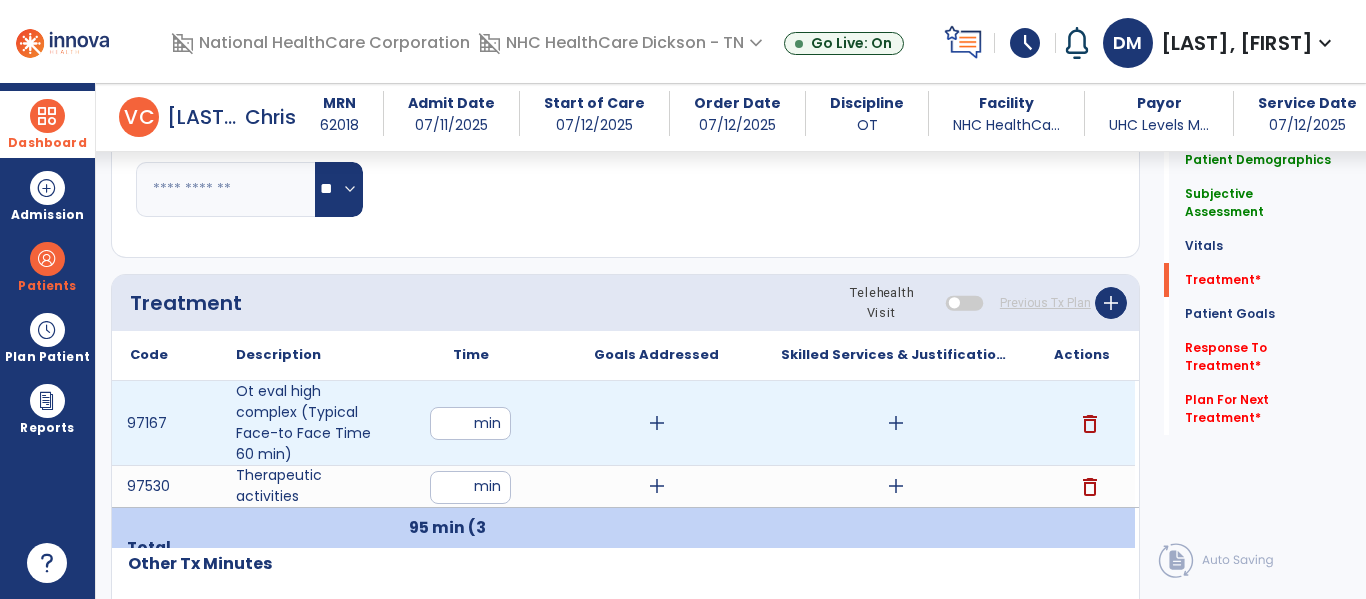 click on "add" at bounding box center (656, 423) 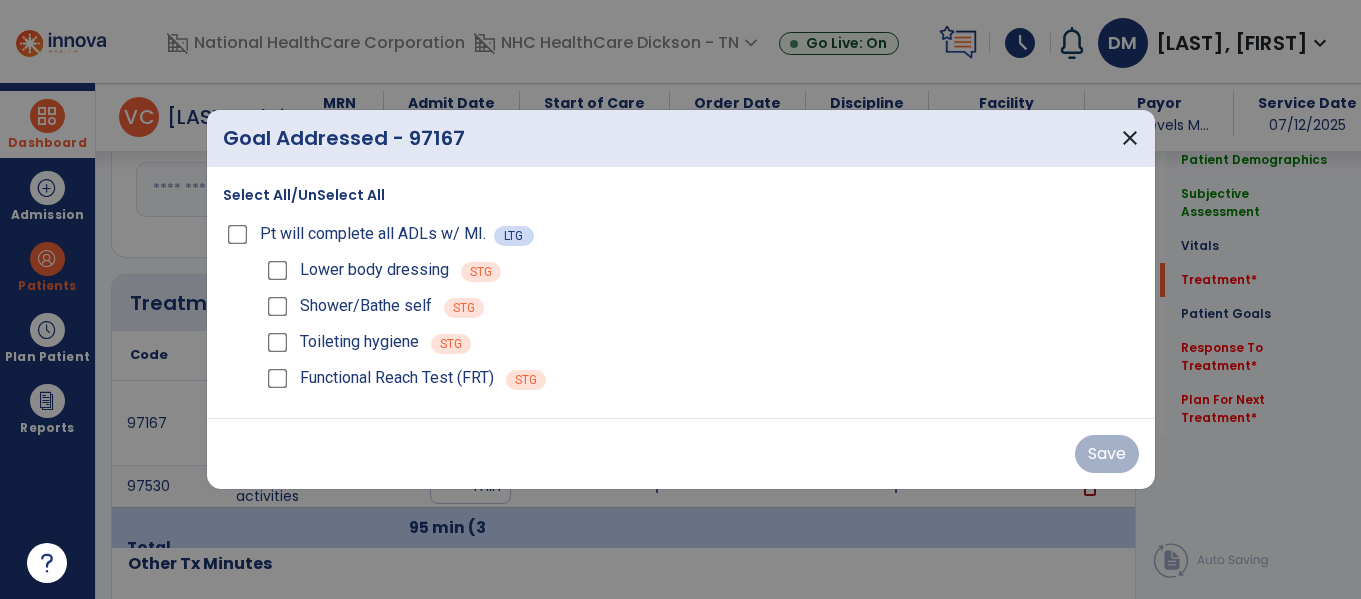 scroll, scrollTop: 975, scrollLeft: 0, axis: vertical 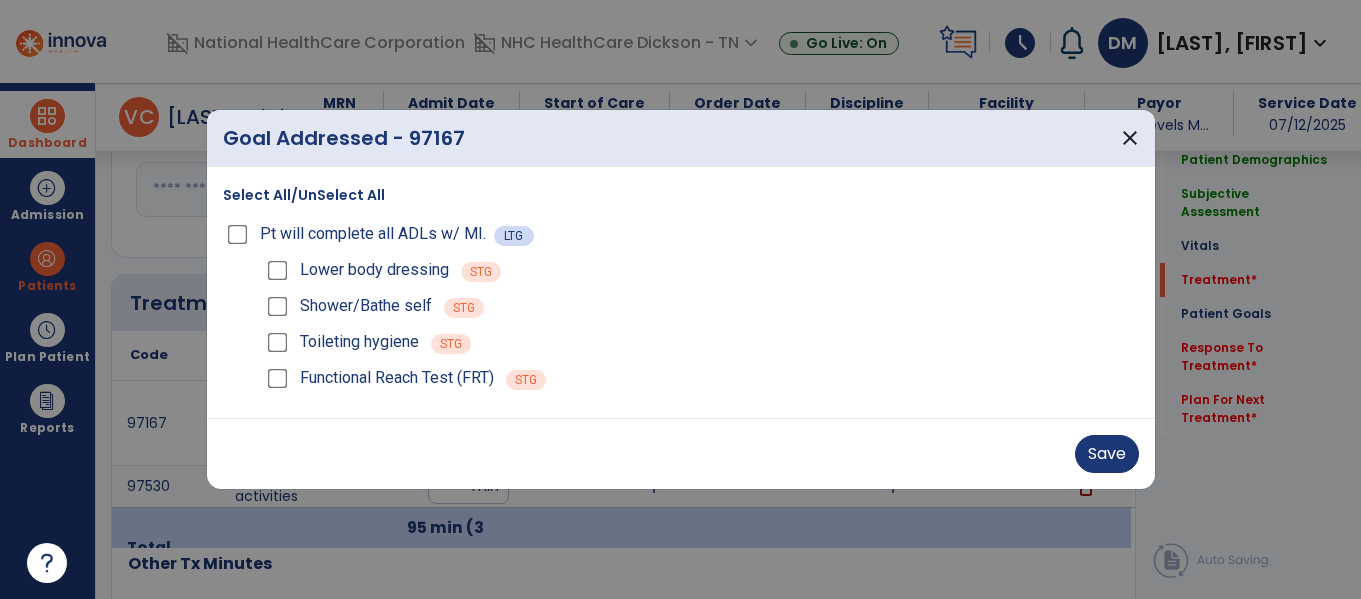 click on "Toileting hygiene  STG" at bounding box center [701, 342] 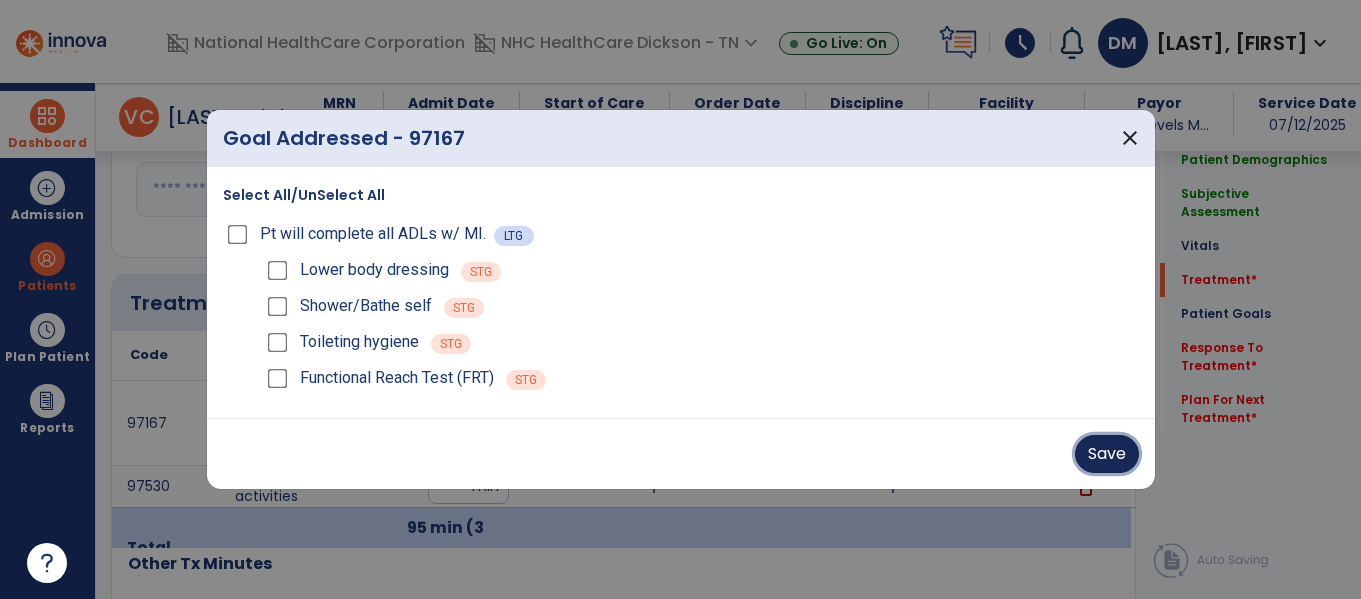 click on "Save" at bounding box center [1107, 454] 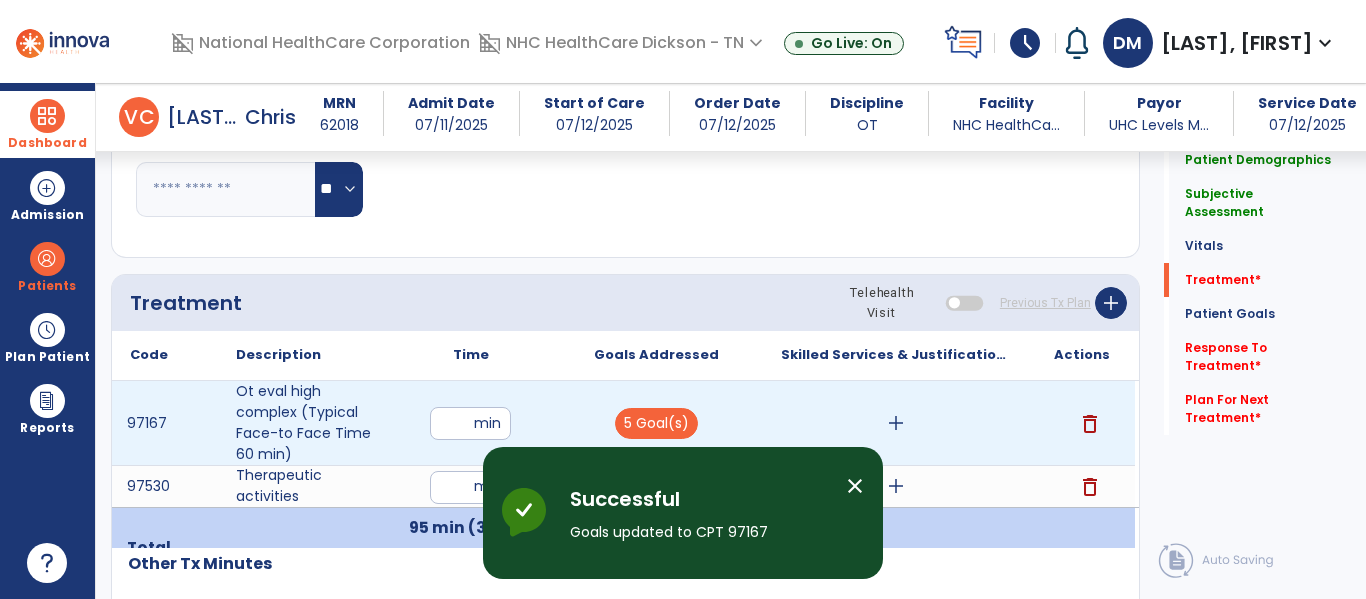 click on "add" at bounding box center [896, 423] 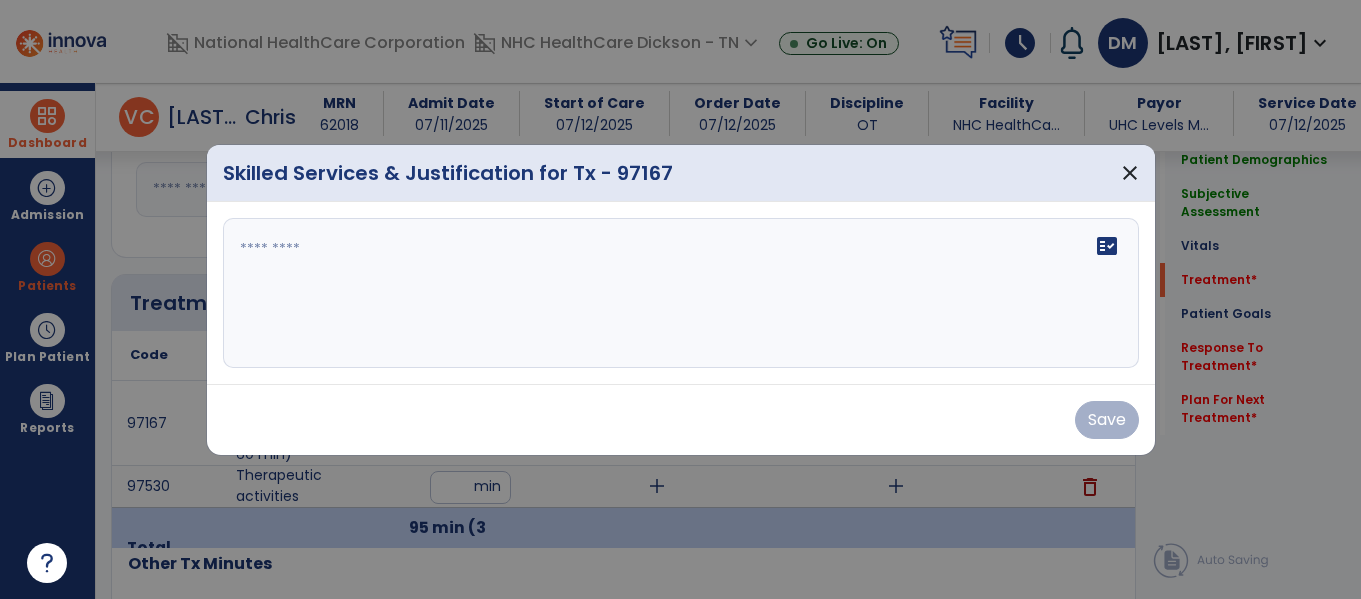 scroll, scrollTop: 975, scrollLeft: 0, axis: vertical 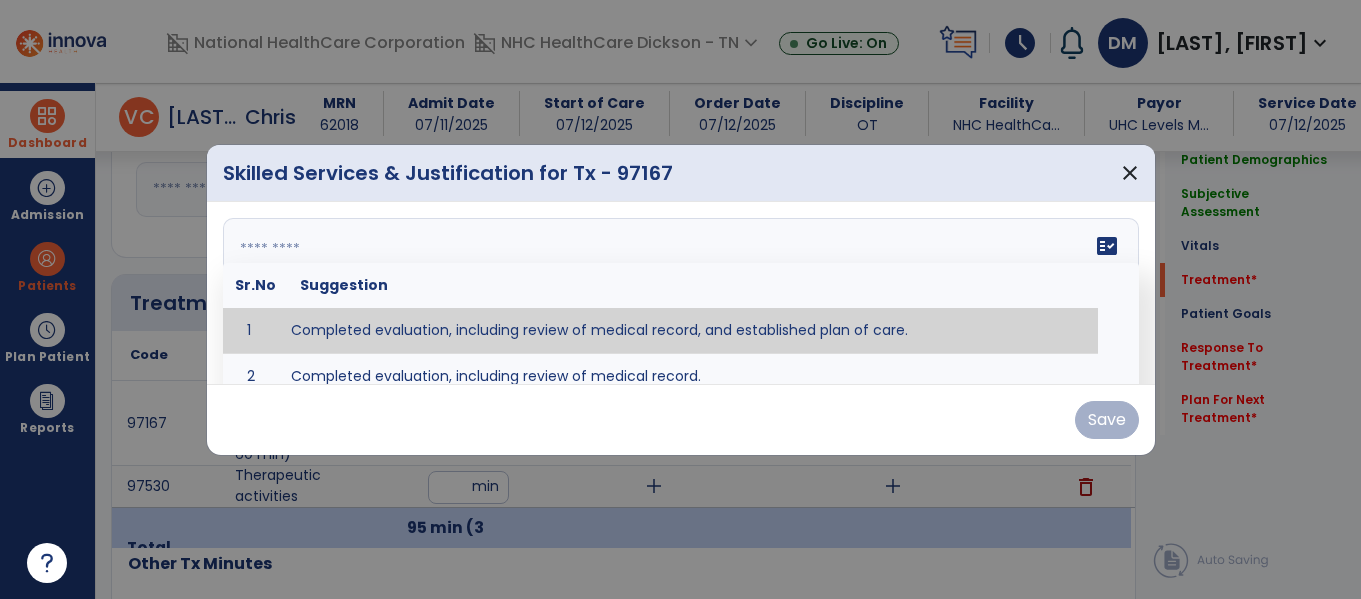 click on "fact_check  Sr.No Suggestion 1 Completed evaluation, including review of medical record, and established plan of care. 2 Completed evaluation, including review of medical record." at bounding box center [681, 293] 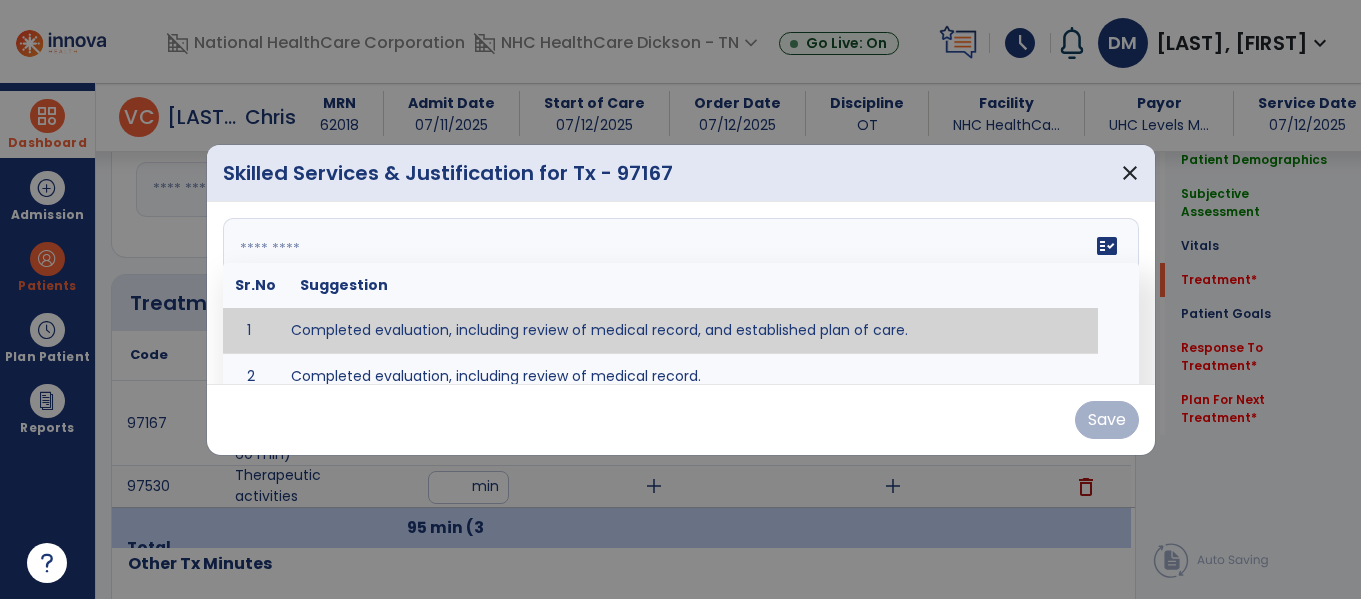 paste on "**********" 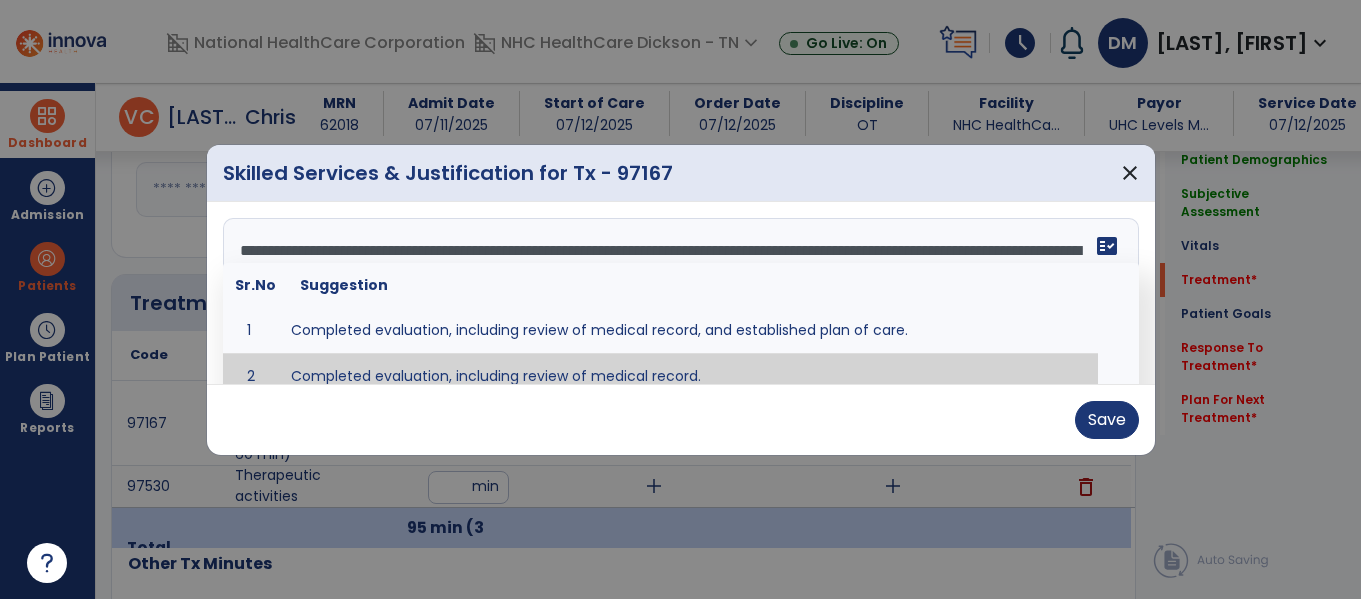 scroll, scrollTop: 88, scrollLeft: 0, axis: vertical 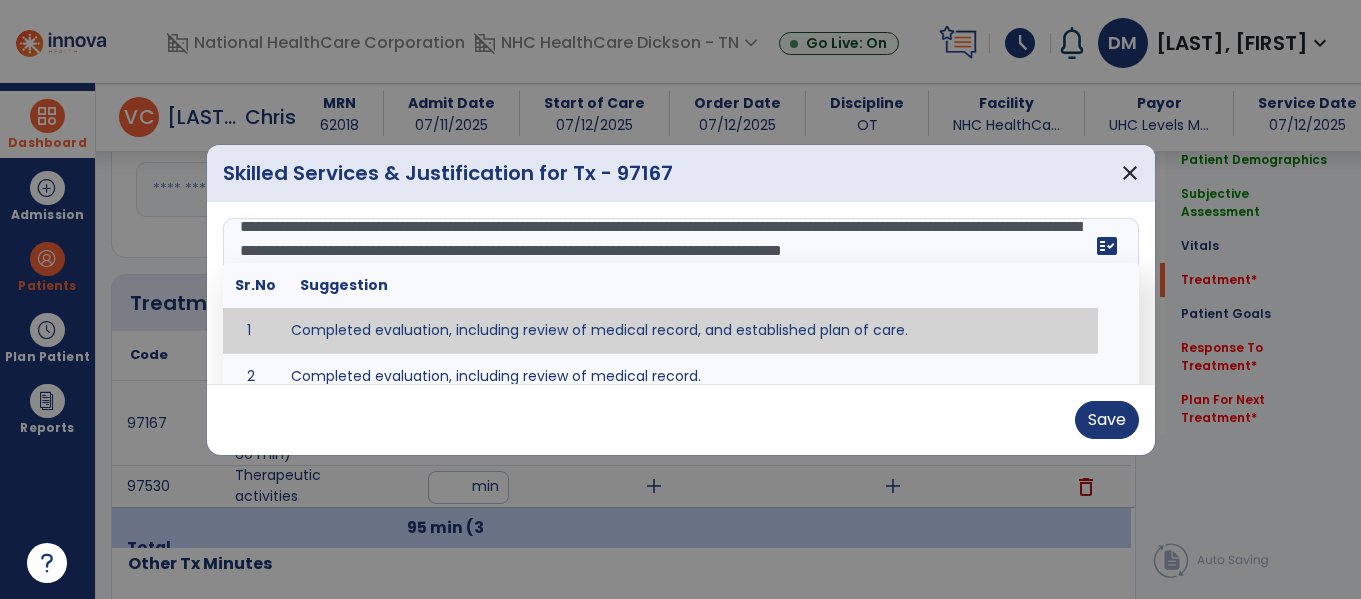 click on "**********" at bounding box center [678, 293] 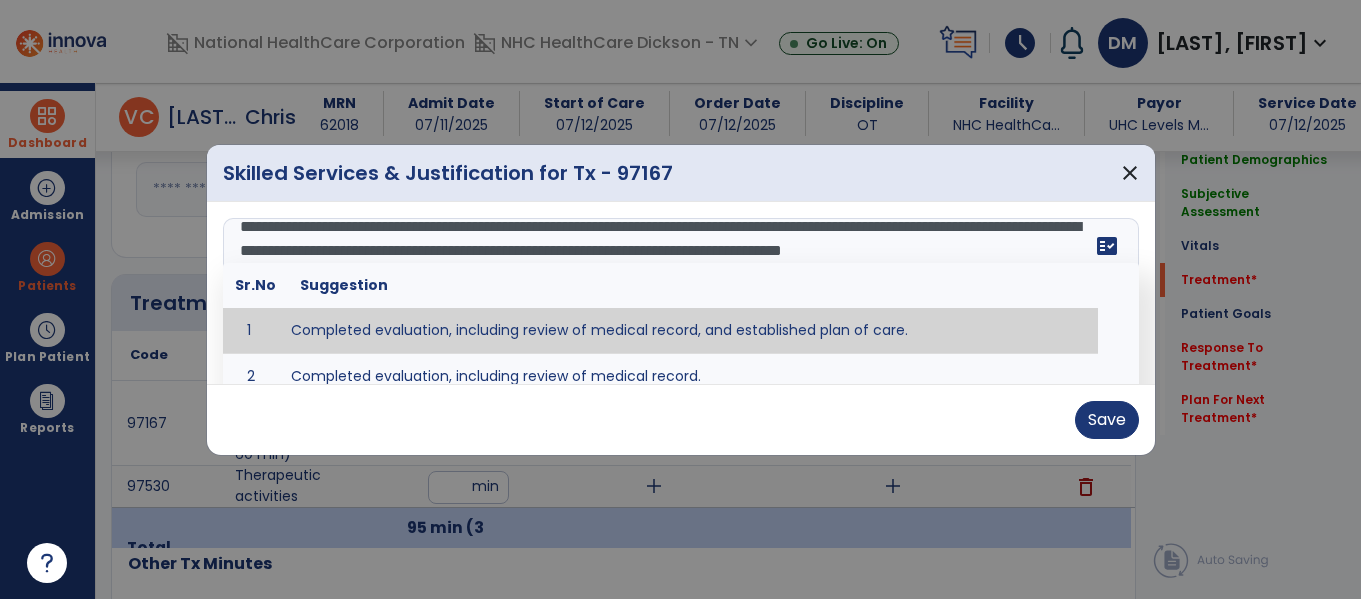 click on "**********" at bounding box center [678, 293] 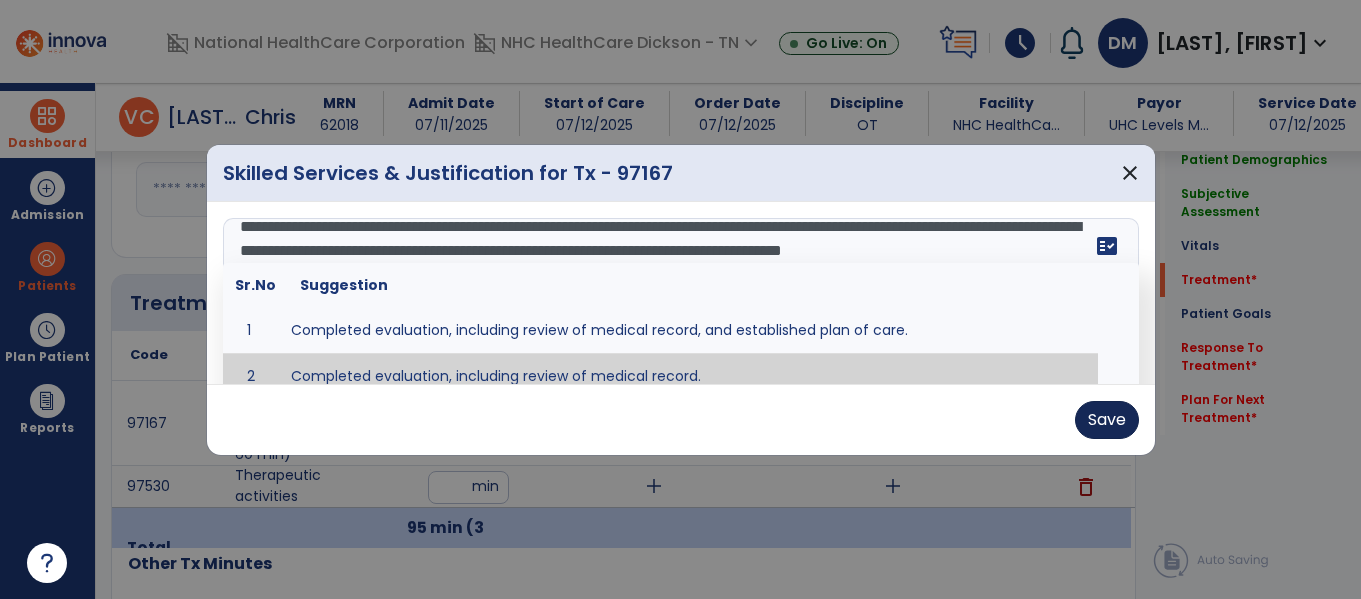 type on "**********" 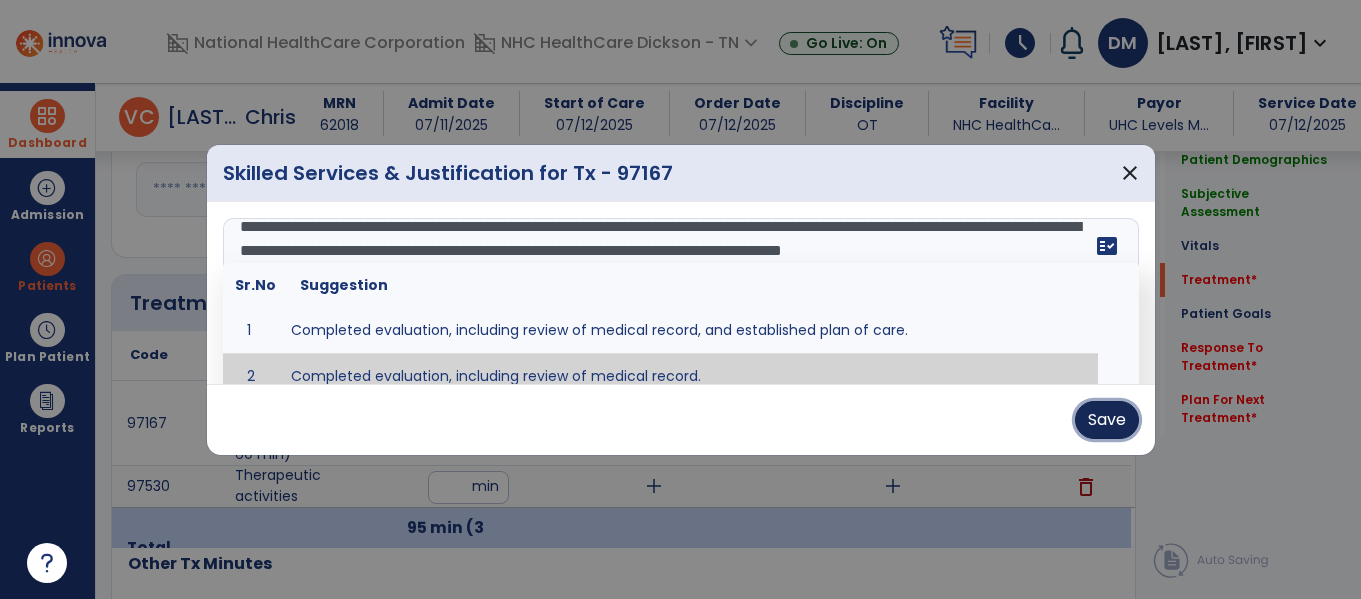 click on "Save" at bounding box center (1107, 420) 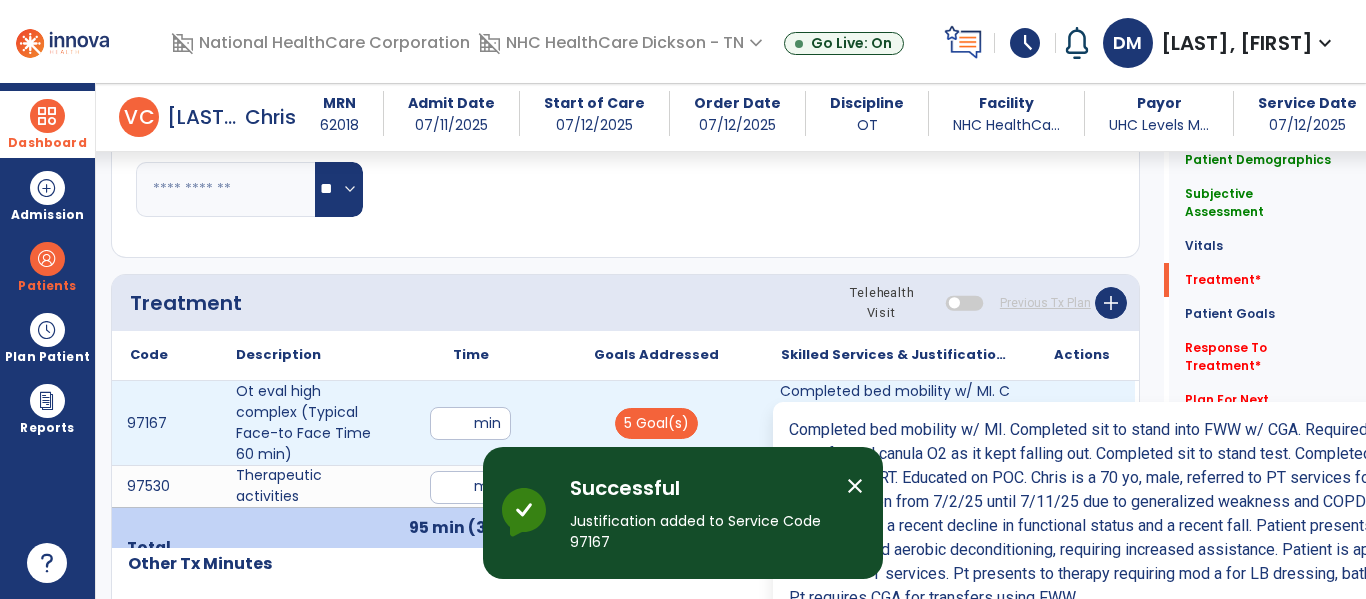 click on "Completed bed mobility w/ MI. Completed sit to stand into FWW w/ CGA. Required cueing to continue us..." at bounding box center [896, 423] 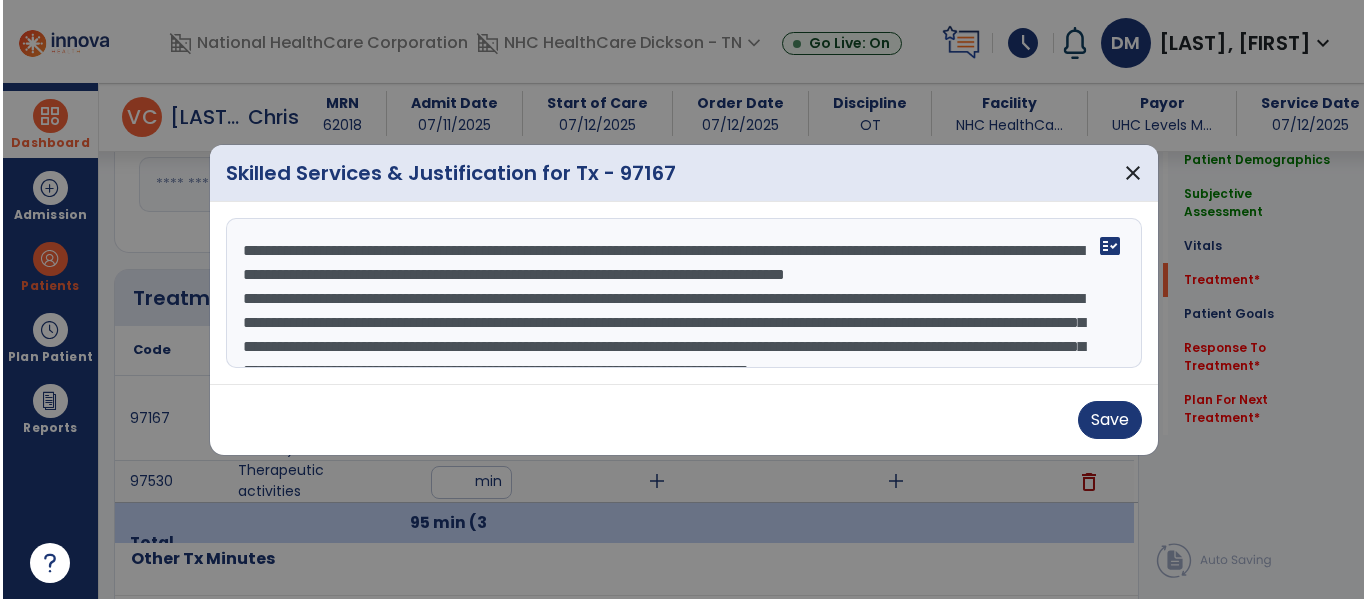 scroll, scrollTop: 975, scrollLeft: 0, axis: vertical 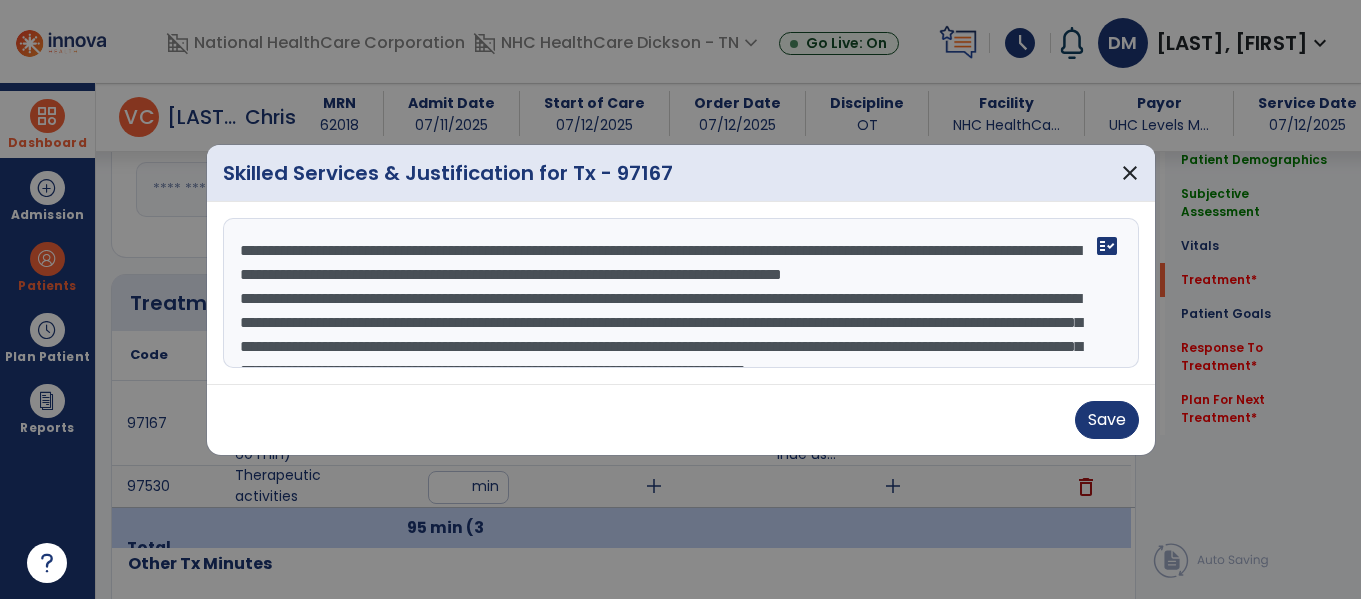 drag, startPoint x: 527, startPoint y: 295, endPoint x: 228, endPoint y: 239, distance: 304.19894 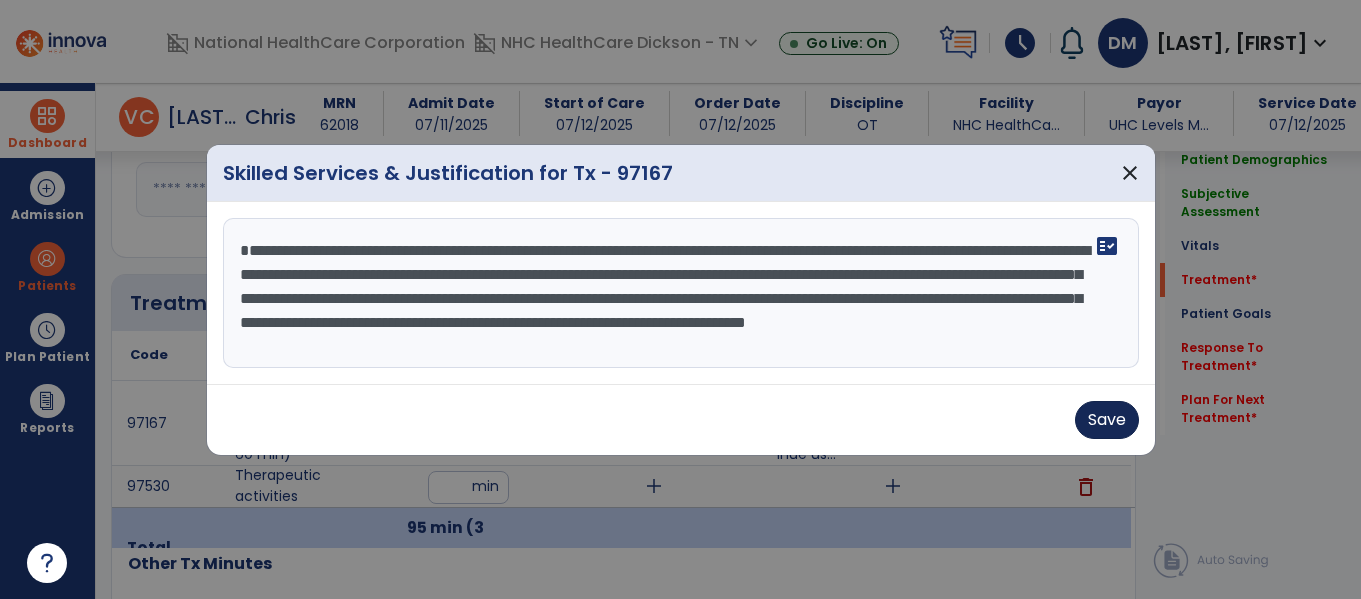 type on "**********" 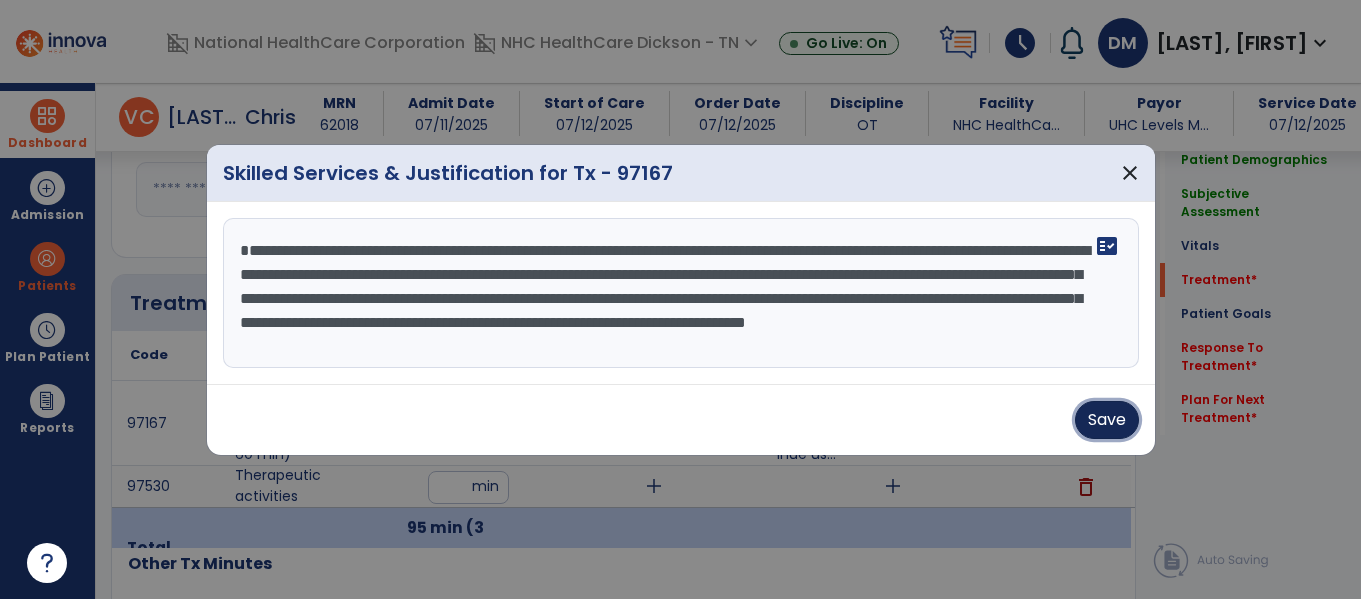 click on "Save" at bounding box center (1107, 420) 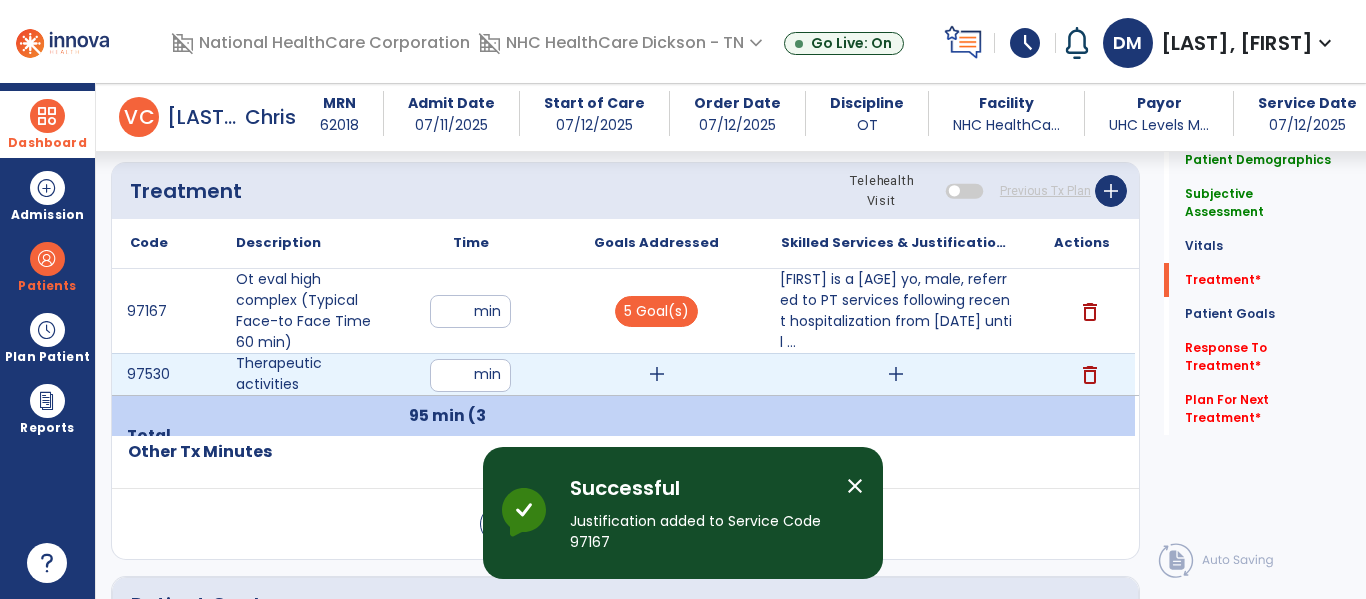 click on "add" at bounding box center [896, 374] 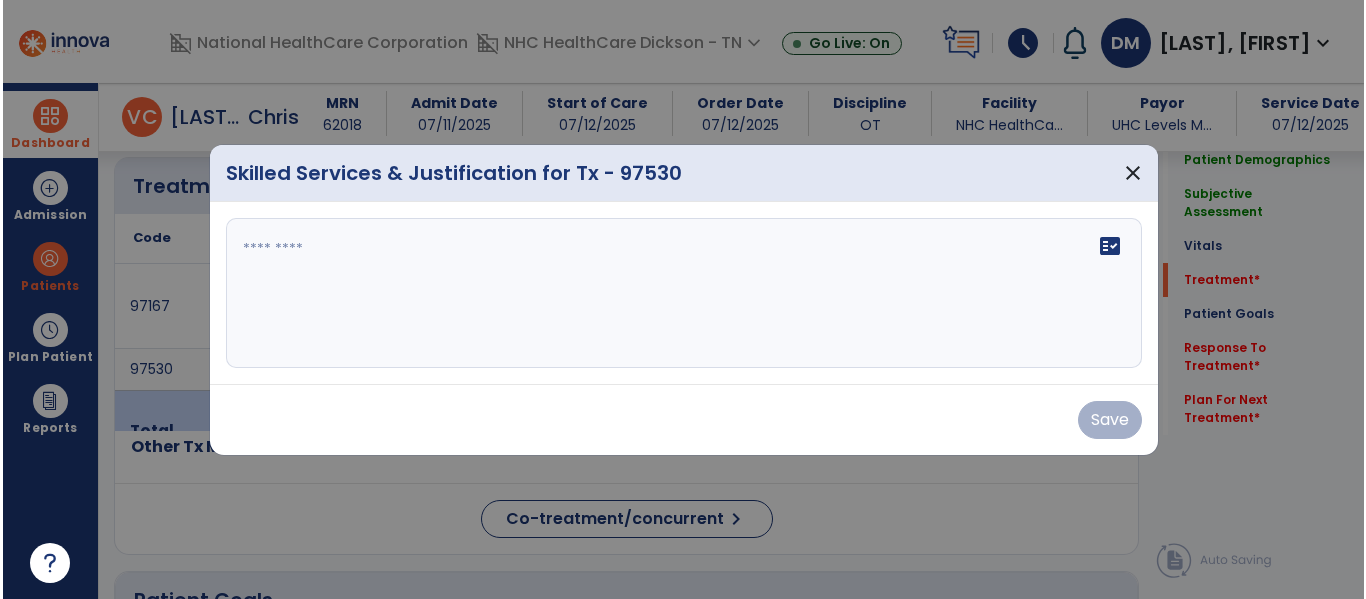 scroll, scrollTop: 1087, scrollLeft: 0, axis: vertical 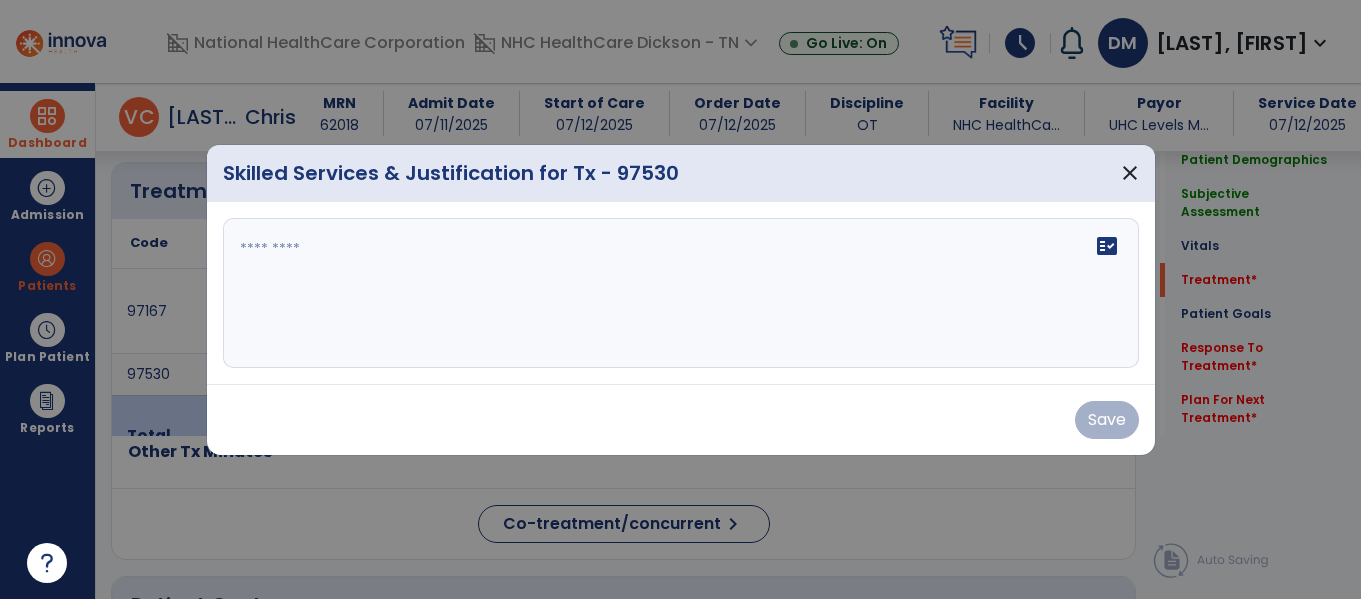 click at bounding box center [681, 293] 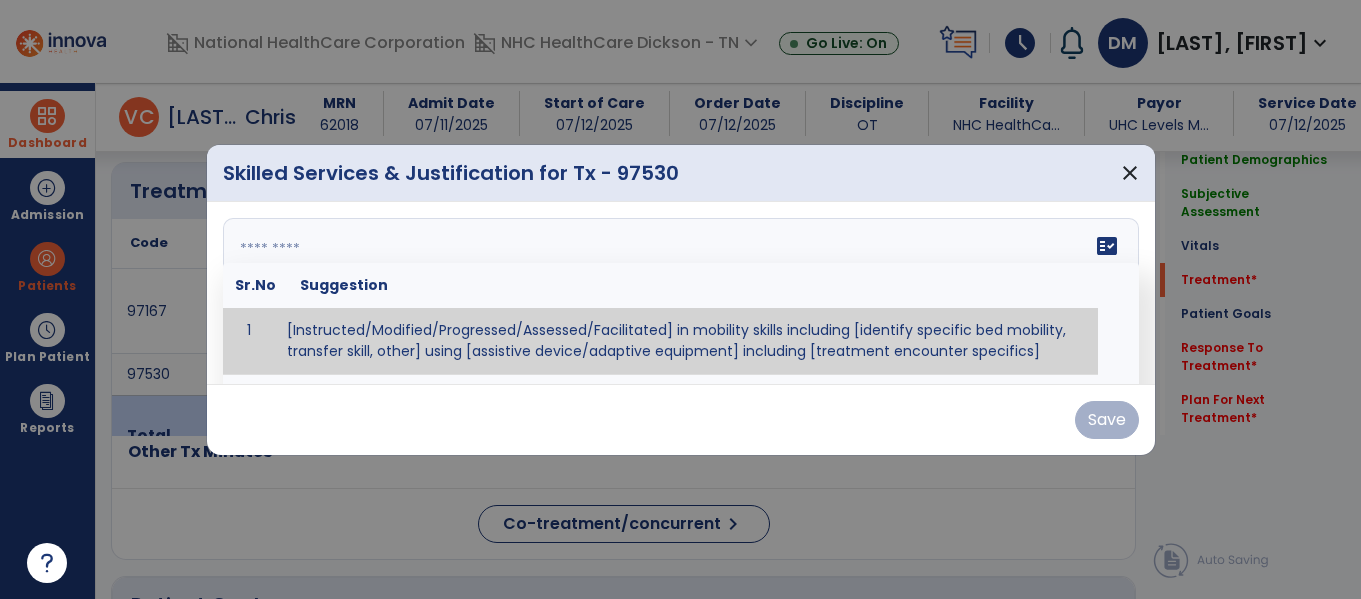 click at bounding box center (678, 293) 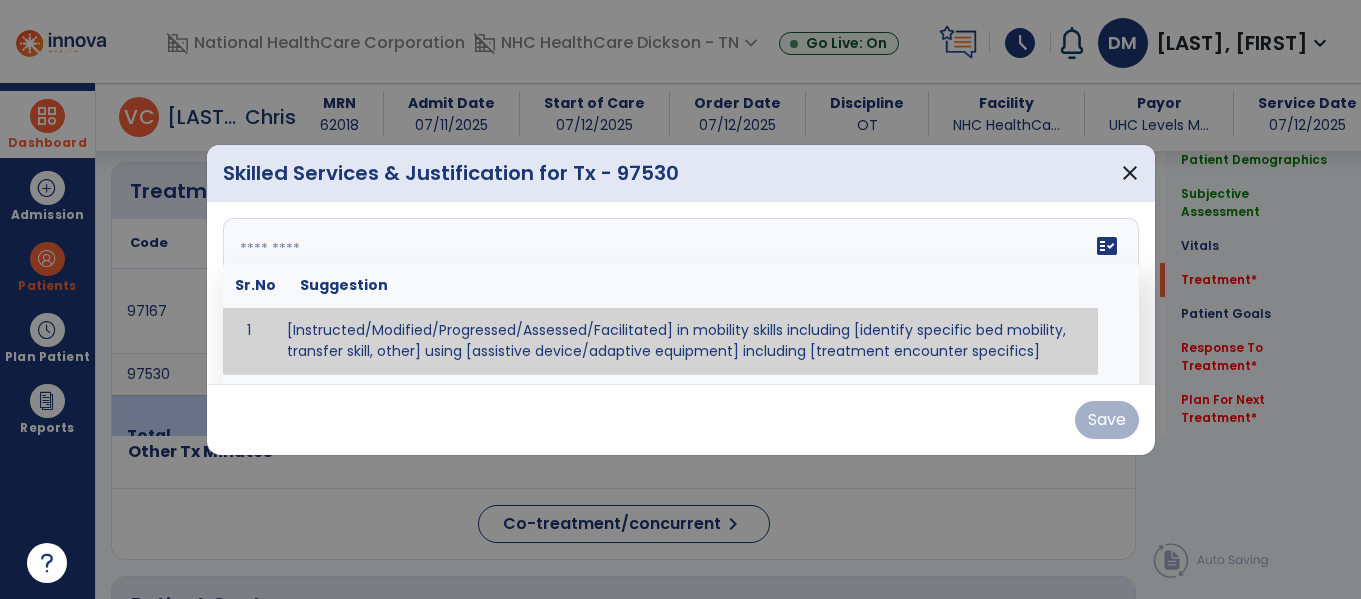 click at bounding box center [678, 293] 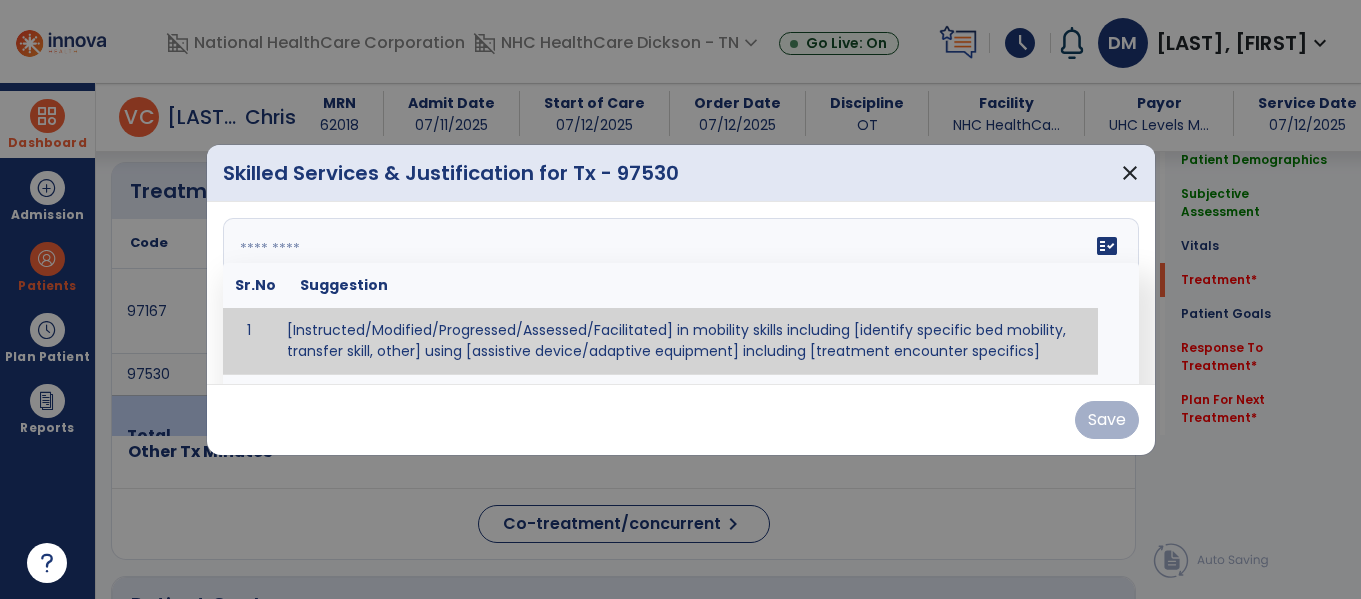 paste on "**********" 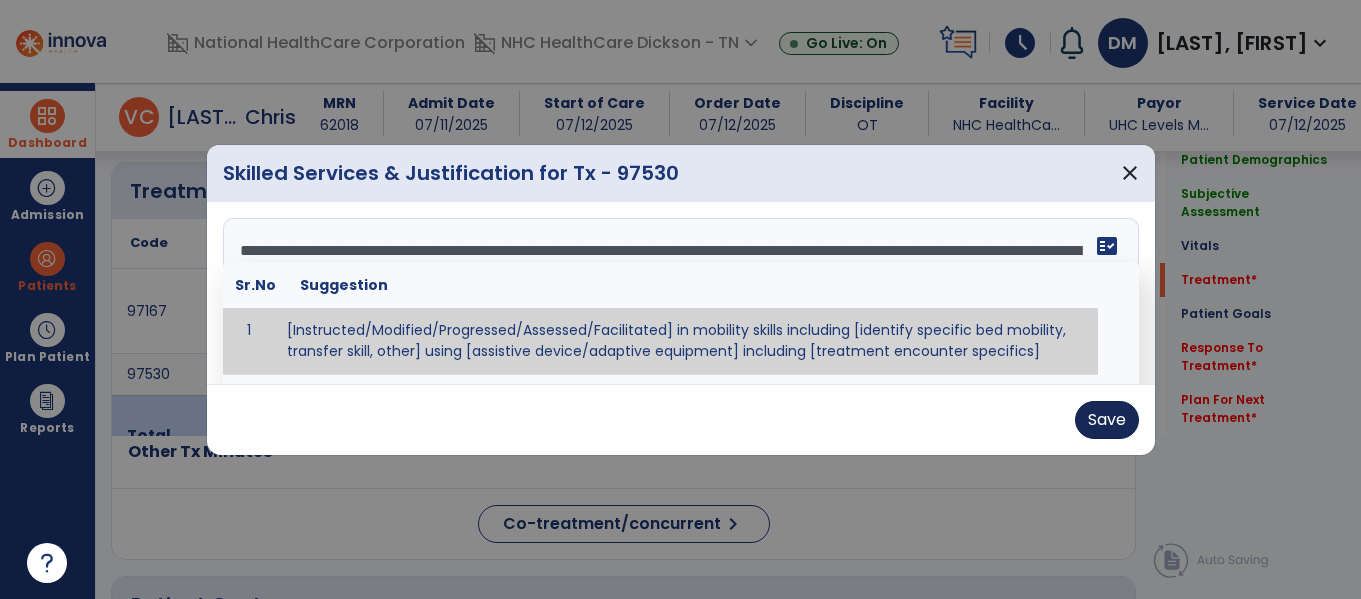 type on "**********" 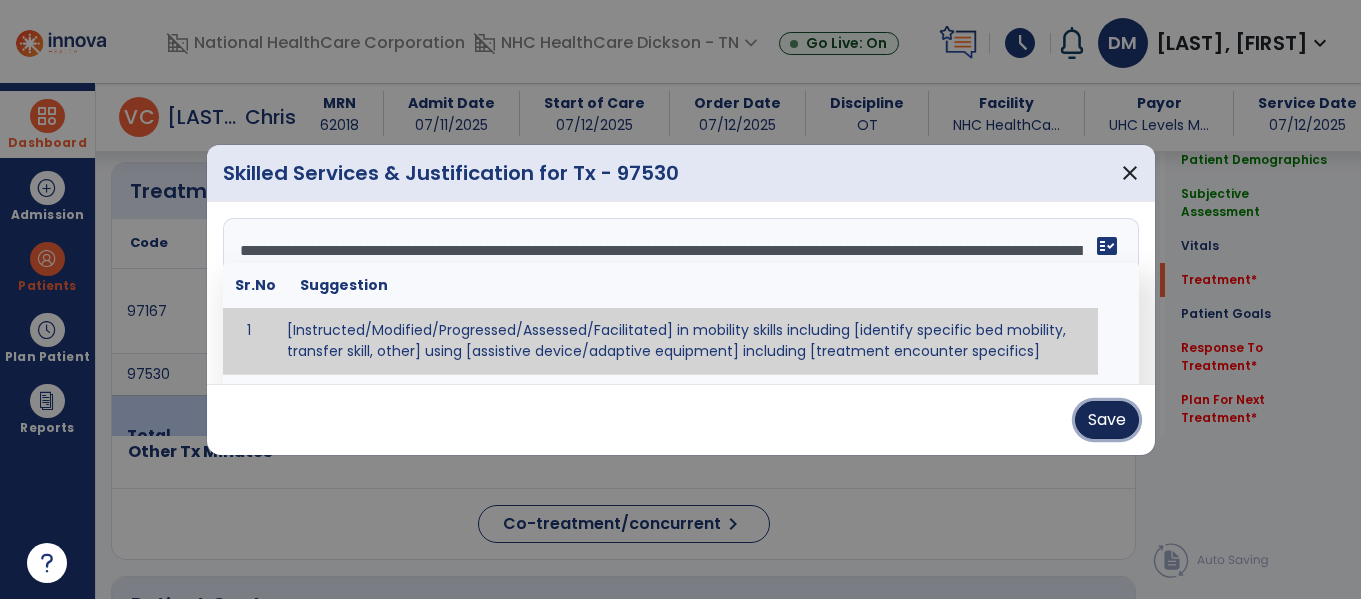 click on "Save" at bounding box center (1107, 420) 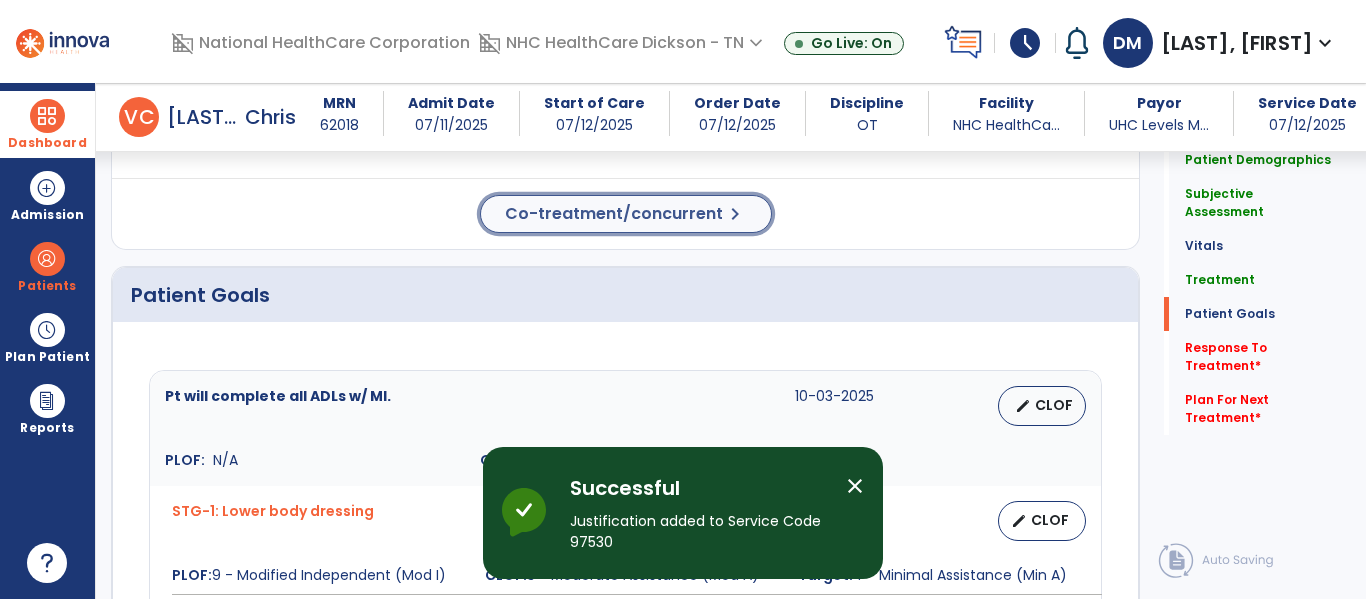 click on "Co-treatment/concurrent" 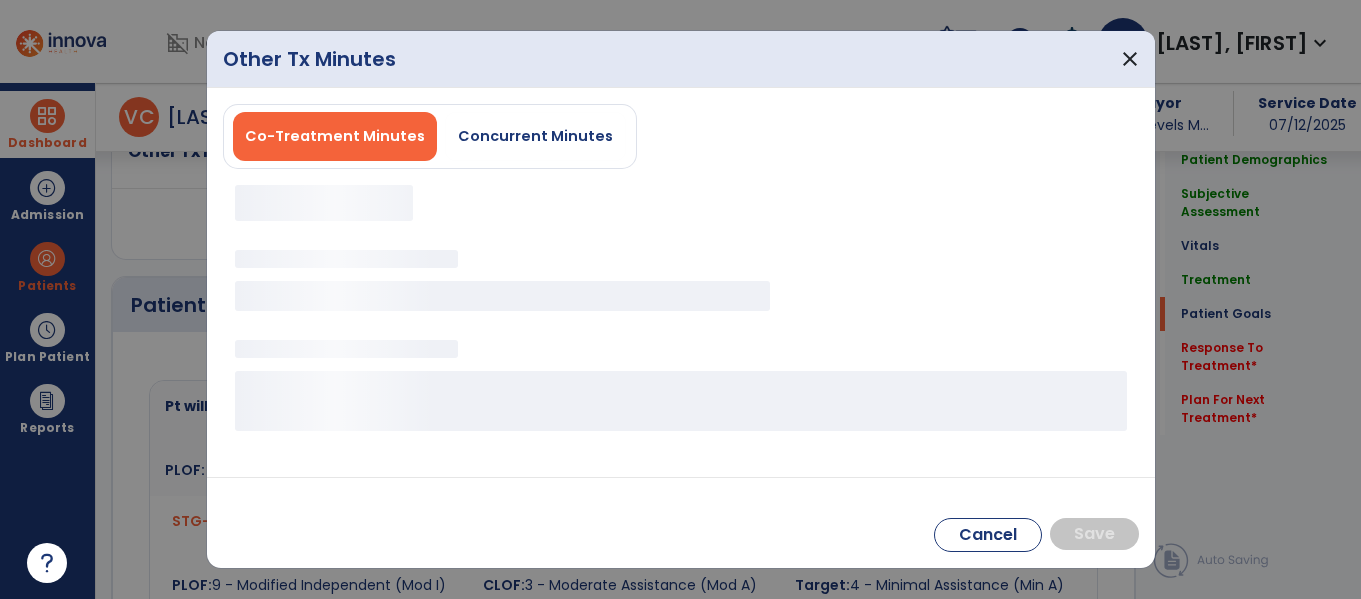 scroll, scrollTop: 1434, scrollLeft: 0, axis: vertical 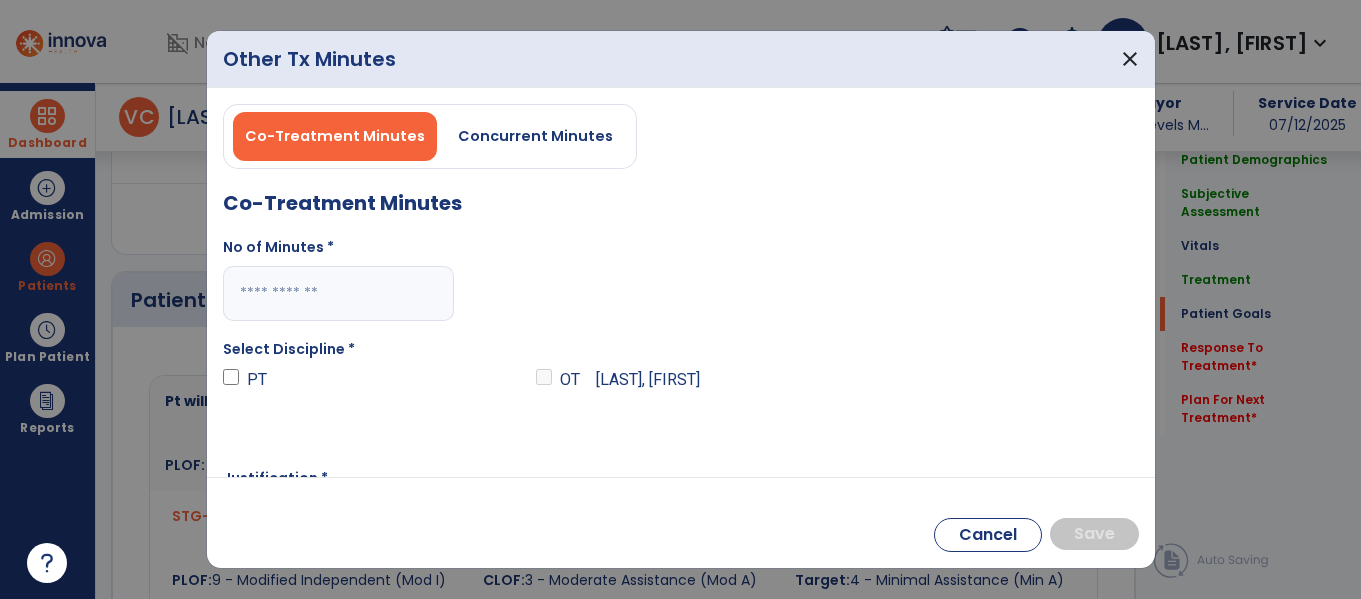click at bounding box center [338, 293] 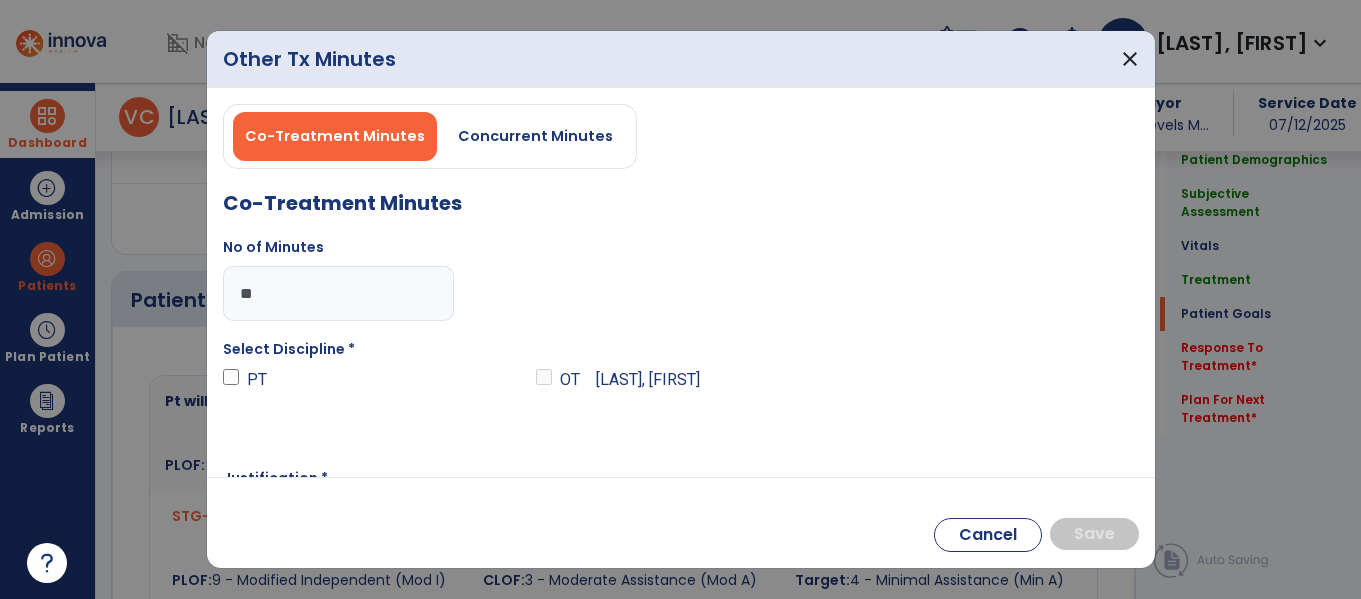 type on "**" 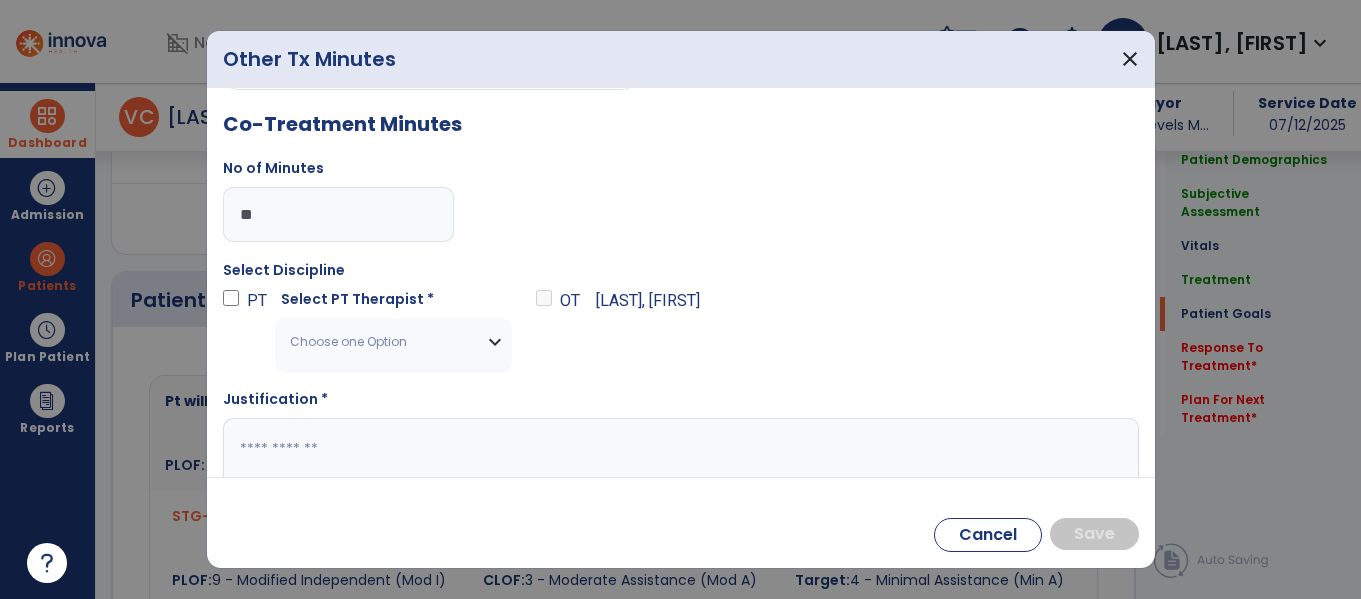 scroll, scrollTop: 80, scrollLeft: 0, axis: vertical 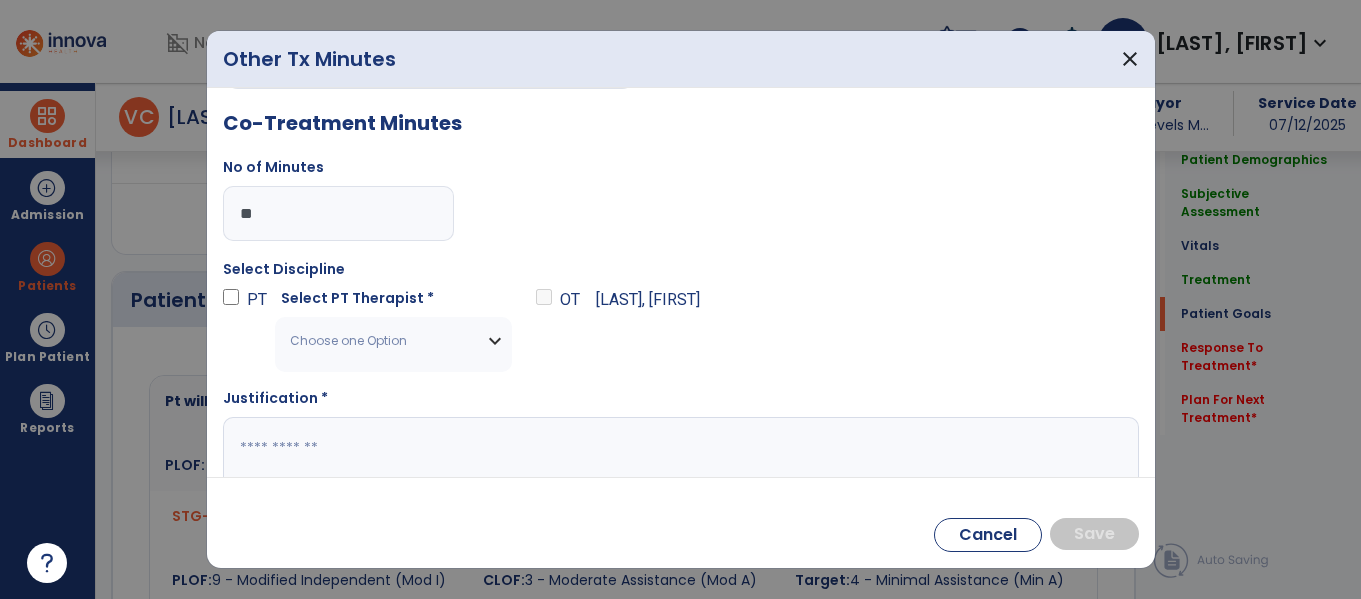 click on "Choose one Option" at bounding box center [381, 341] 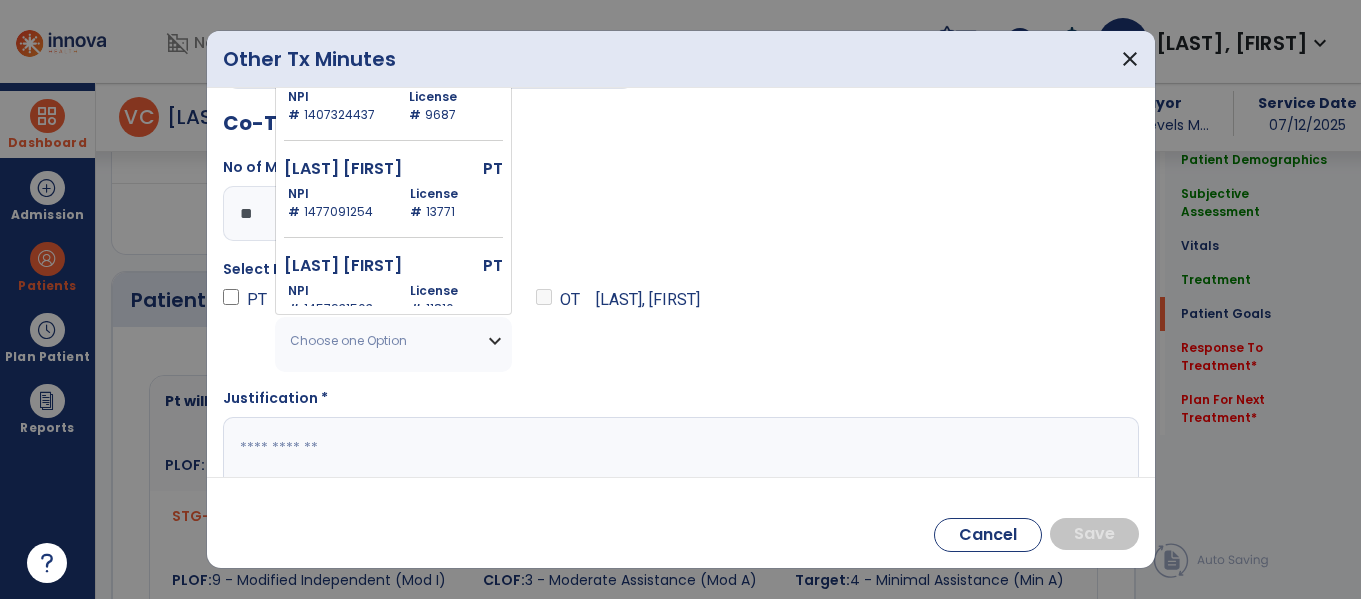 scroll, scrollTop: 1292, scrollLeft: 0, axis: vertical 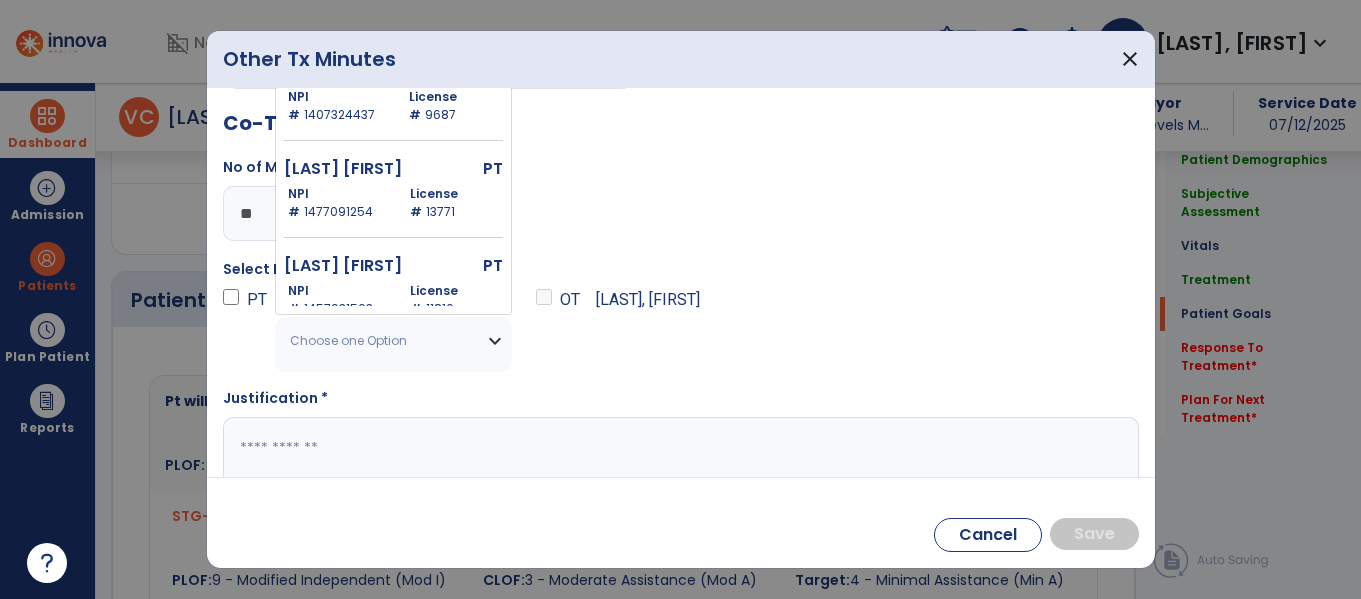click on "13771" at bounding box center (439, 211) 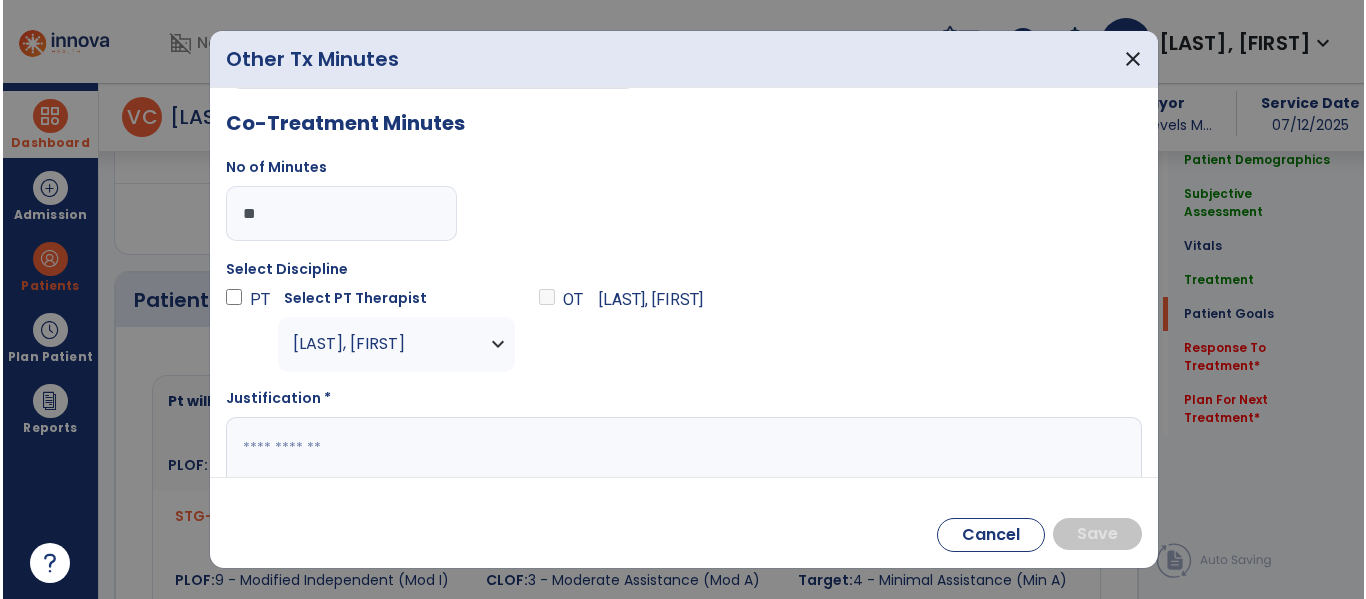 scroll, scrollTop: 115, scrollLeft: 0, axis: vertical 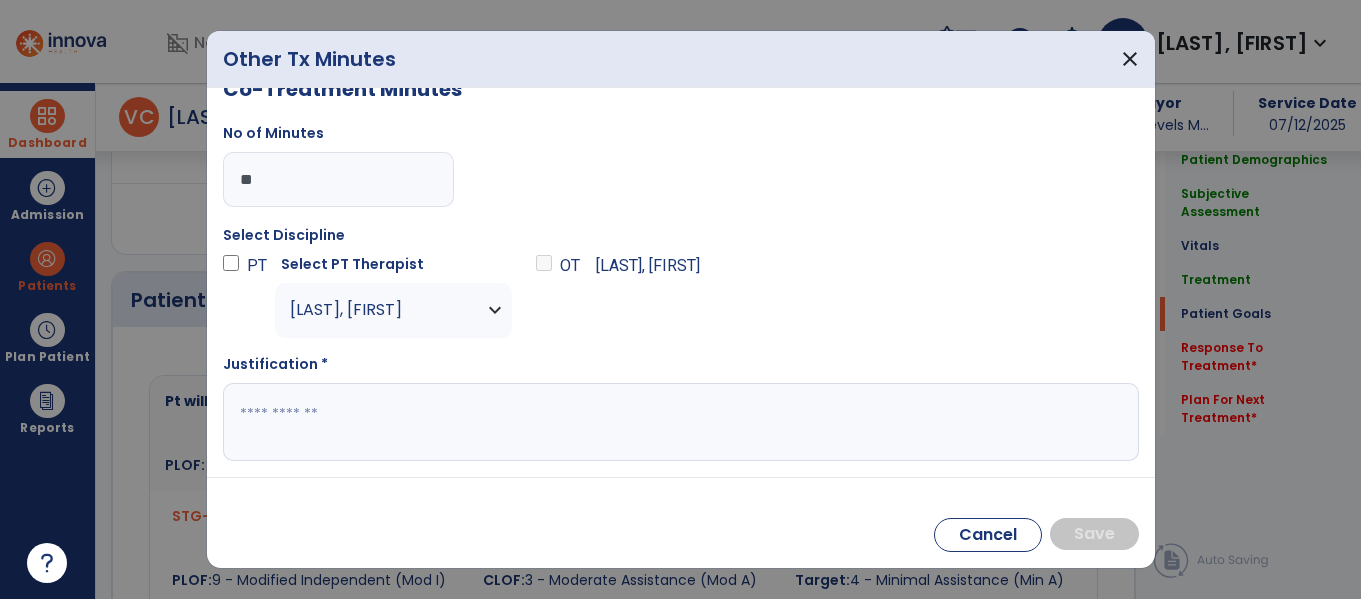click at bounding box center (678, 422) 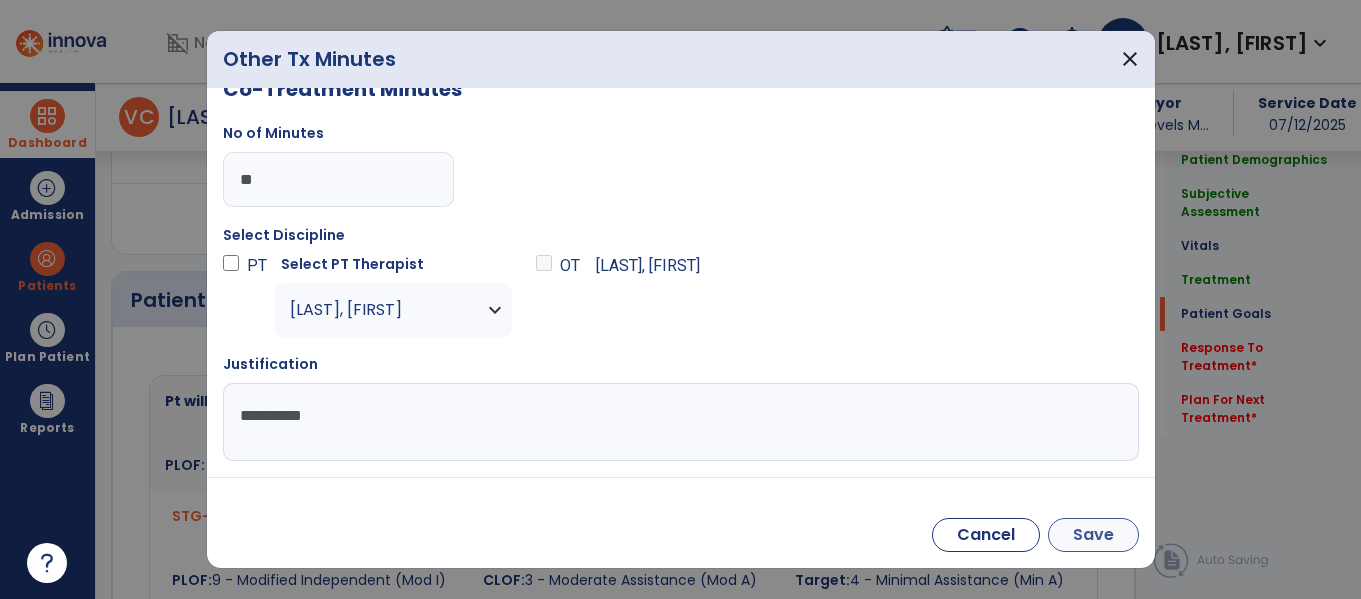 type on "**********" 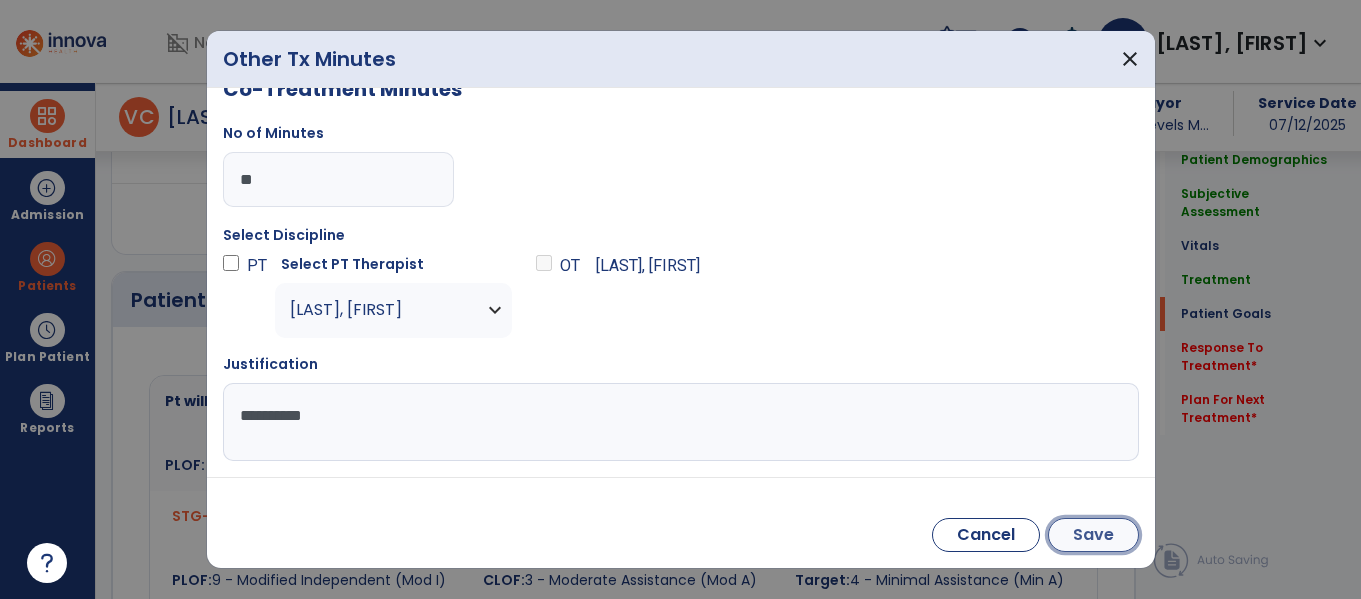 click on "Save" at bounding box center [1093, 535] 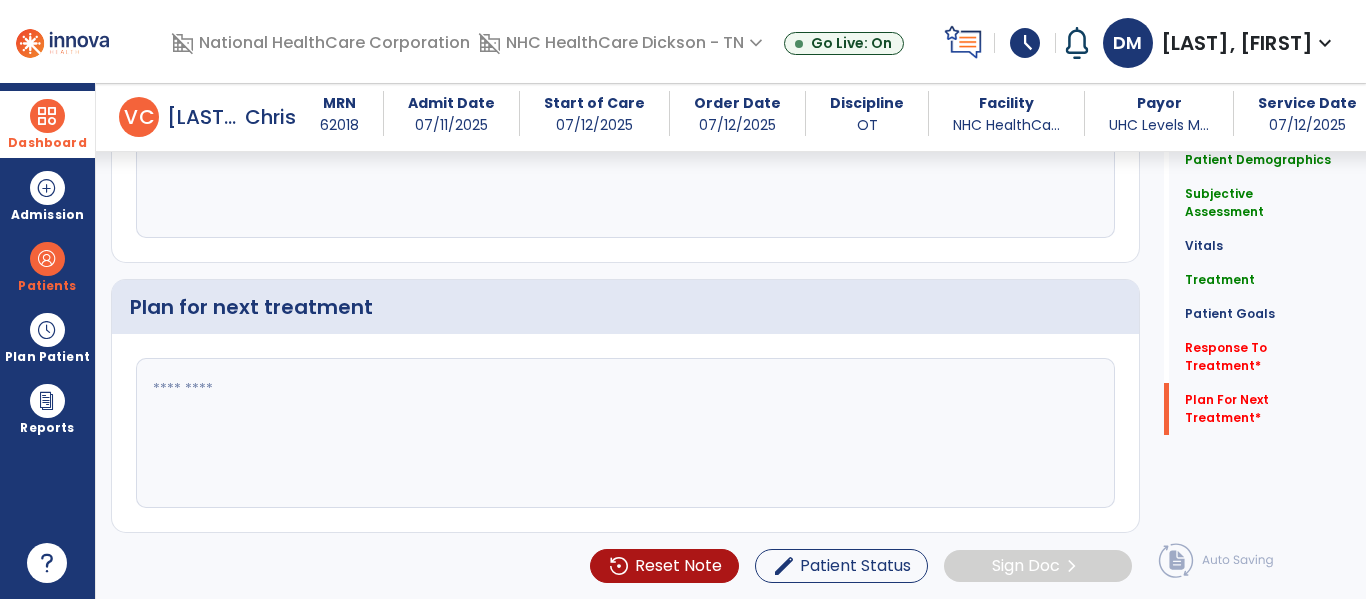 scroll, scrollTop: 2624, scrollLeft: 0, axis: vertical 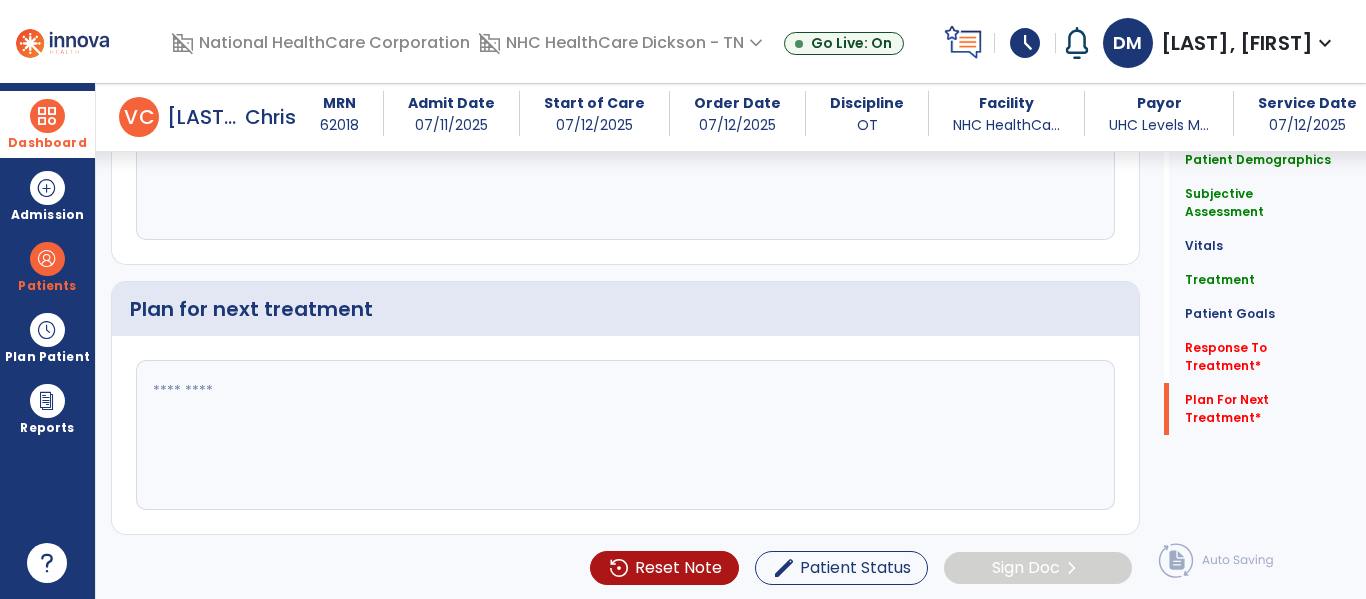 click on "fact_check" 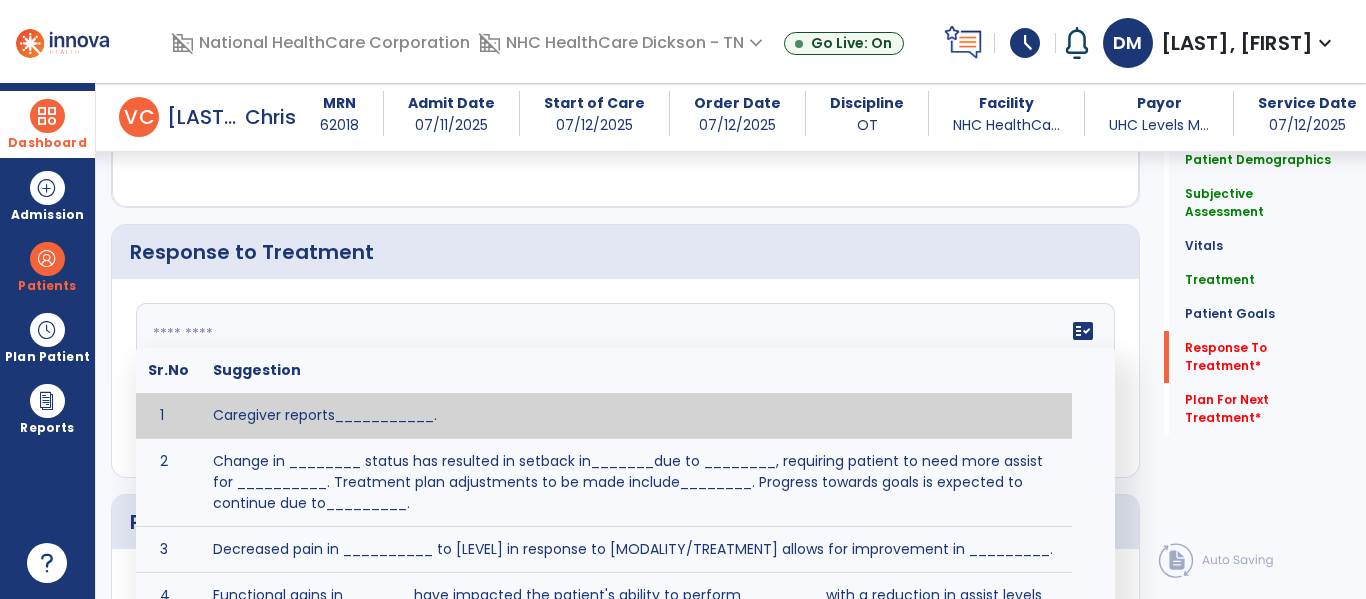 scroll, scrollTop: 2410, scrollLeft: 0, axis: vertical 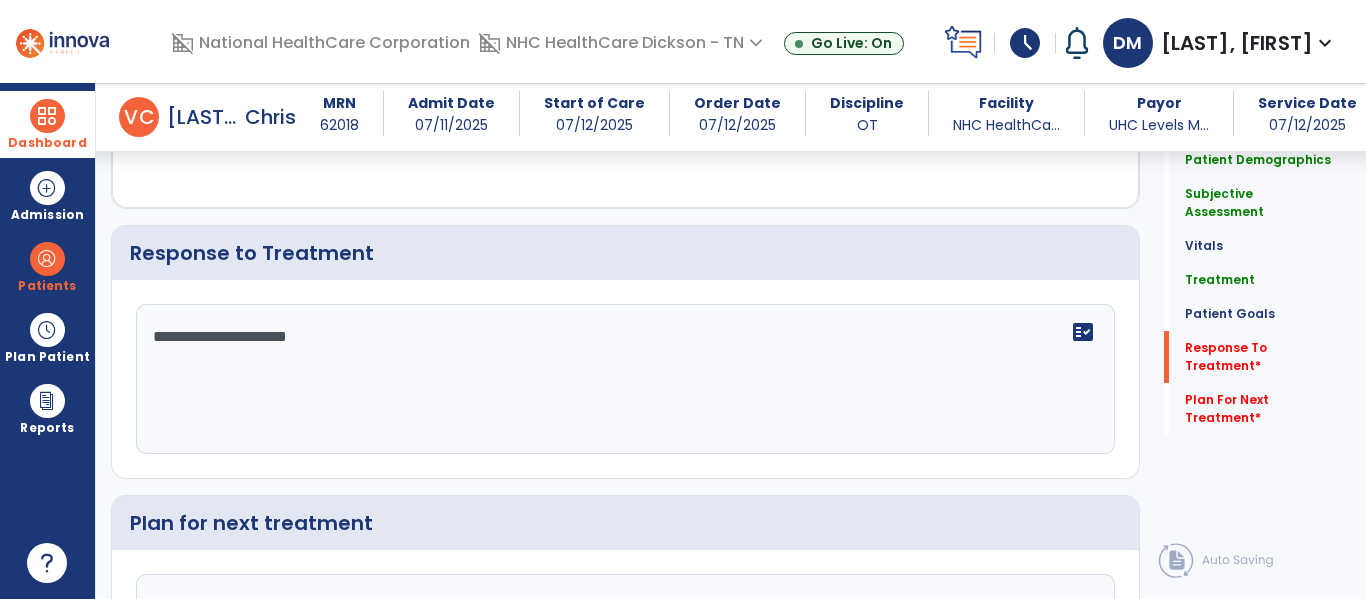 type on "**********" 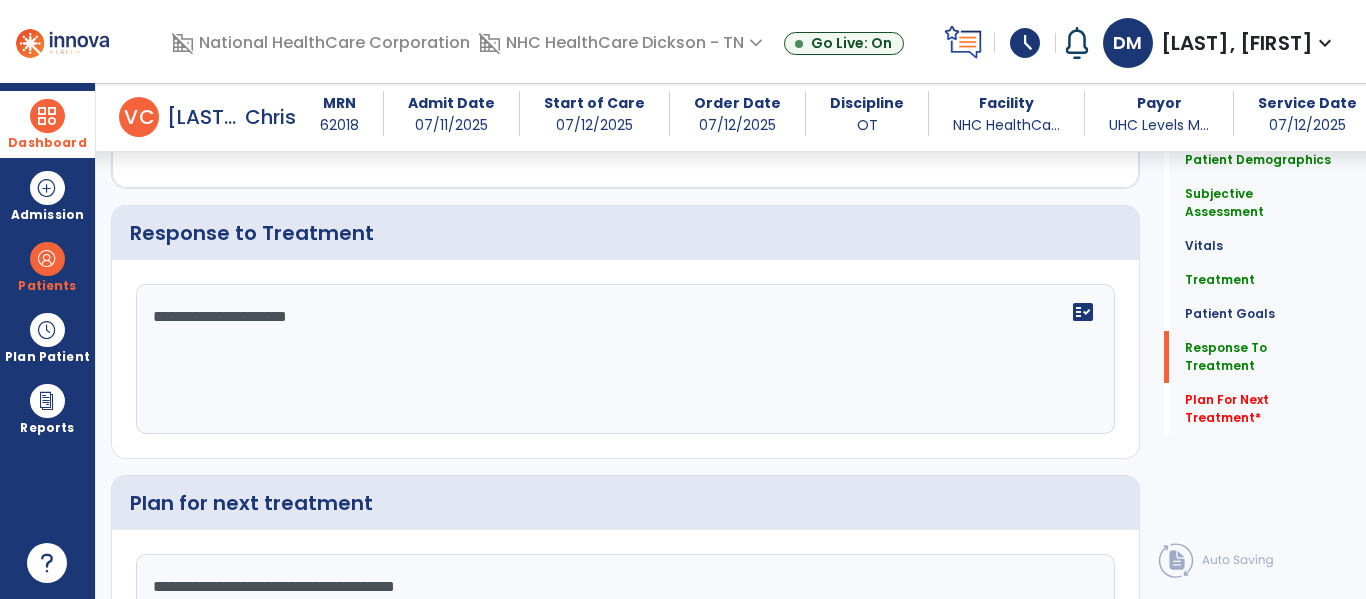 scroll, scrollTop: 2627, scrollLeft: 0, axis: vertical 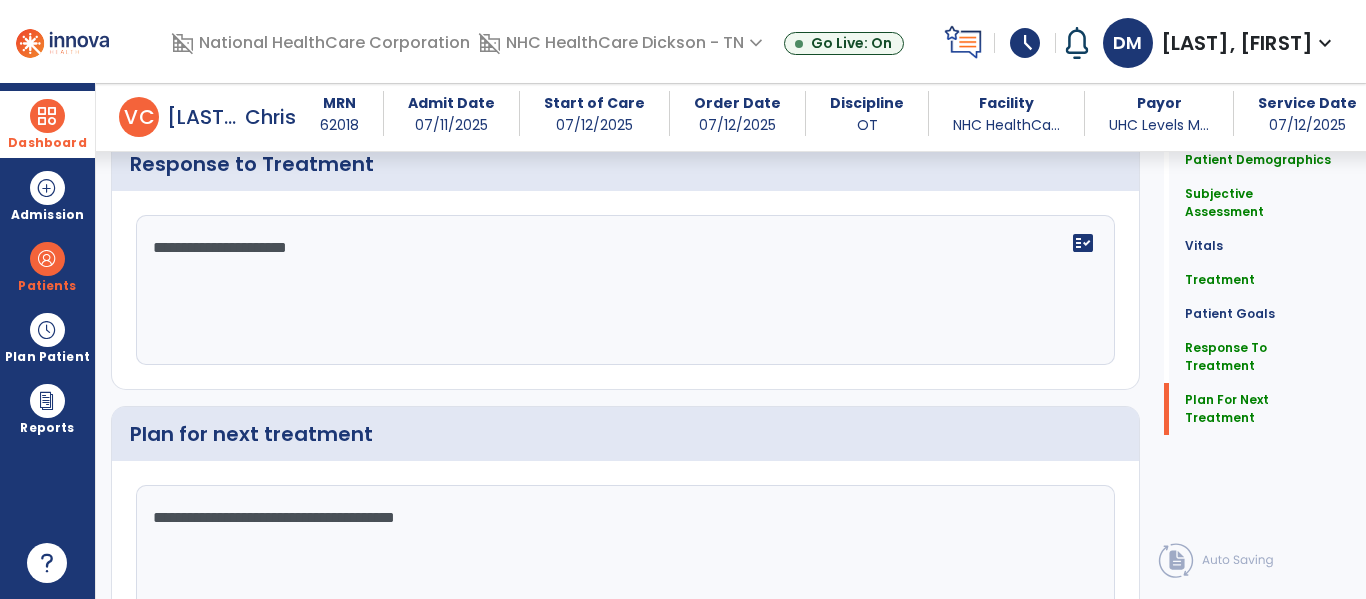 type on "**********" 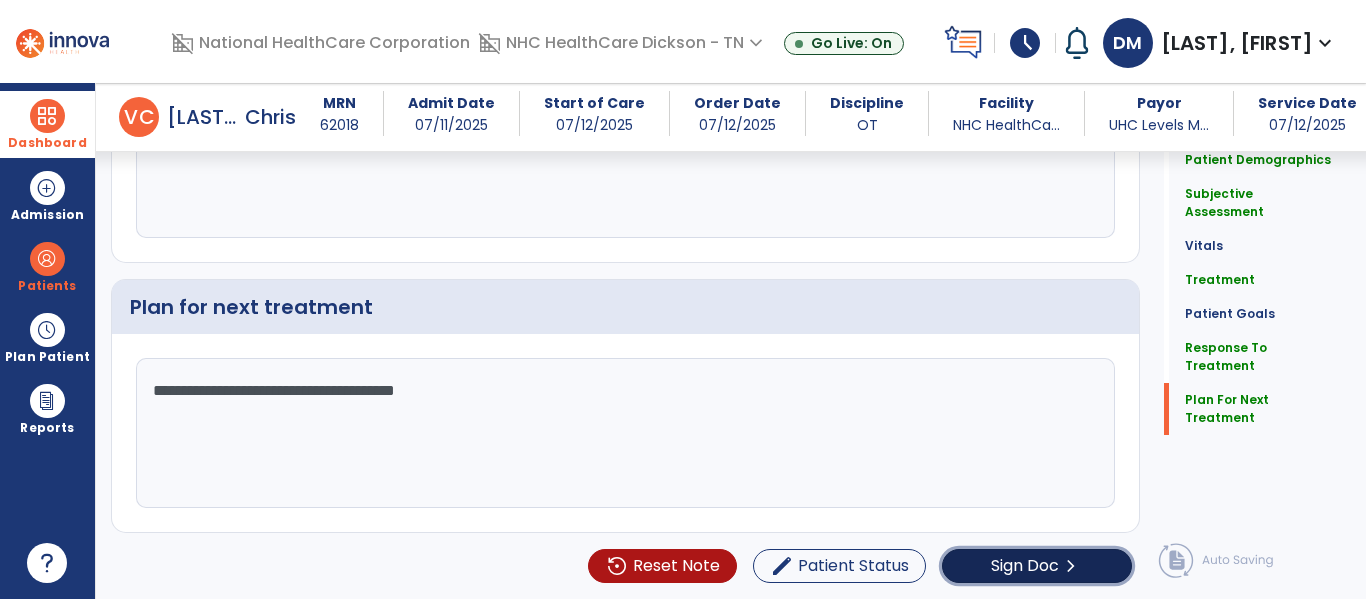 click on "Sign Doc" 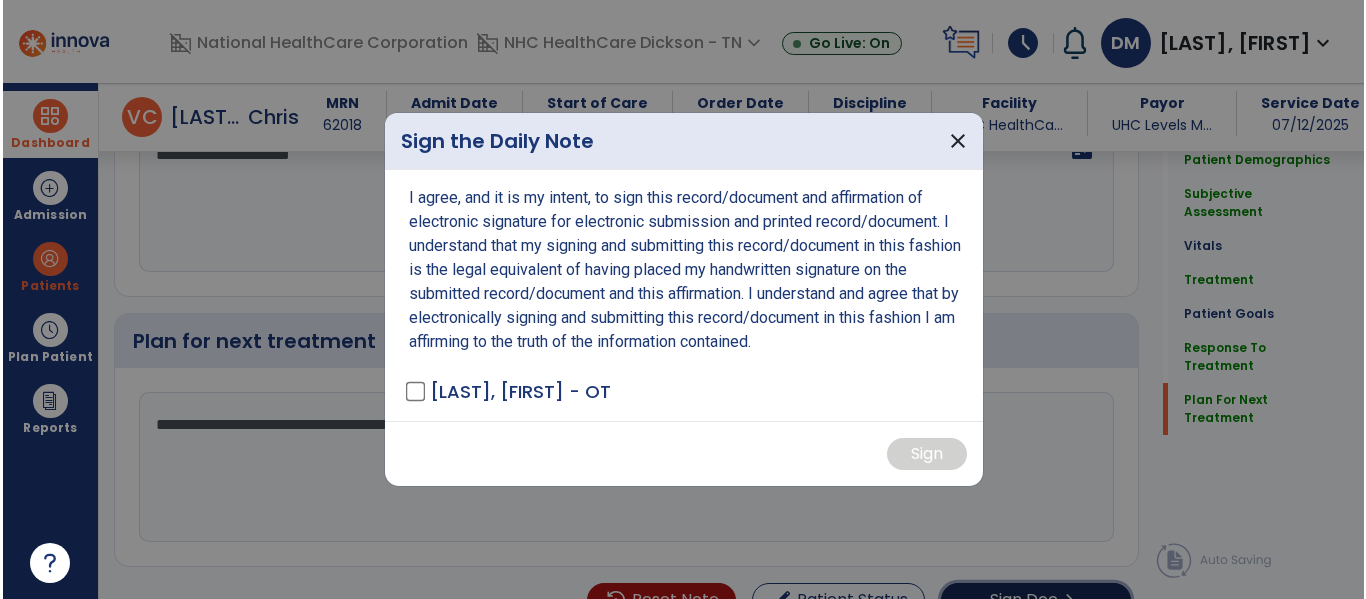 scroll, scrollTop: 2667, scrollLeft: 0, axis: vertical 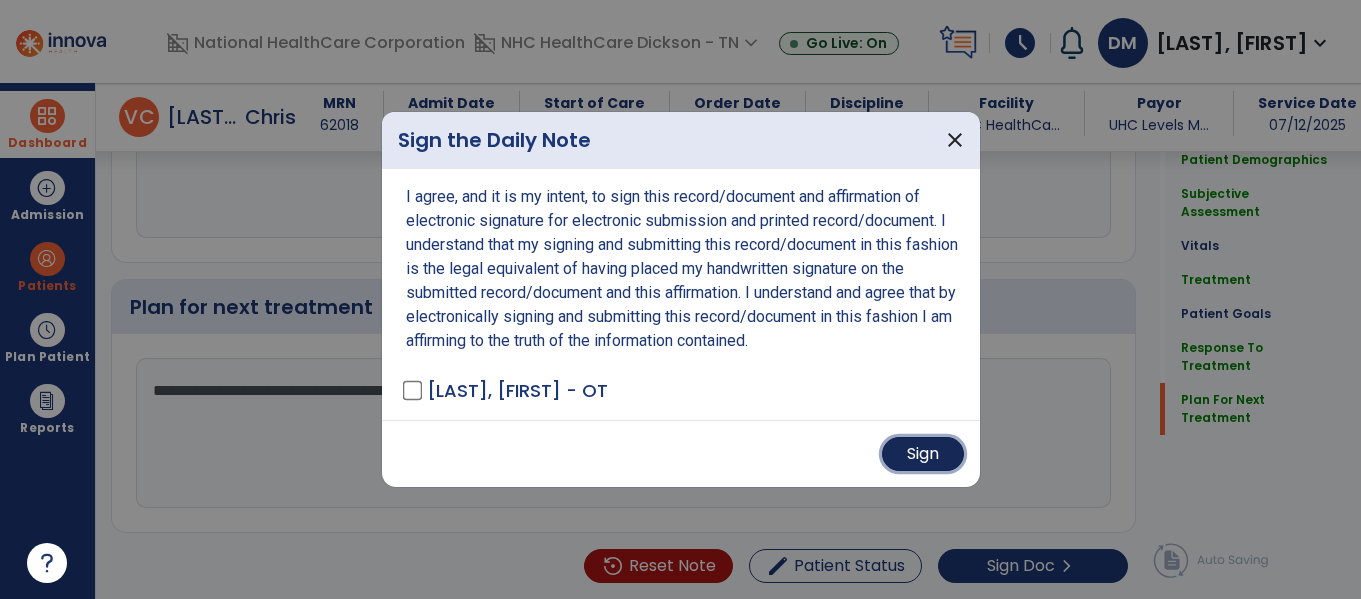 click on "Sign" at bounding box center (923, 454) 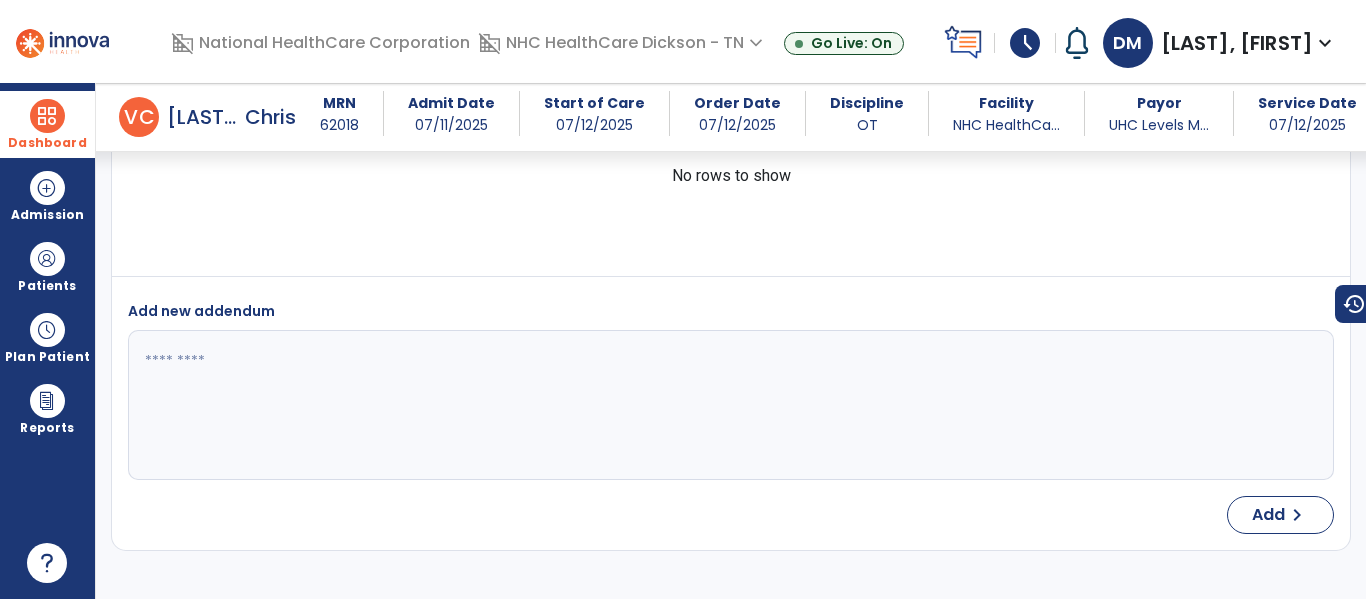 scroll, scrollTop: 3616, scrollLeft: 0, axis: vertical 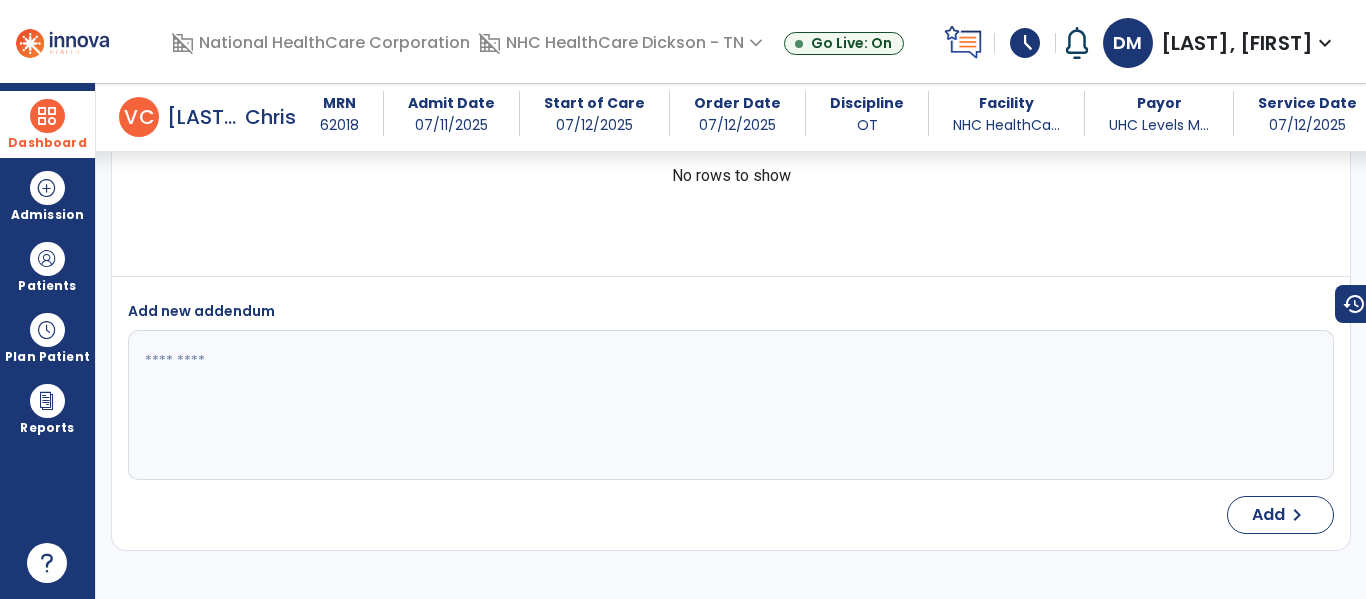 select on "*" 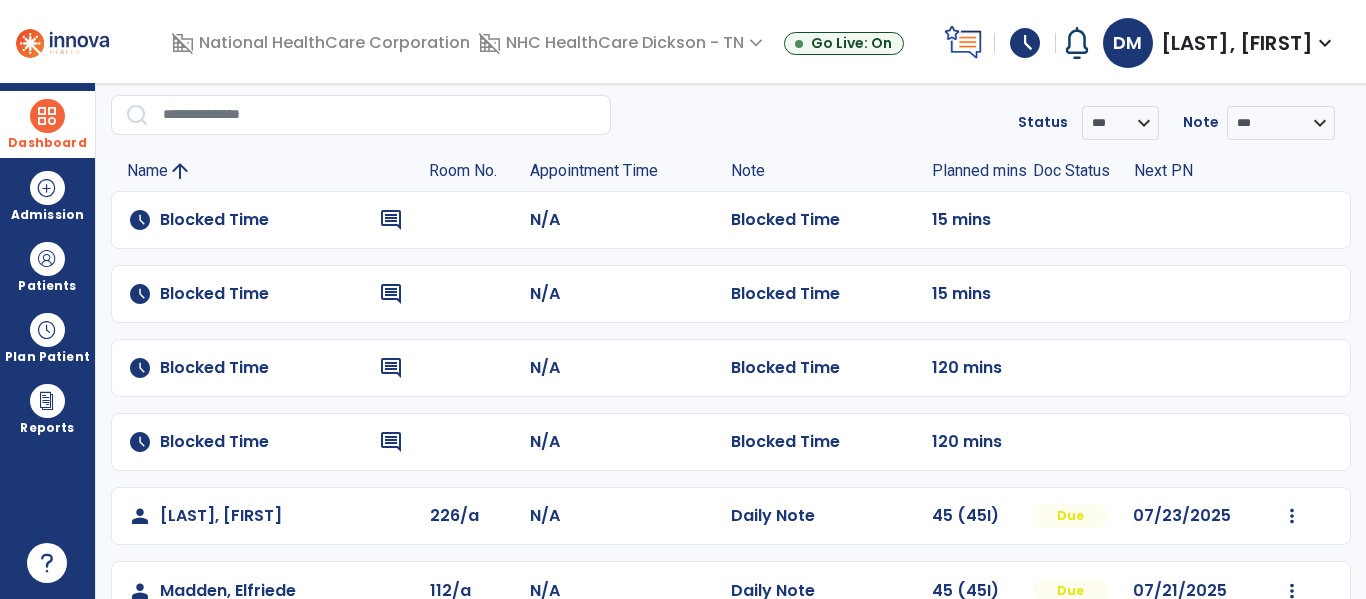 scroll, scrollTop: 411, scrollLeft: 0, axis: vertical 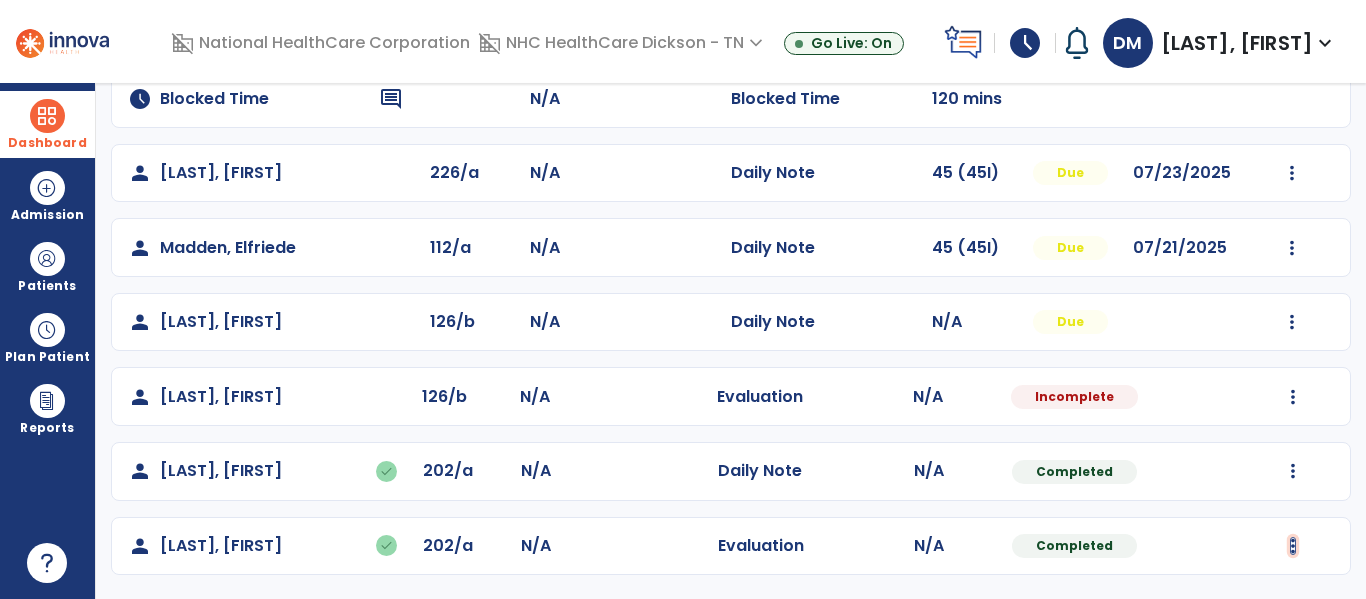 click at bounding box center [1292, 173] 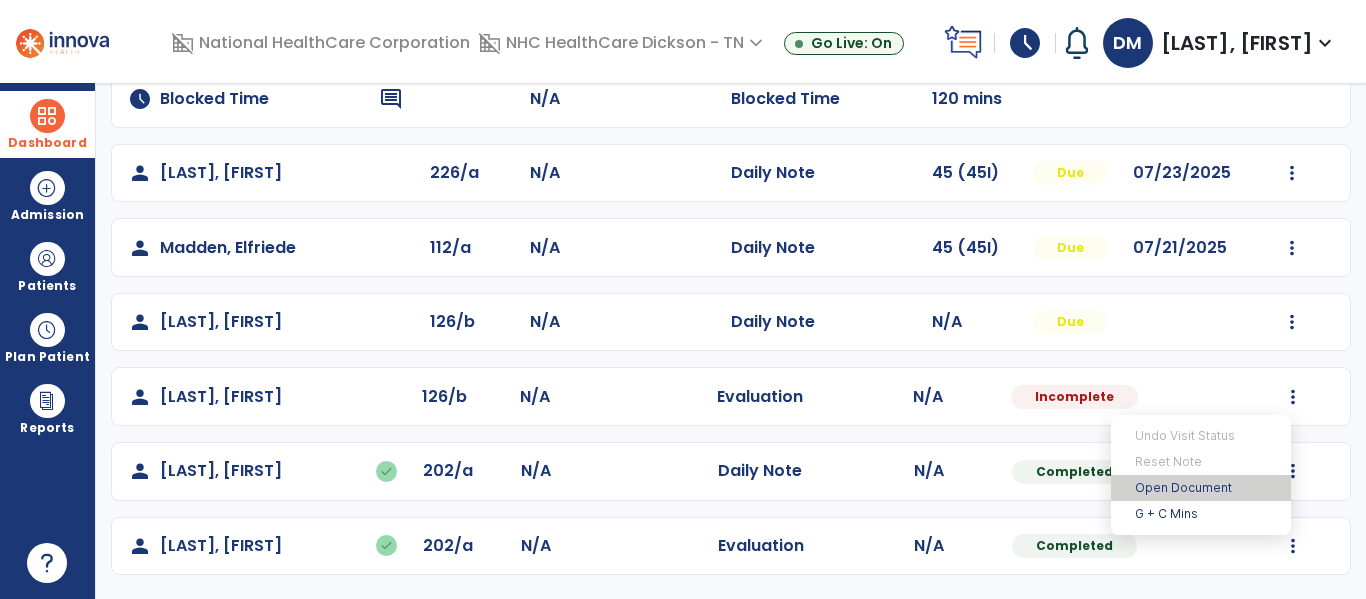 click on "Open Document" at bounding box center [1201, 488] 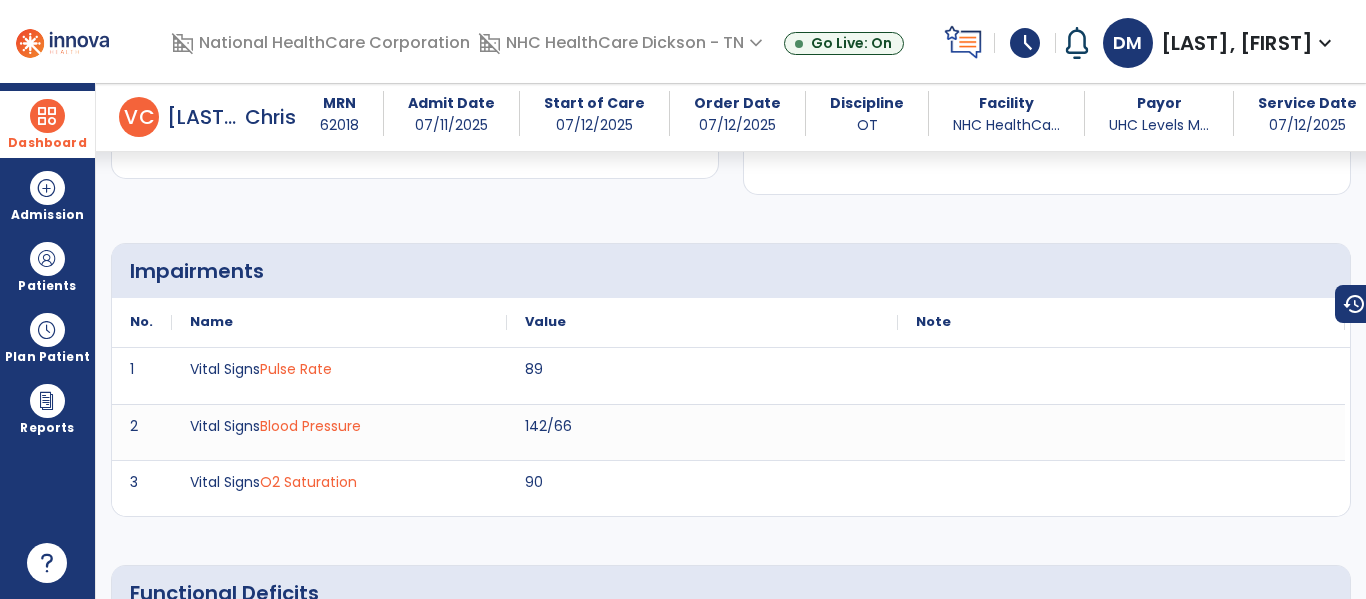 scroll, scrollTop: 1999, scrollLeft: 0, axis: vertical 